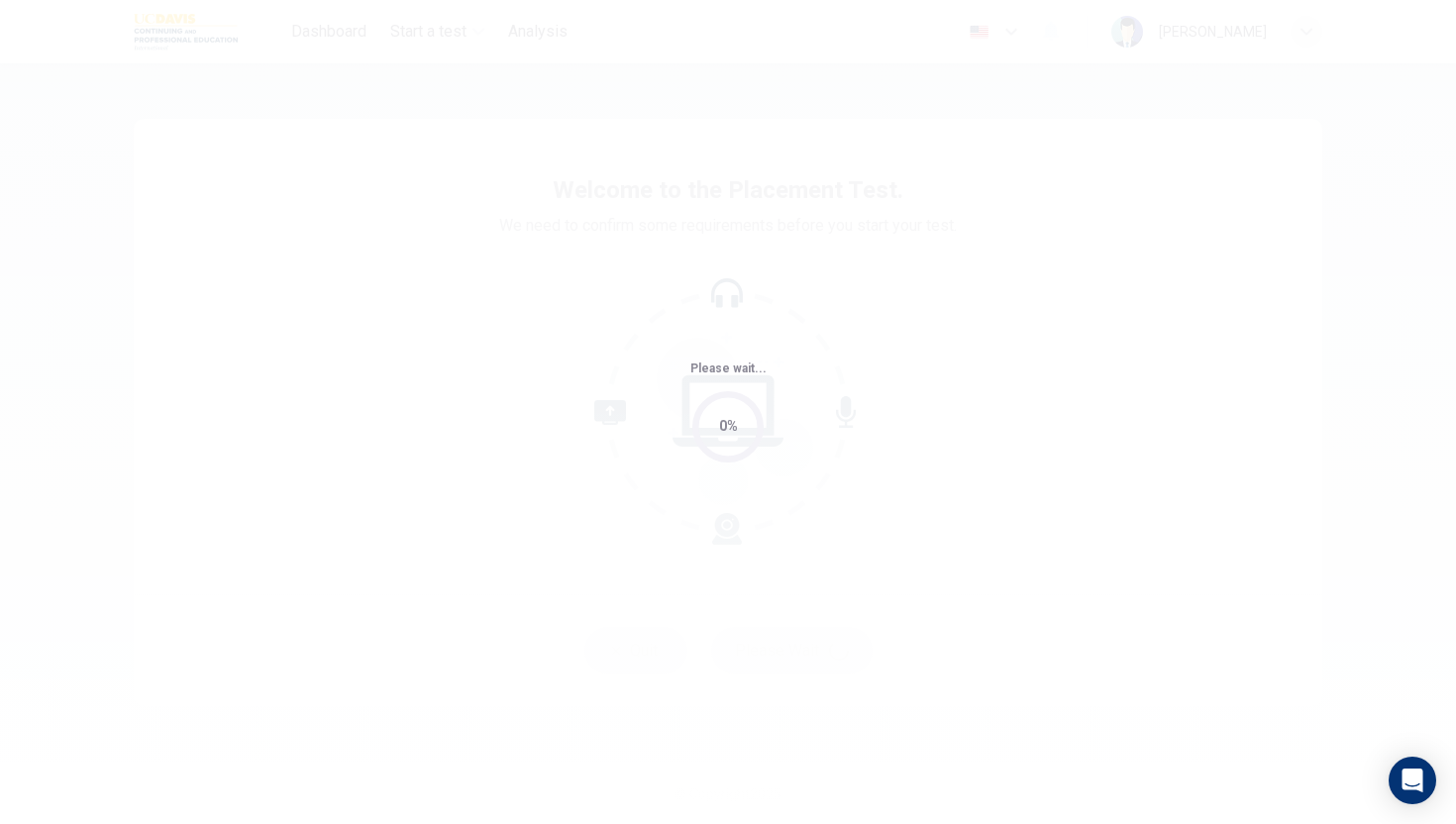 scroll, scrollTop: 0, scrollLeft: 0, axis: both 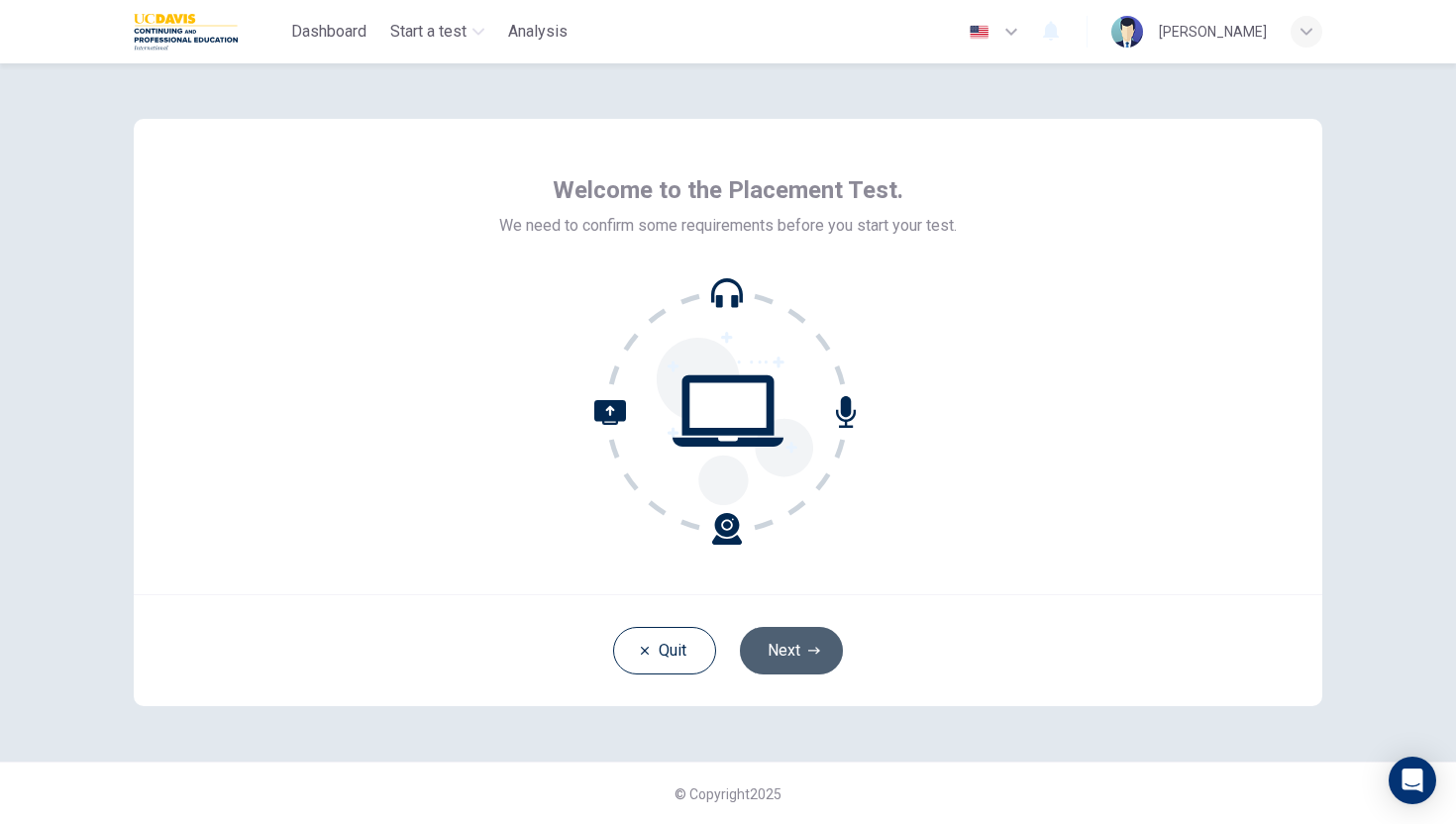 click on "Next" at bounding box center [791, 651] 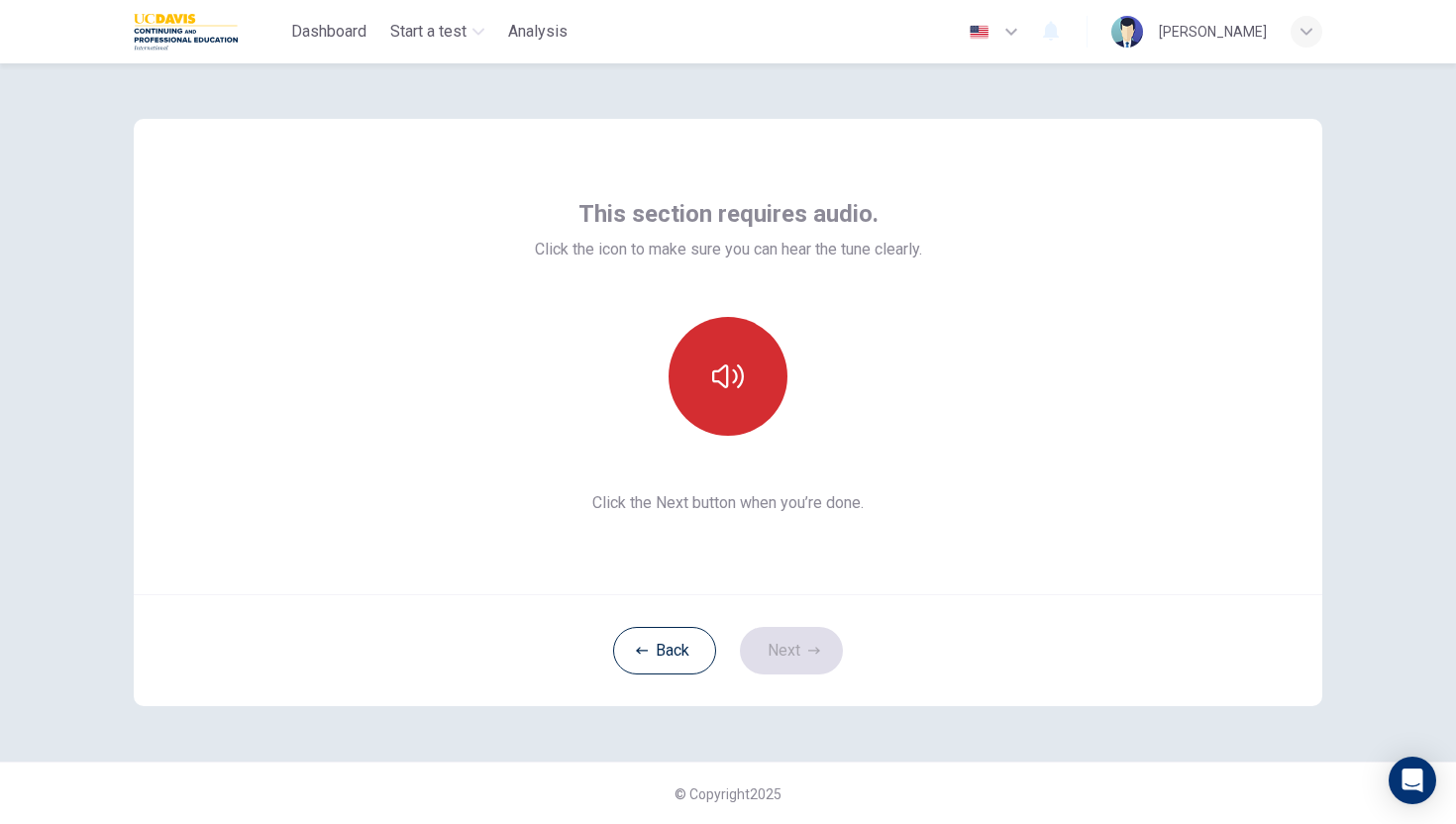 click at bounding box center [728, 376] 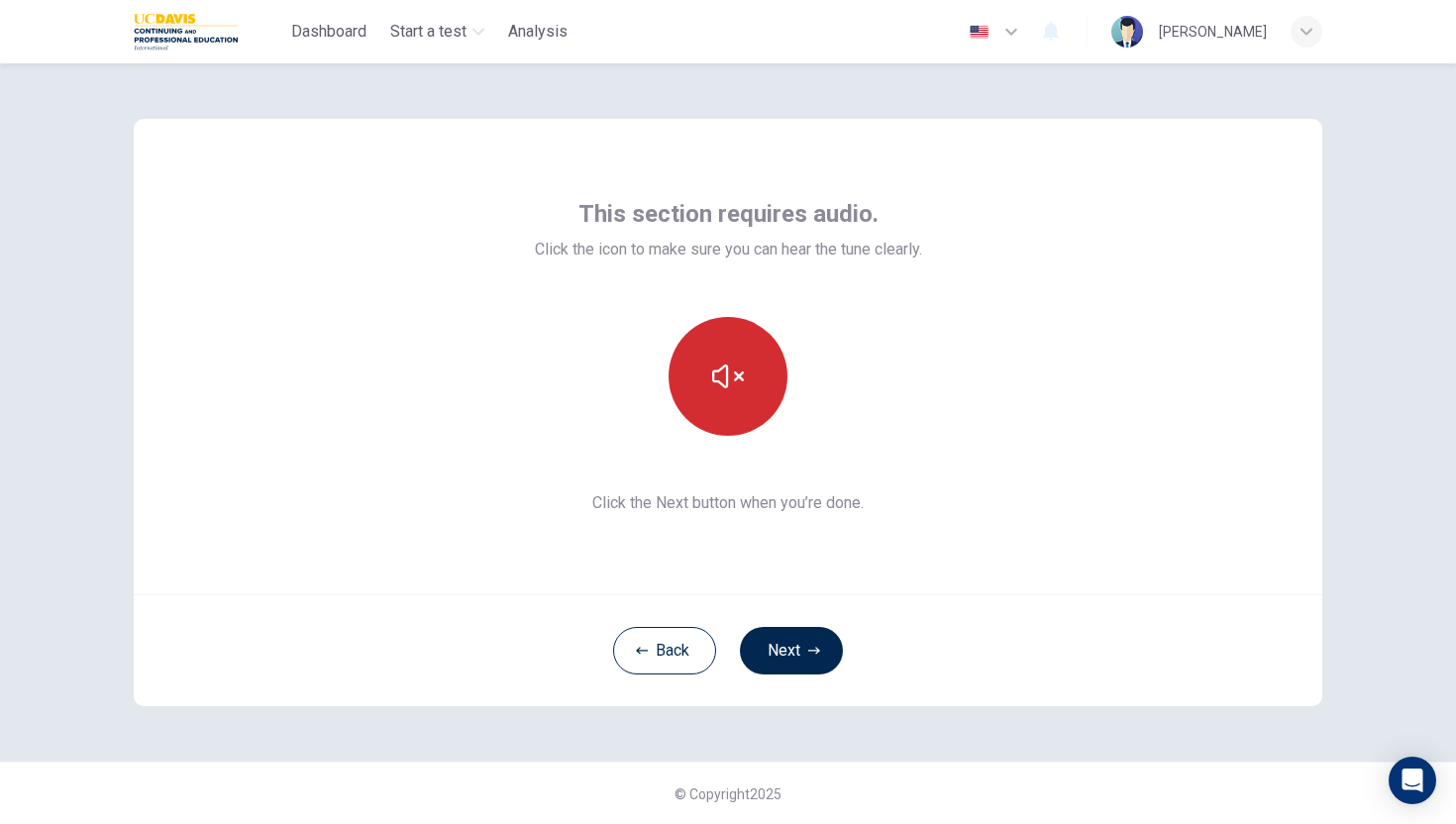 click at bounding box center (728, 376) 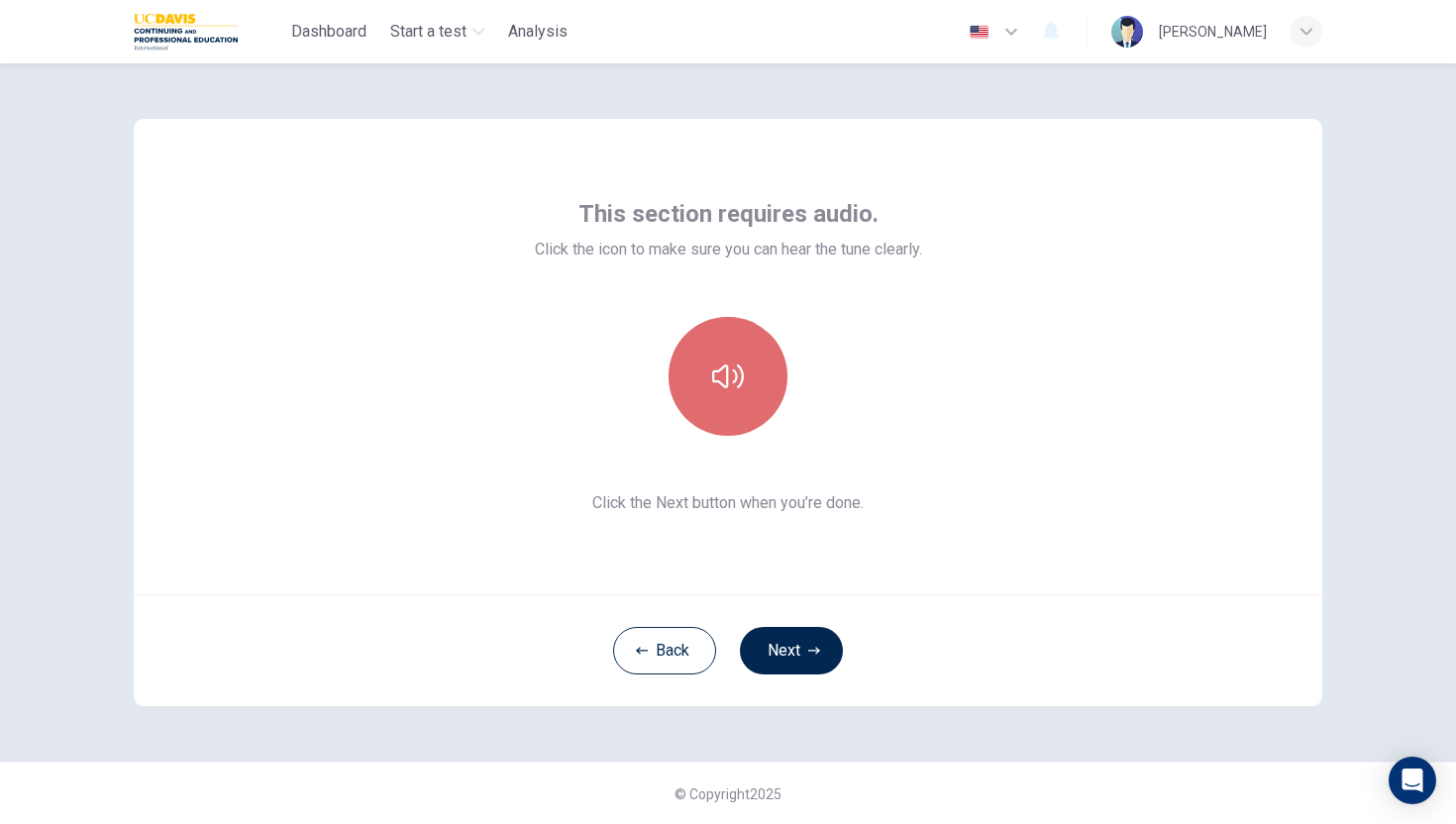 click at bounding box center [728, 376] 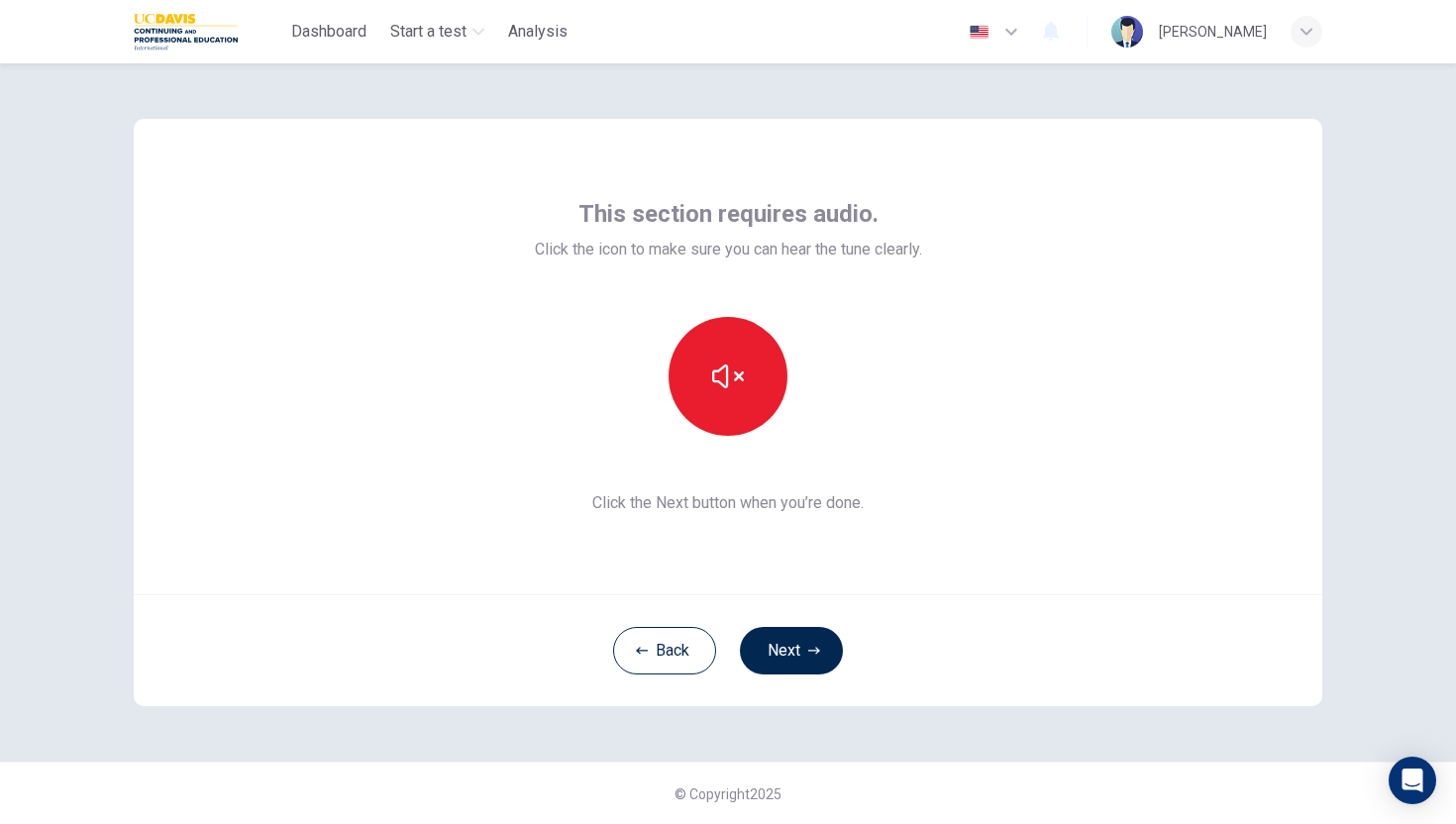 click at bounding box center [728, 376] 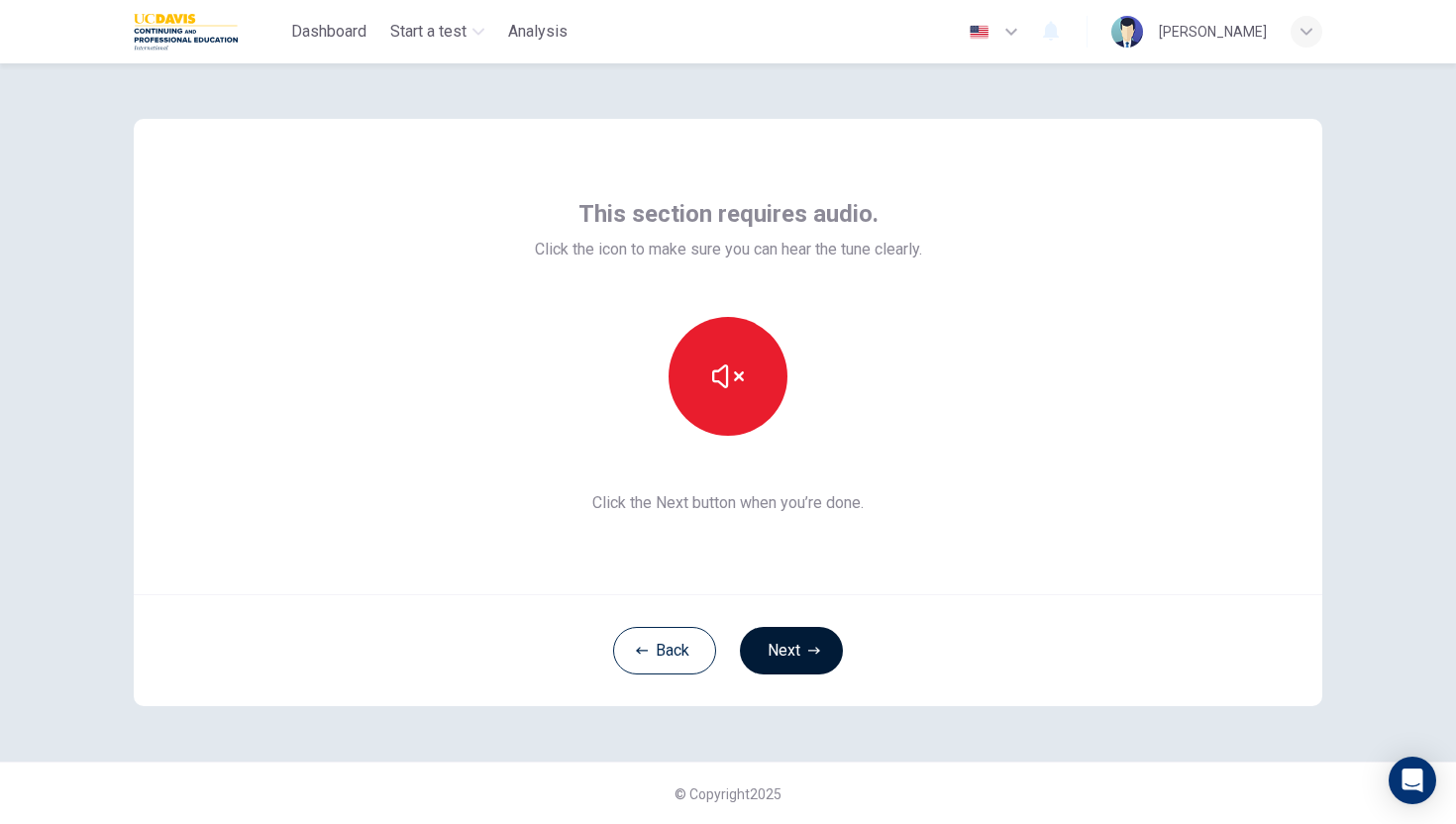 click 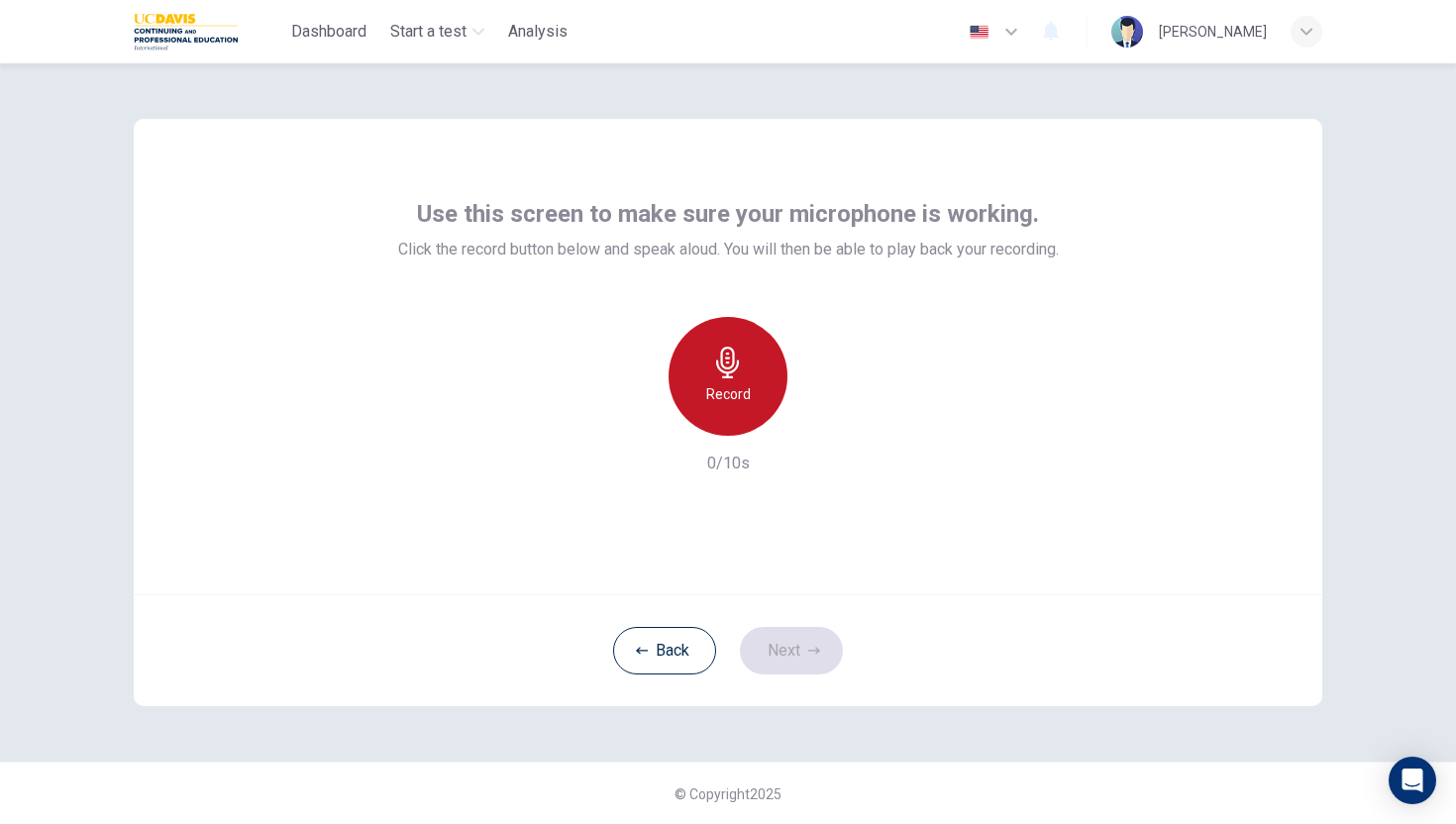 click on "Record" at bounding box center [728, 376] 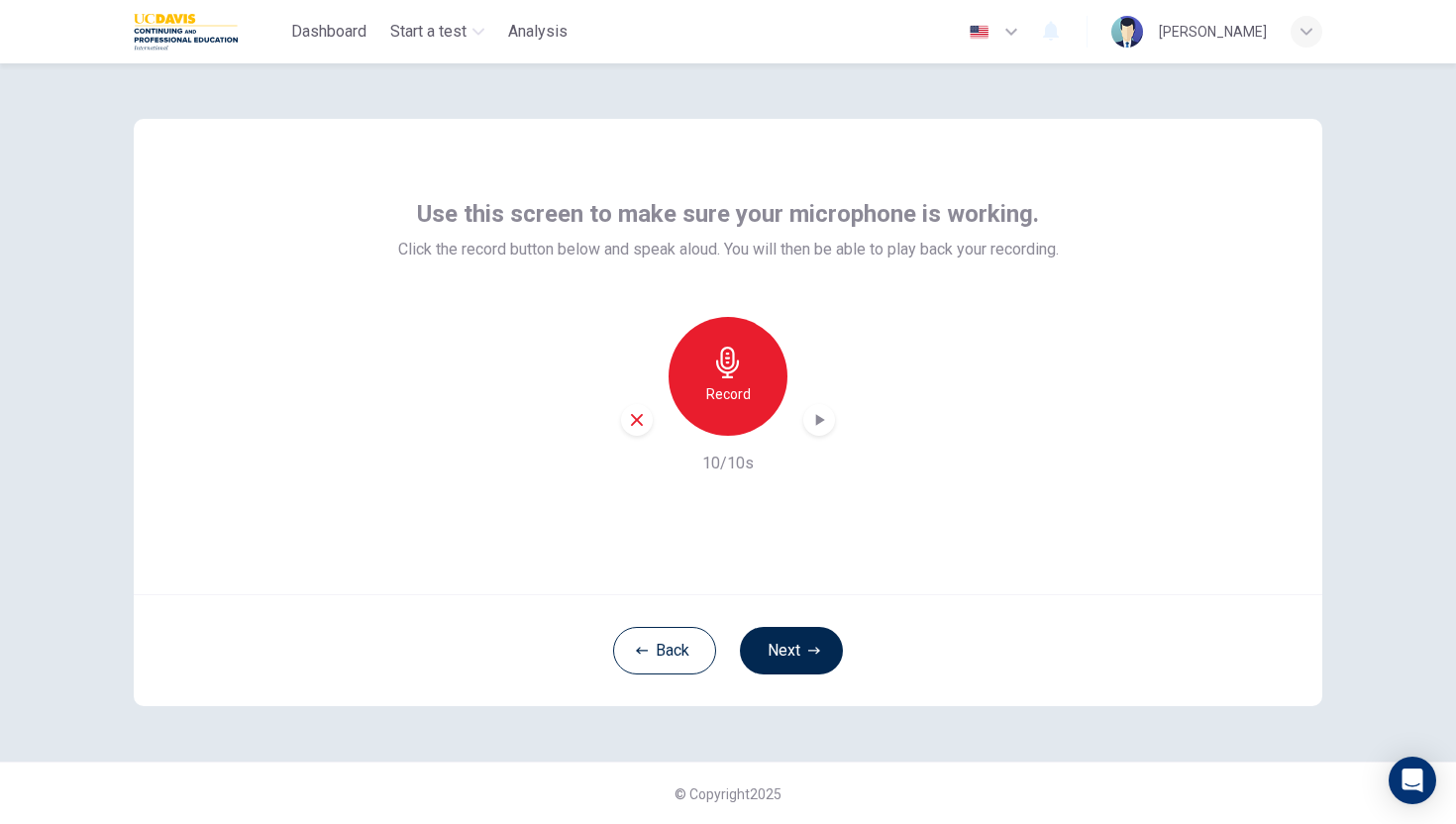 click 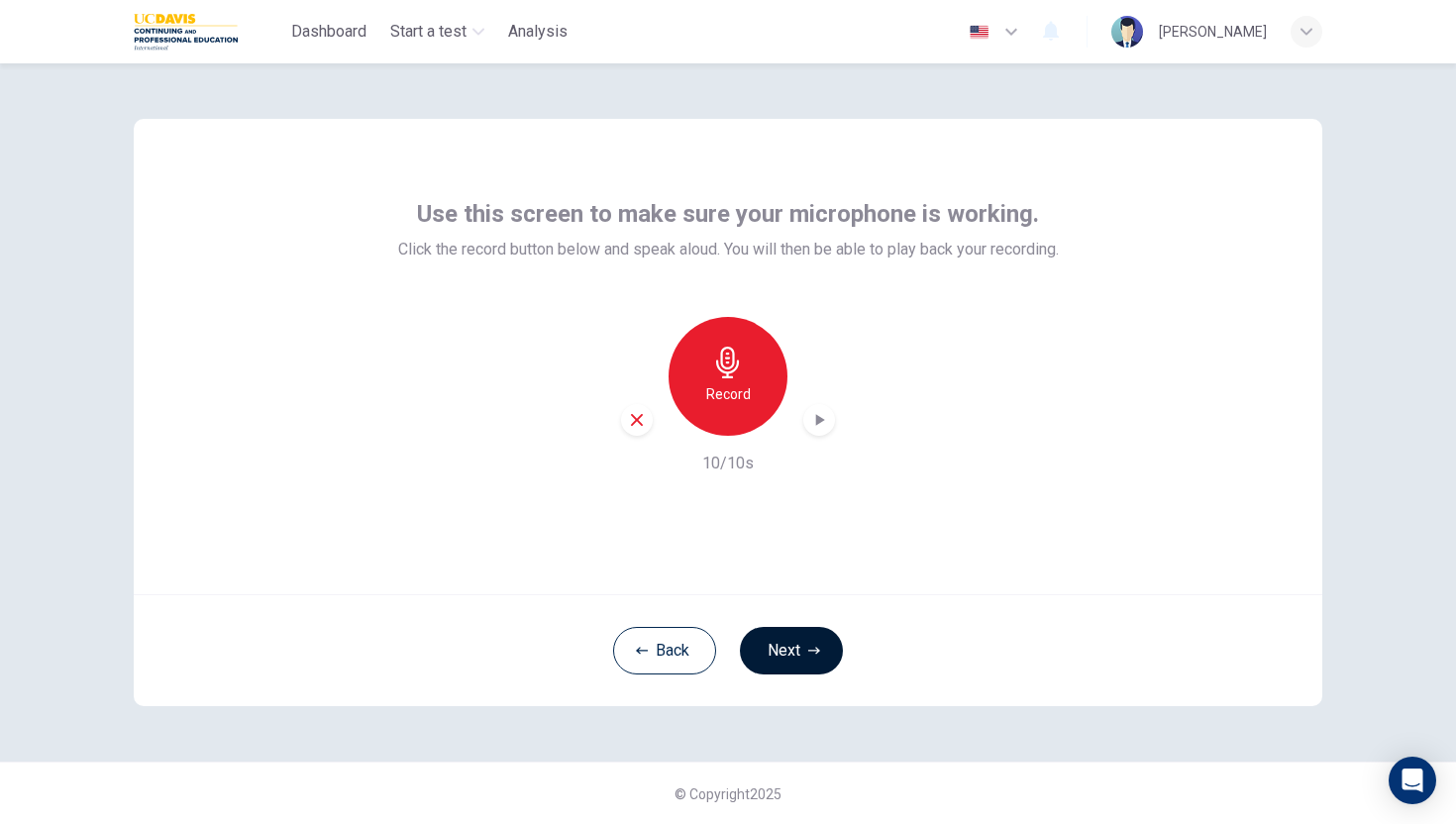 click on "Next" at bounding box center [791, 651] 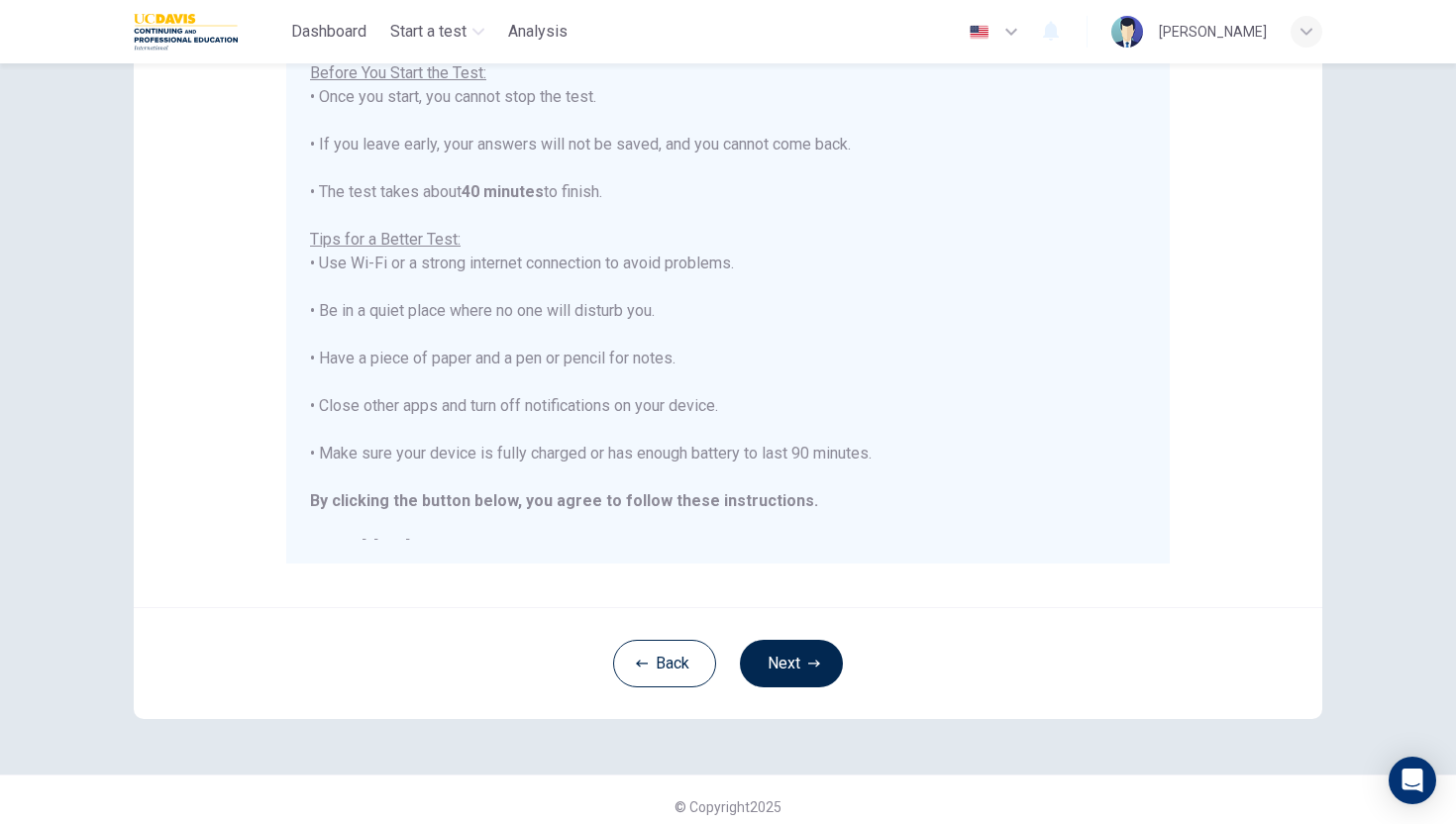 scroll, scrollTop: 277, scrollLeft: 0, axis: vertical 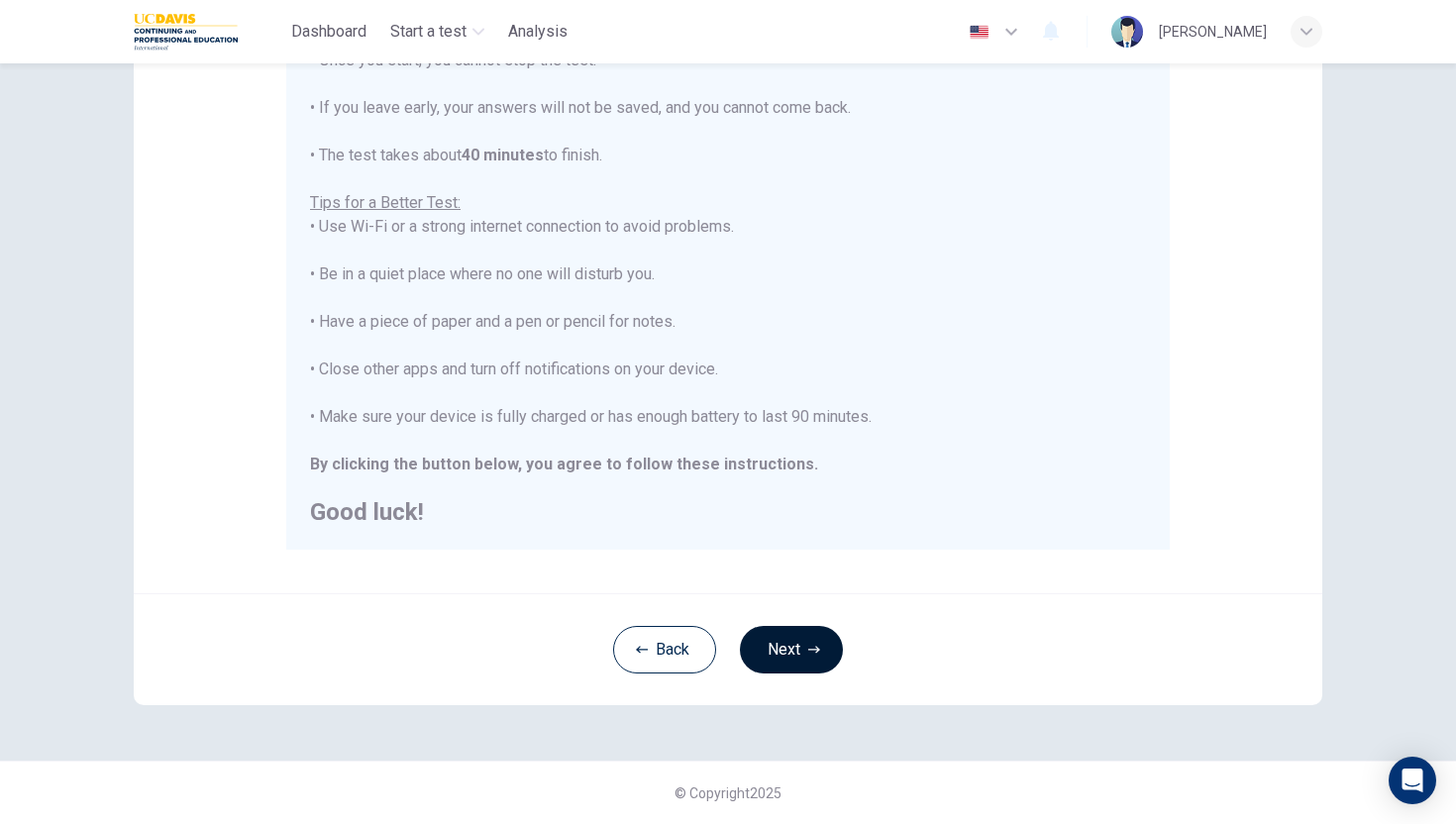 click on "Next" at bounding box center [791, 650] 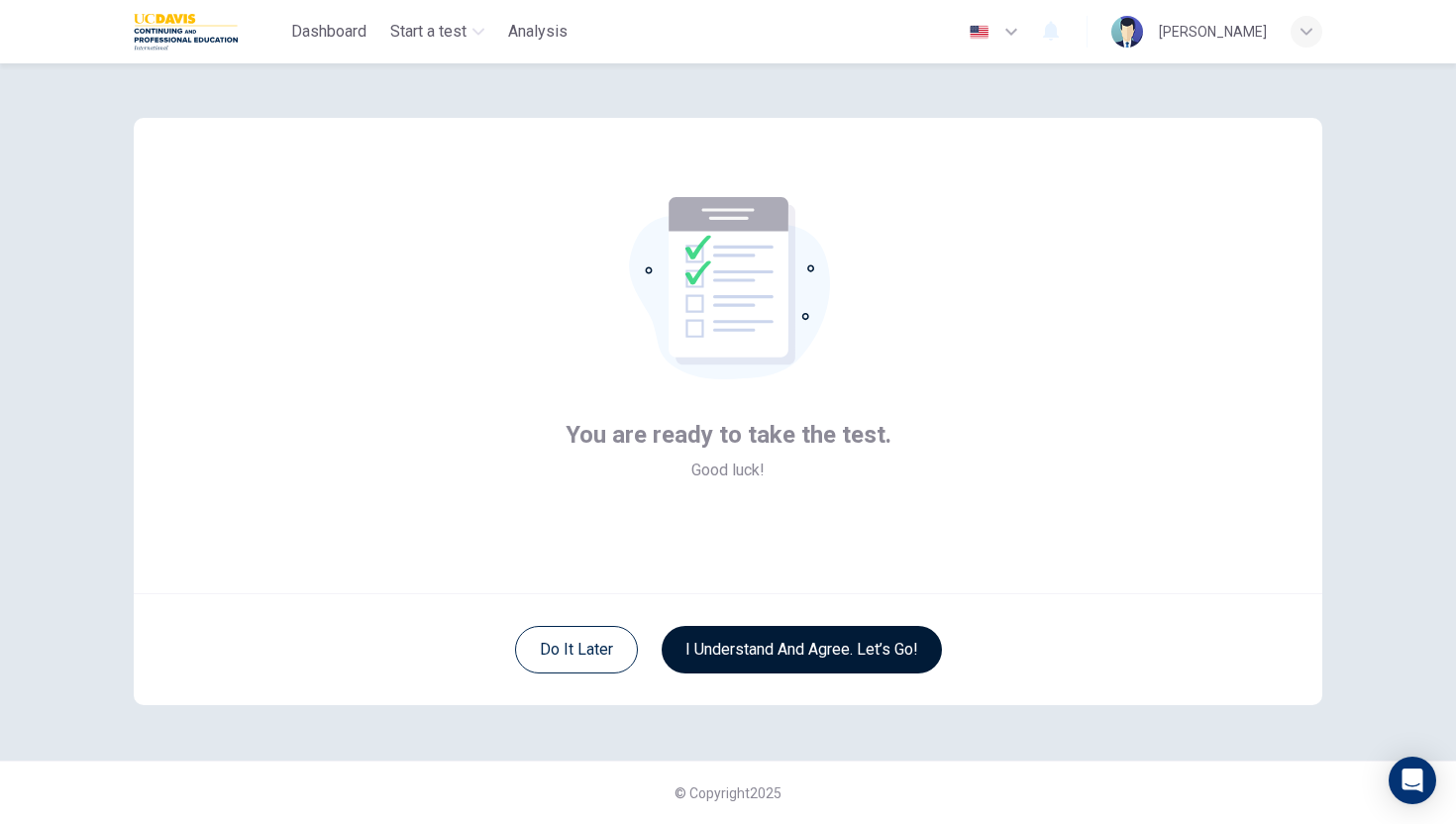 scroll, scrollTop: 1, scrollLeft: 0, axis: vertical 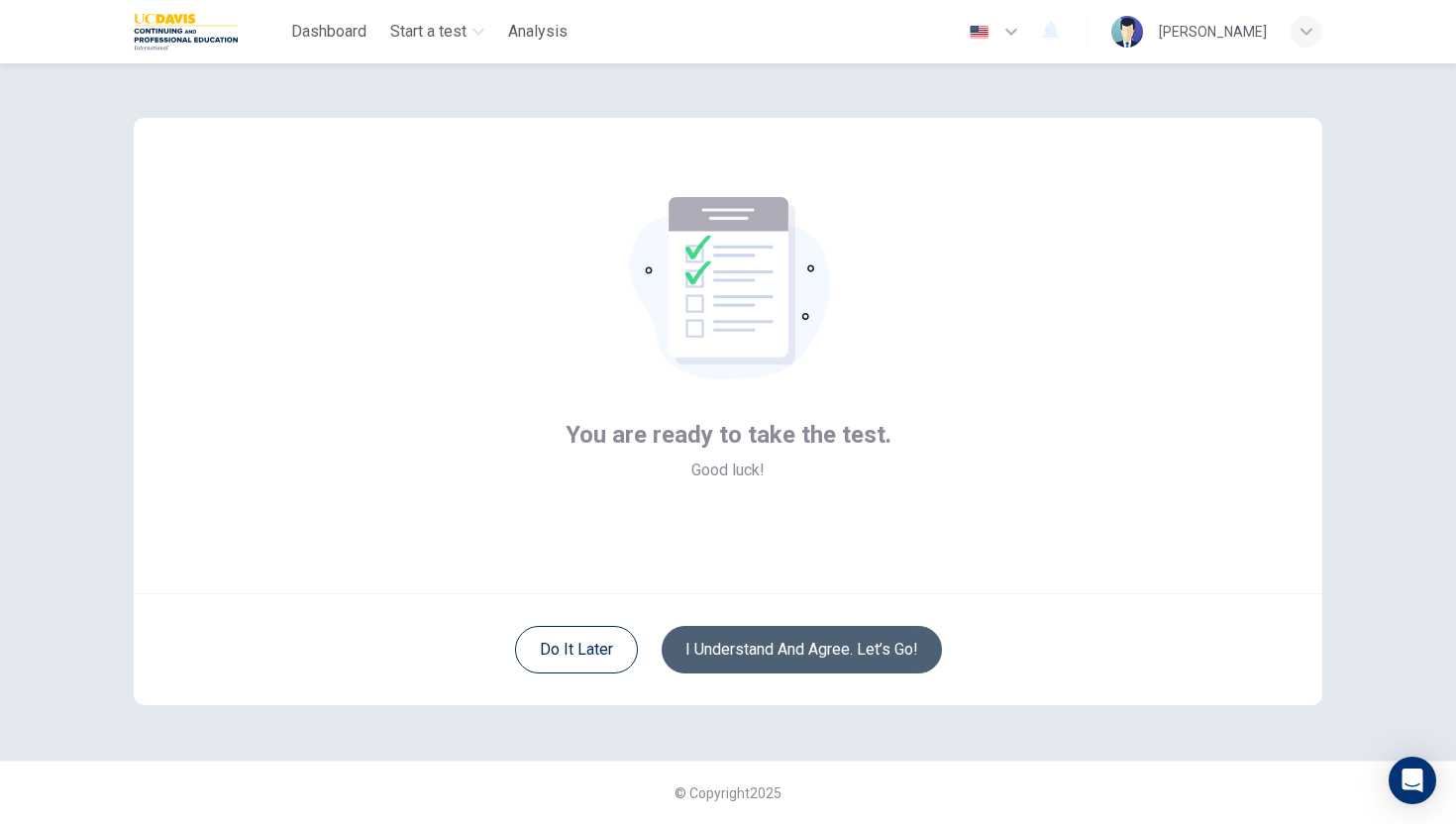 click on "I understand and agree. Let’s go!" at bounding box center (801, 650) 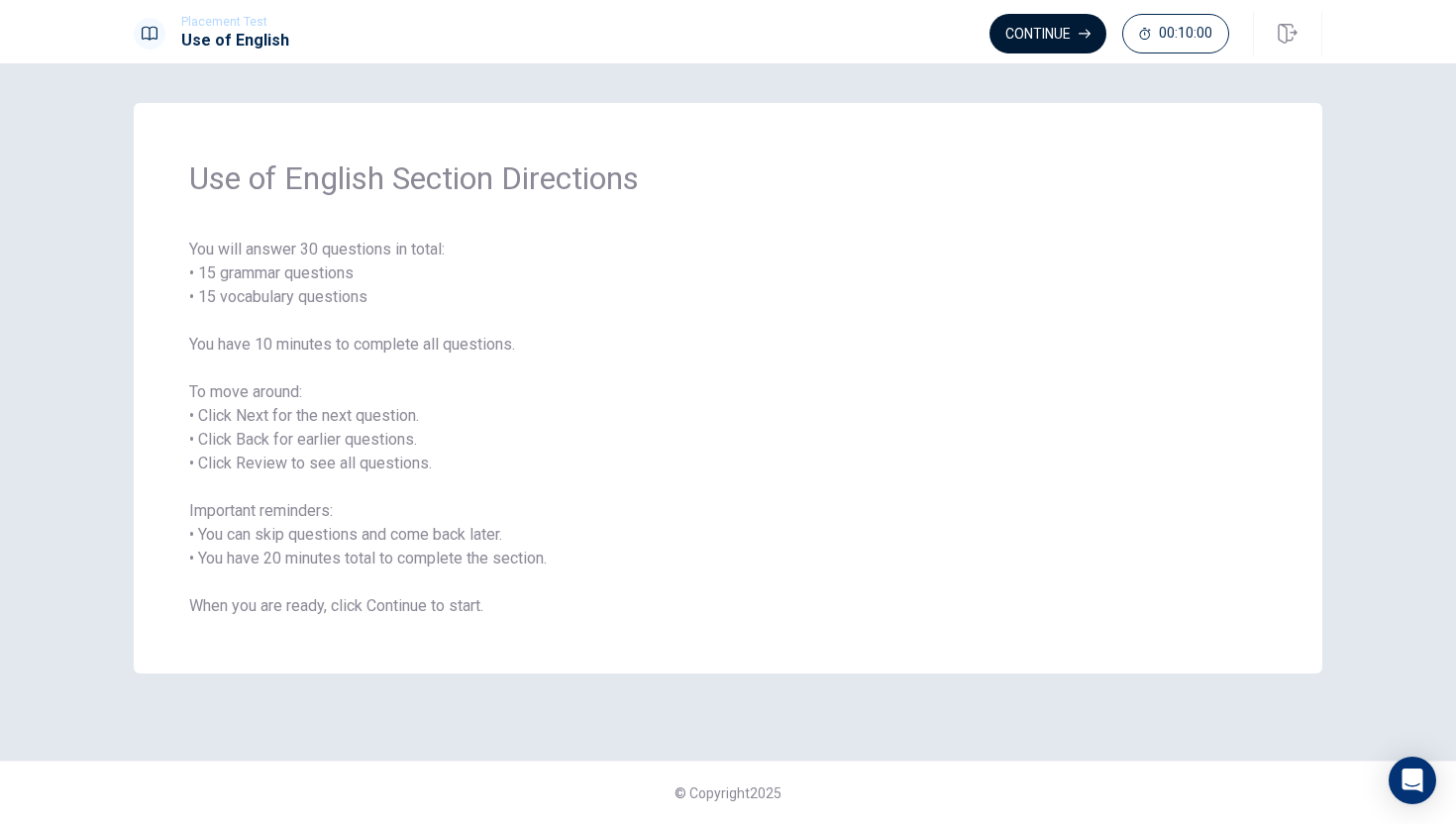 click on "Continue" at bounding box center (1048, 34) 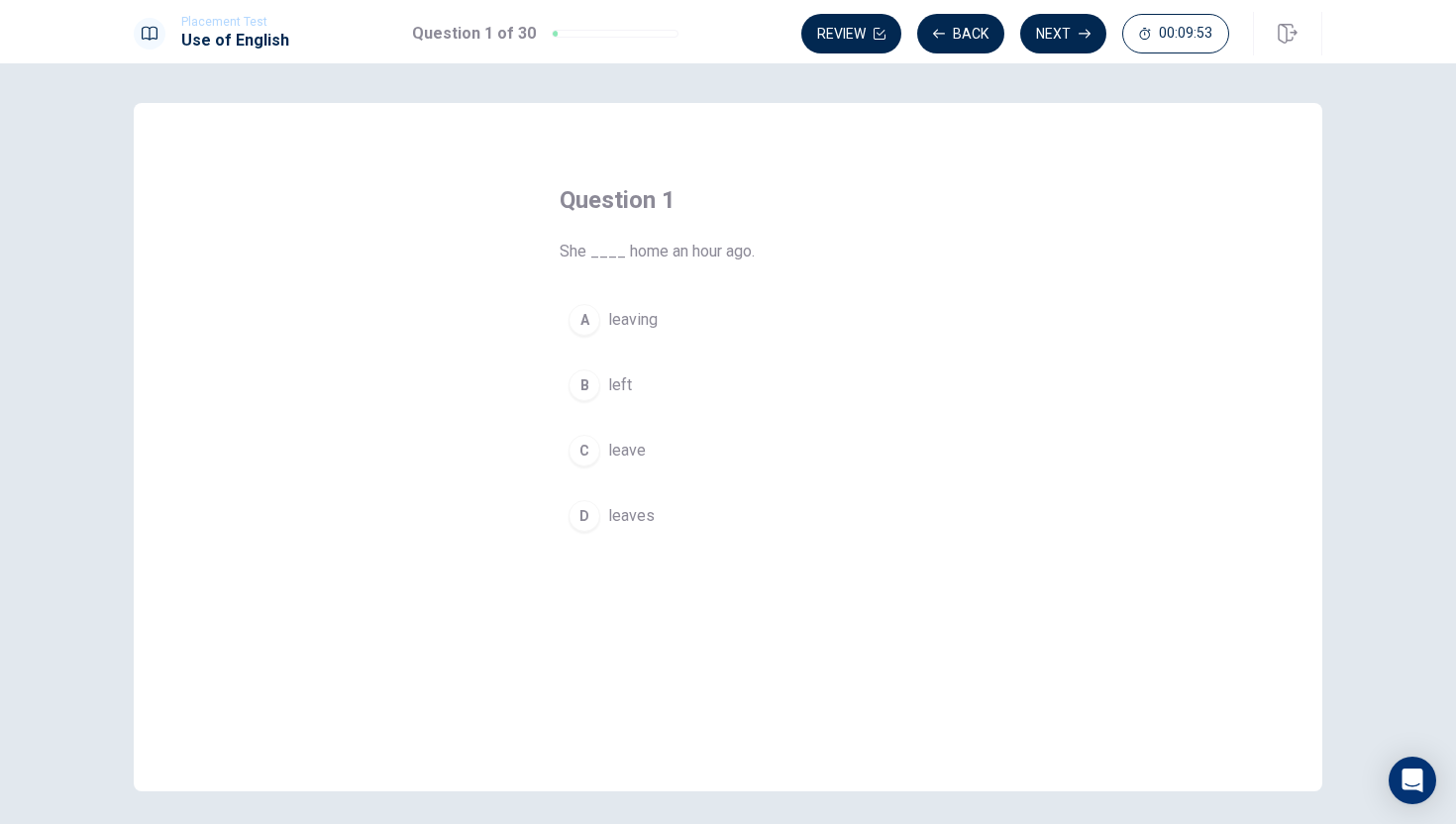click on "B" at bounding box center (584, 385) 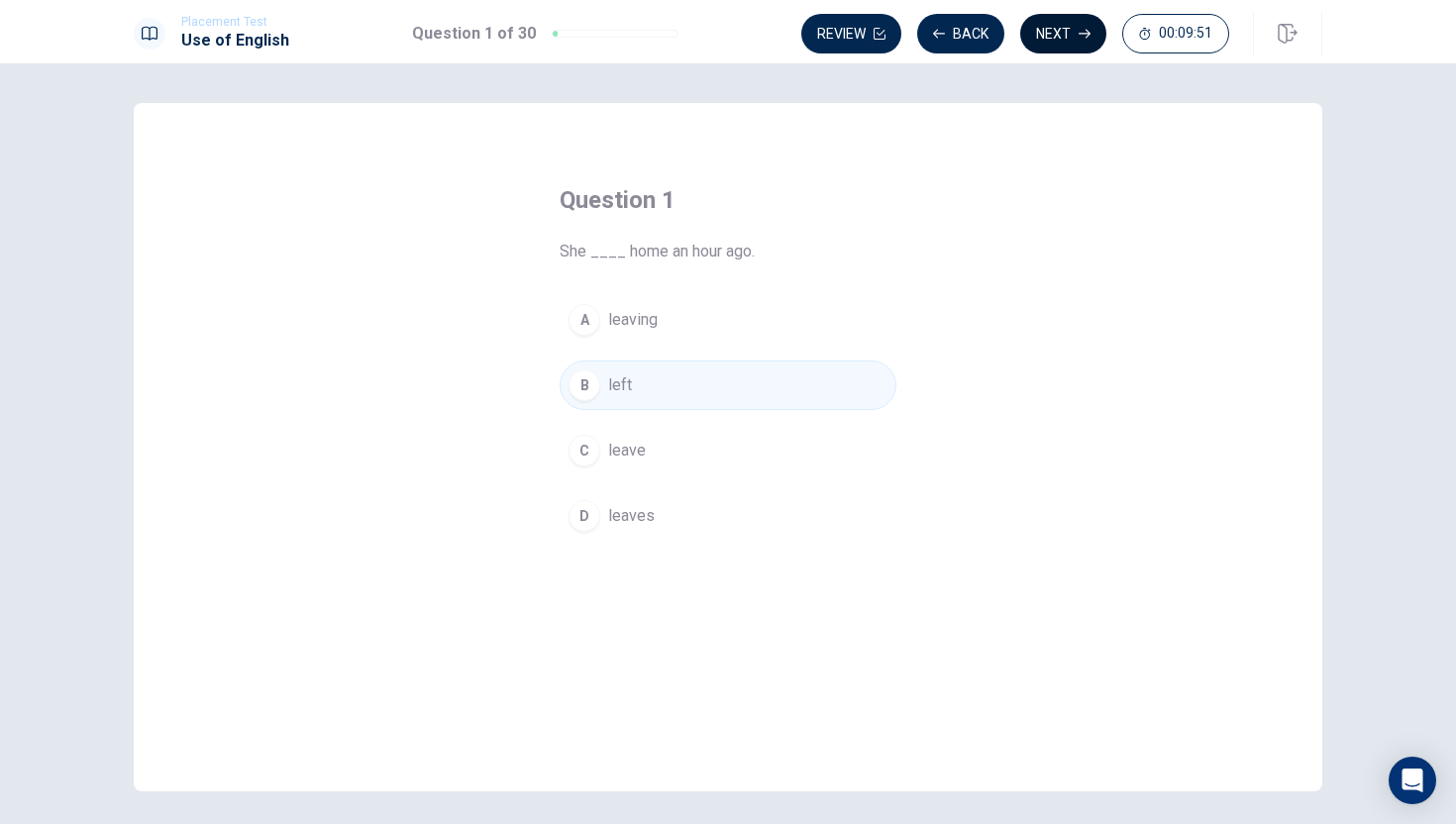 click on "Next" at bounding box center [1063, 34] 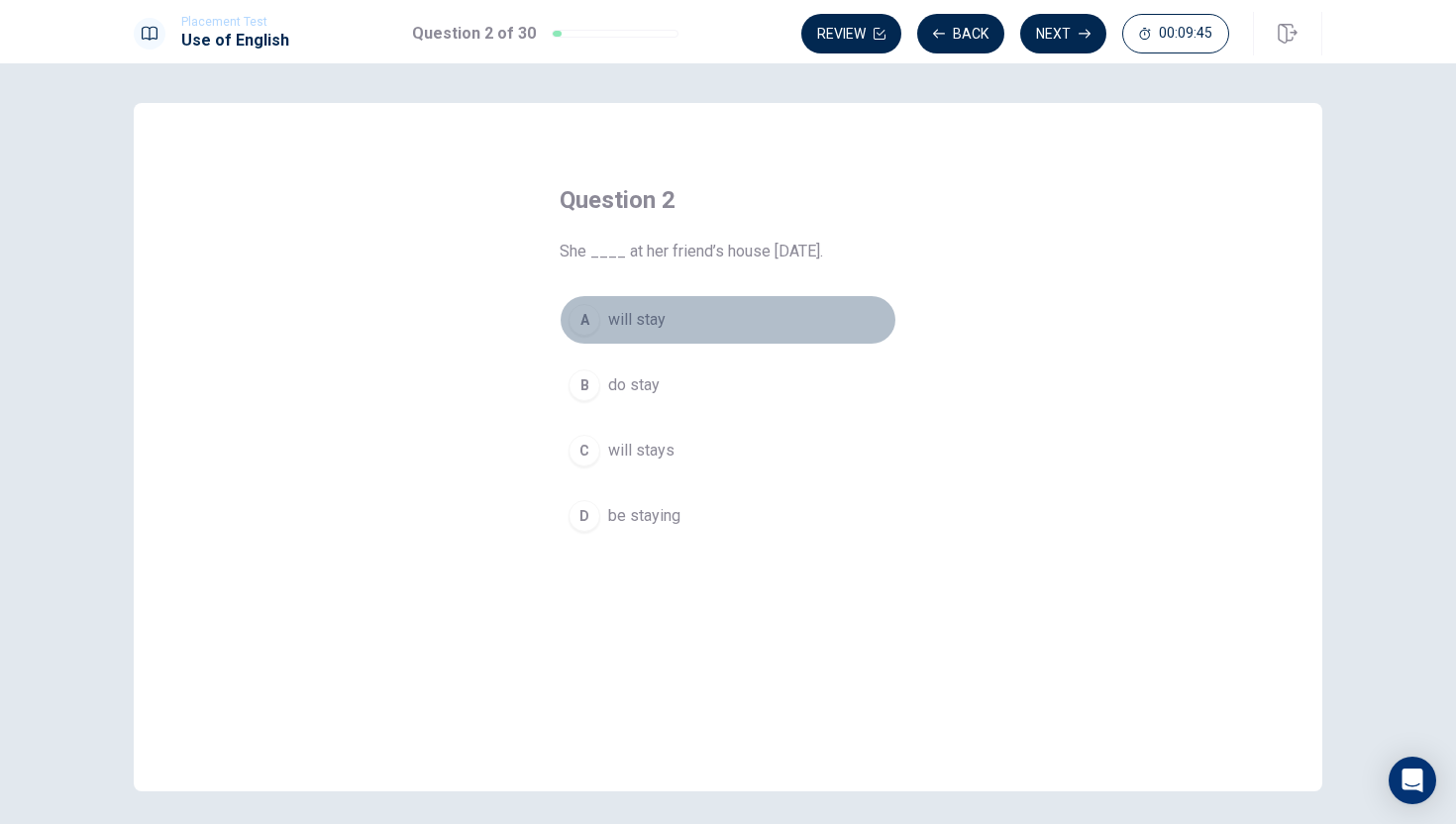 click on "A" at bounding box center (584, 320) 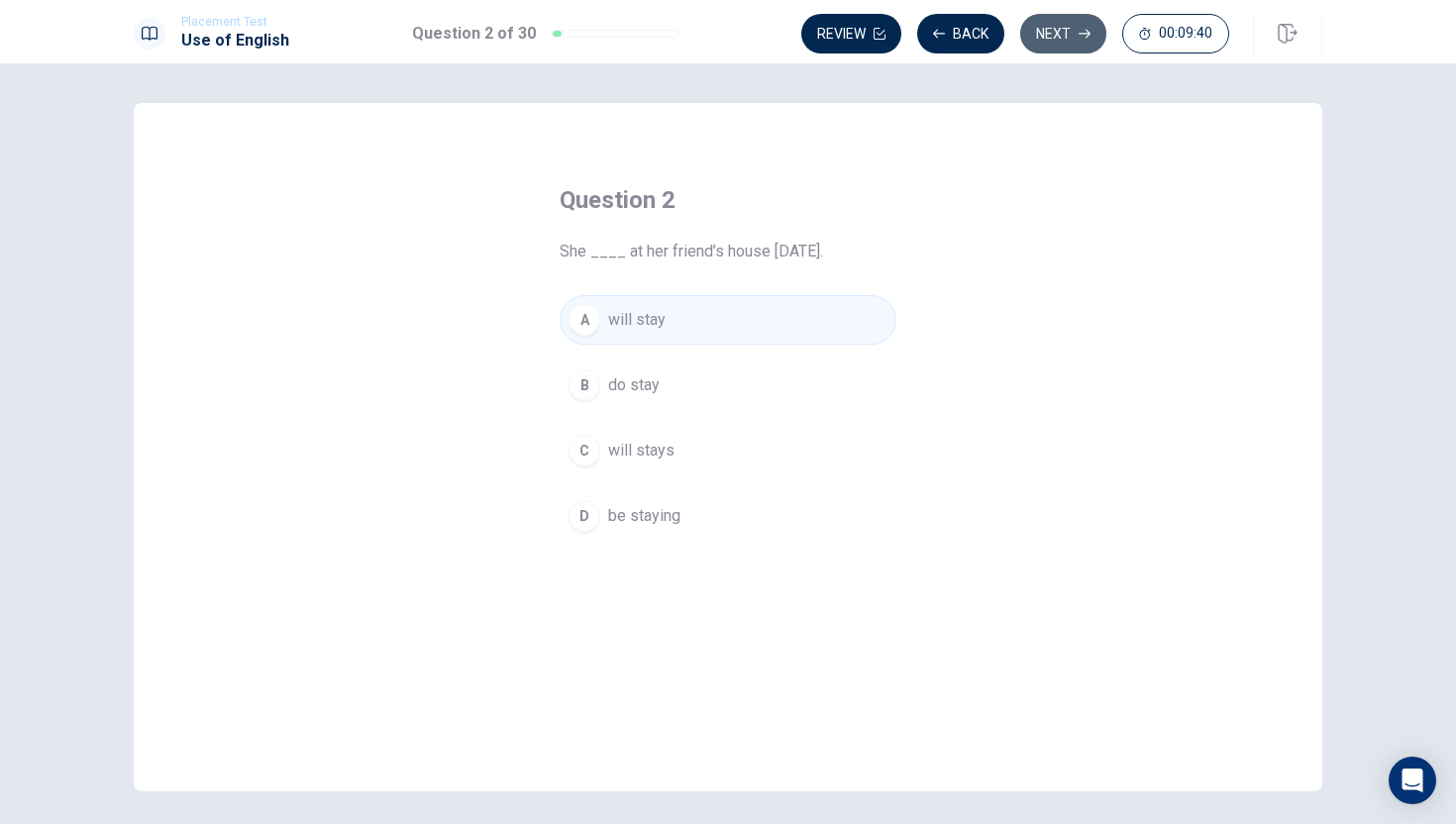 click on "Next" at bounding box center (1063, 34) 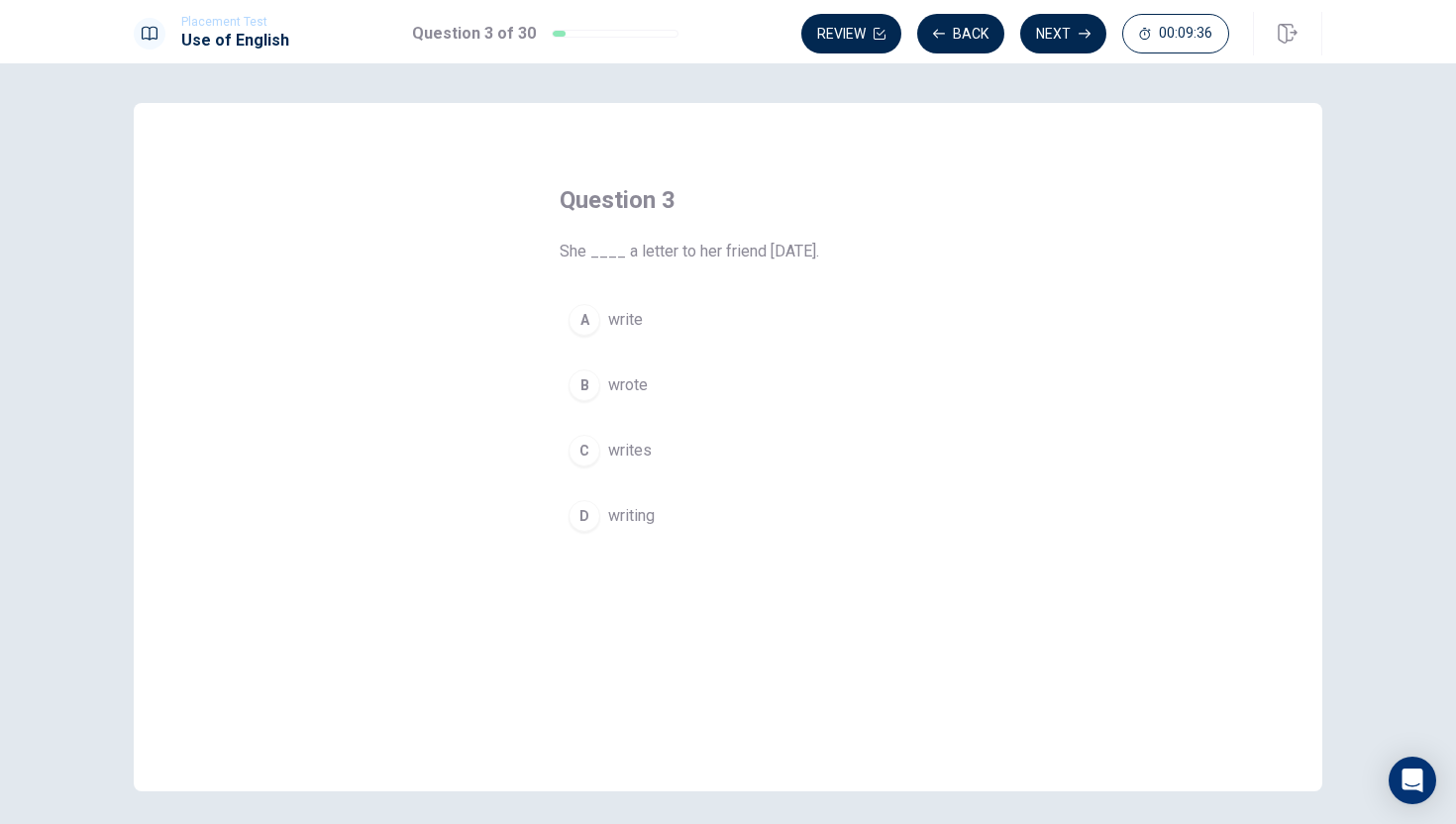 click on "B" at bounding box center (584, 385) 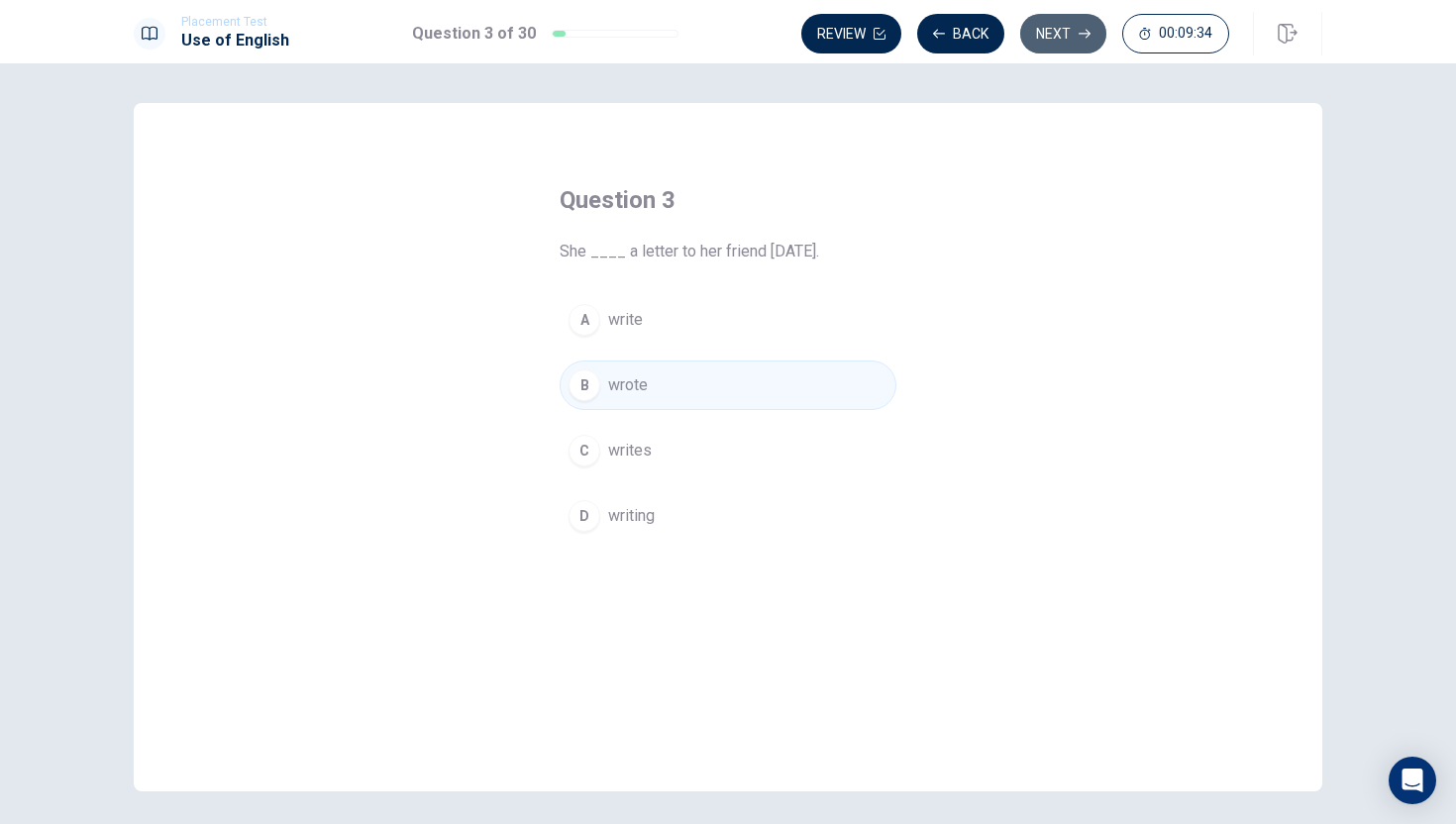 click on "Next" at bounding box center [1063, 34] 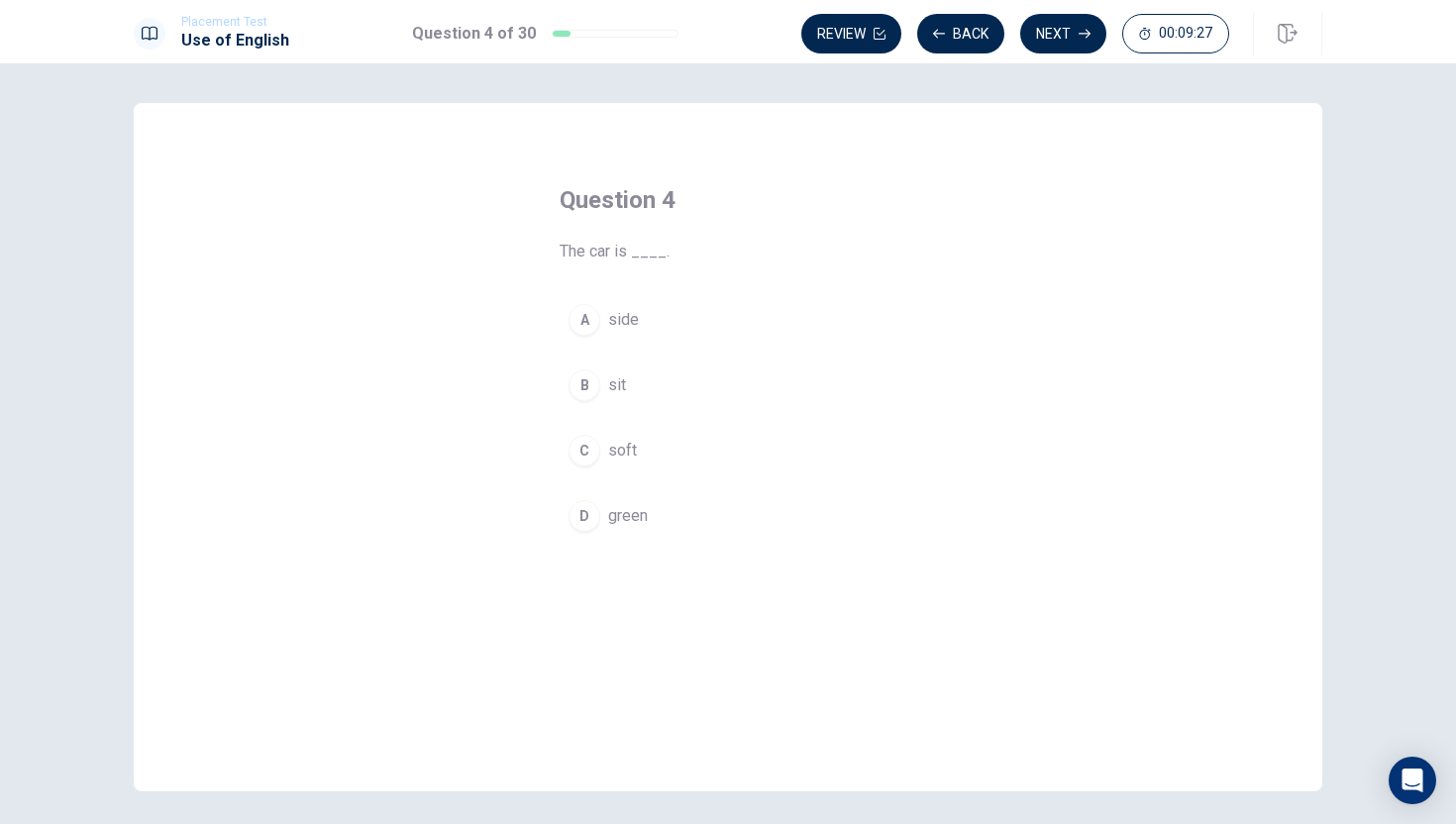 click on "D" at bounding box center (584, 516) 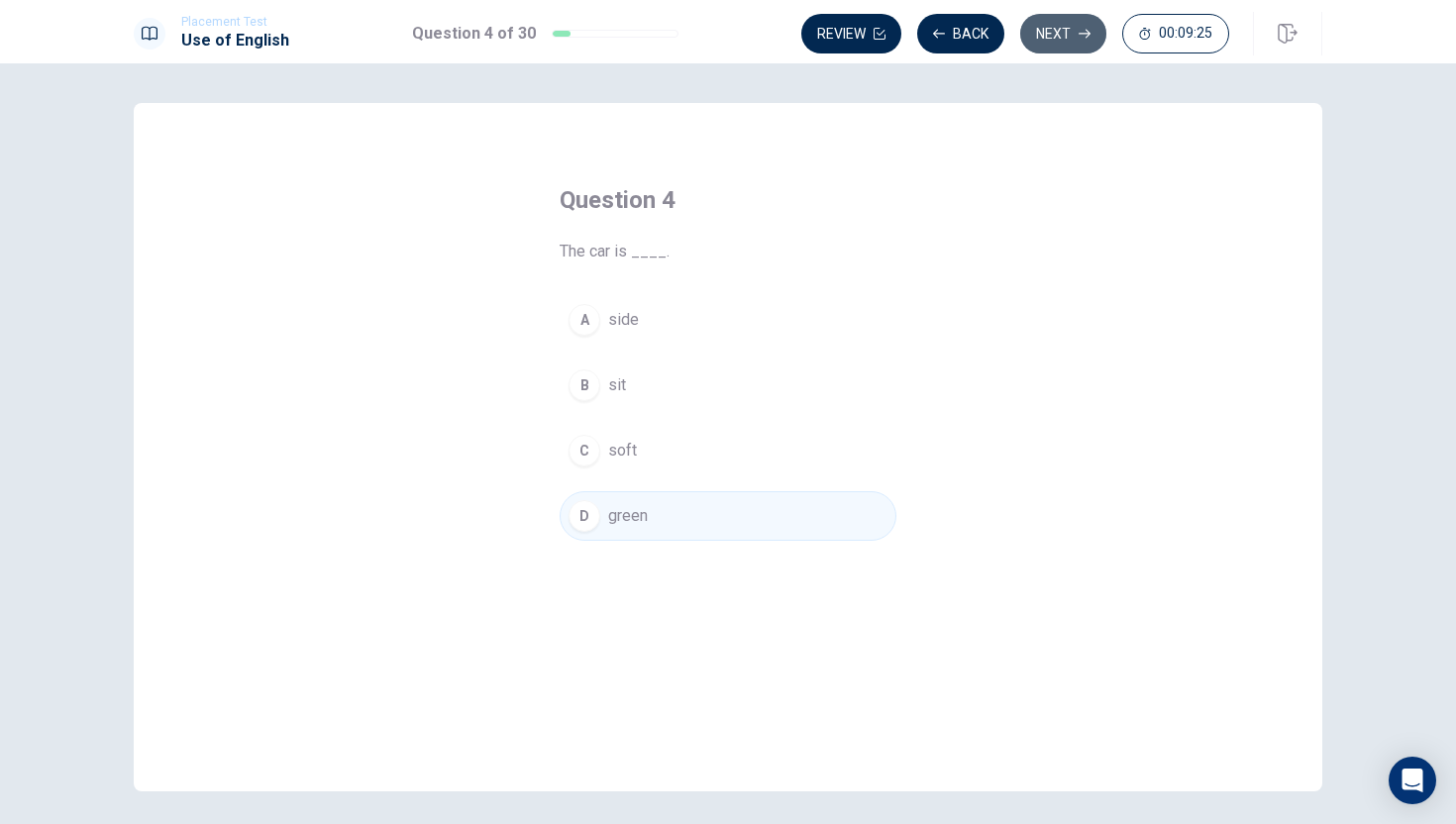 click on "Next" at bounding box center (1063, 34) 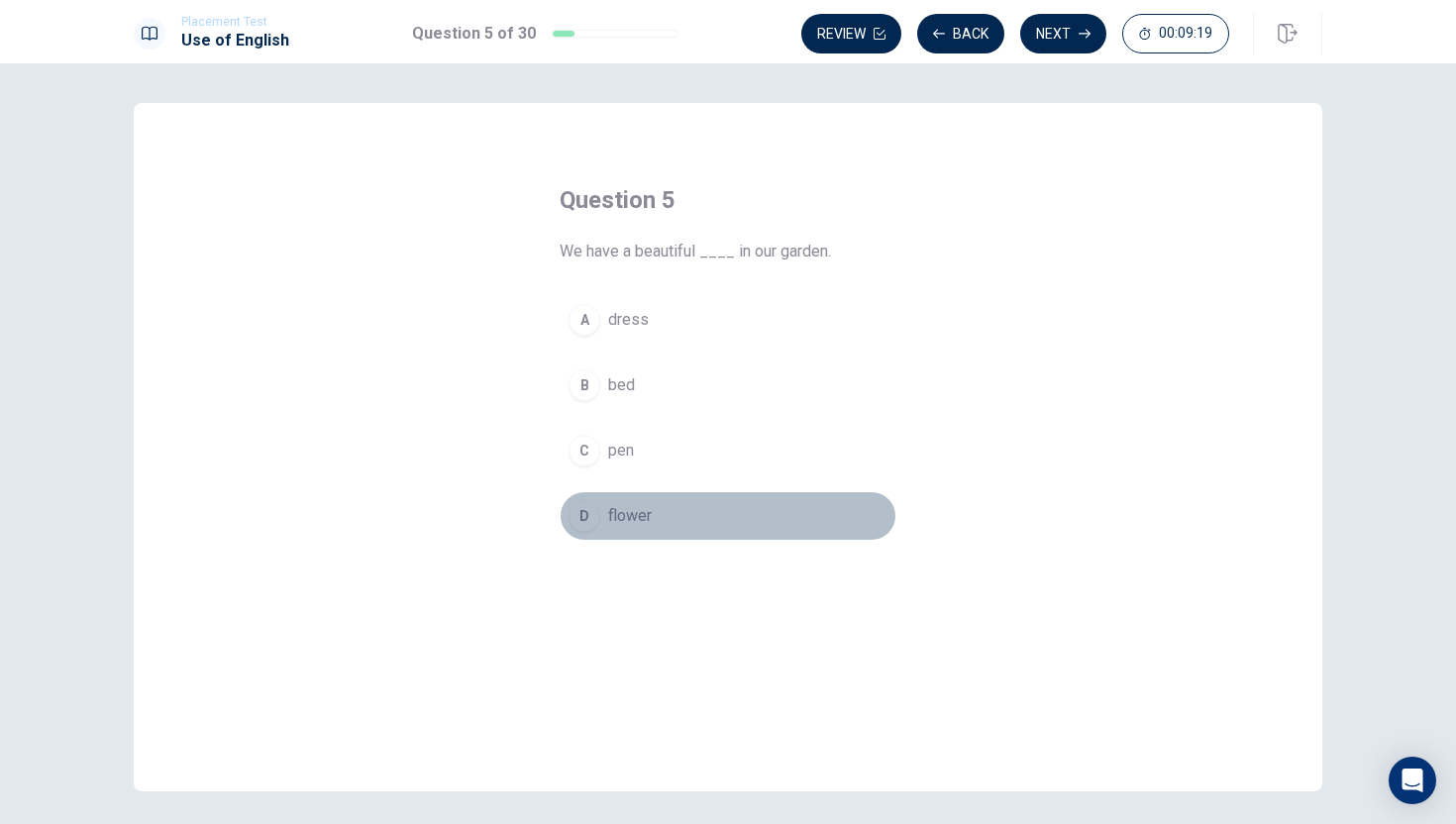 click on "D" at bounding box center (584, 516) 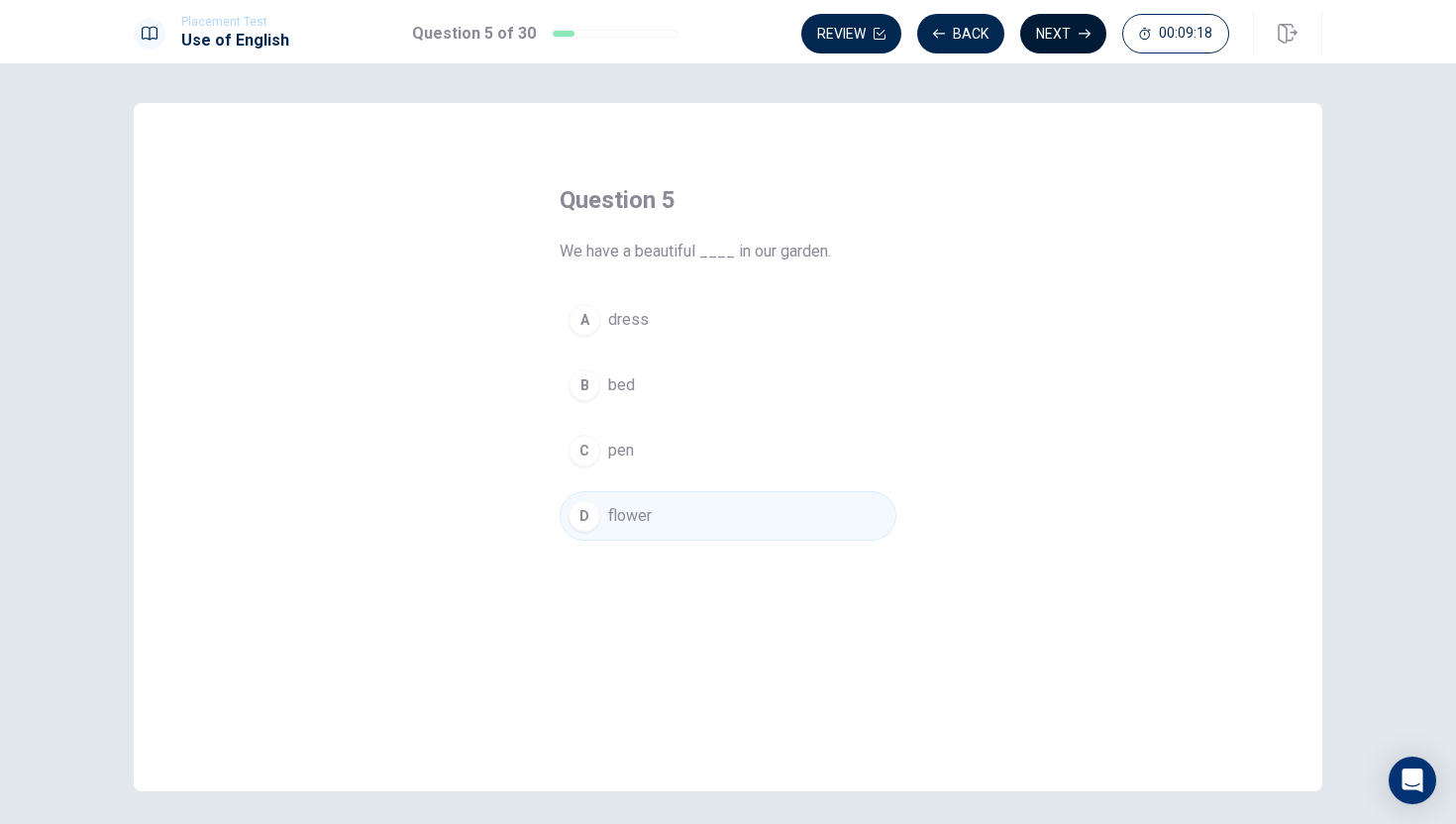 click on "Next" at bounding box center [1063, 34] 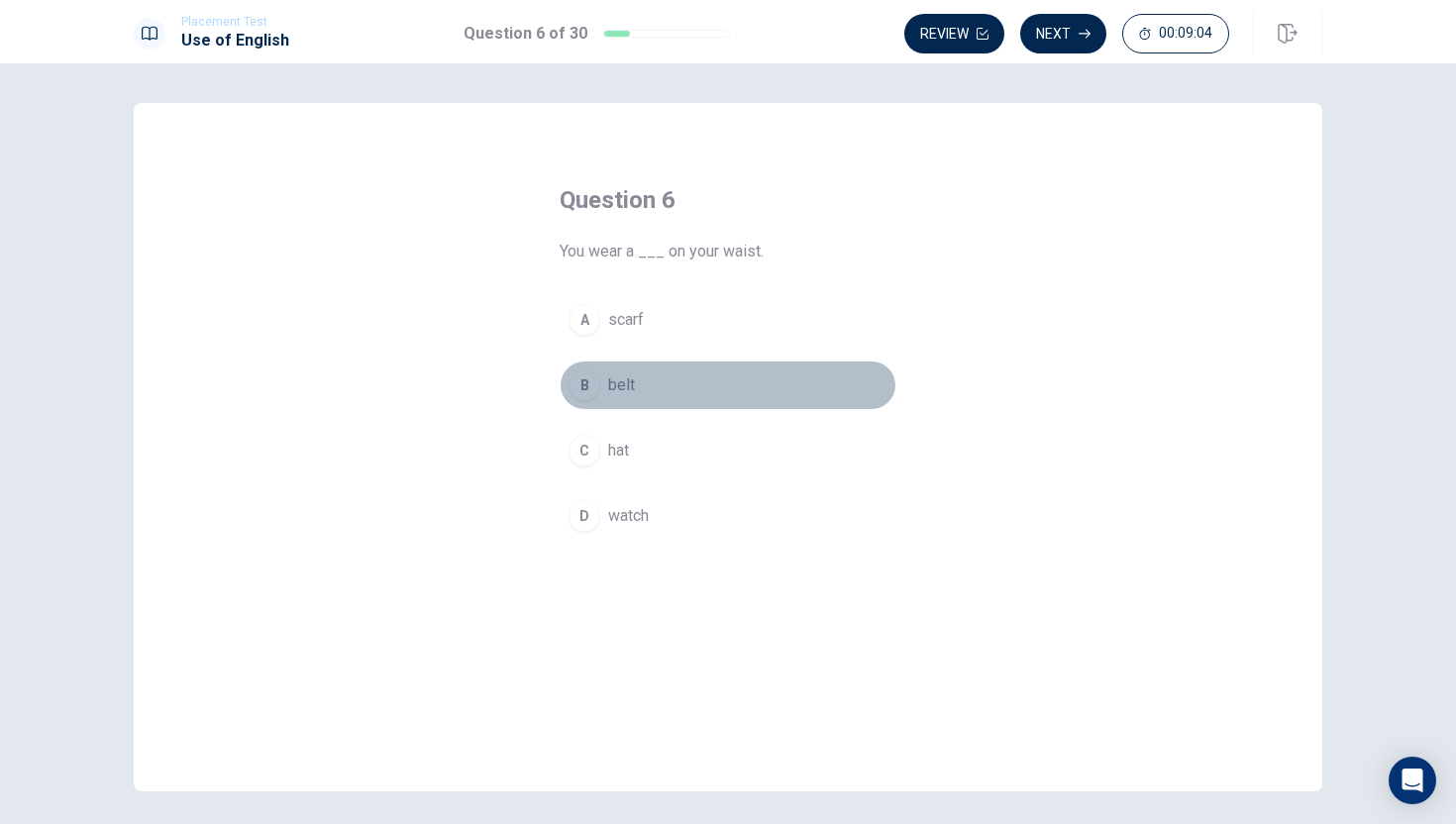 click on "B" at bounding box center [584, 385] 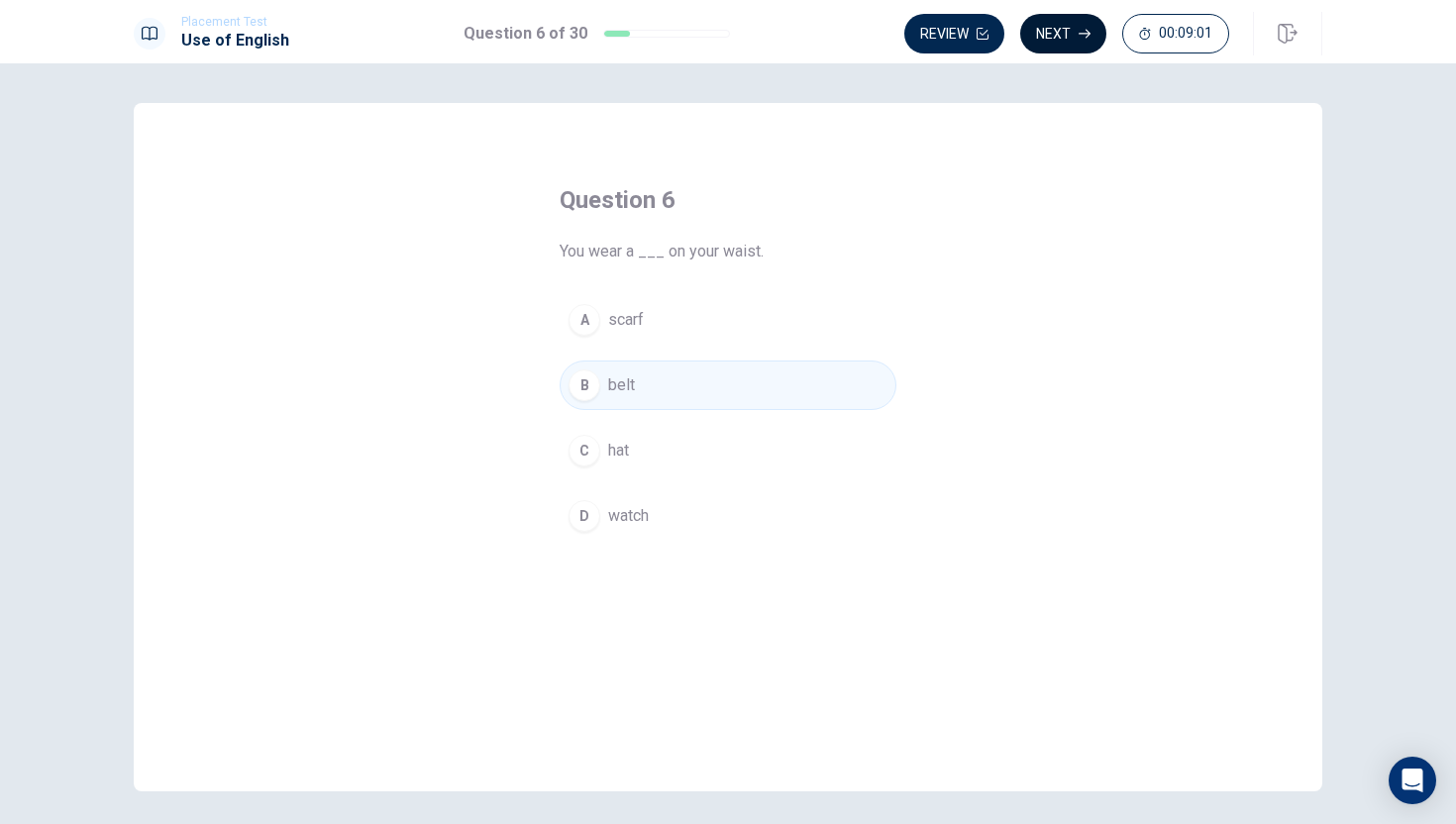 click on "Next" at bounding box center (1063, 34) 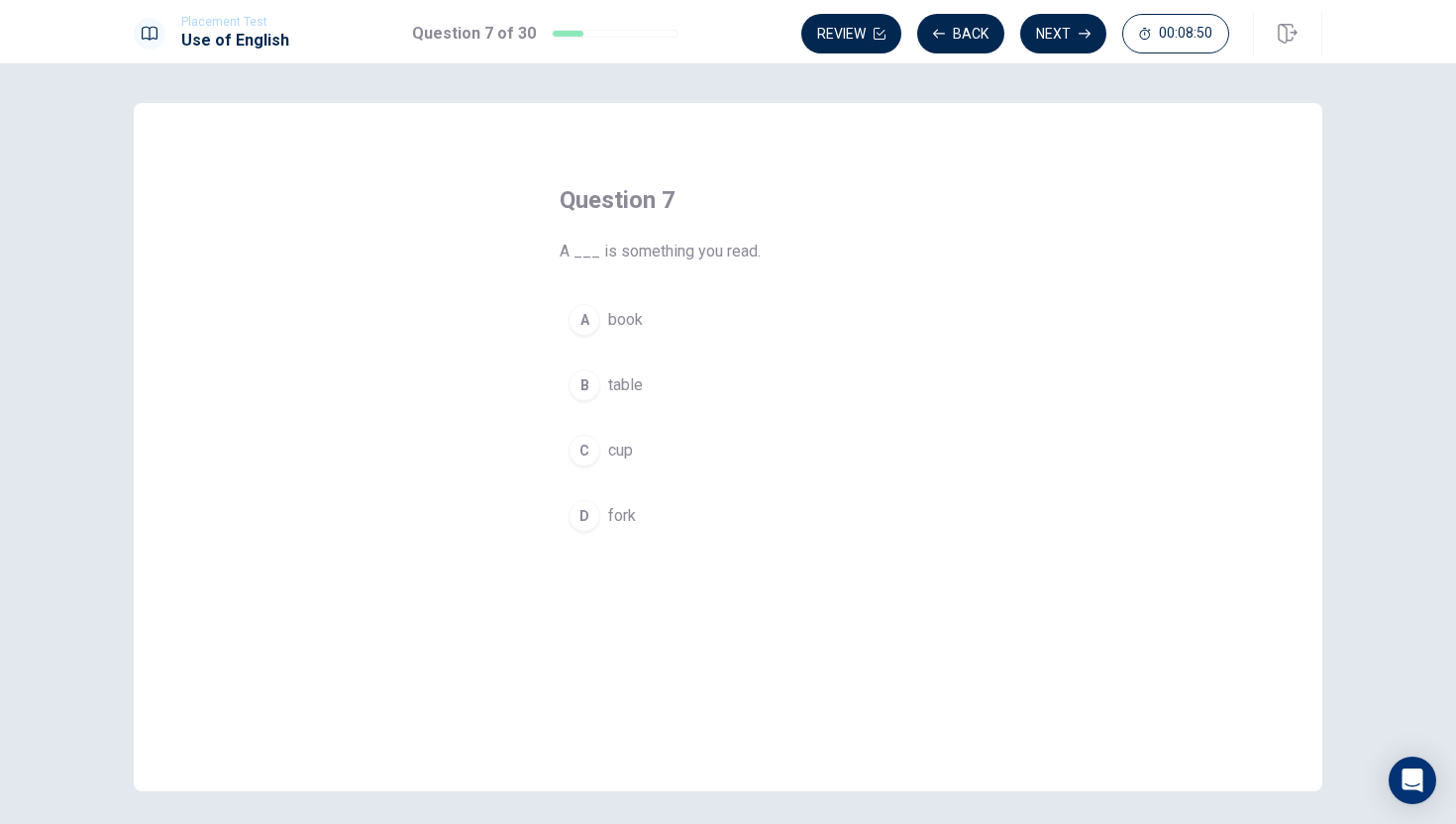 click on "A" at bounding box center [584, 320] 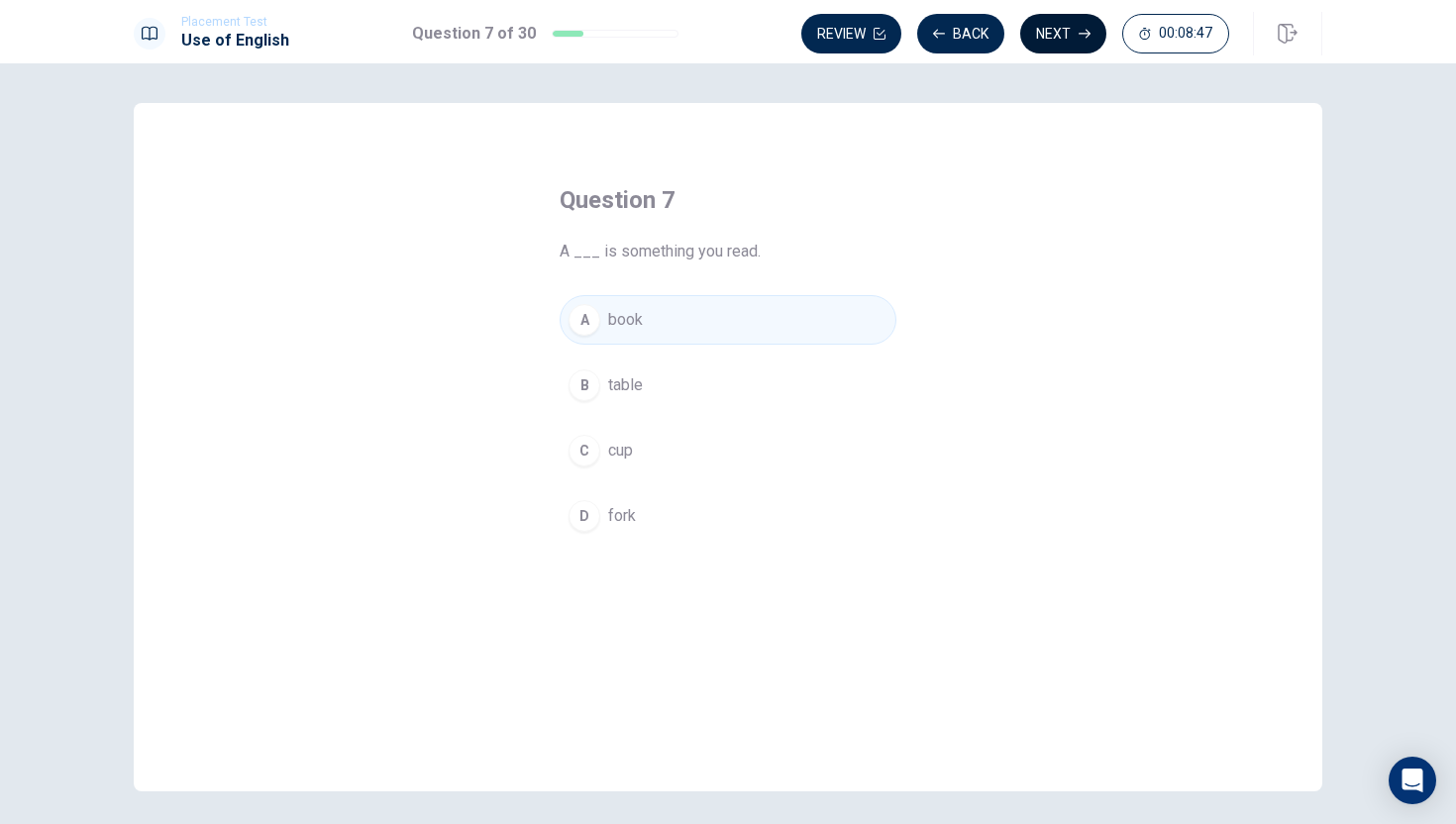 click on "Next" at bounding box center [1063, 34] 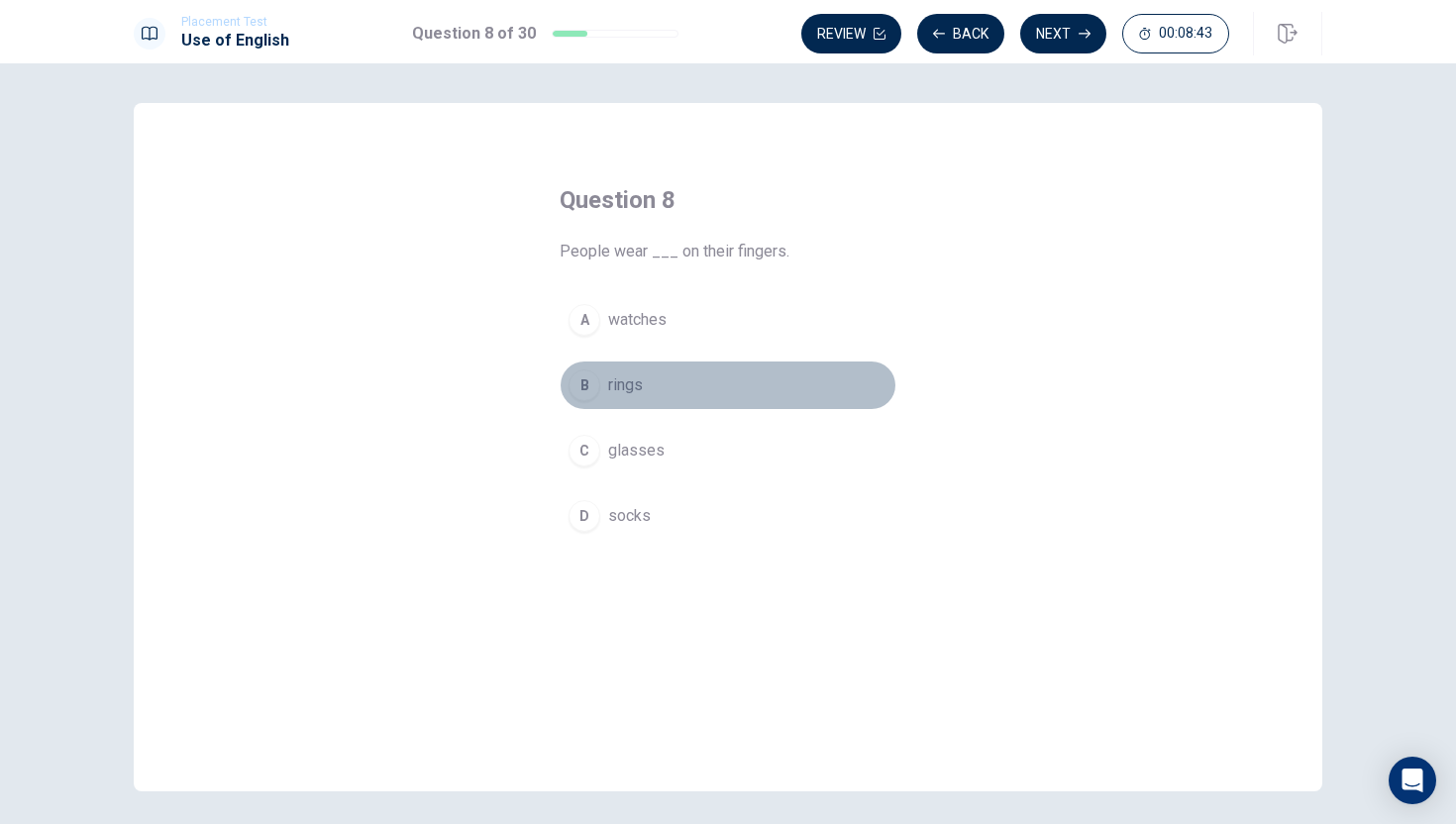 click on "B" at bounding box center [584, 385] 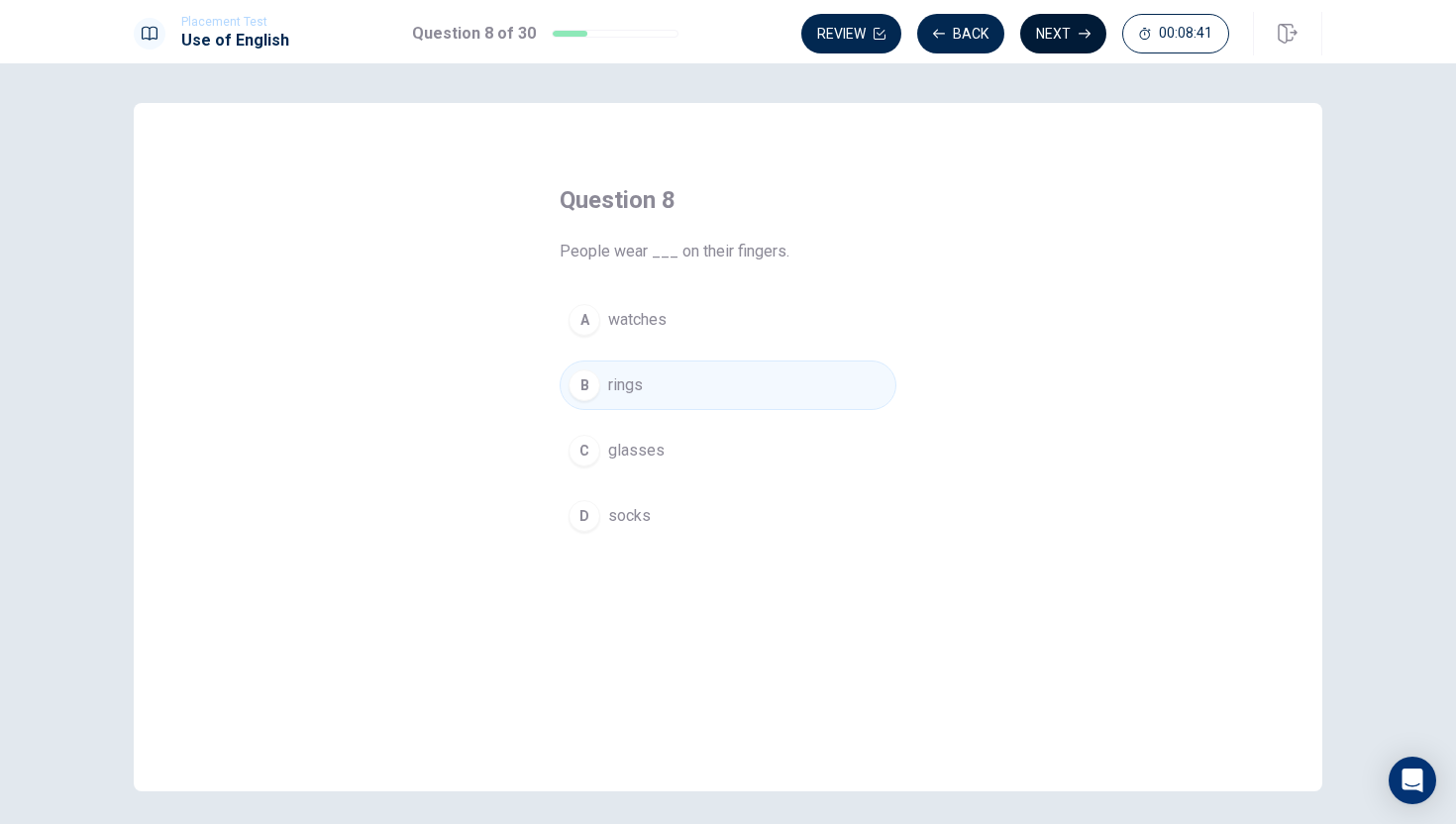 click on "Next" at bounding box center (1063, 34) 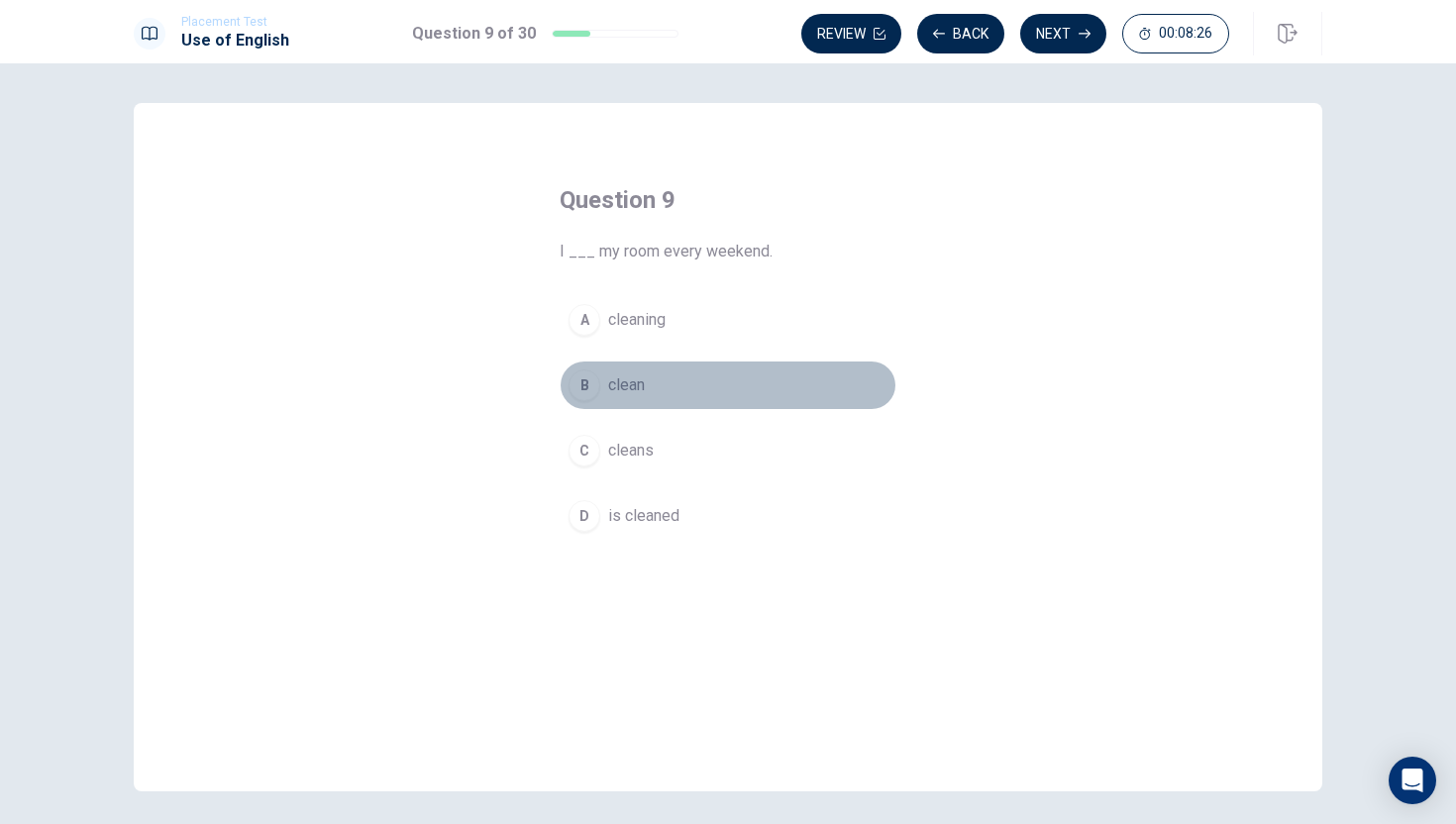 click on "B" at bounding box center (584, 385) 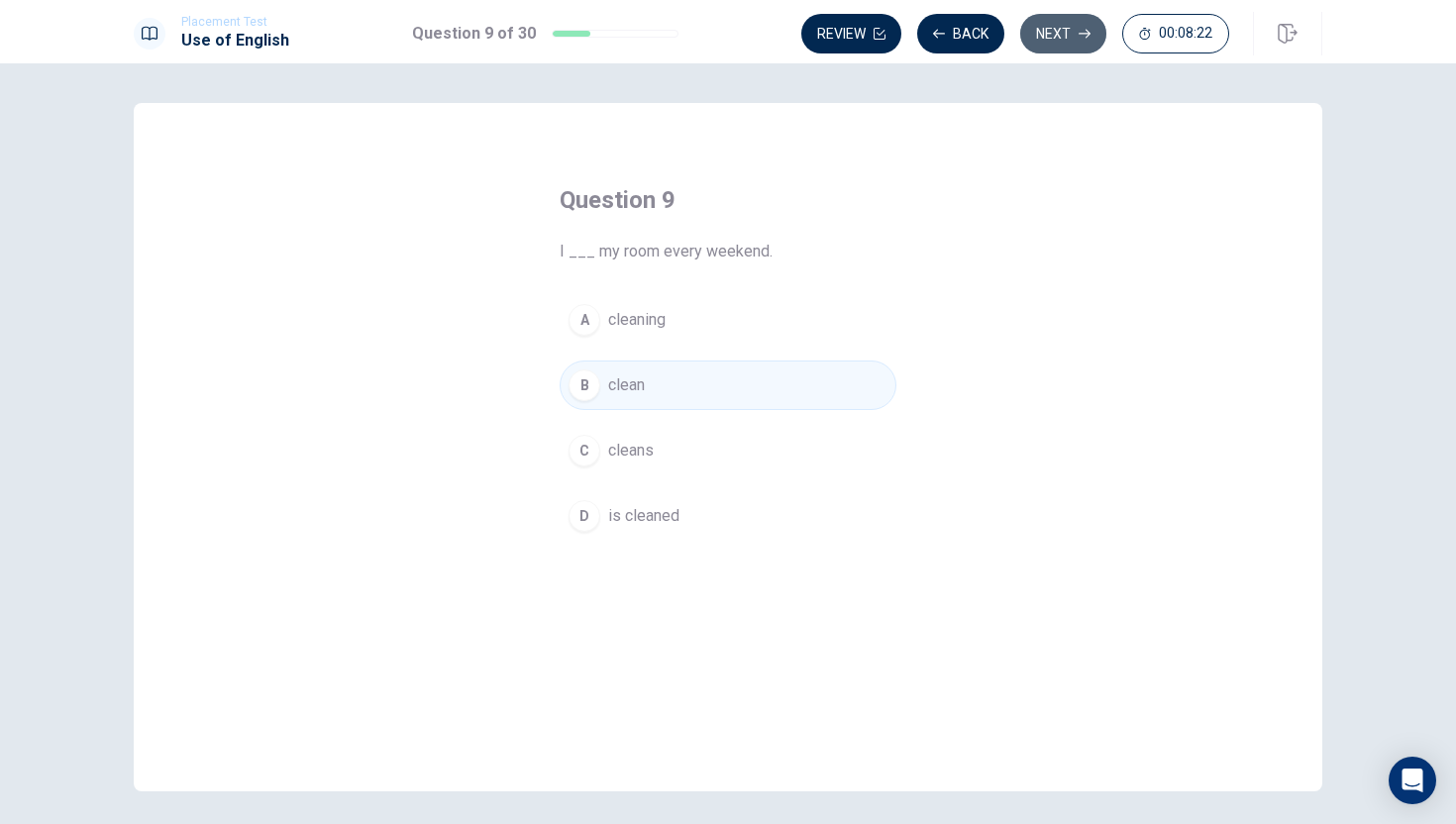 click on "Next" at bounding box center (1063, 34) 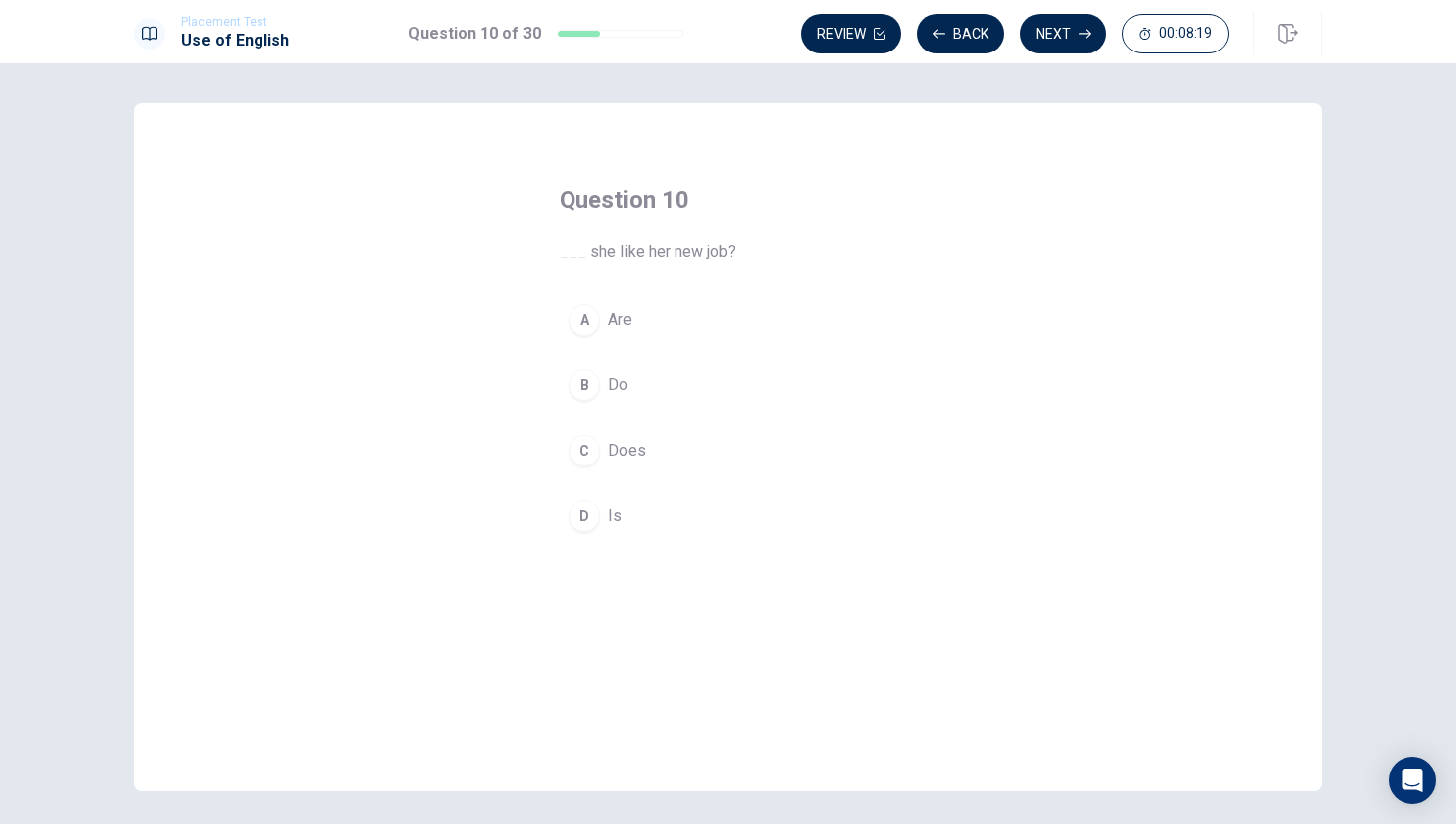 click on "C" at bounding box center [584, 451] 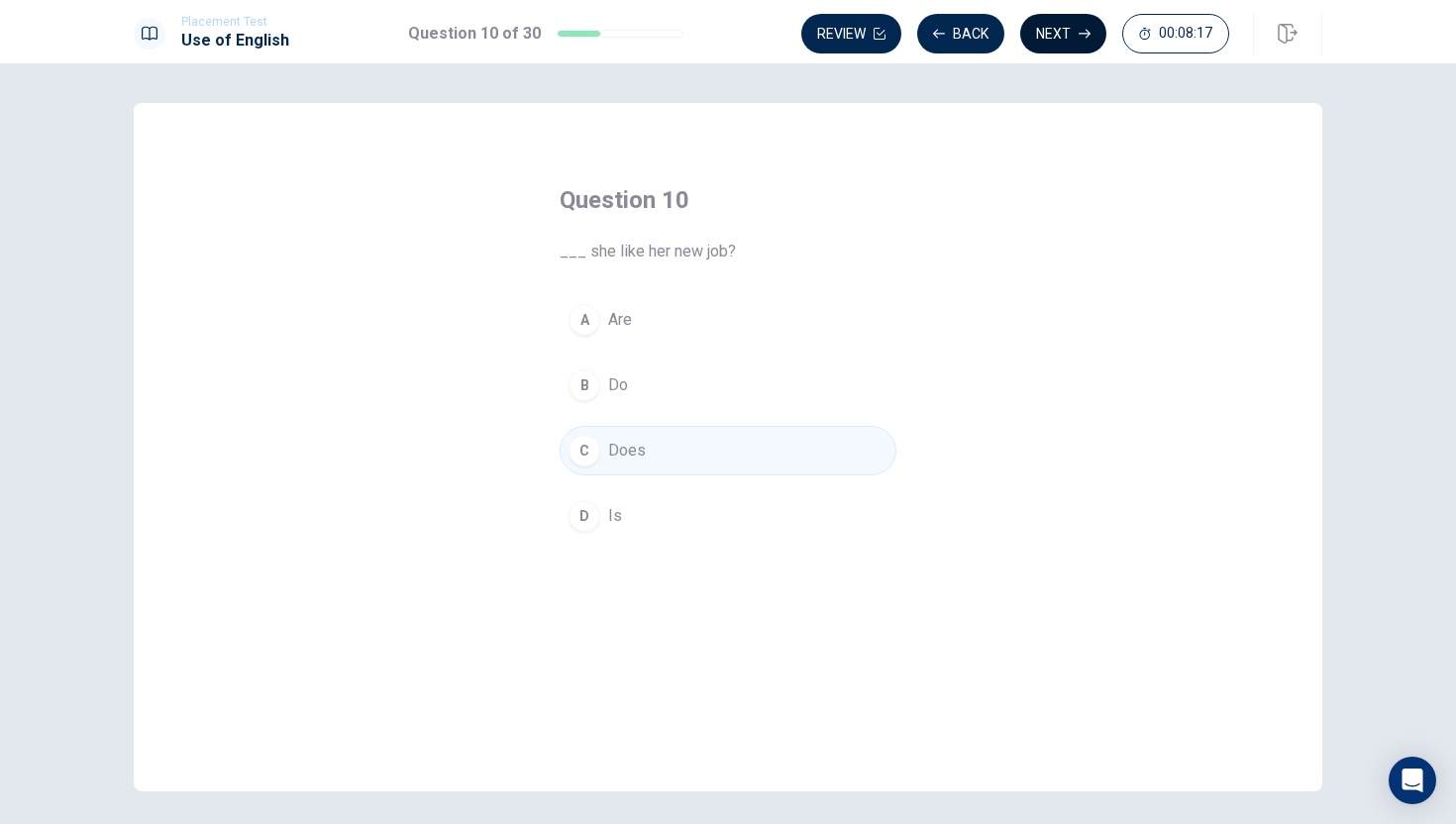 click on "Next" at bounding box center (1063, 34) 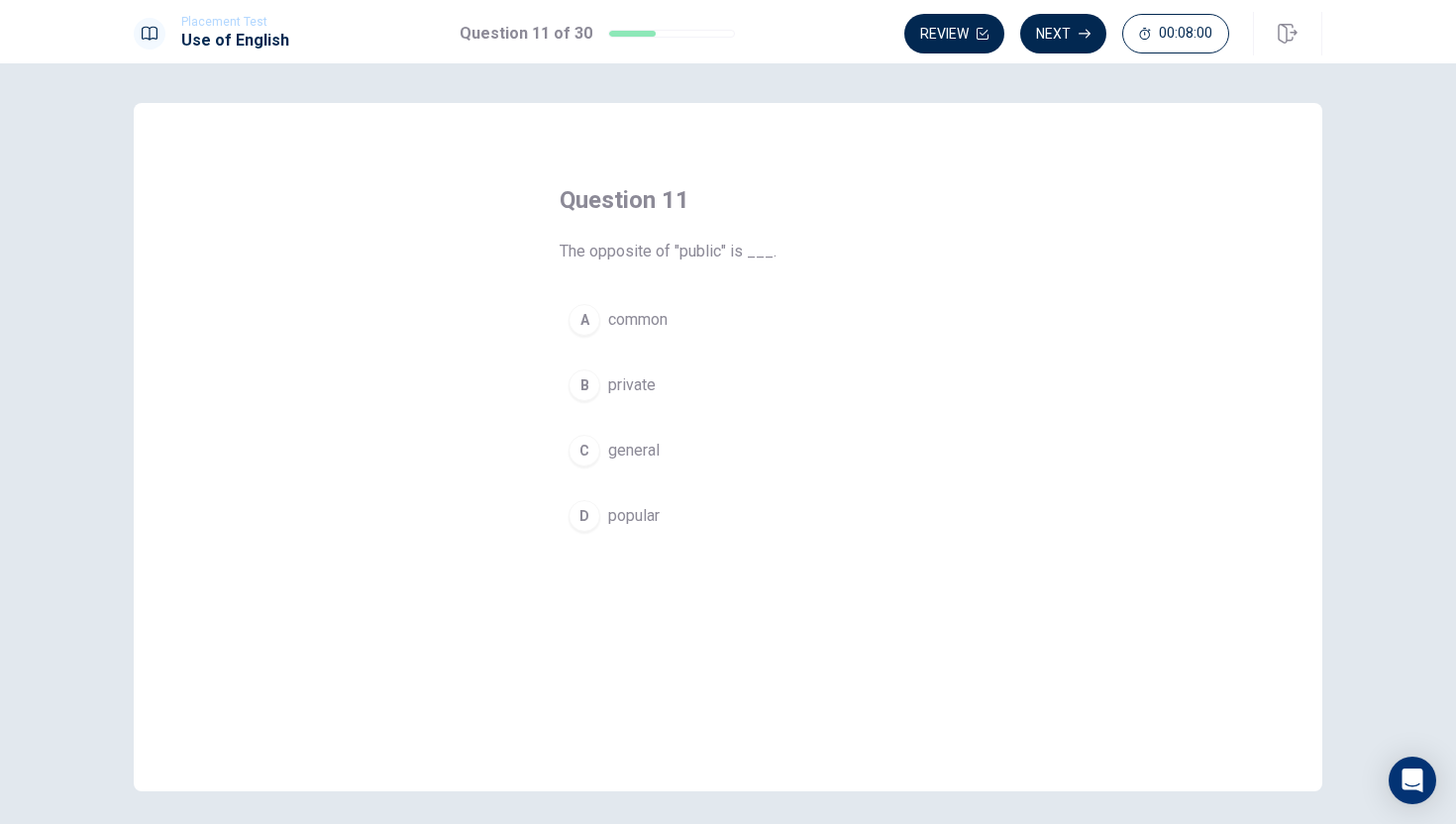 click on "B" at bounding box center [584, 385] 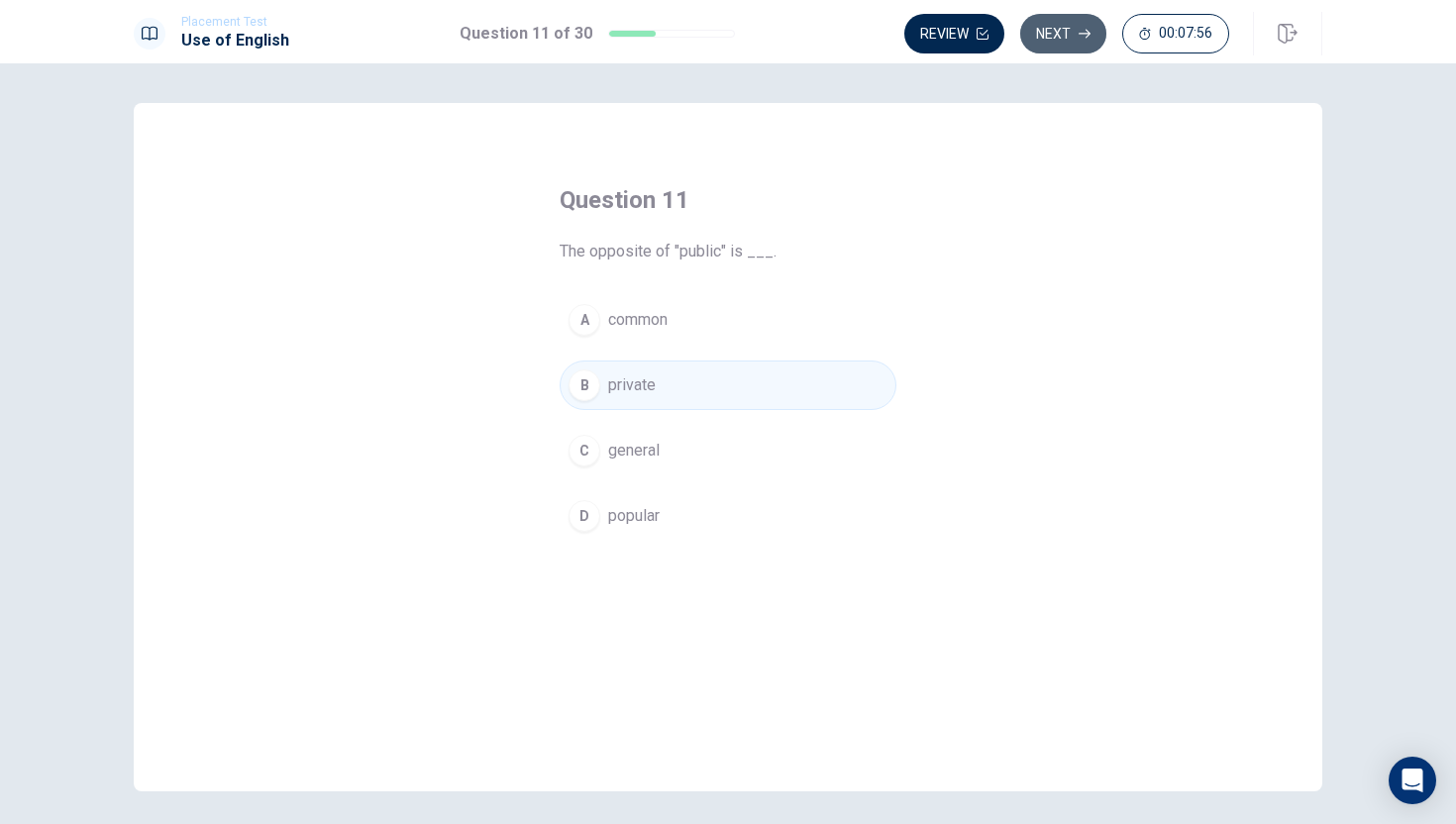 click on "Next" at bounding box center (1063, 34) 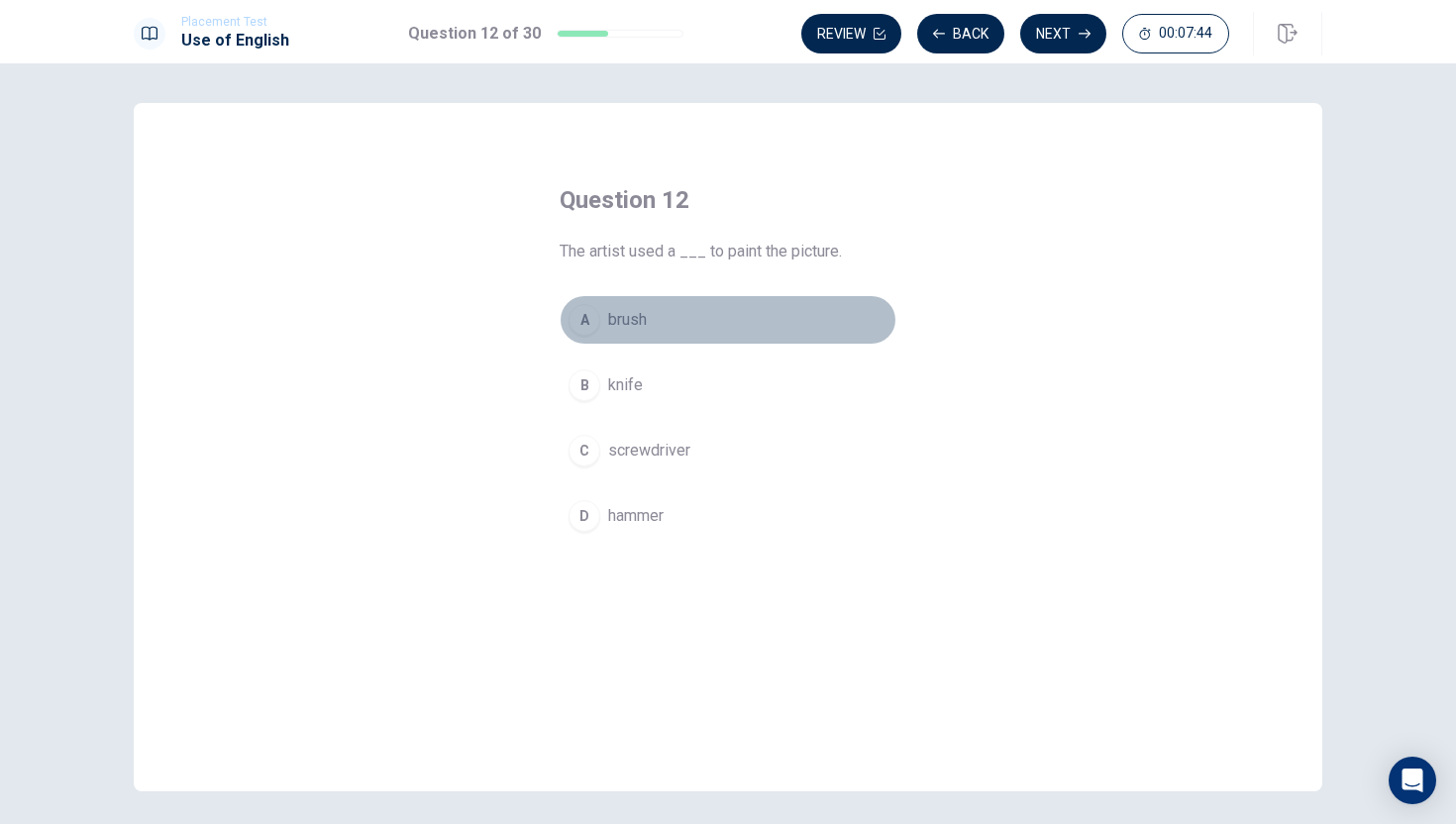 click on "A" at bounding box center (584, 320) 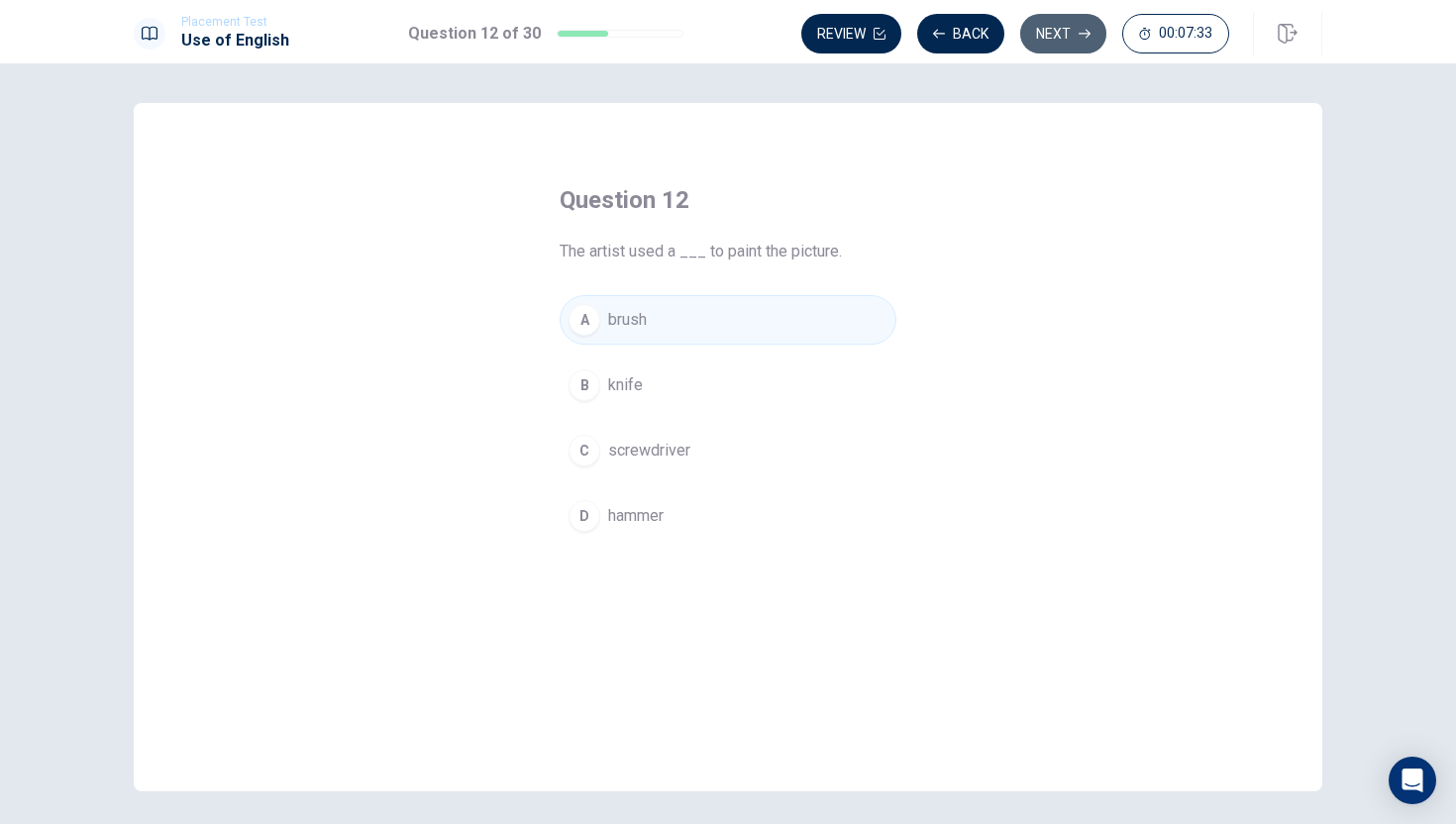 click on "Next" at bounding box center [1063, 34] 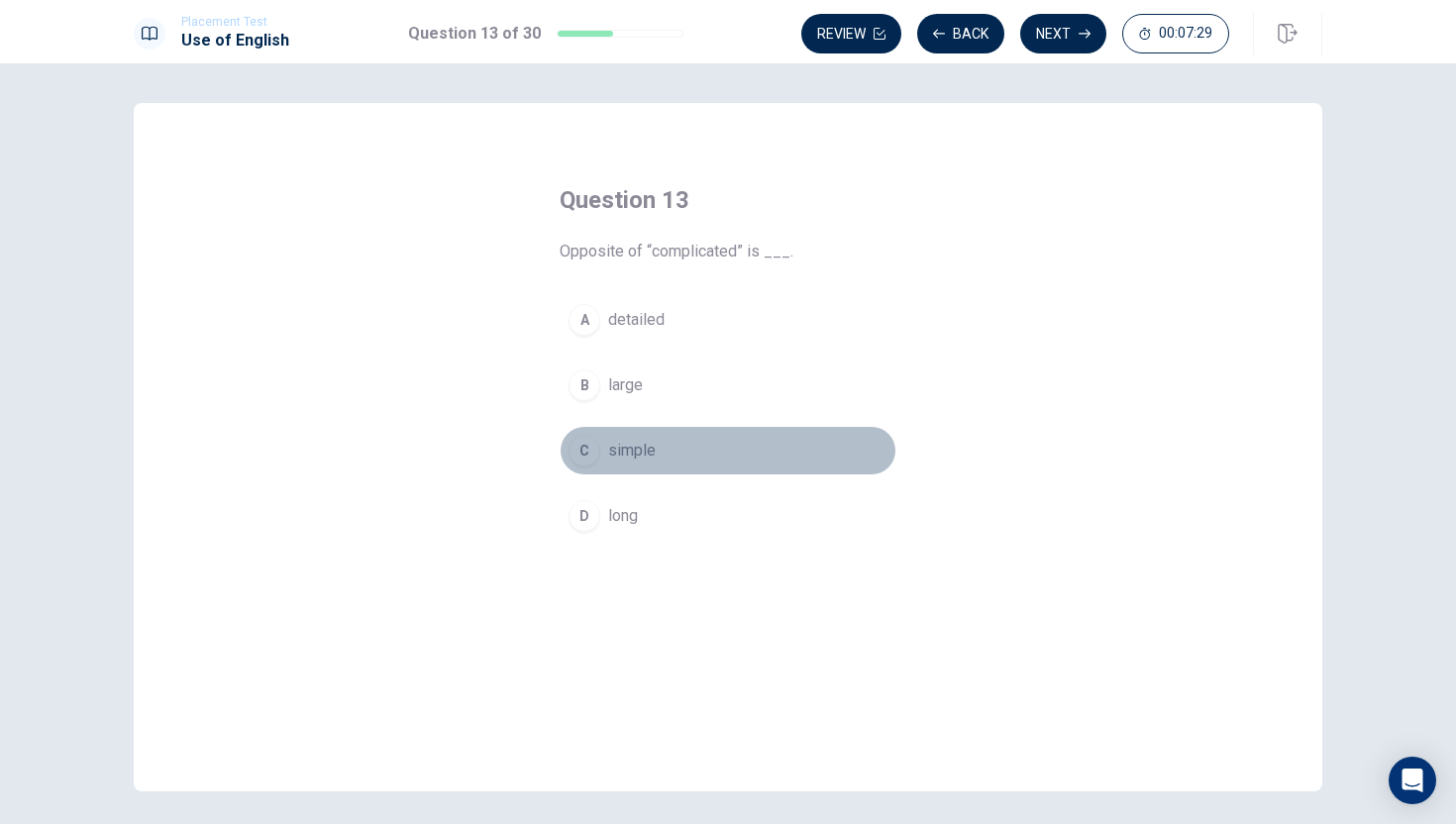 click on "C" at bounding box center [584, 451] 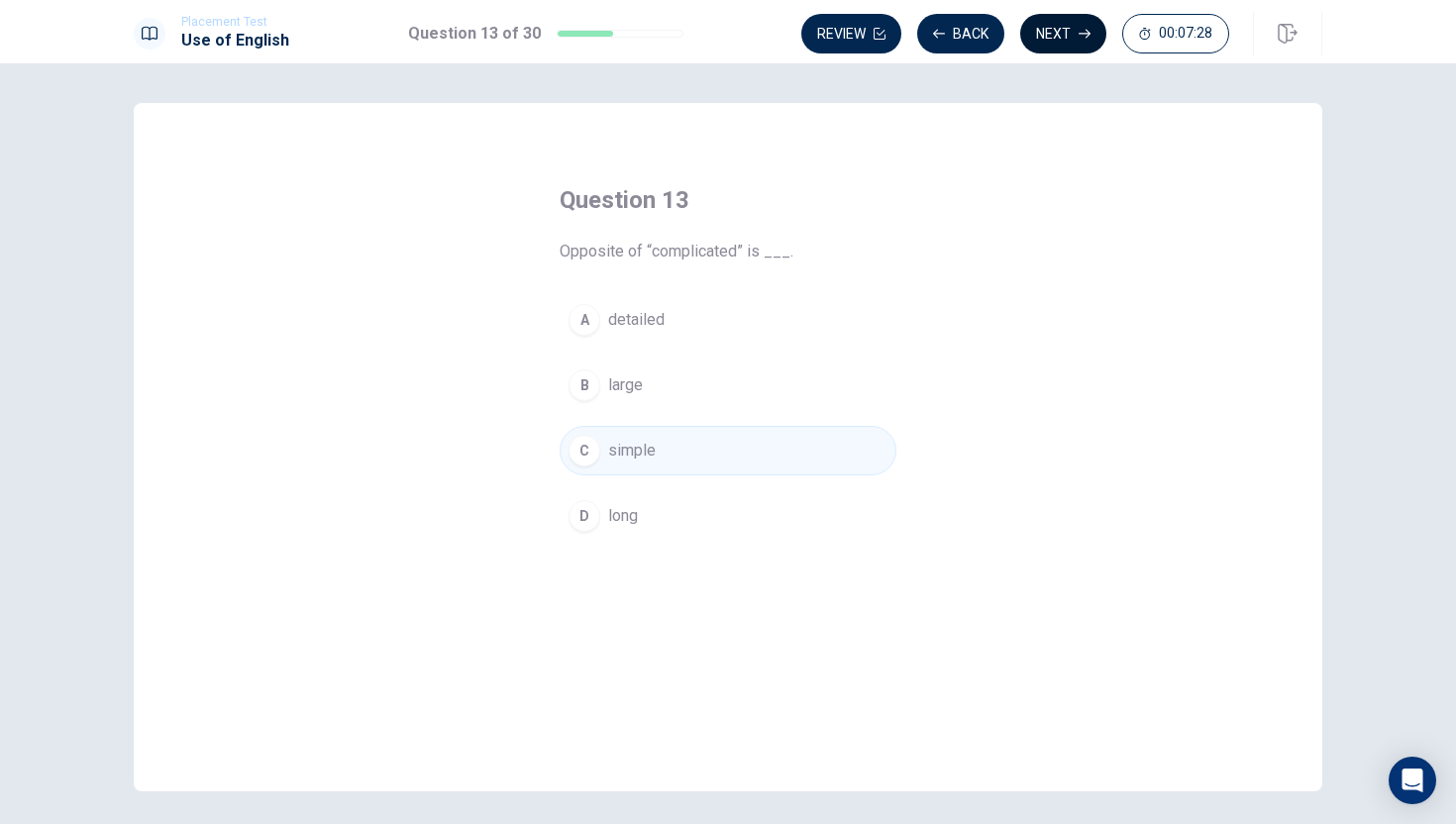 click on "Next" at bounding box center (1063, 34) 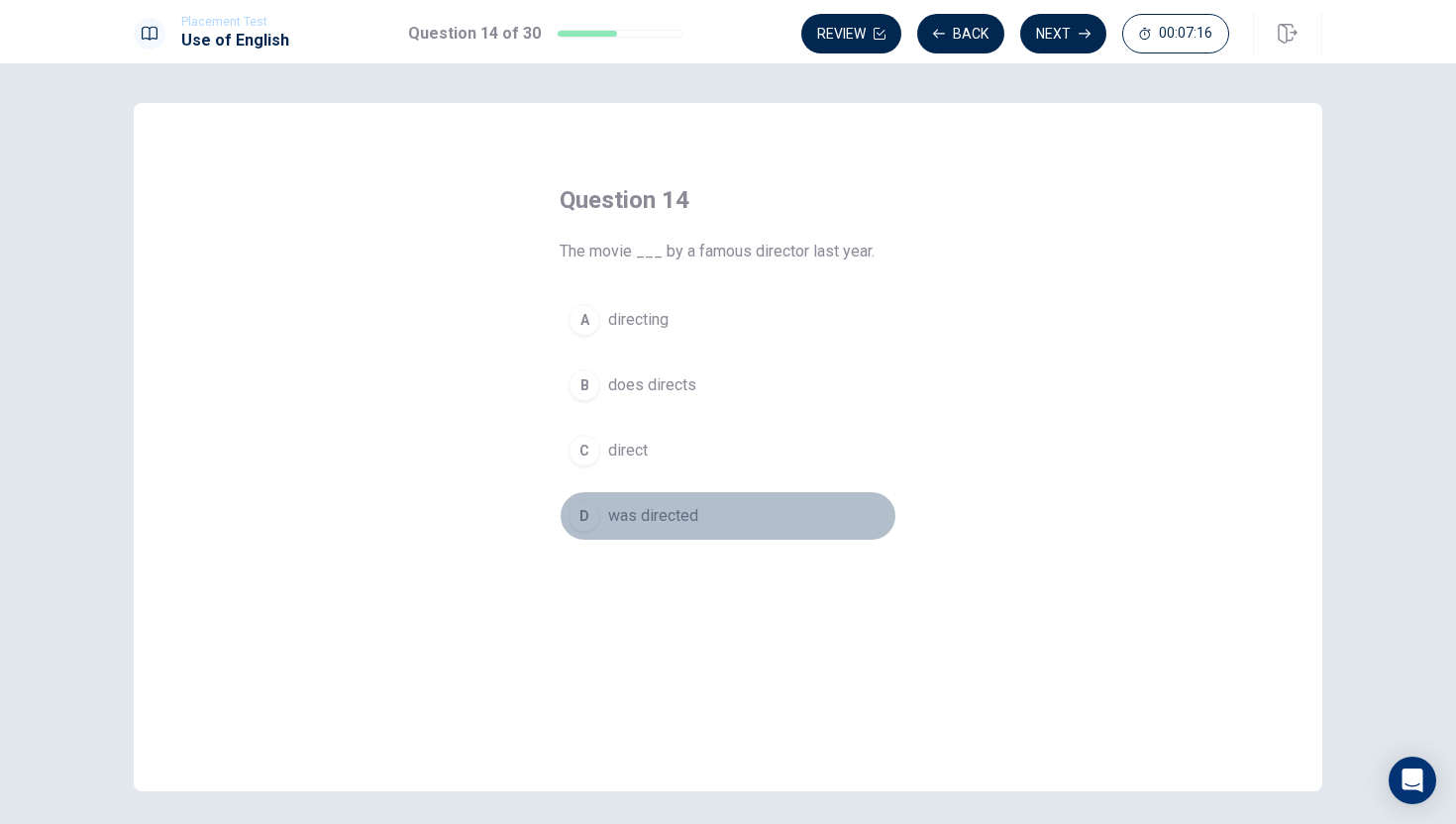 click on "D" at bounding box center (584, 516) 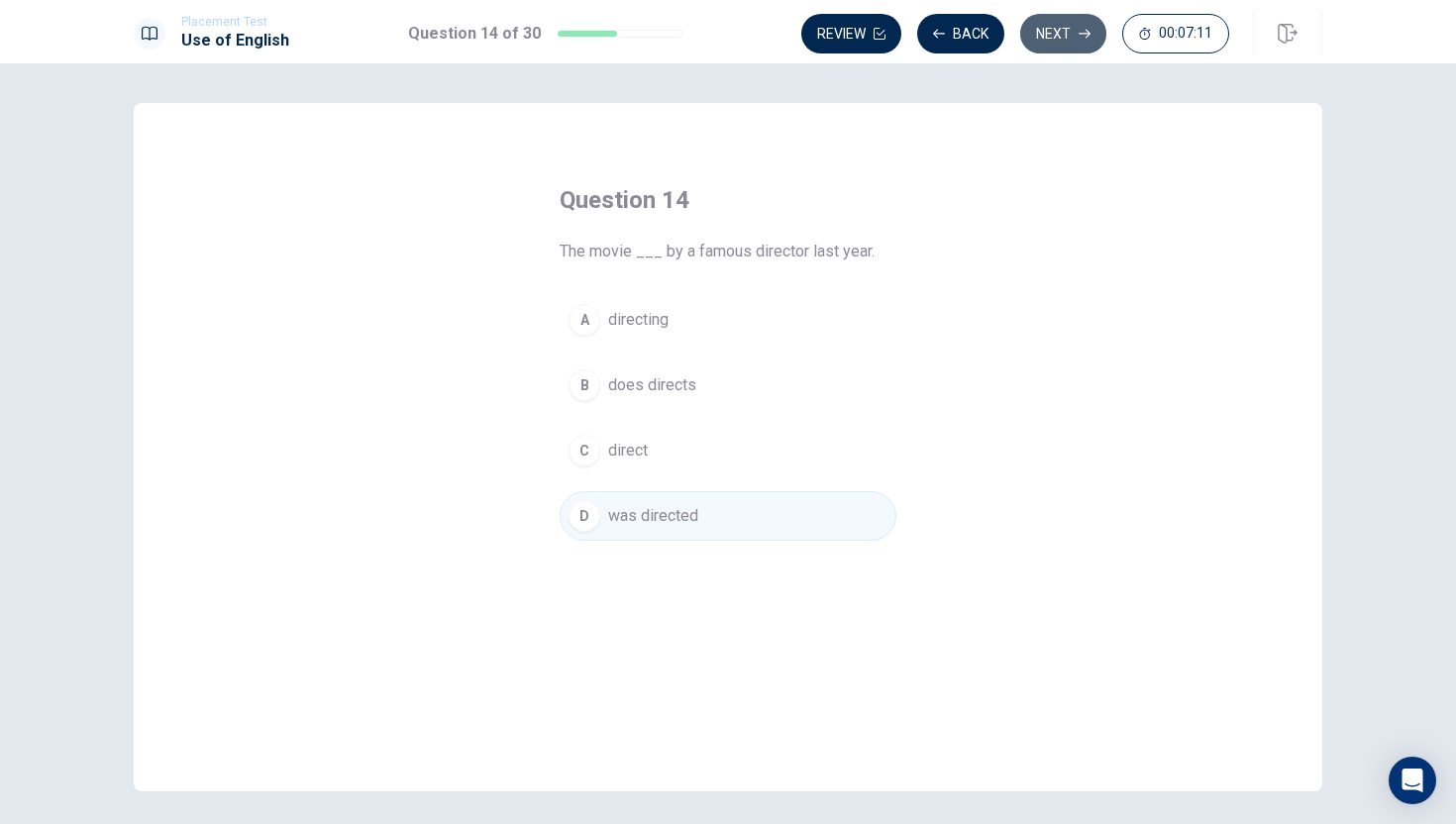 click on "Next" at bounding box center [1063, 34] 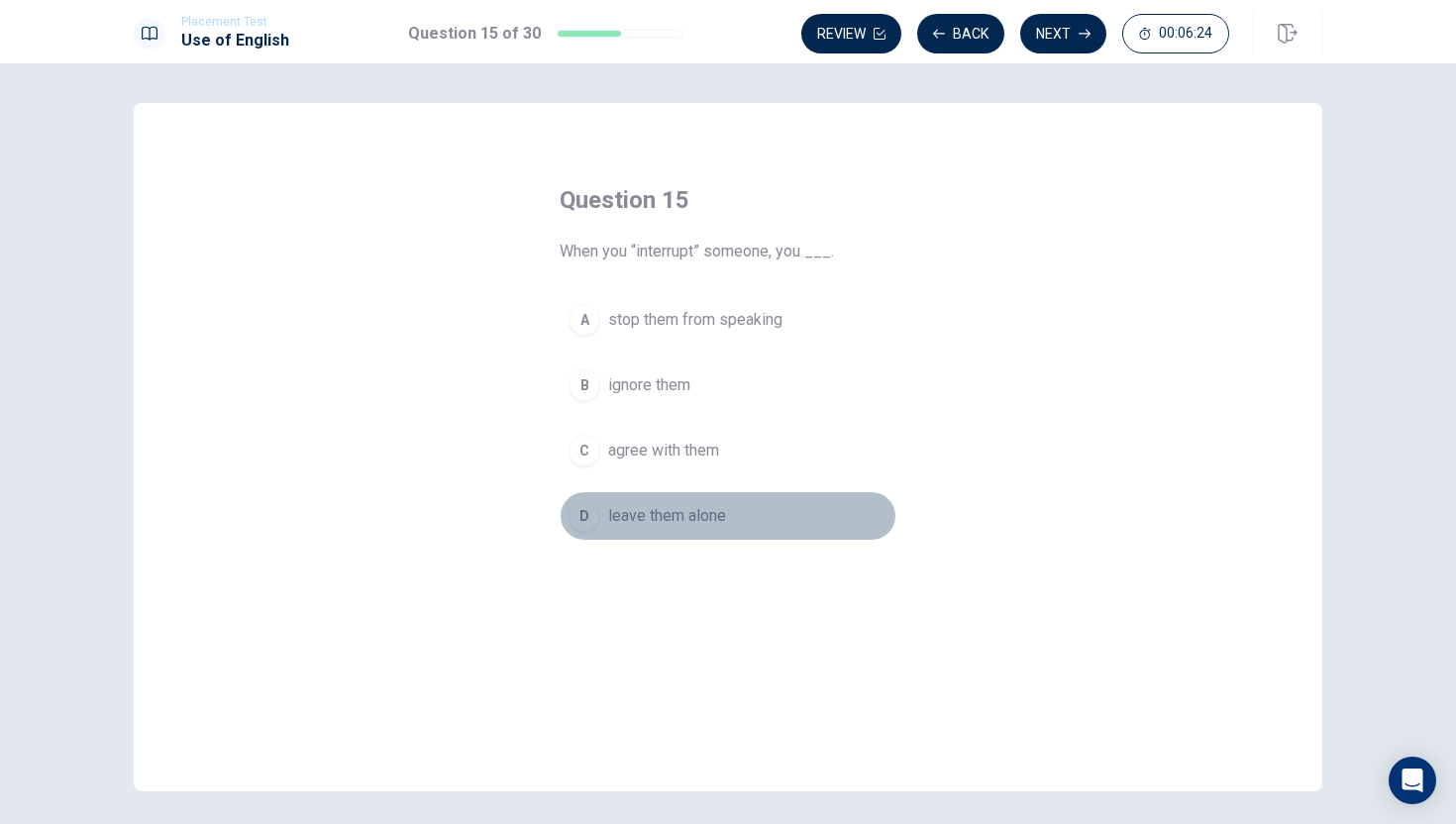 click on "D" at bounding box center (584, 516) 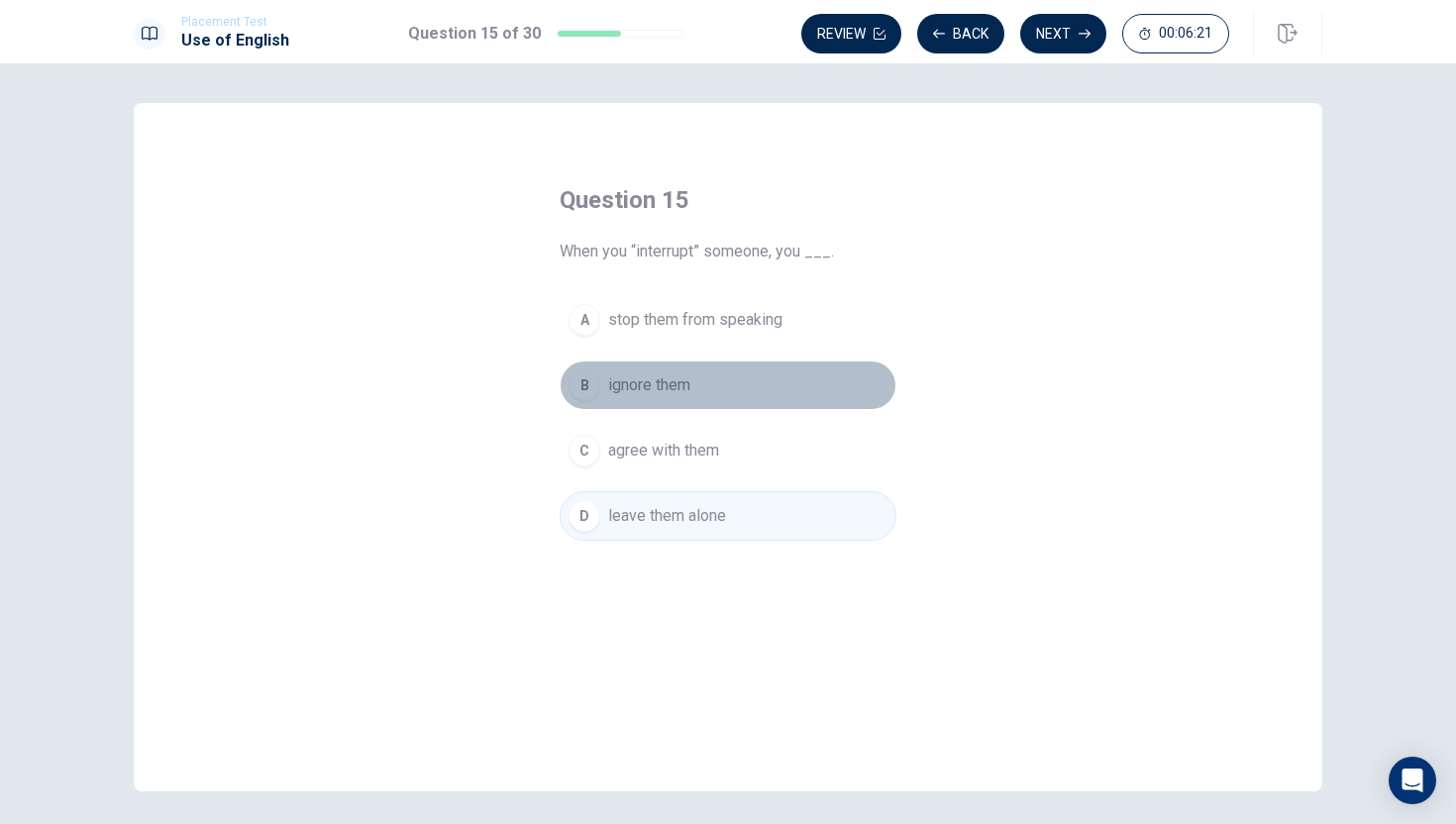 click on "B" at bounding box center [584, 385] 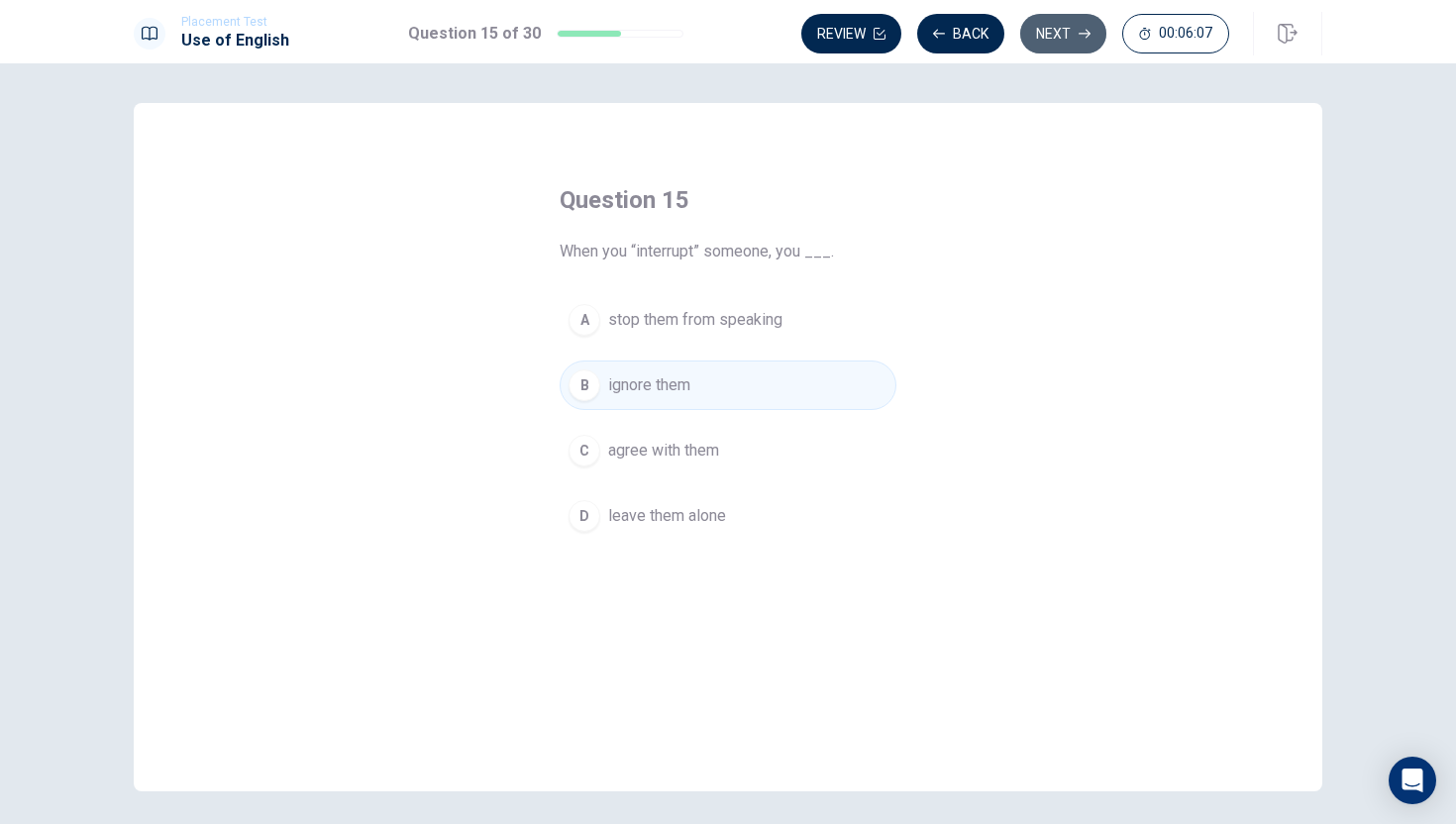 click on "Next" at bounding box center [1063, 34] 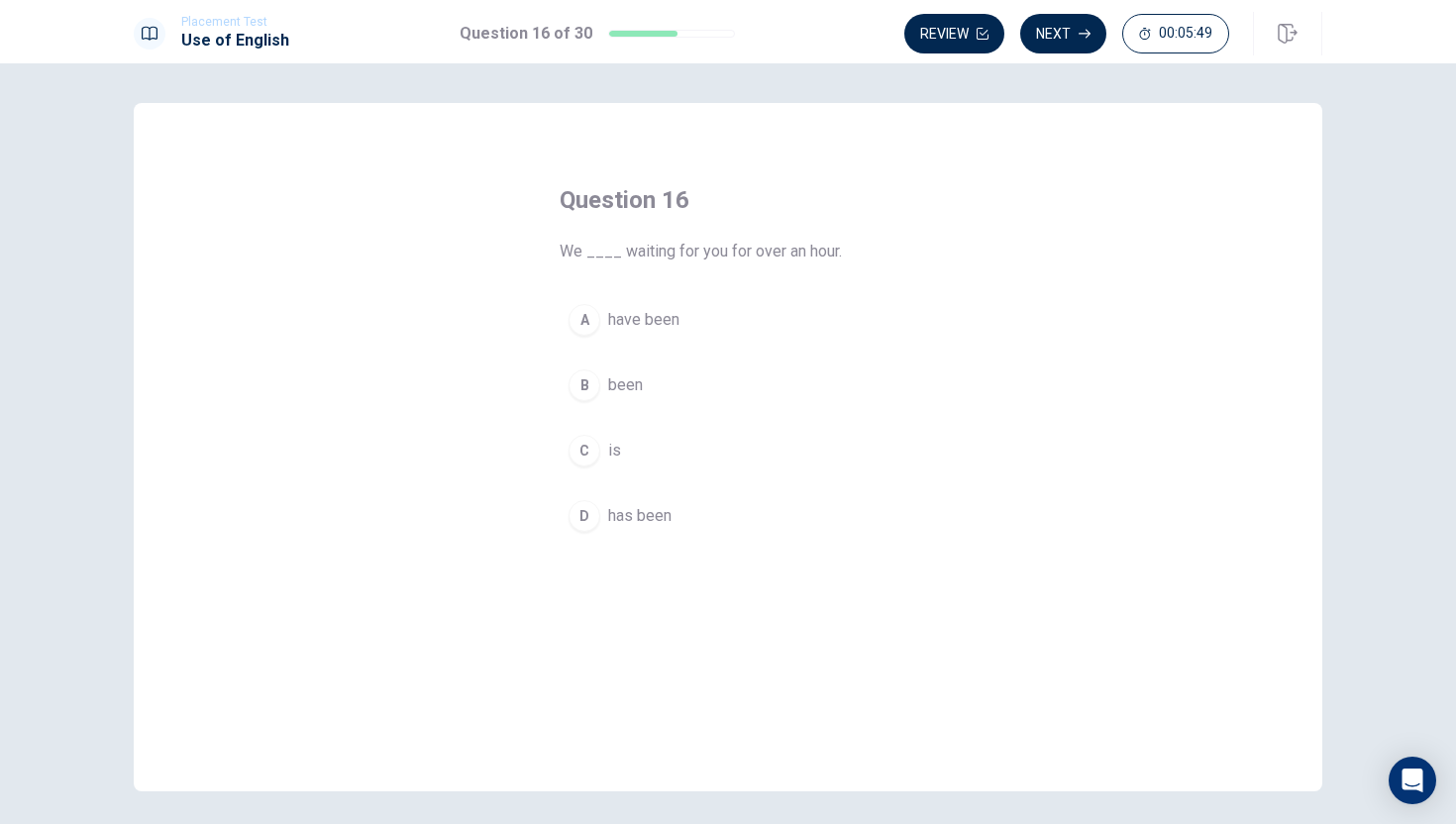 click on "A" at bounding box center (584, 320) 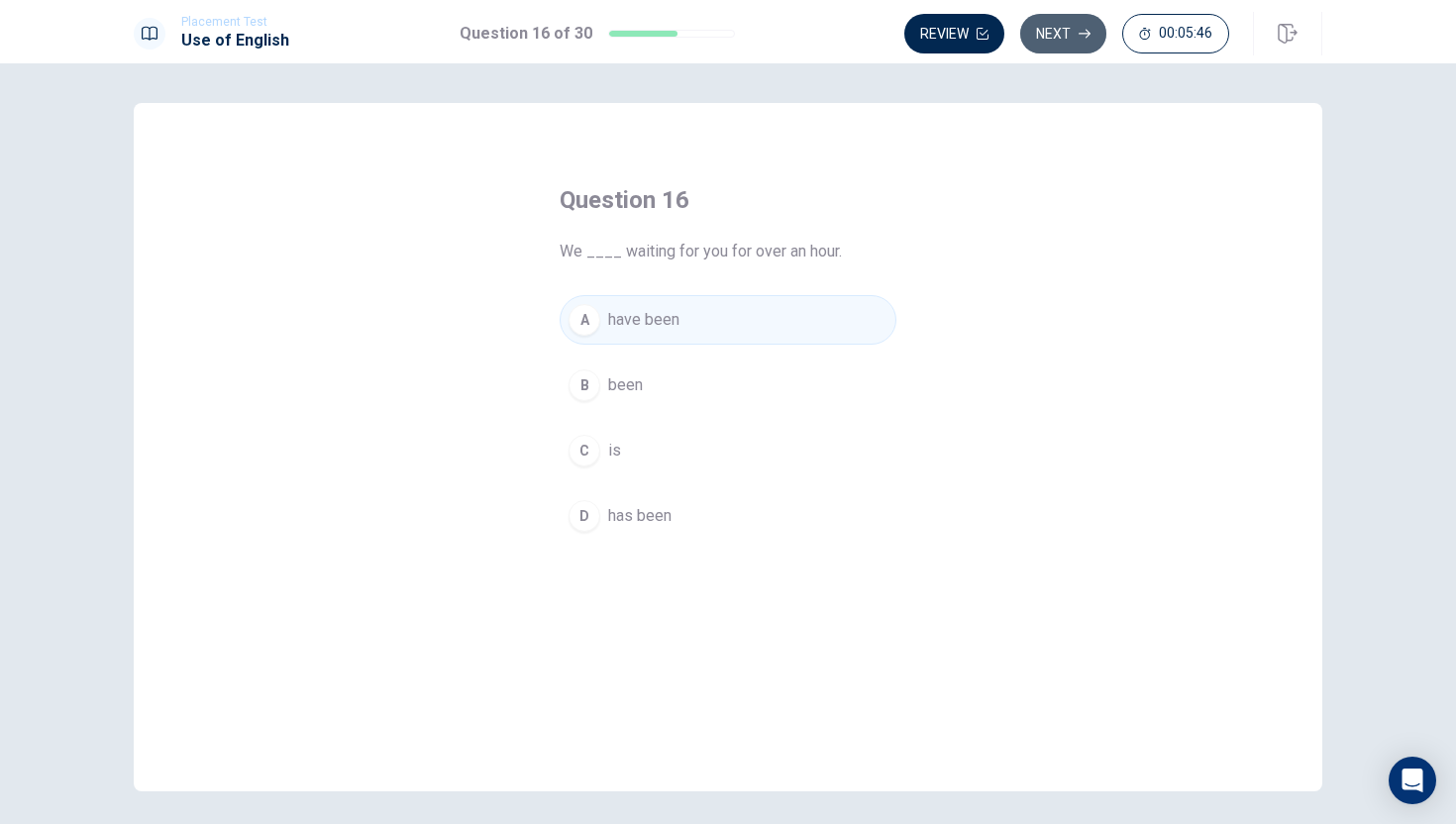click on "Next" at bounding box center (1063, 34) 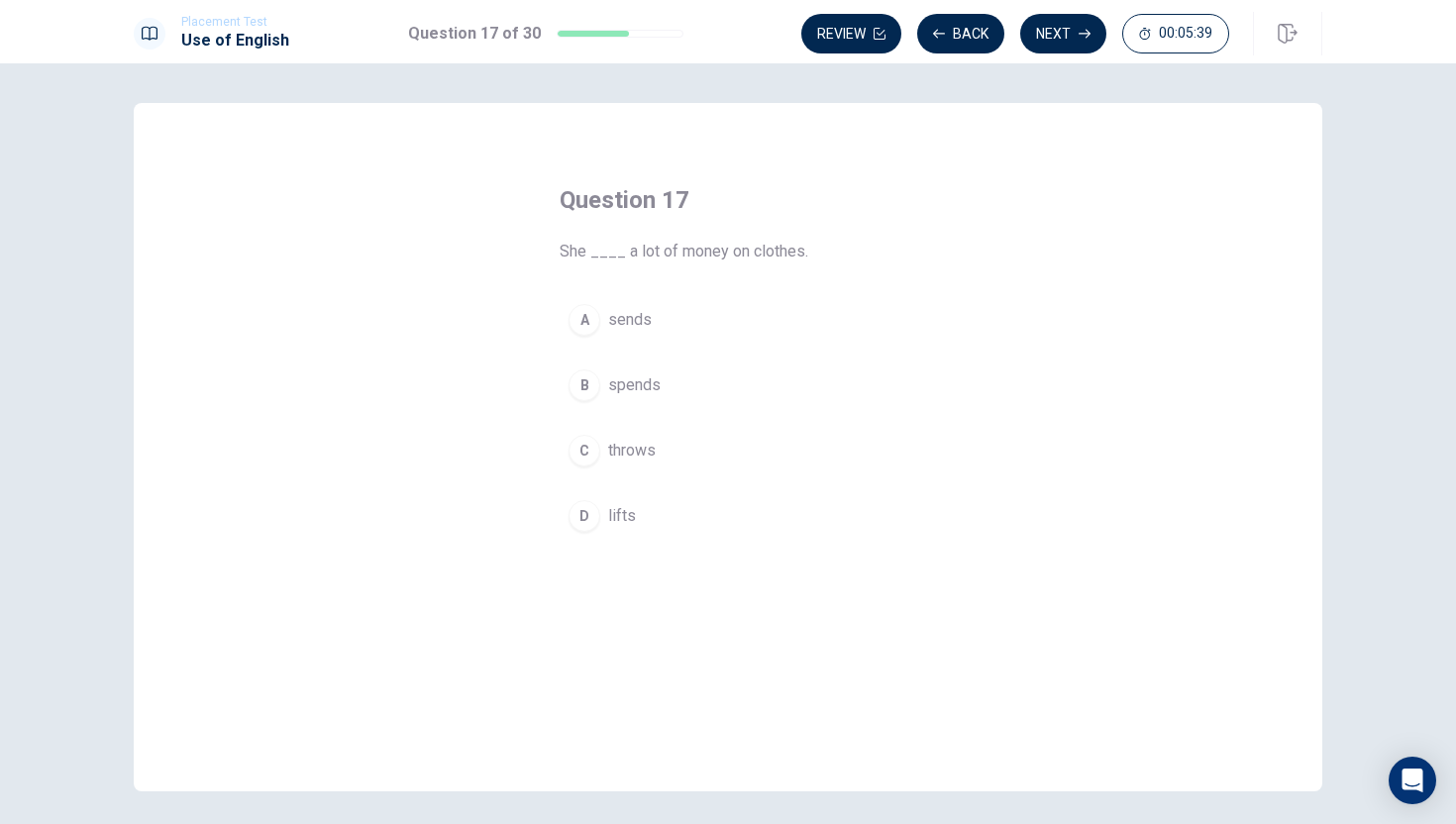 click on "A" at bounding box center (584, 320) 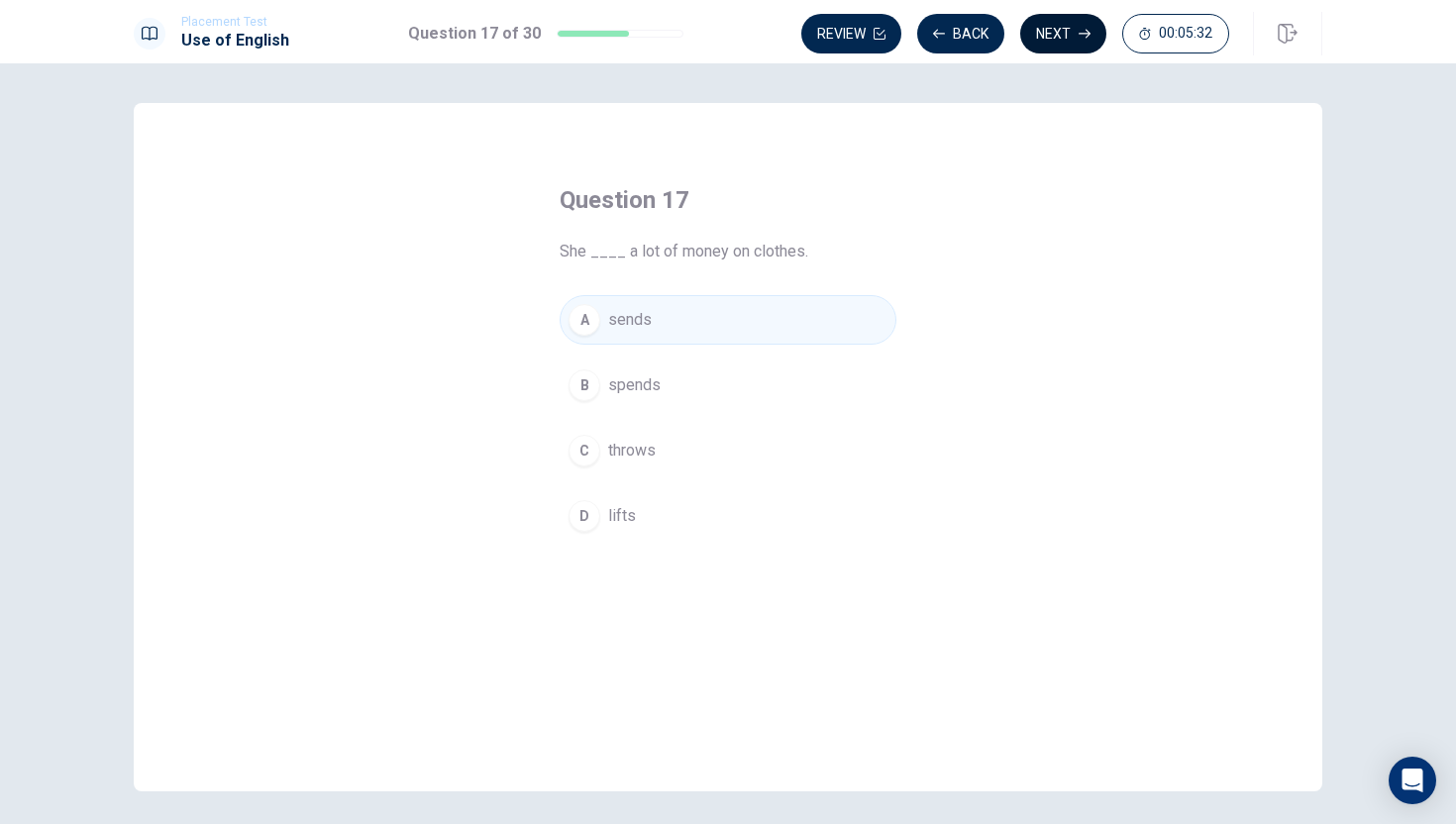 click on "Next" at bounding box center [1063, 34] 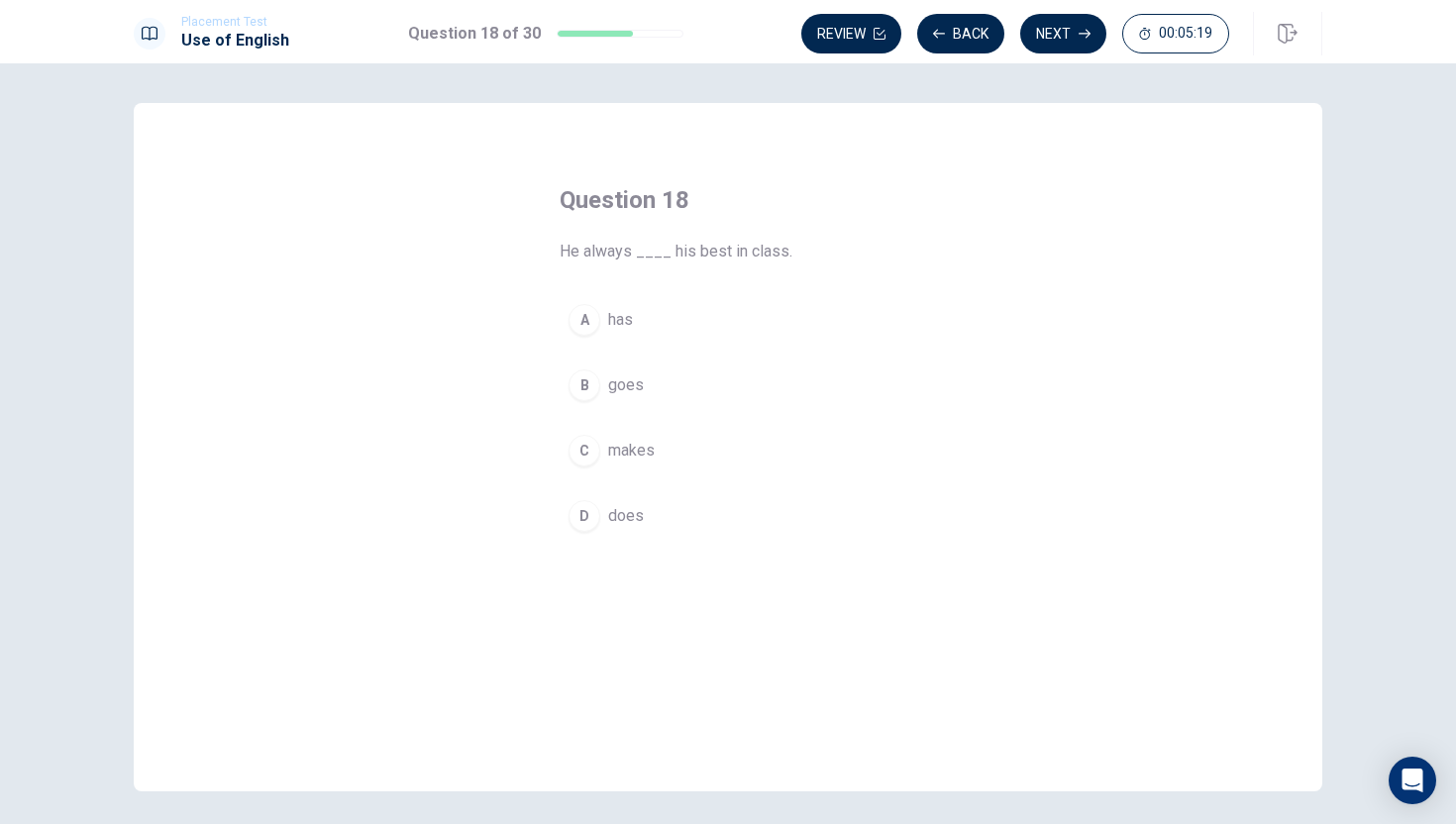 click on "D" at bounding box center (584, 516) 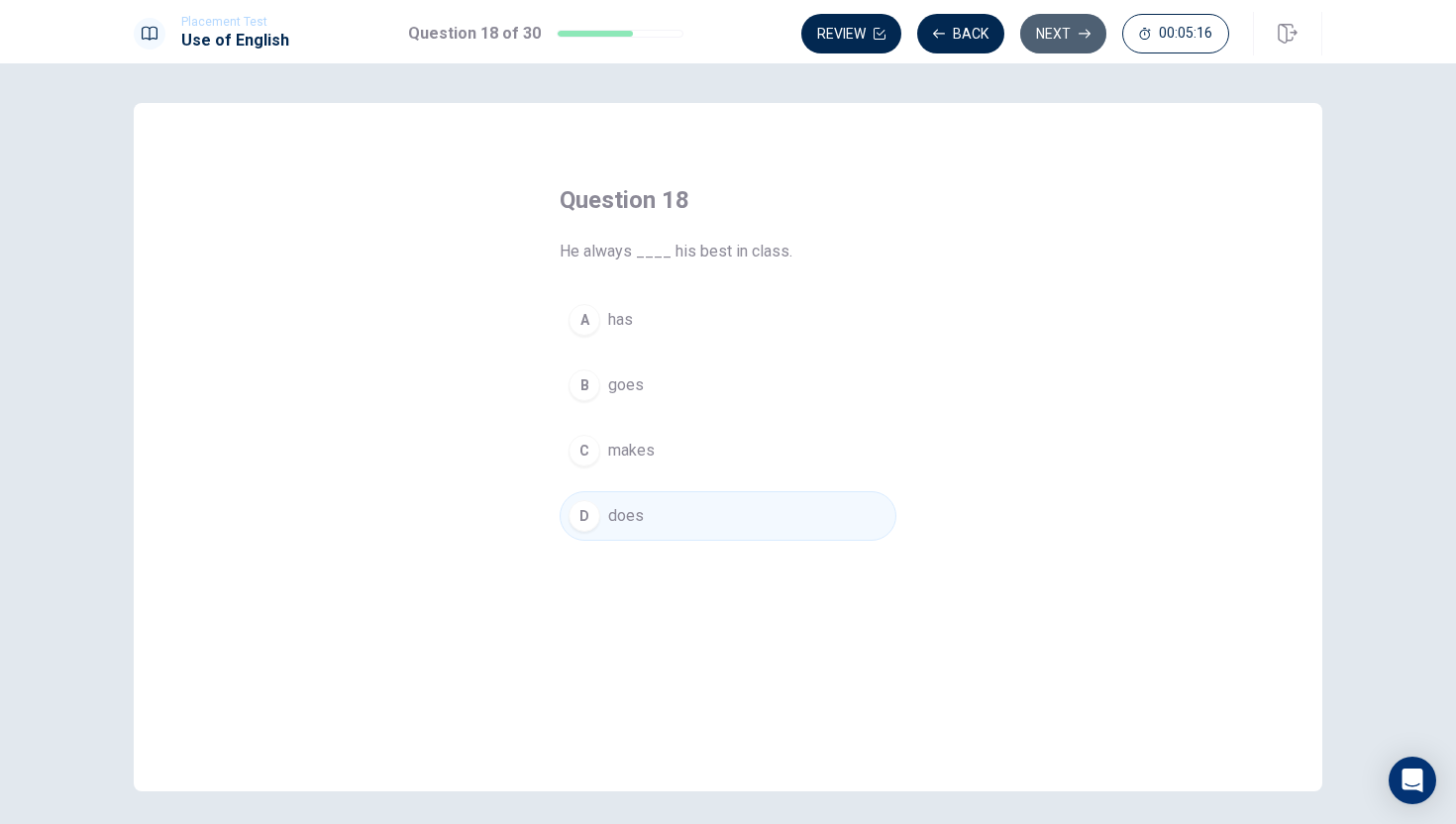 click on "Next" at bounding box center (1063, 34) 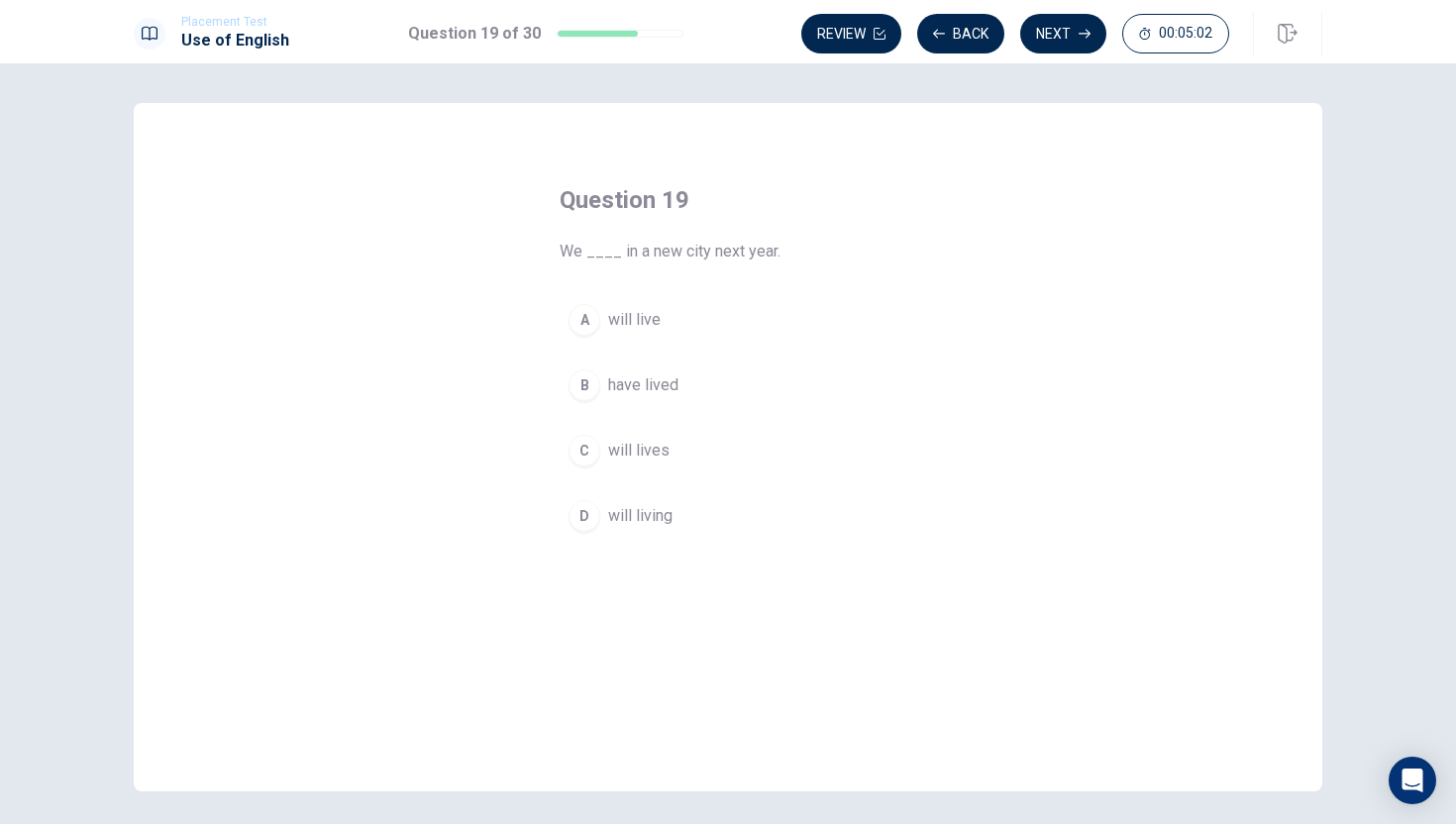 click on "A" at bounding box center (584, 320) 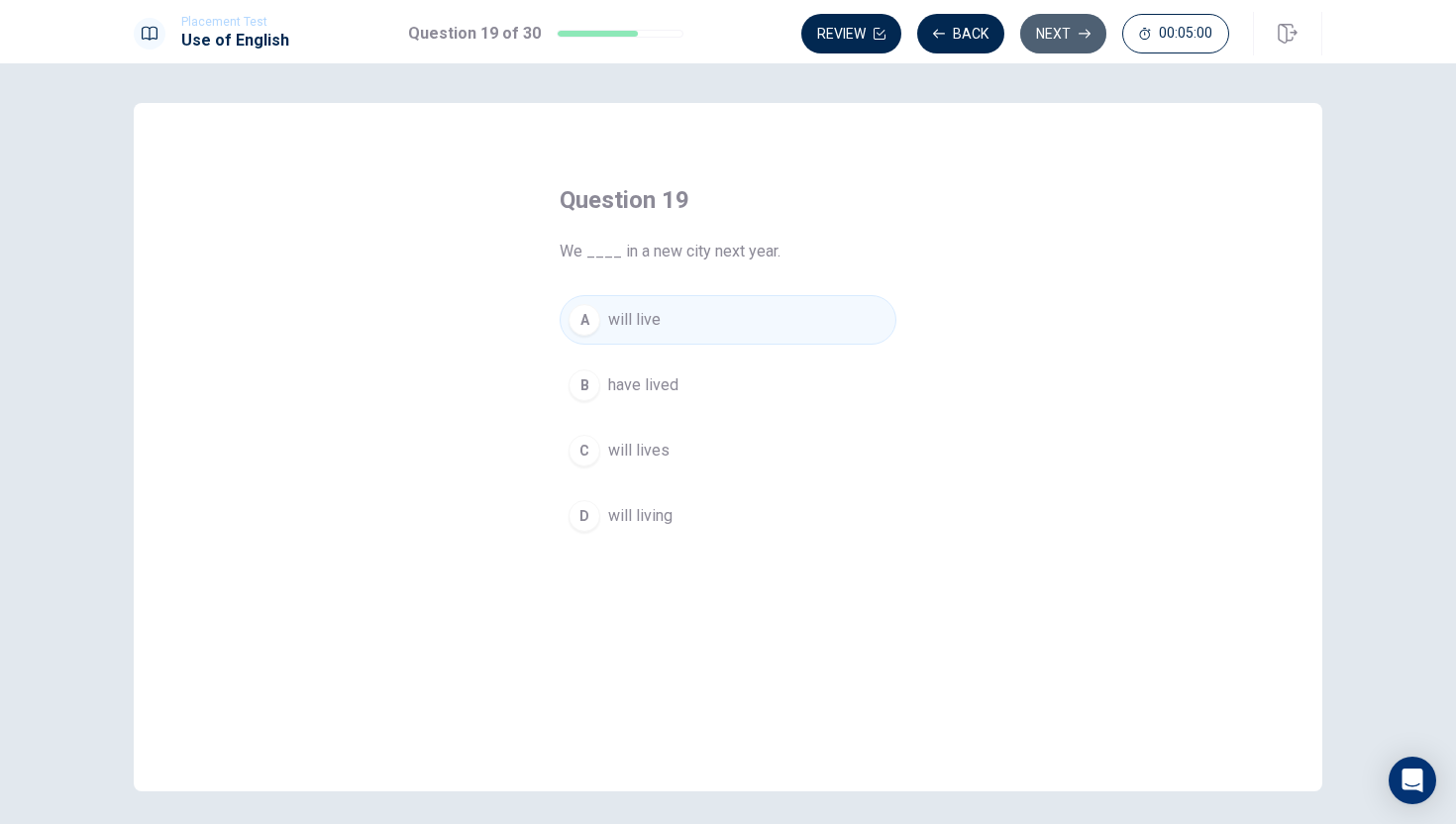 click on "Next" at bounding box center [1063, 34] 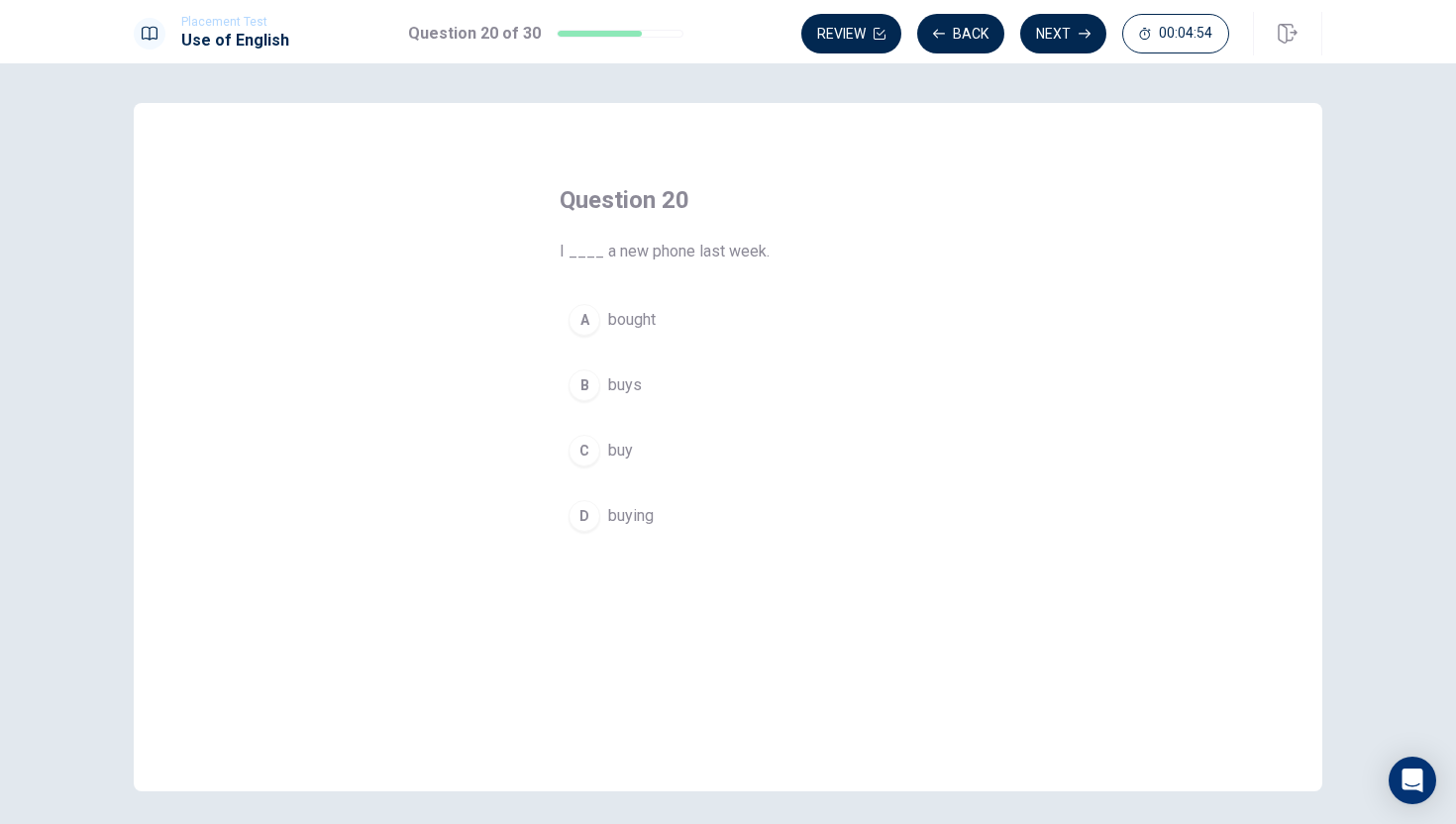 click on "A" at bounding box center [584, 320] 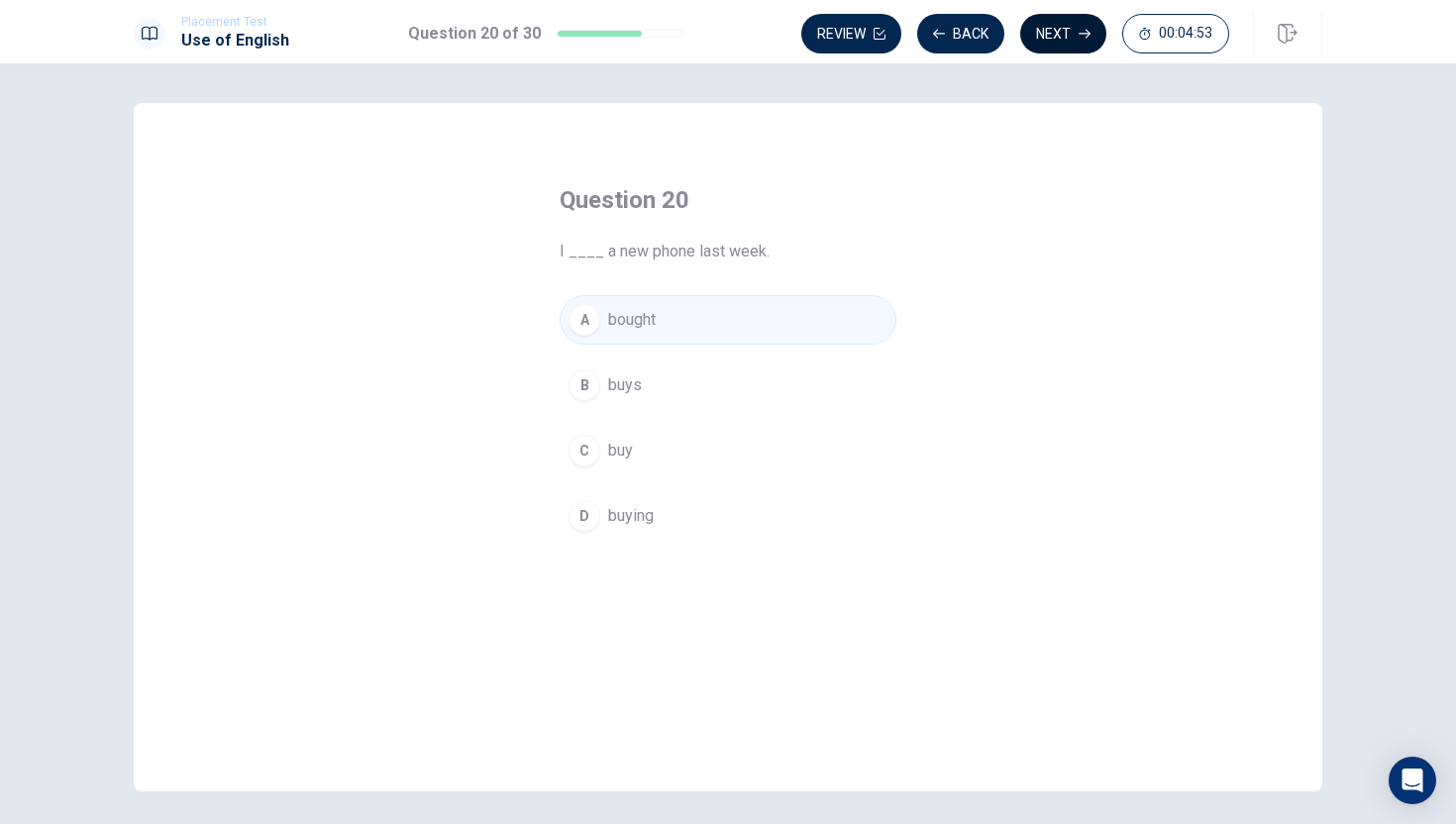 click on "Next" at bounding box center [1063, 34] 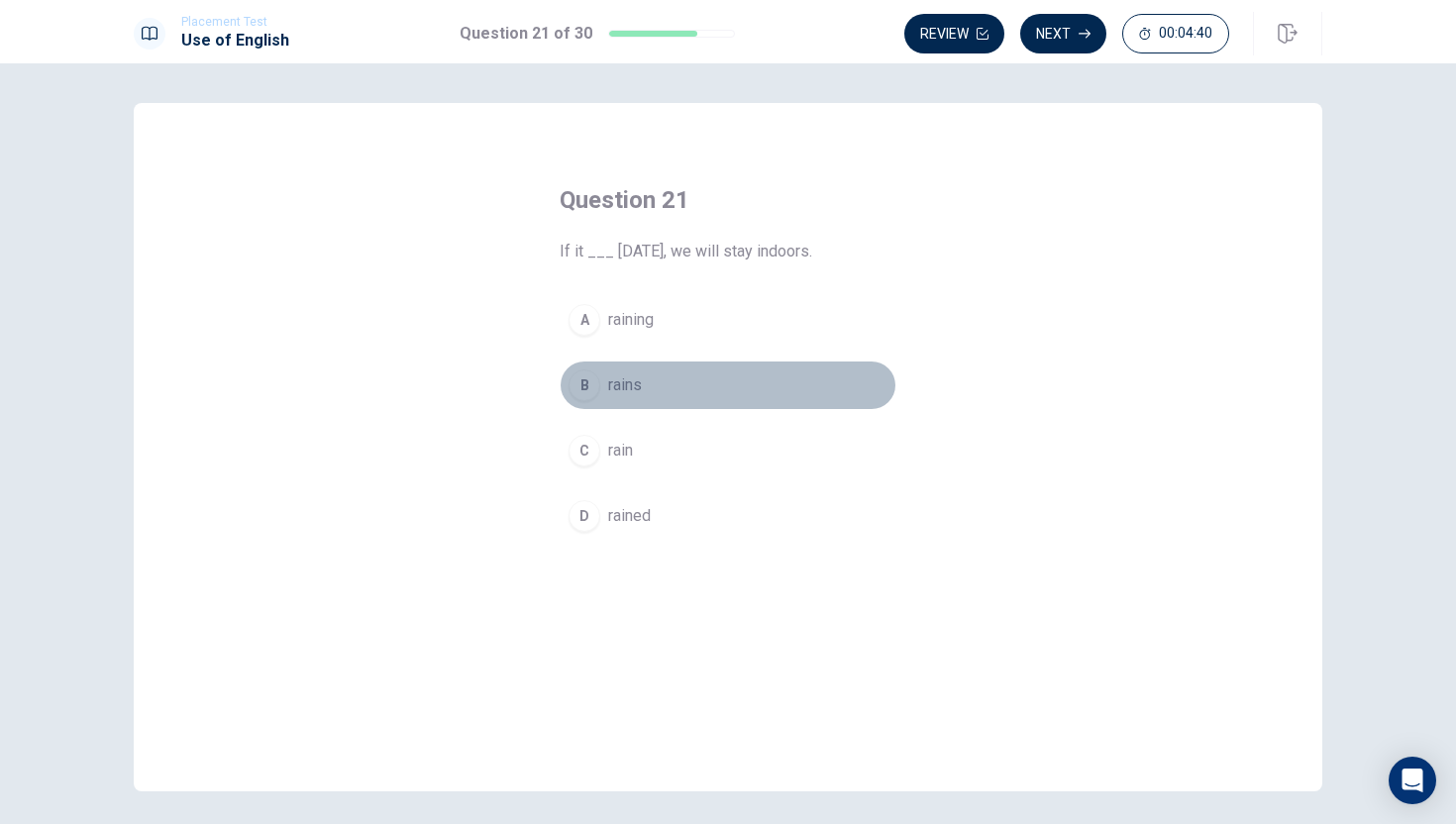 click on "B" at bounding box center [584, 385] 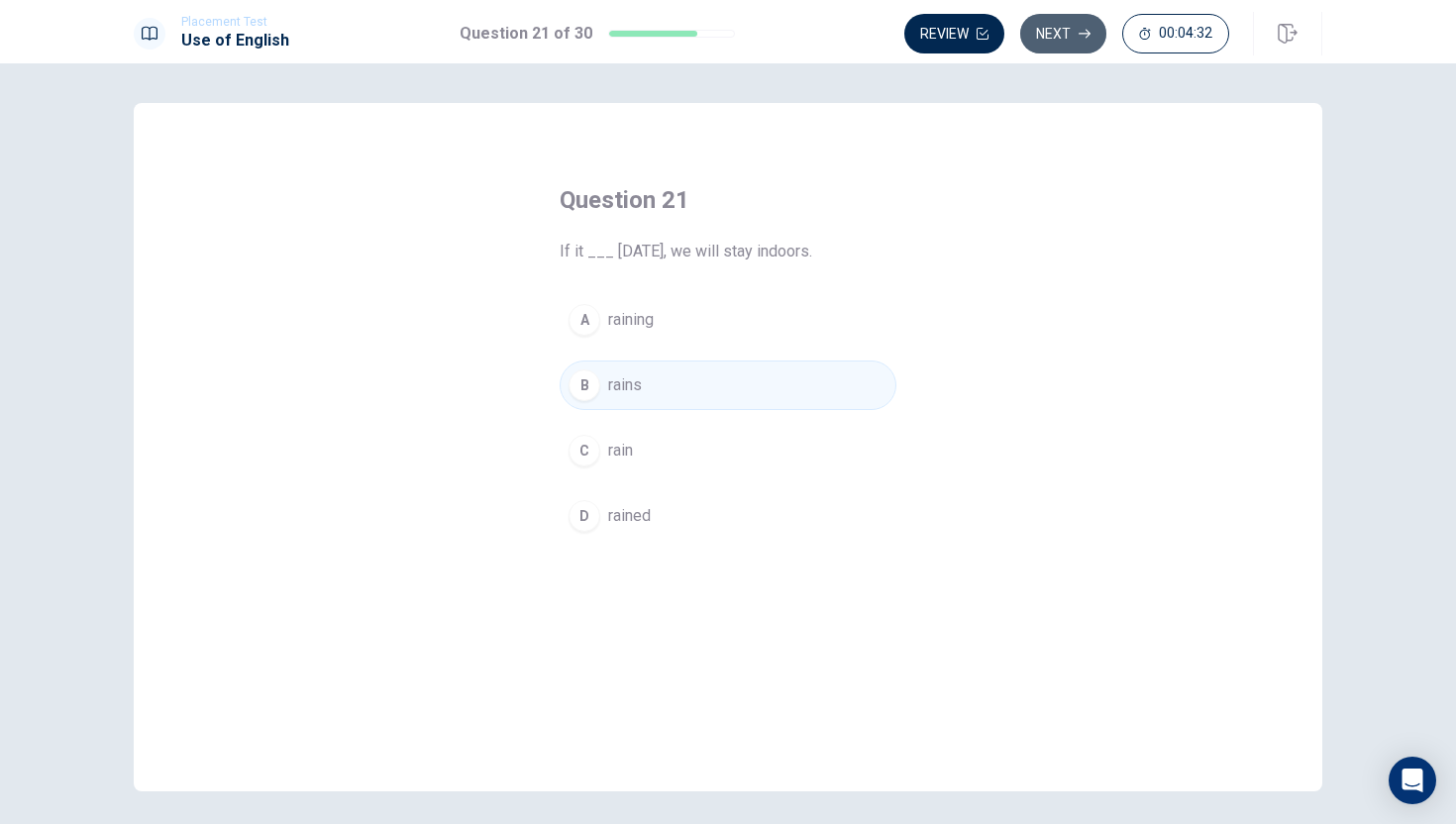click on "Next" at bounding box center (1063, 34) 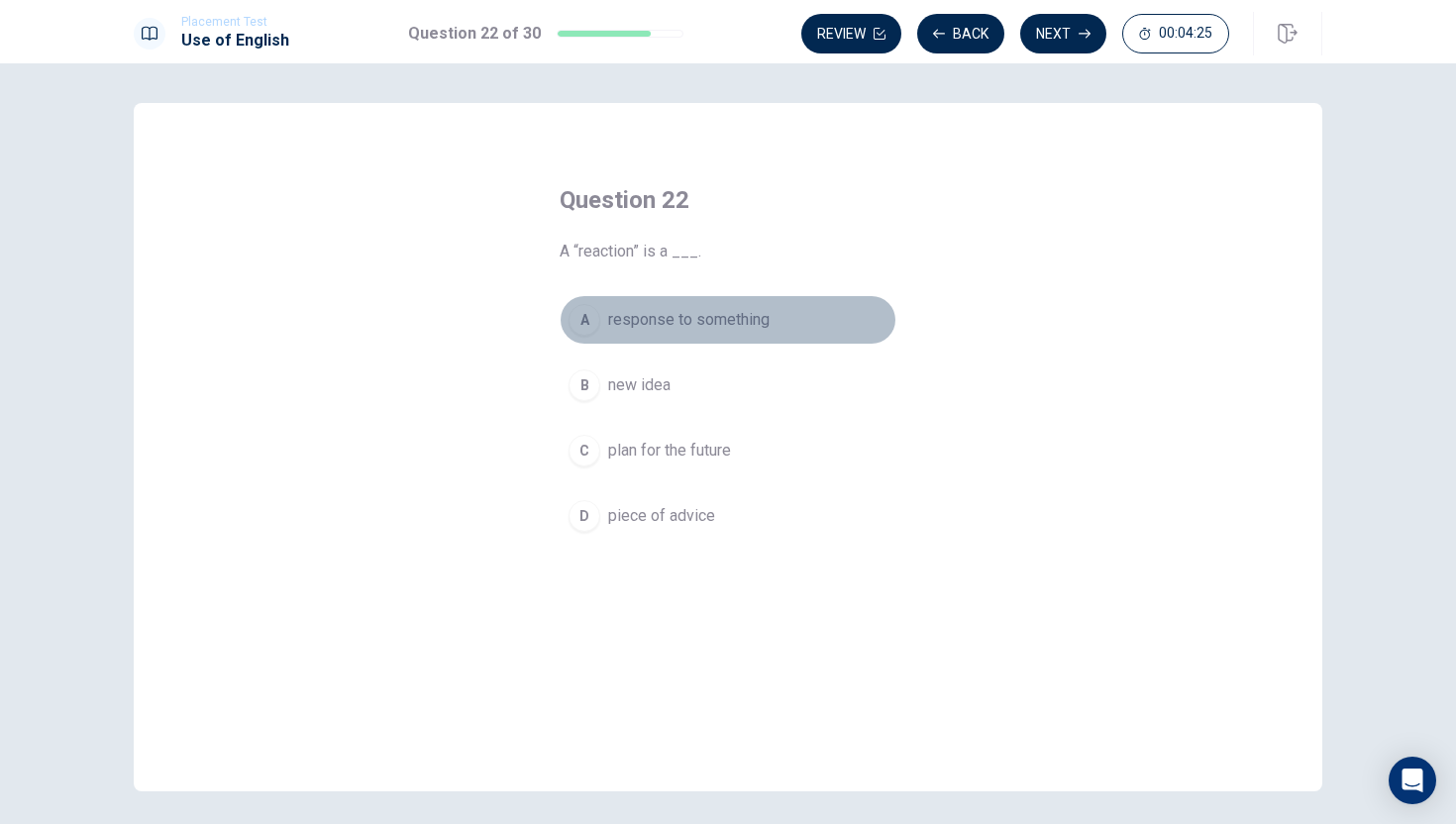 click on "A" at bounding box center (584, 320) 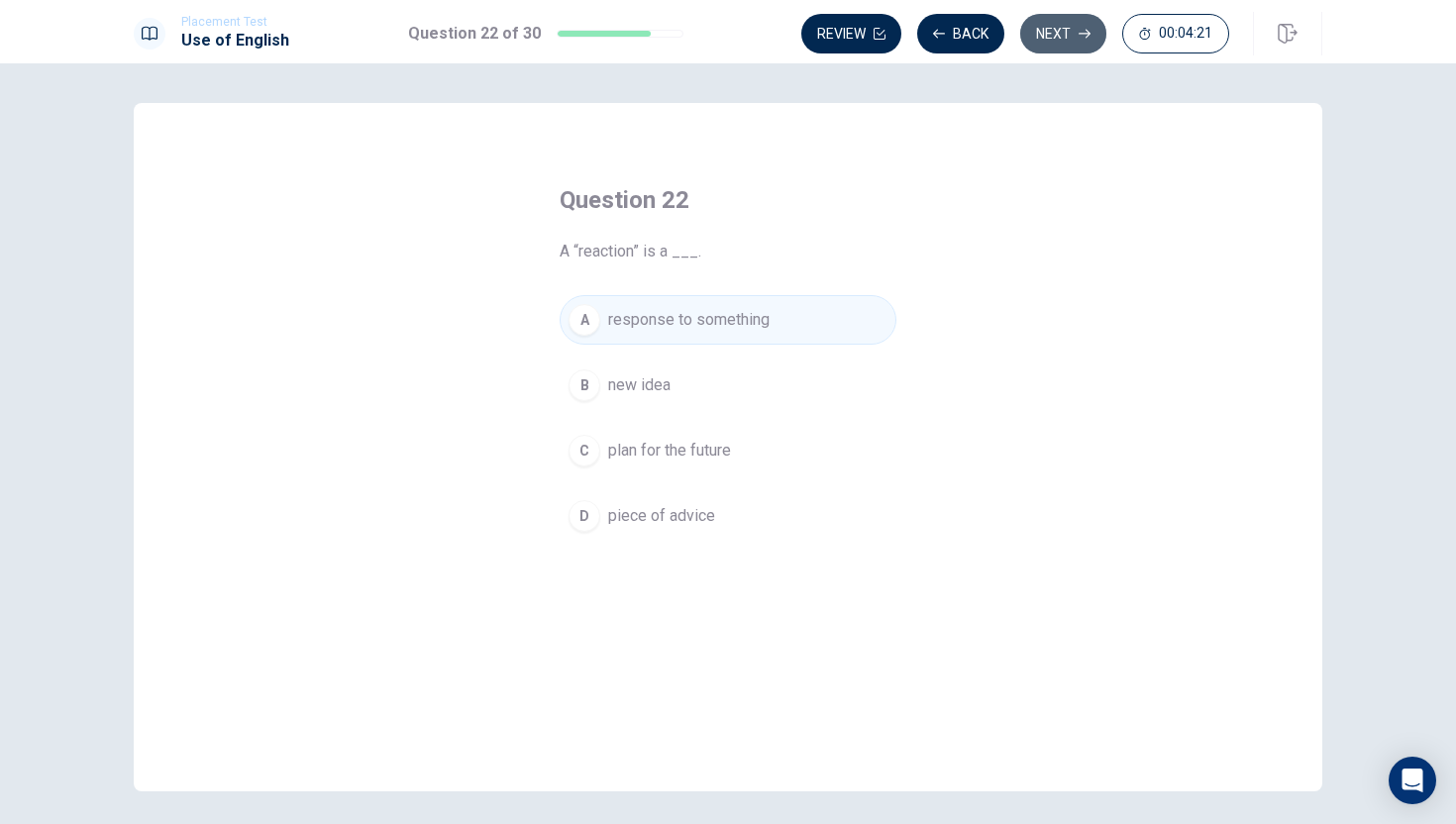 click on "Next" at bounding box center (1063, 34) 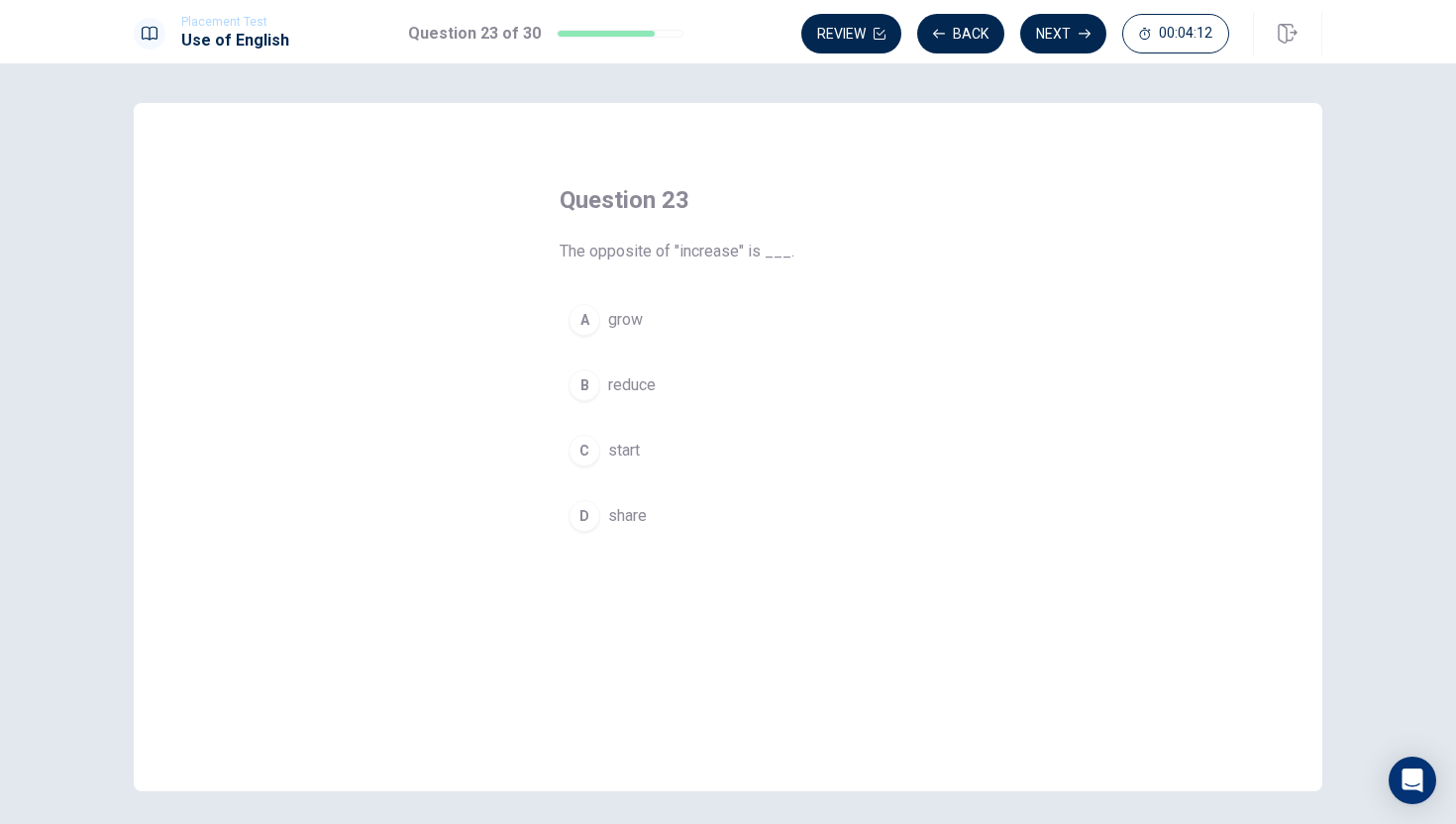 click on "B" at bounding box center [584, 385] 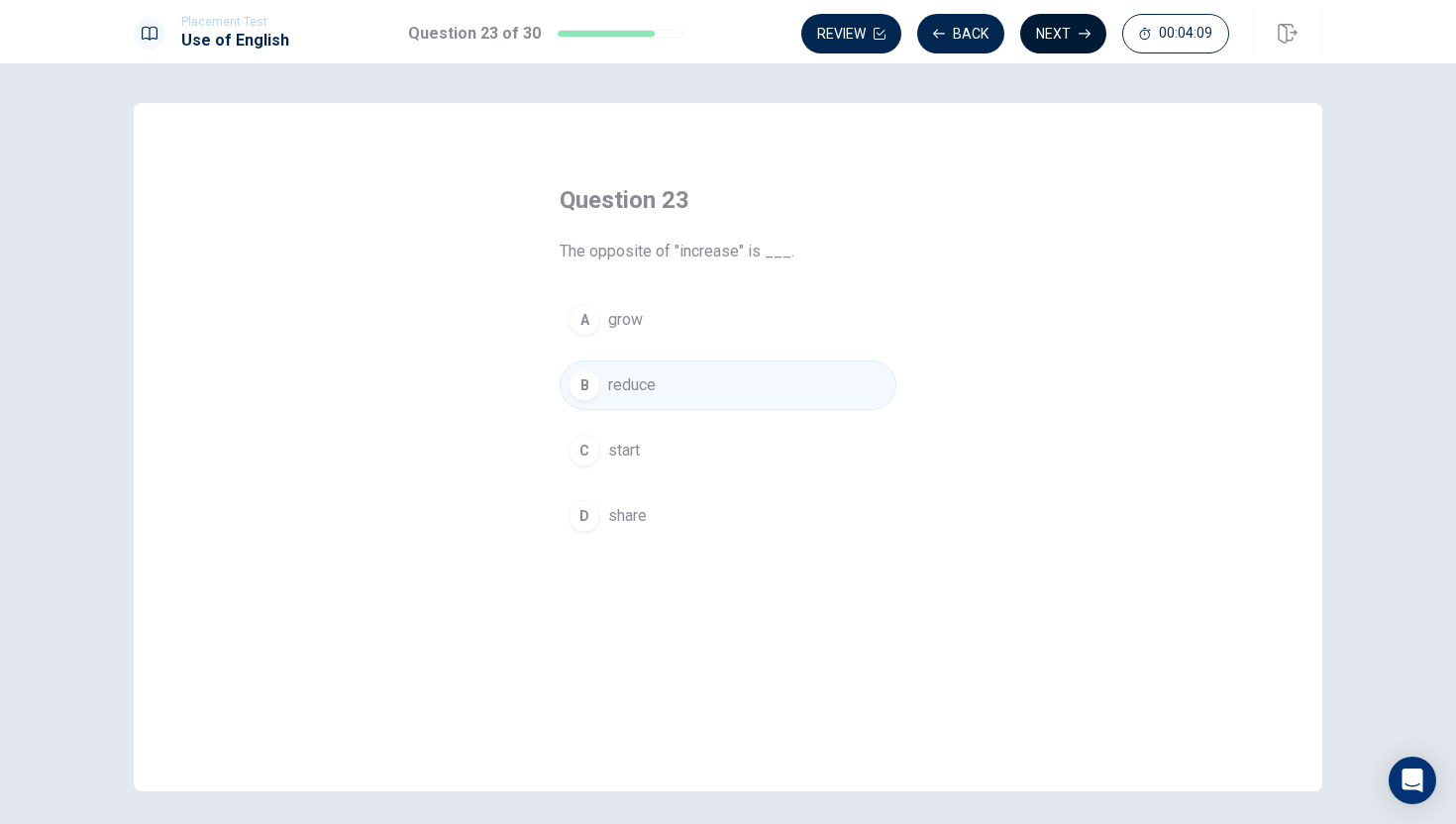 click on "Next" at bounding box center (1063, 34) 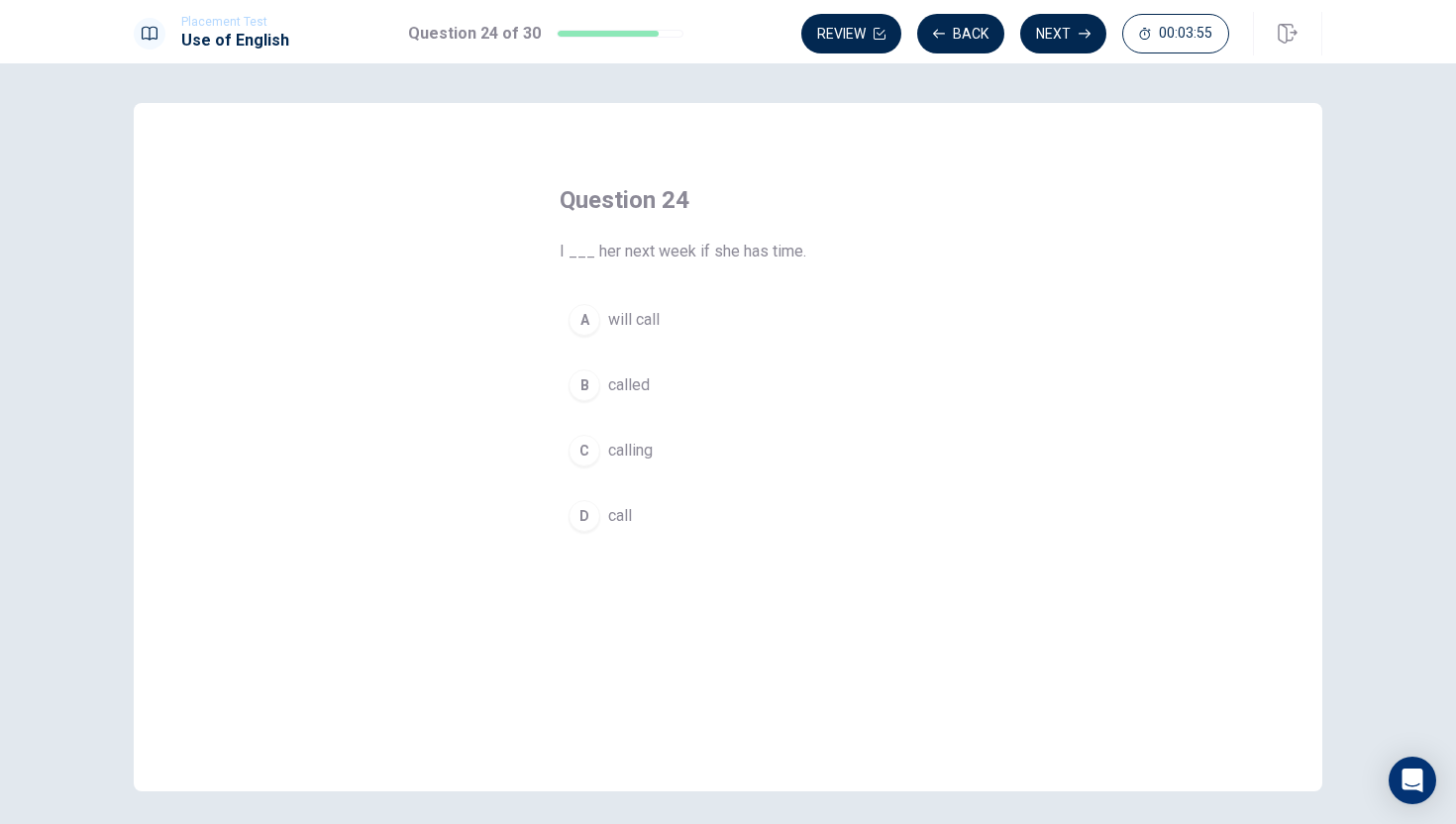 click on "A" at bounding box center [584, 320] 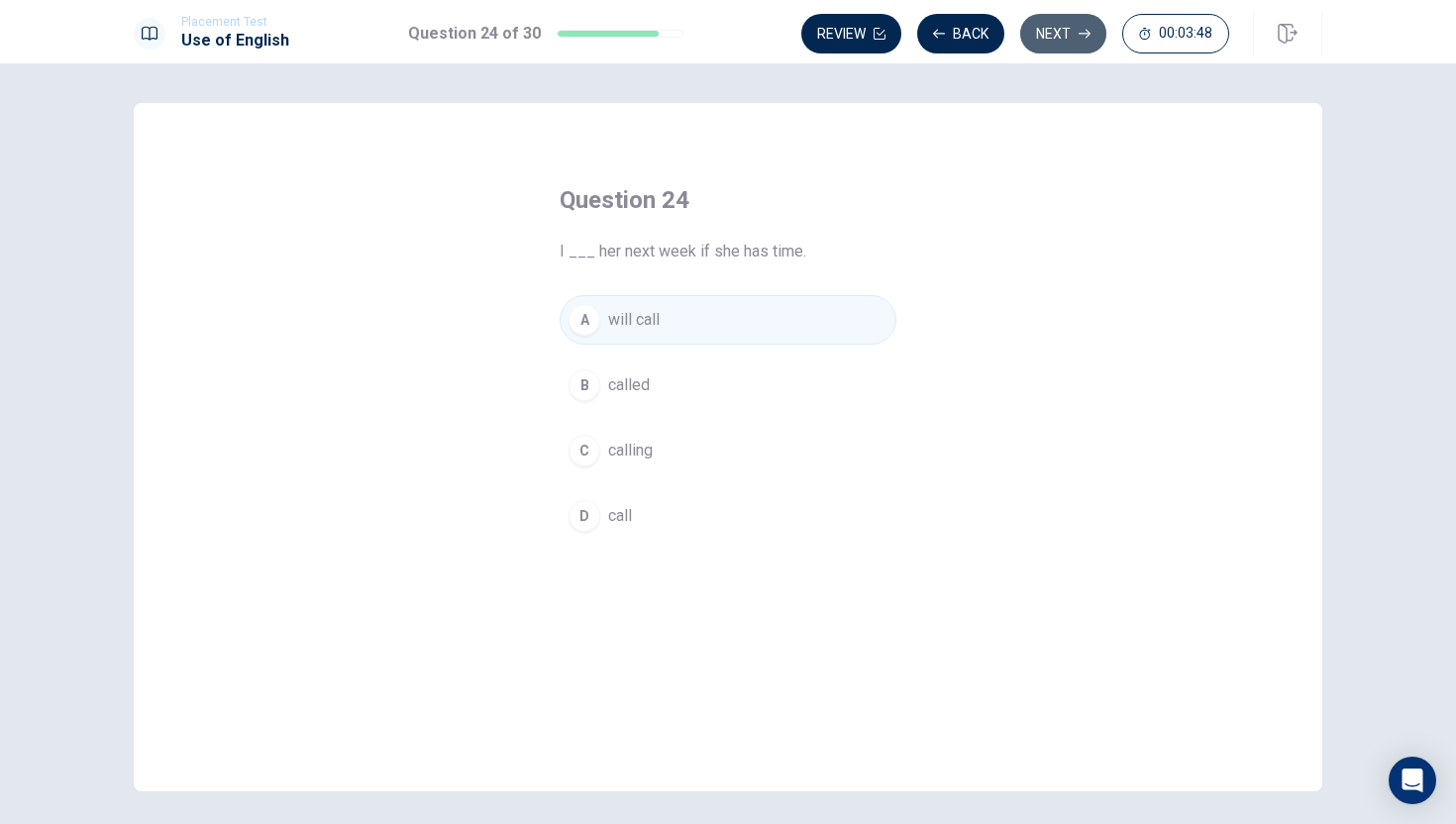 click on "Next" at bounding box center (1063, 34) 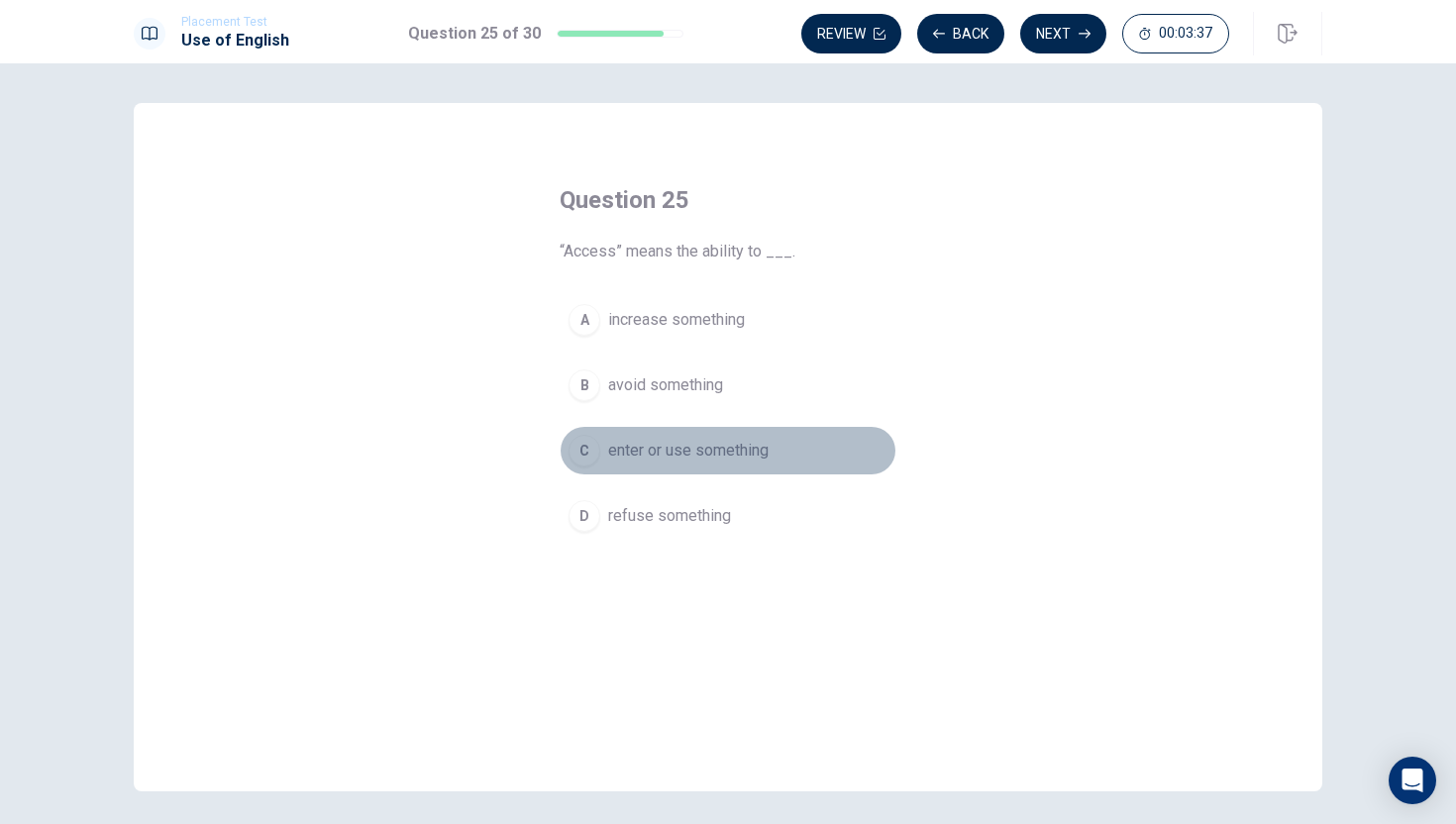 click on "C" at bounding box center [584, 451] 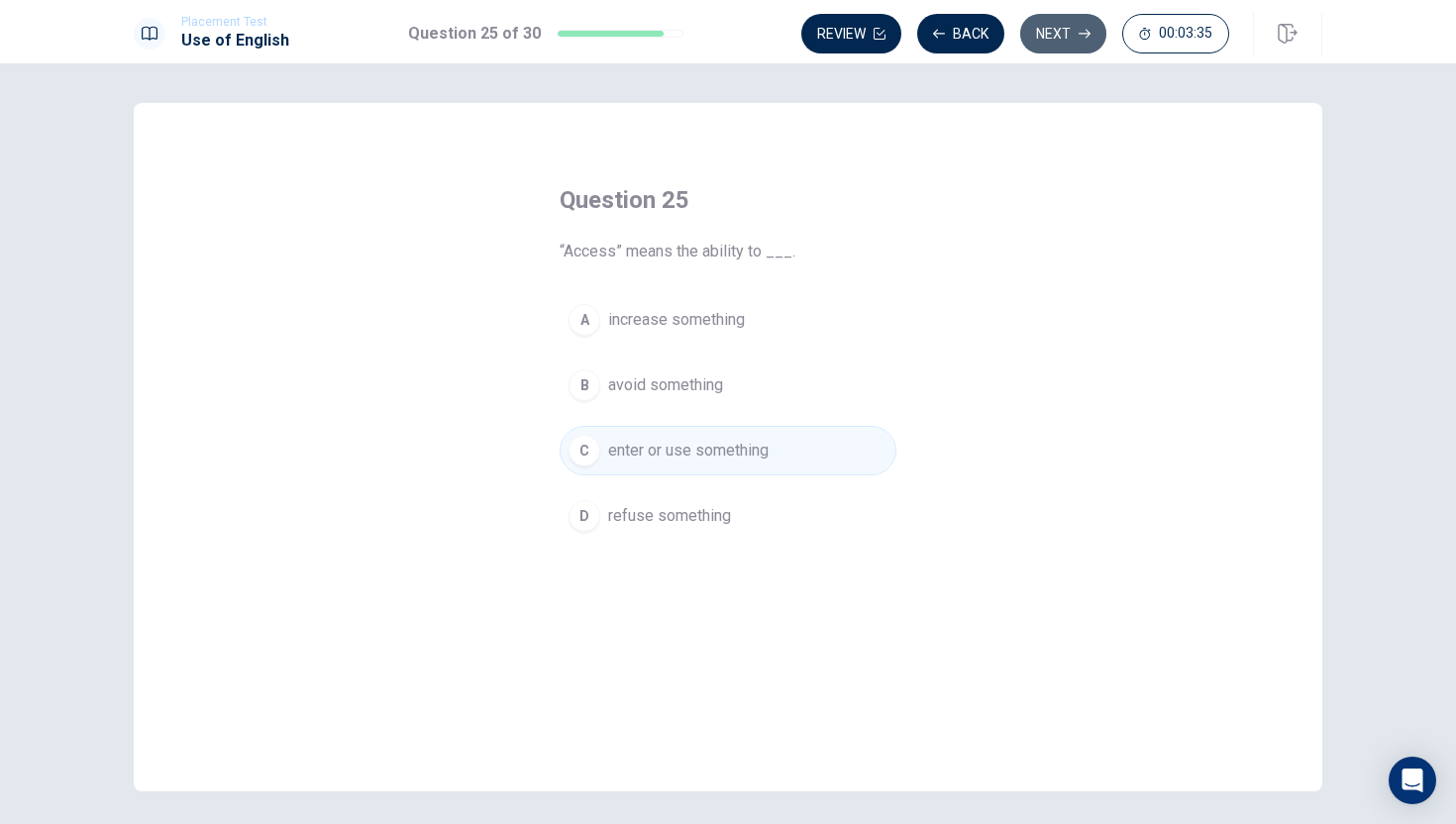 click on "Next" at bounding box center [1063, 34] 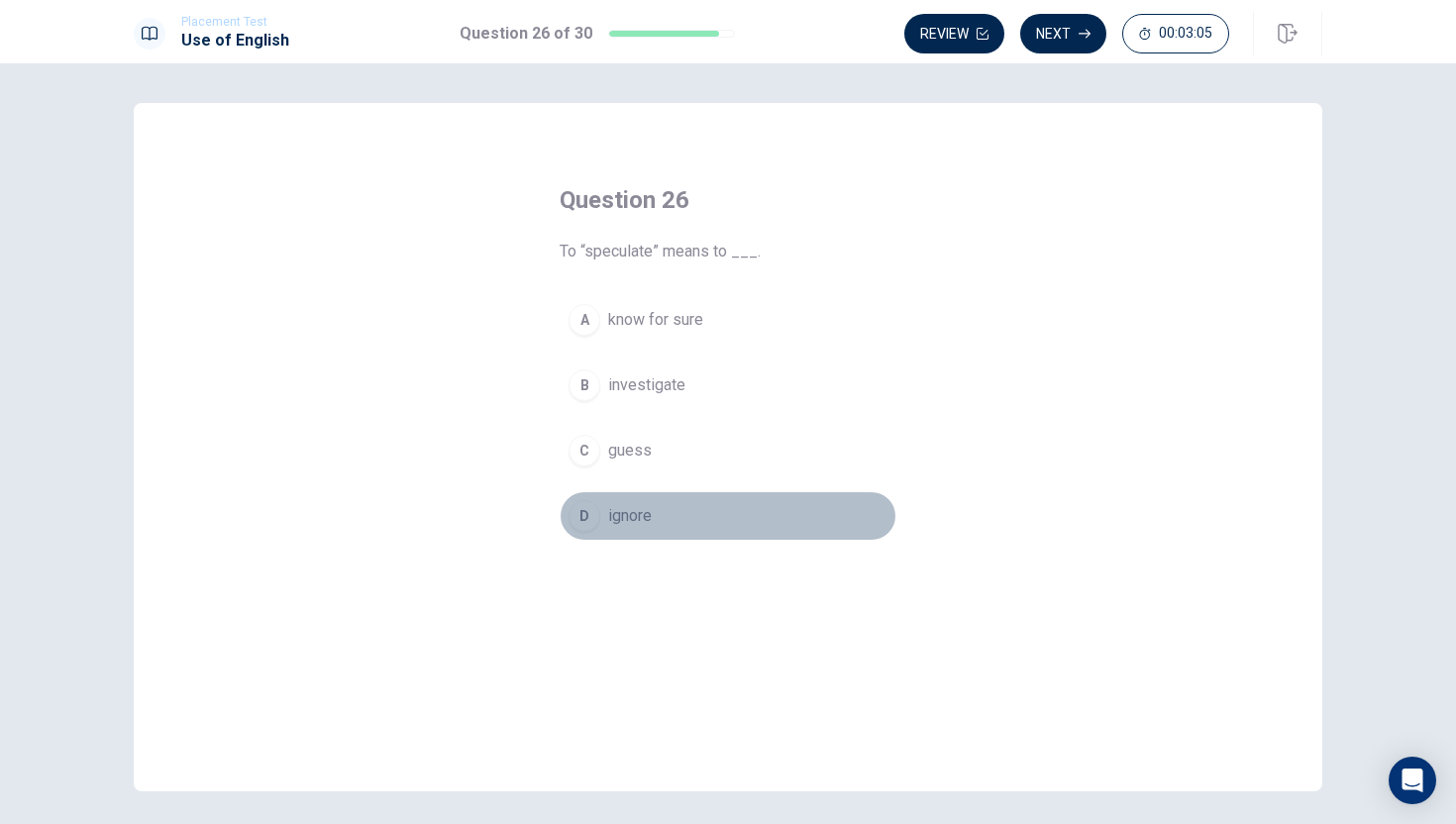 click on "D" at bounding box center (584, 516) 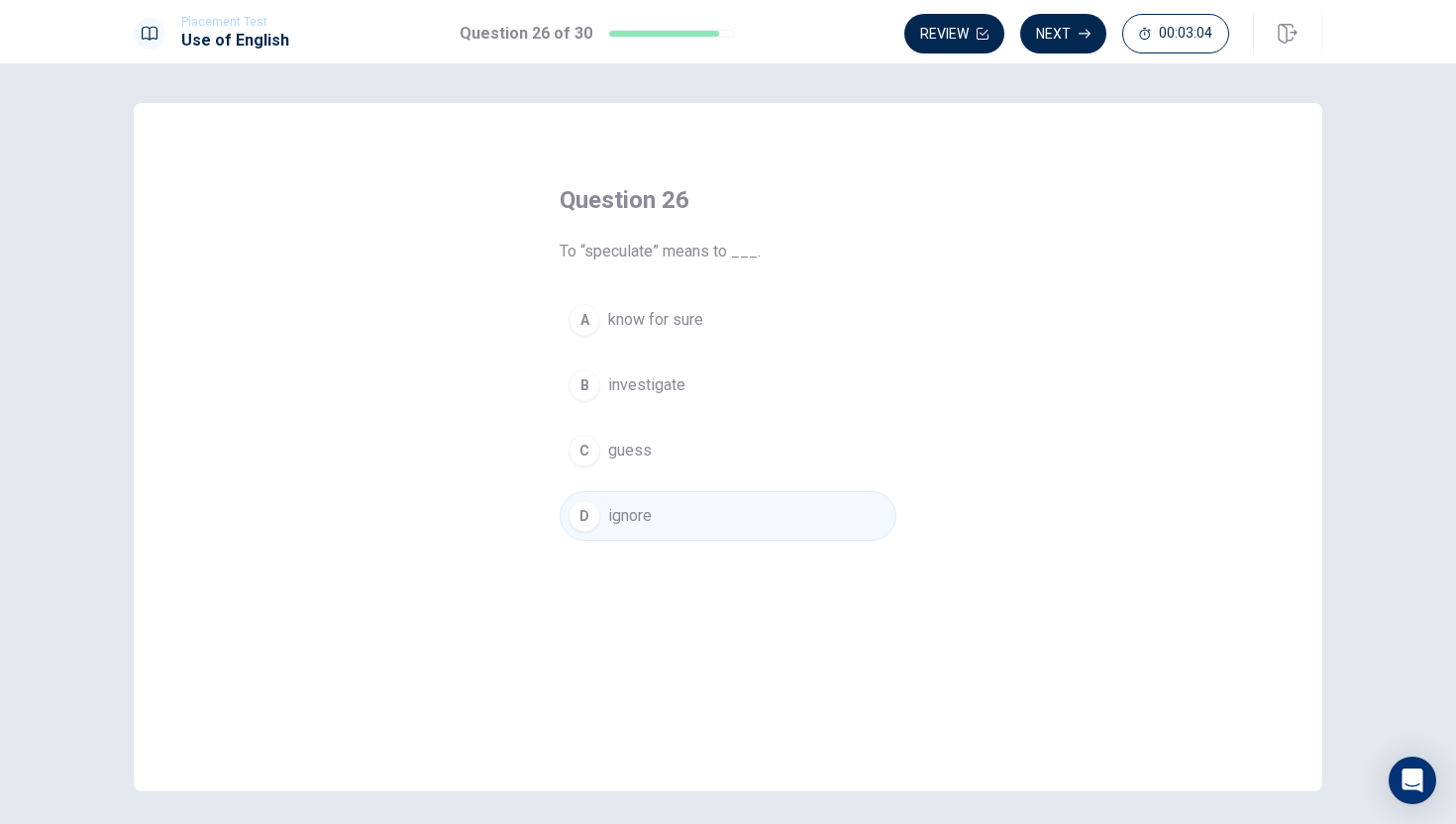 click on "guess" at bounding box center [630, 451] 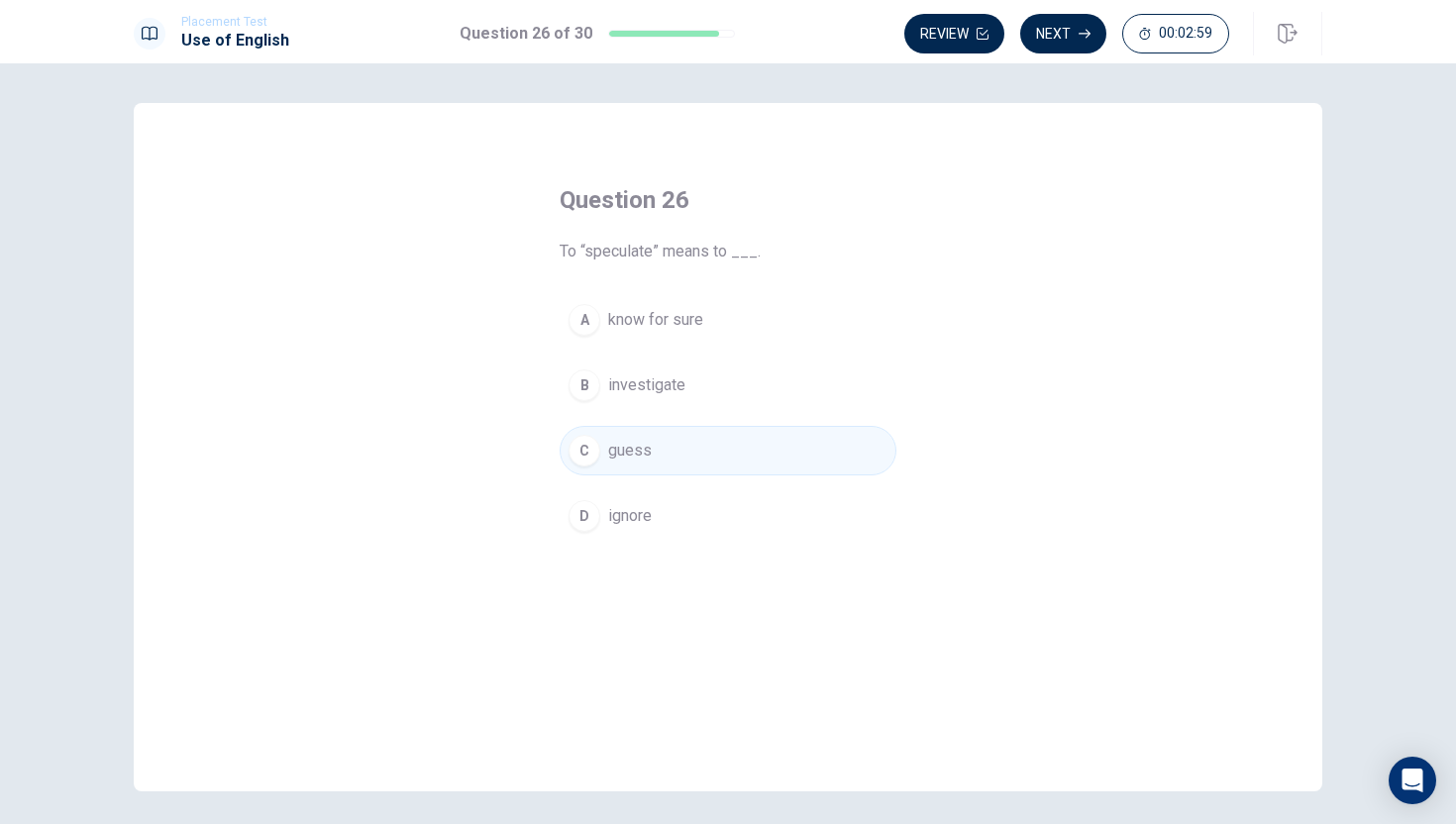 click on "investigate" at bounding box center [647, 385] 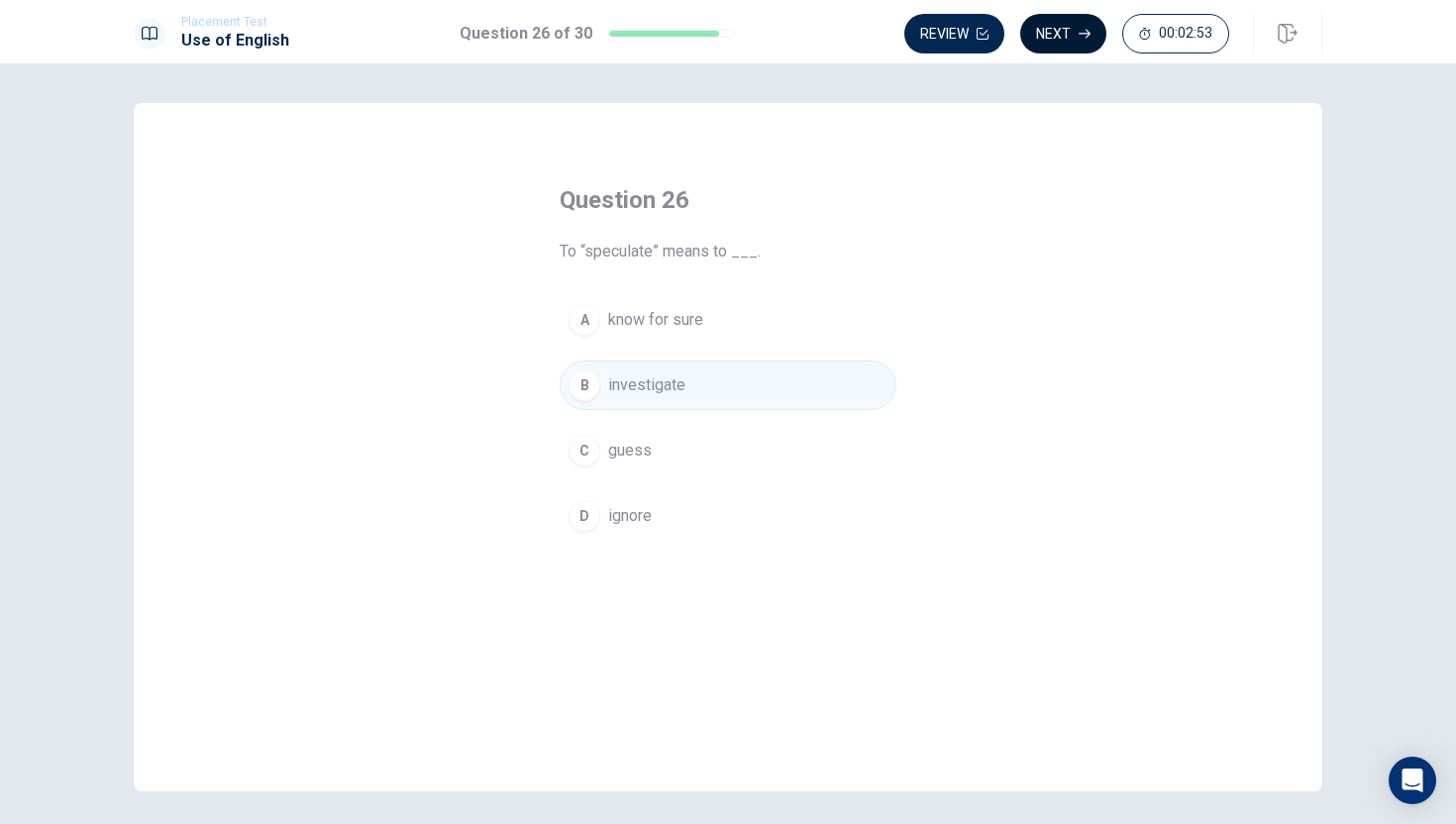 click on "Next" at bounding box center (1063, 34) 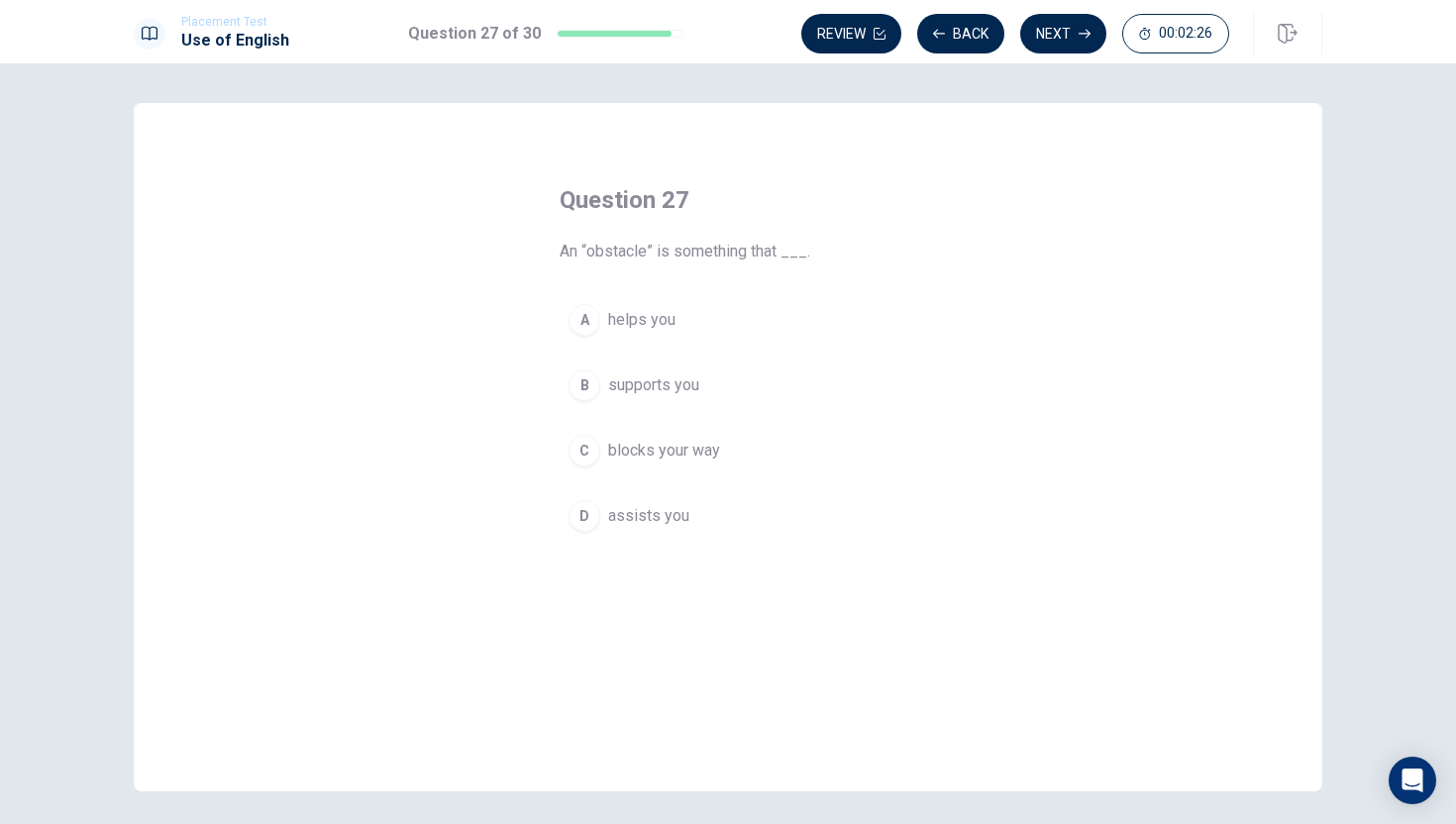 click on "blocks your way" at bounding box center (664, 451) 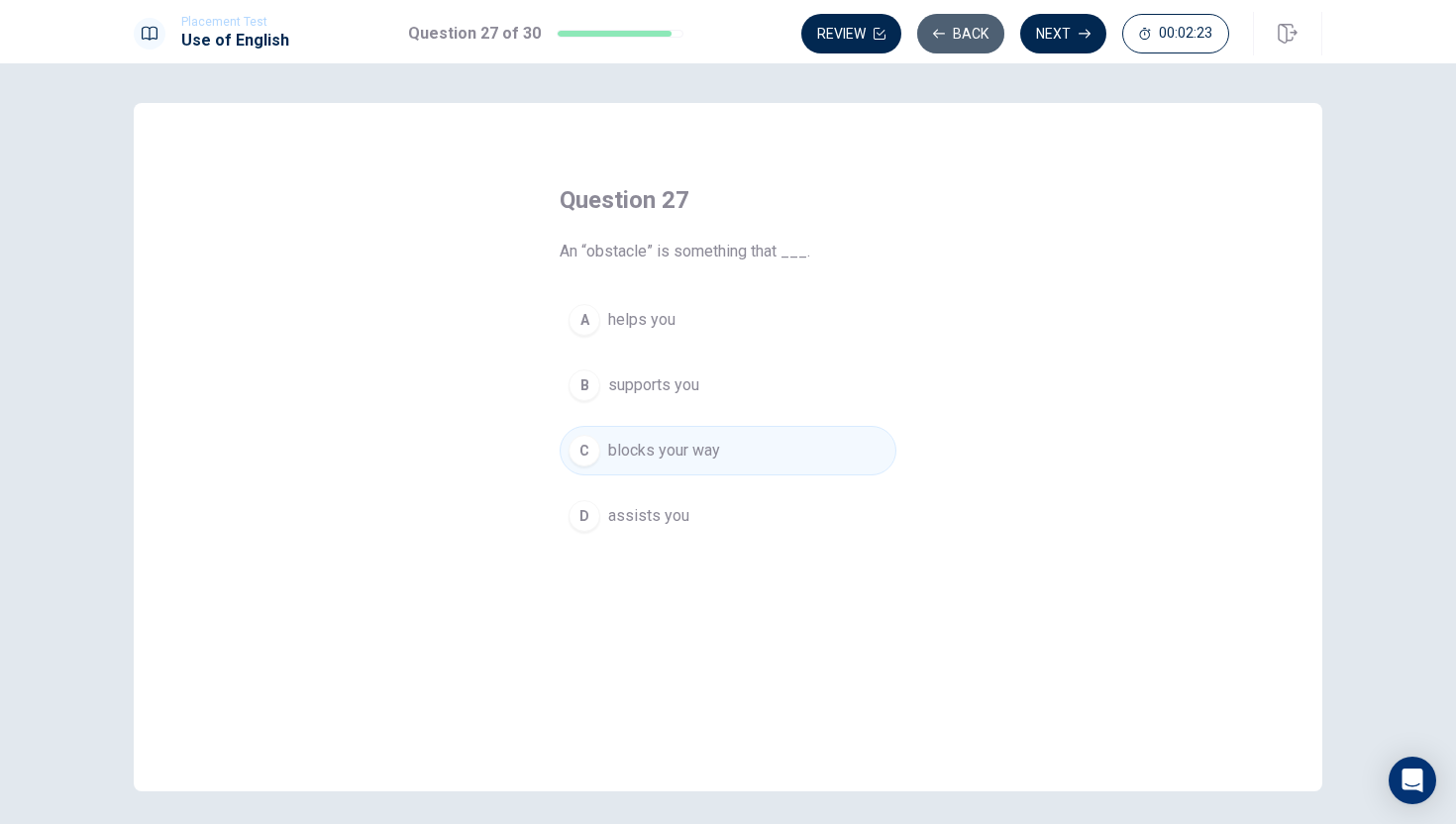 click on "Back" at bounding box center [961, 34] 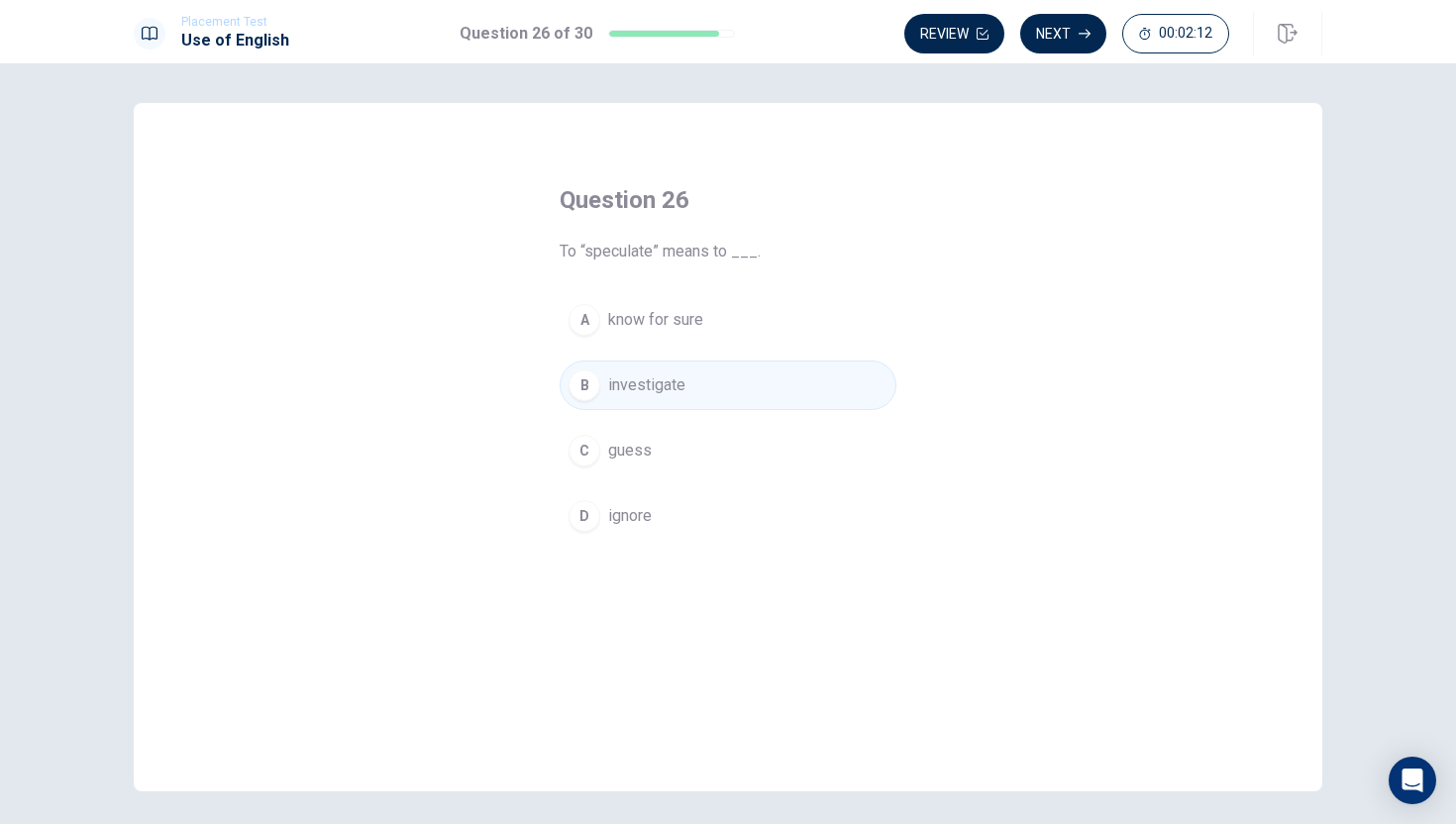 click on "ignore" at bounding box center [630, 516] 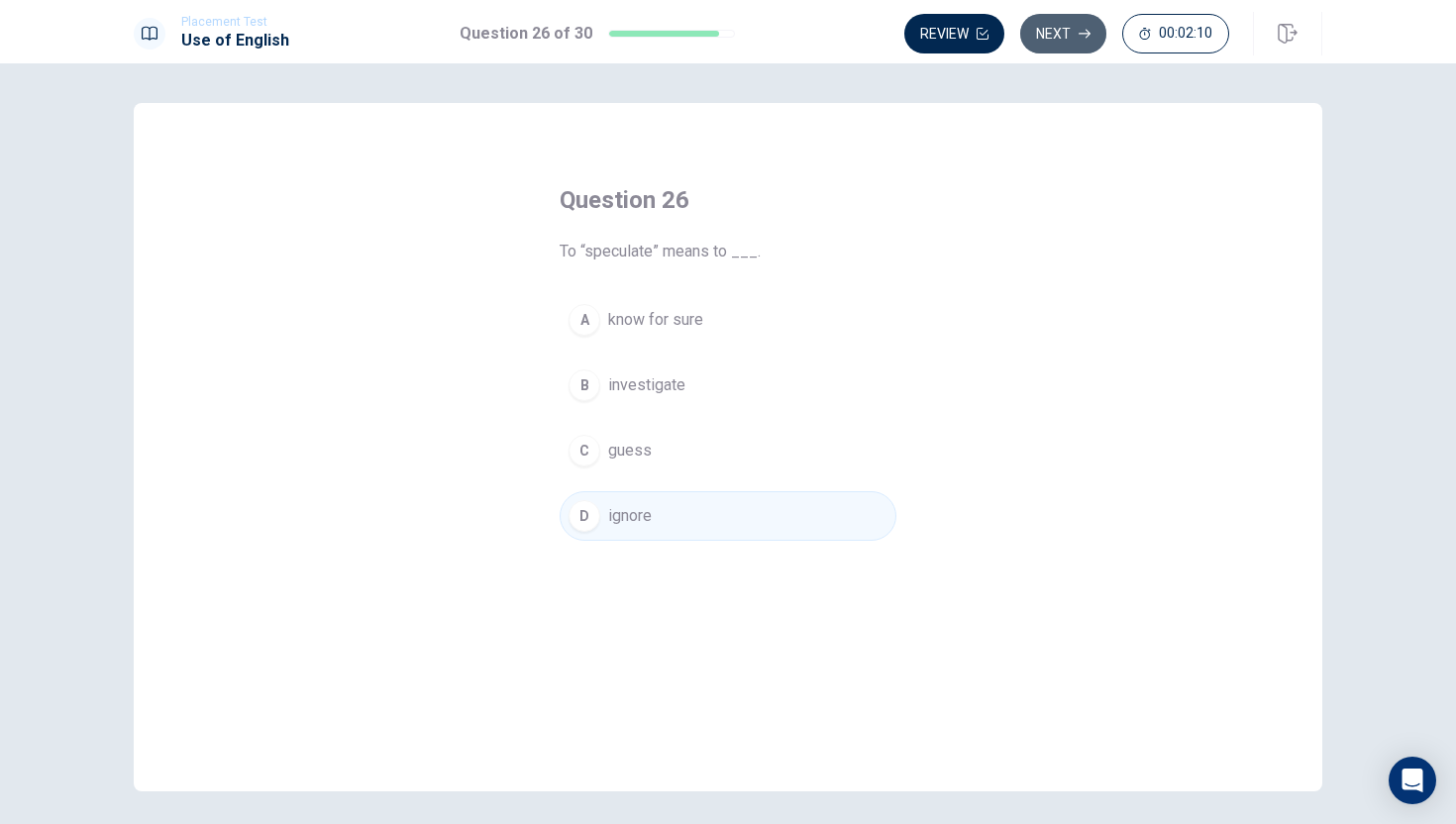 click on "Next" at bounding box center [1063, 34] 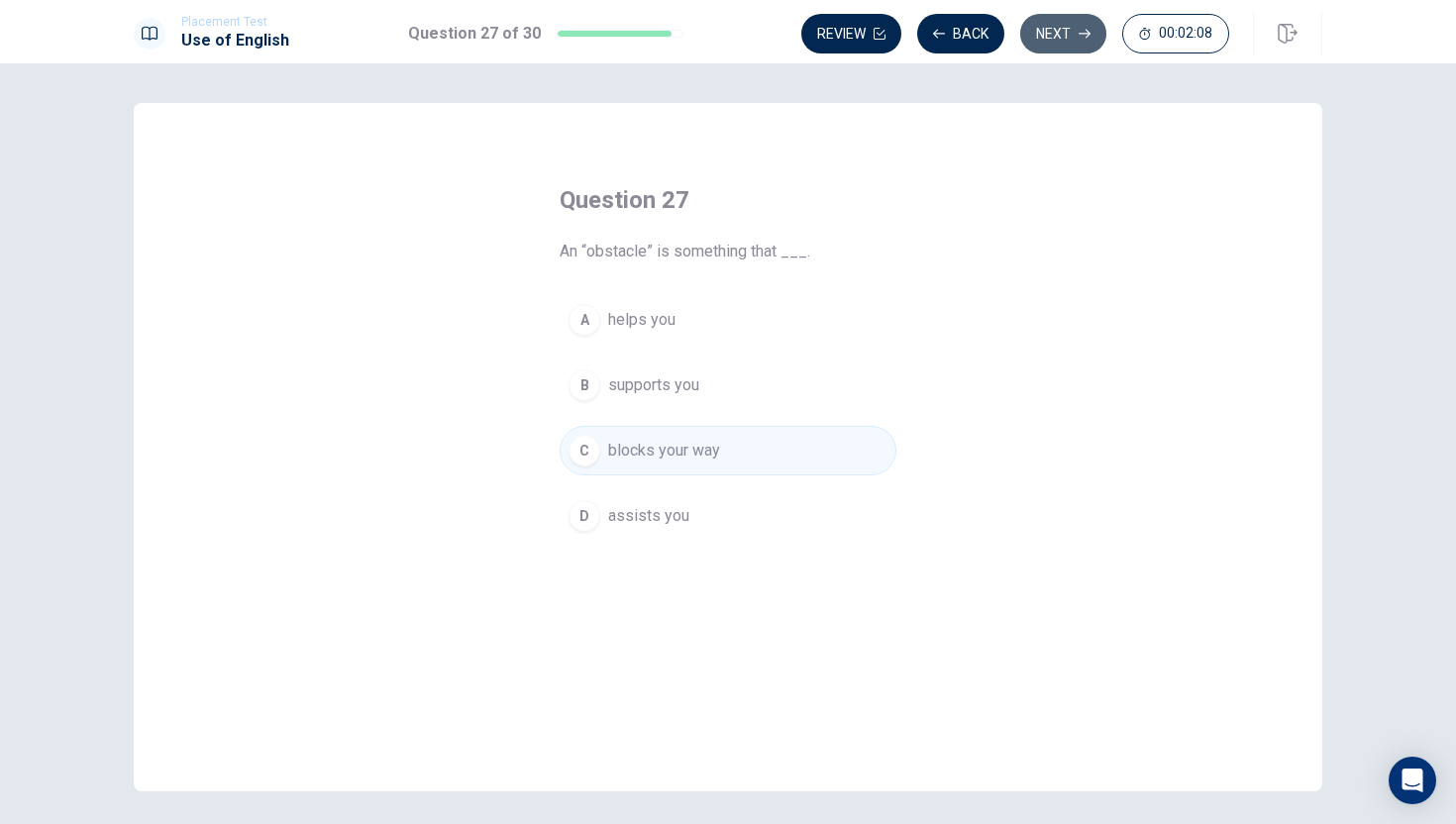 click on "Next" at bounding box center (1063, 34) 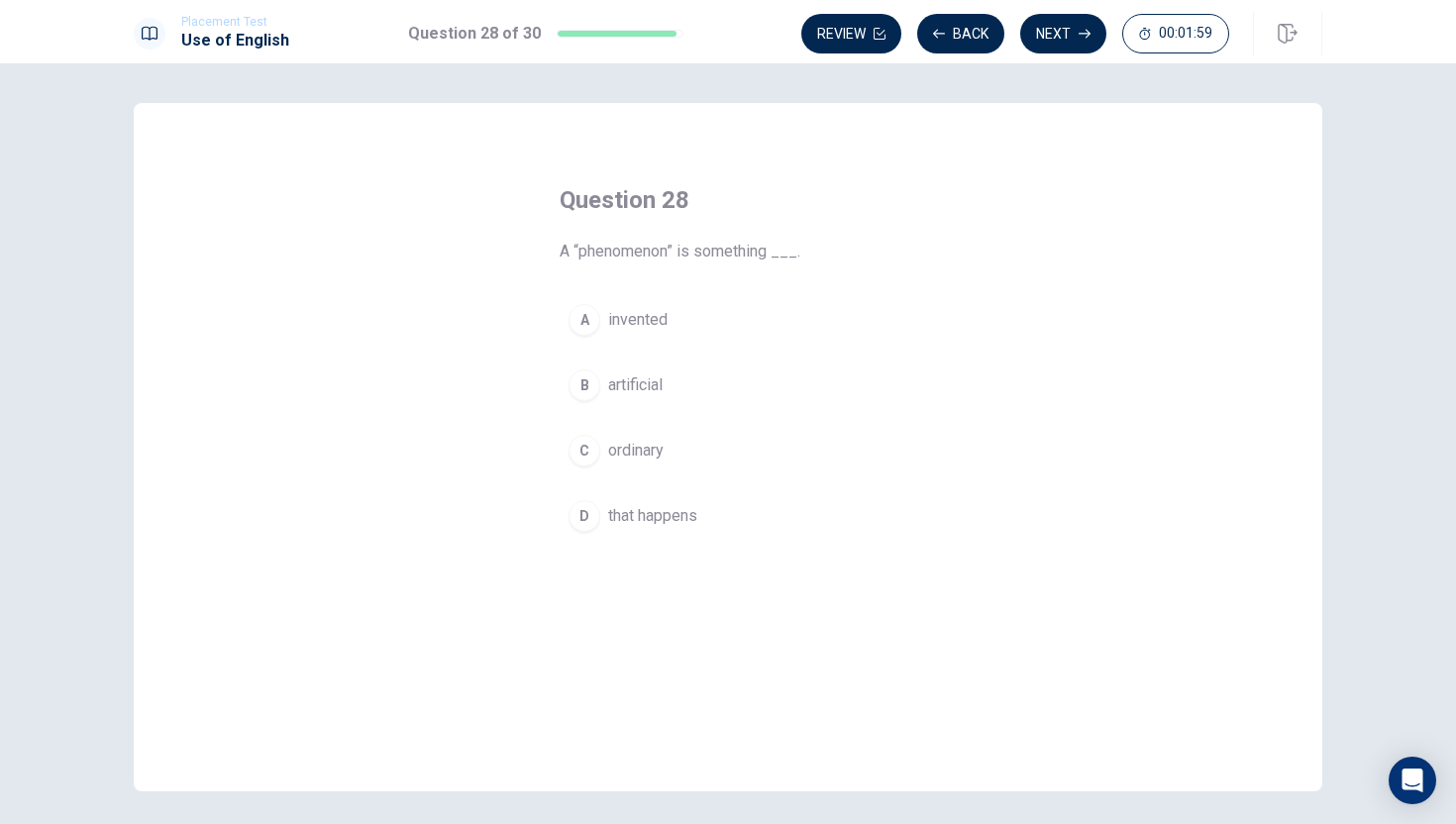 click on "D" at bounding box center (584, 516) 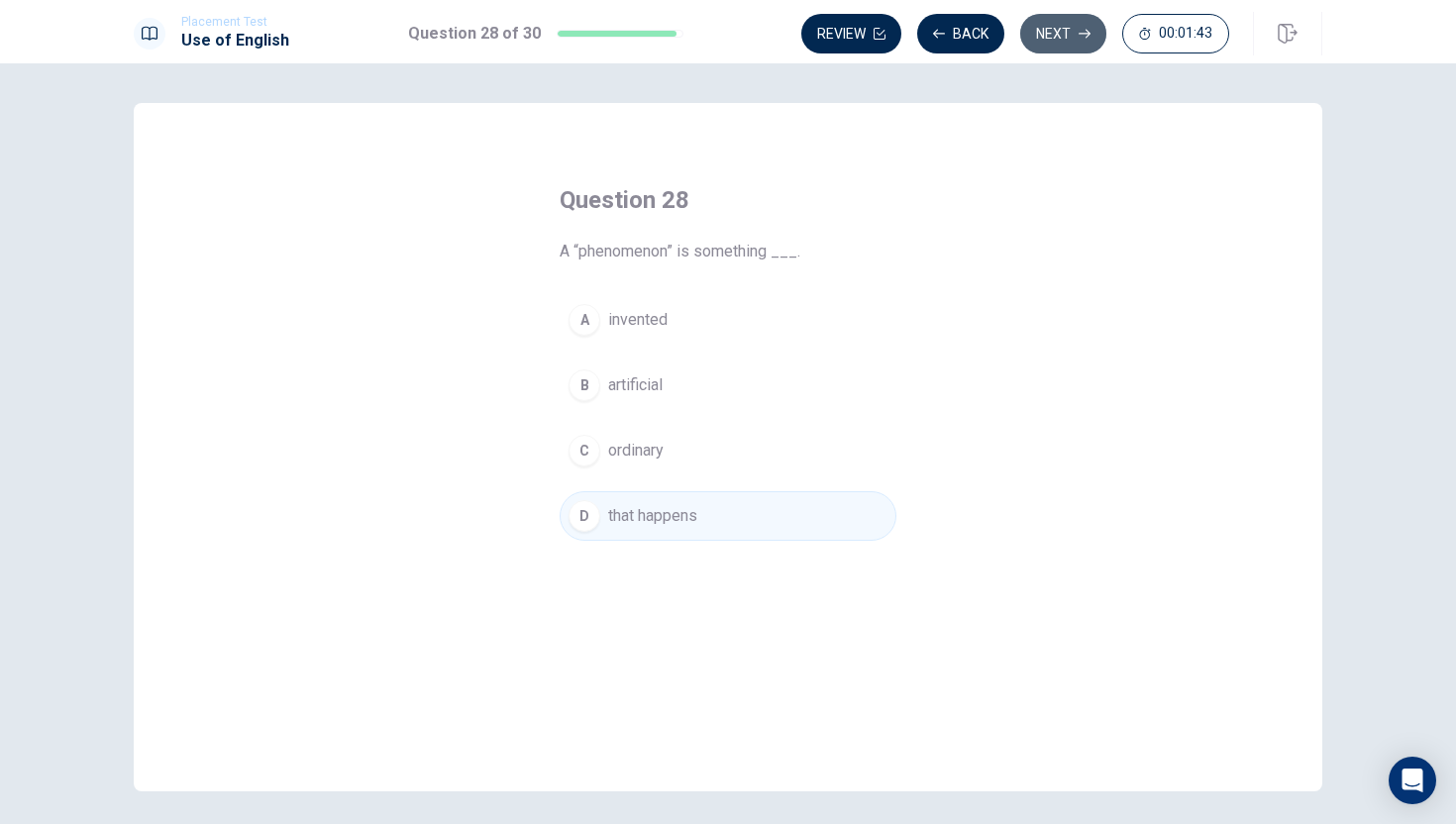 click on "Next" at bounding box center (1063, 34) 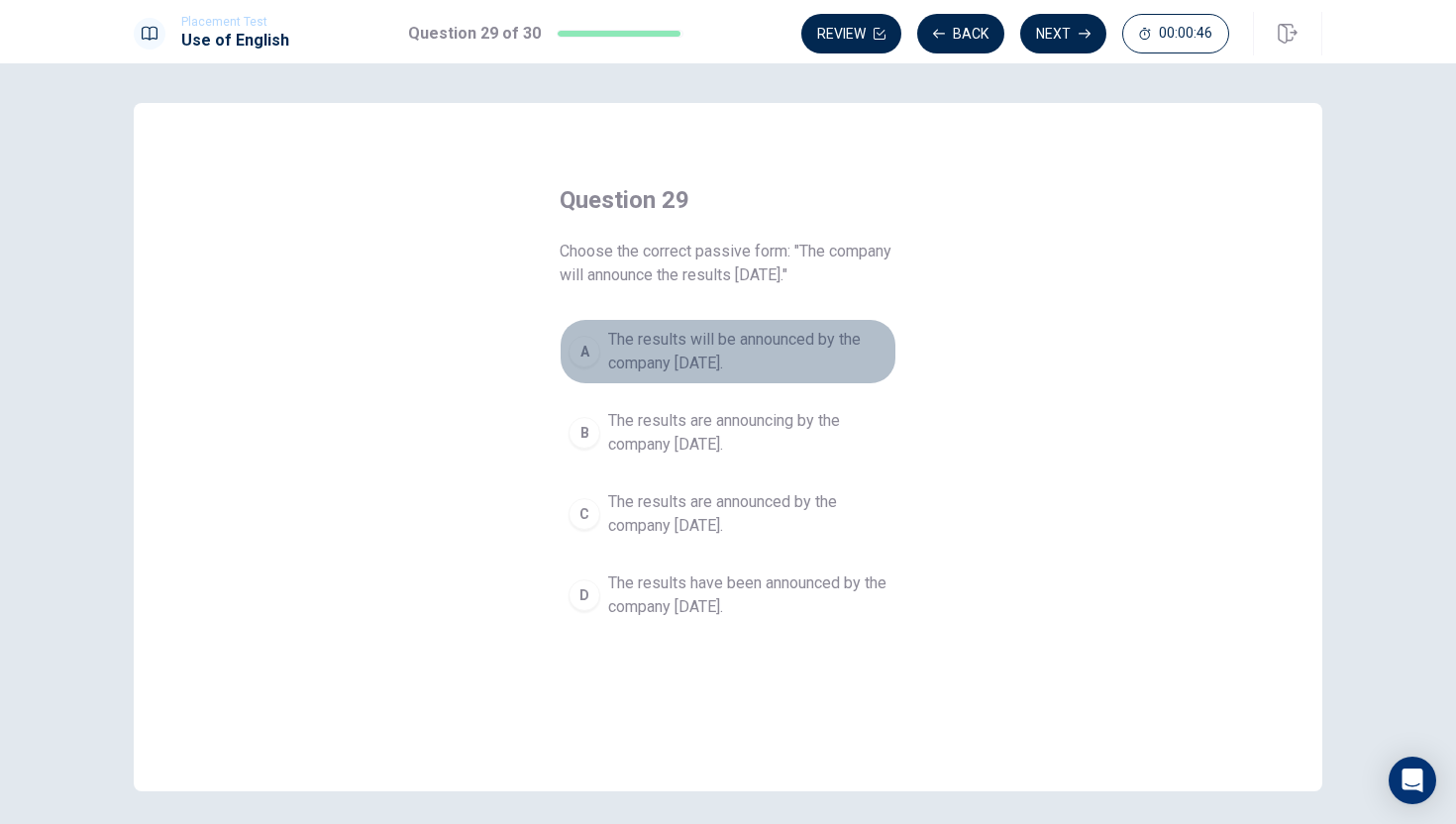 click on "A" at bounding box center (584, 352) 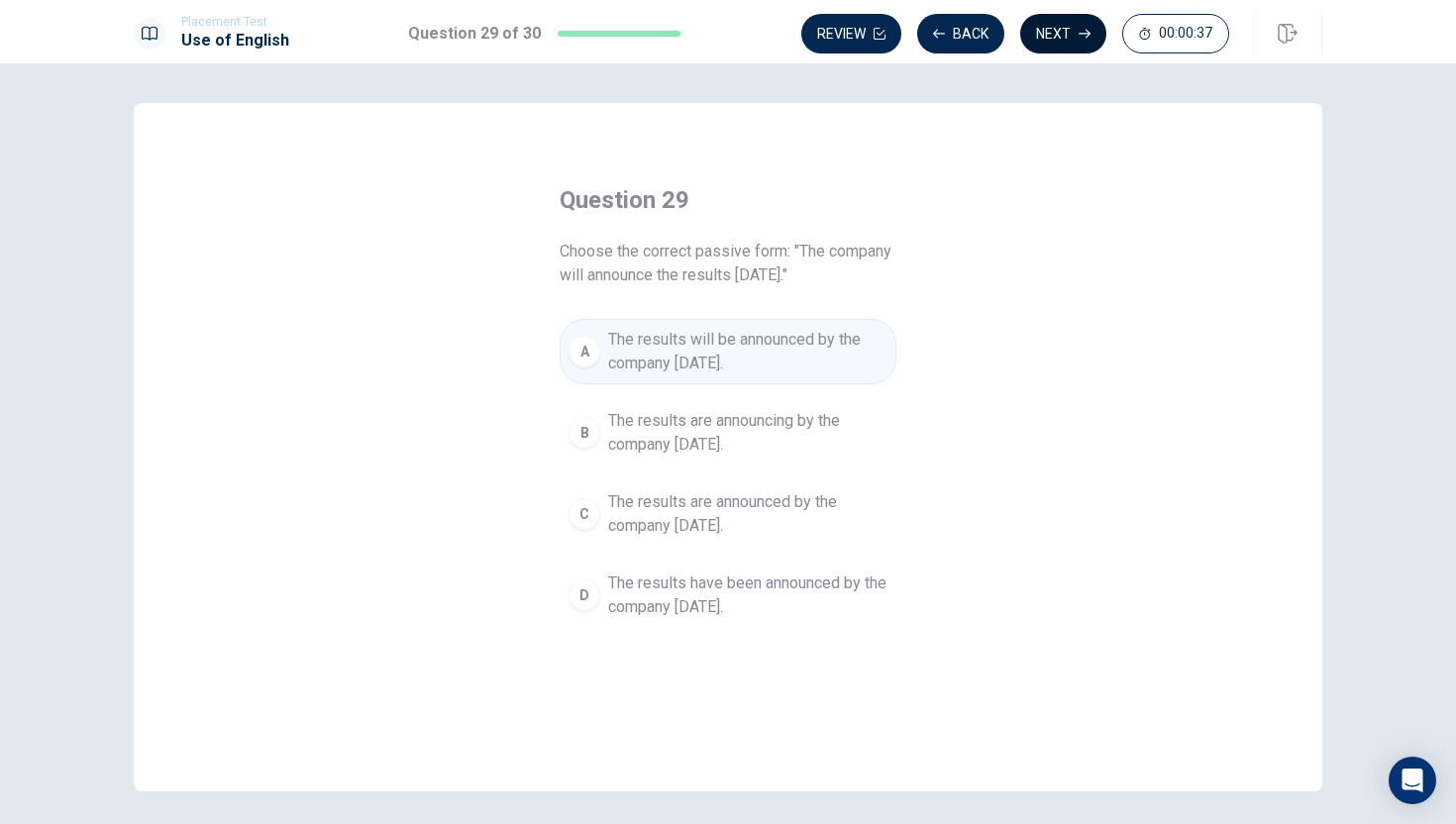click on "Next" at bounding box center (1063, 34) 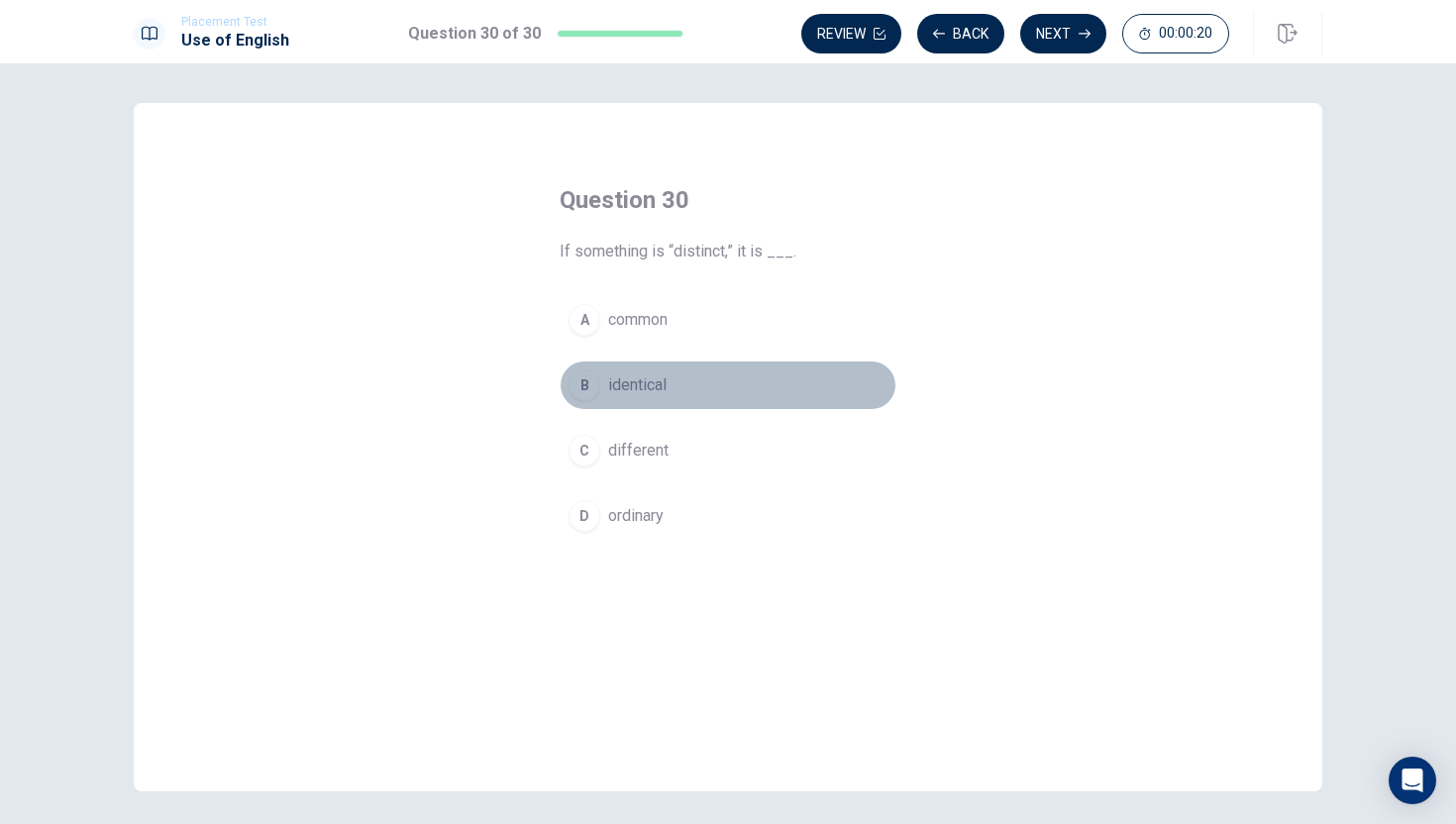 click on "B" at bounding box center (584, 385) 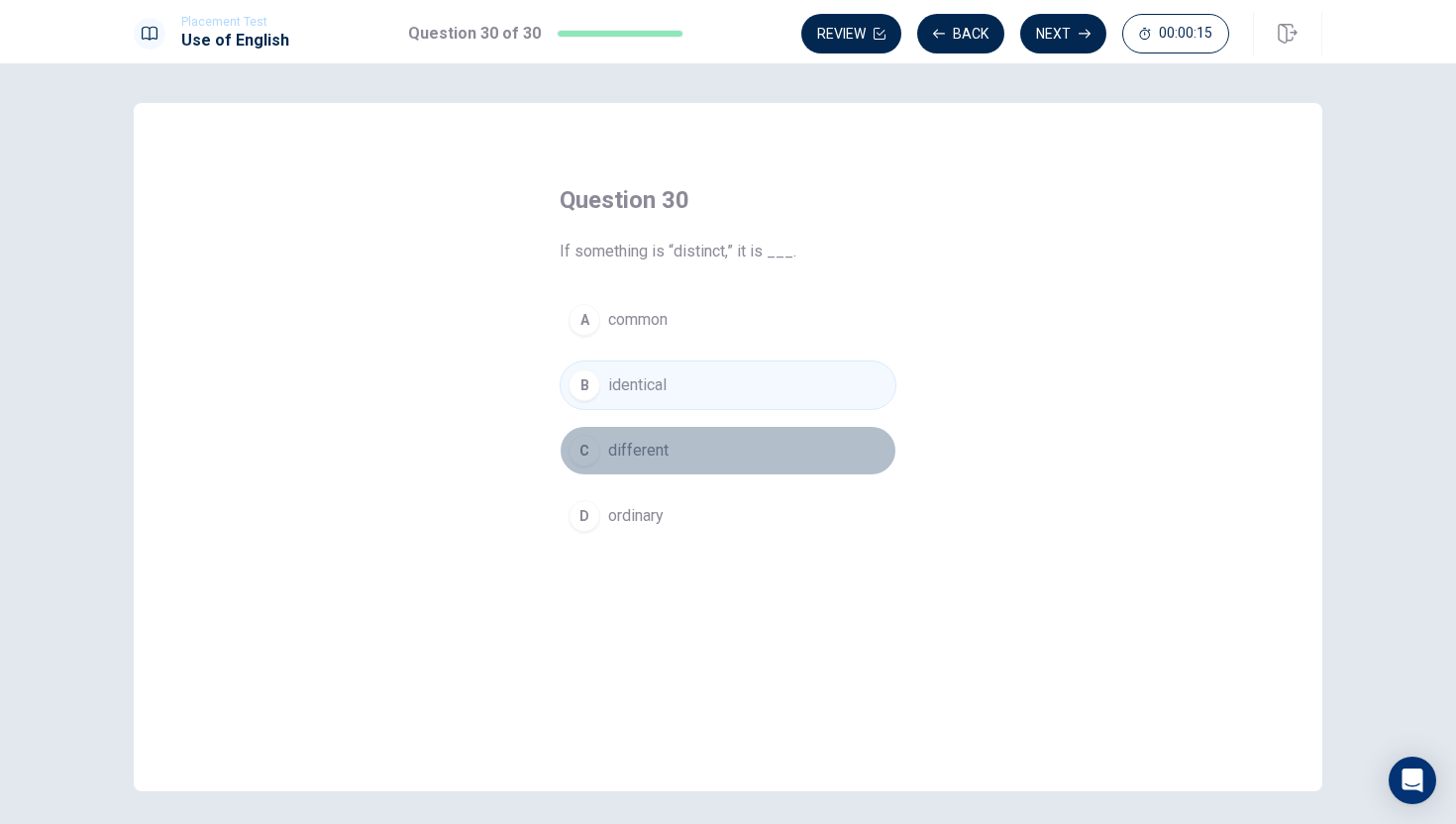 click on "C" at bounding box center [584, 451] 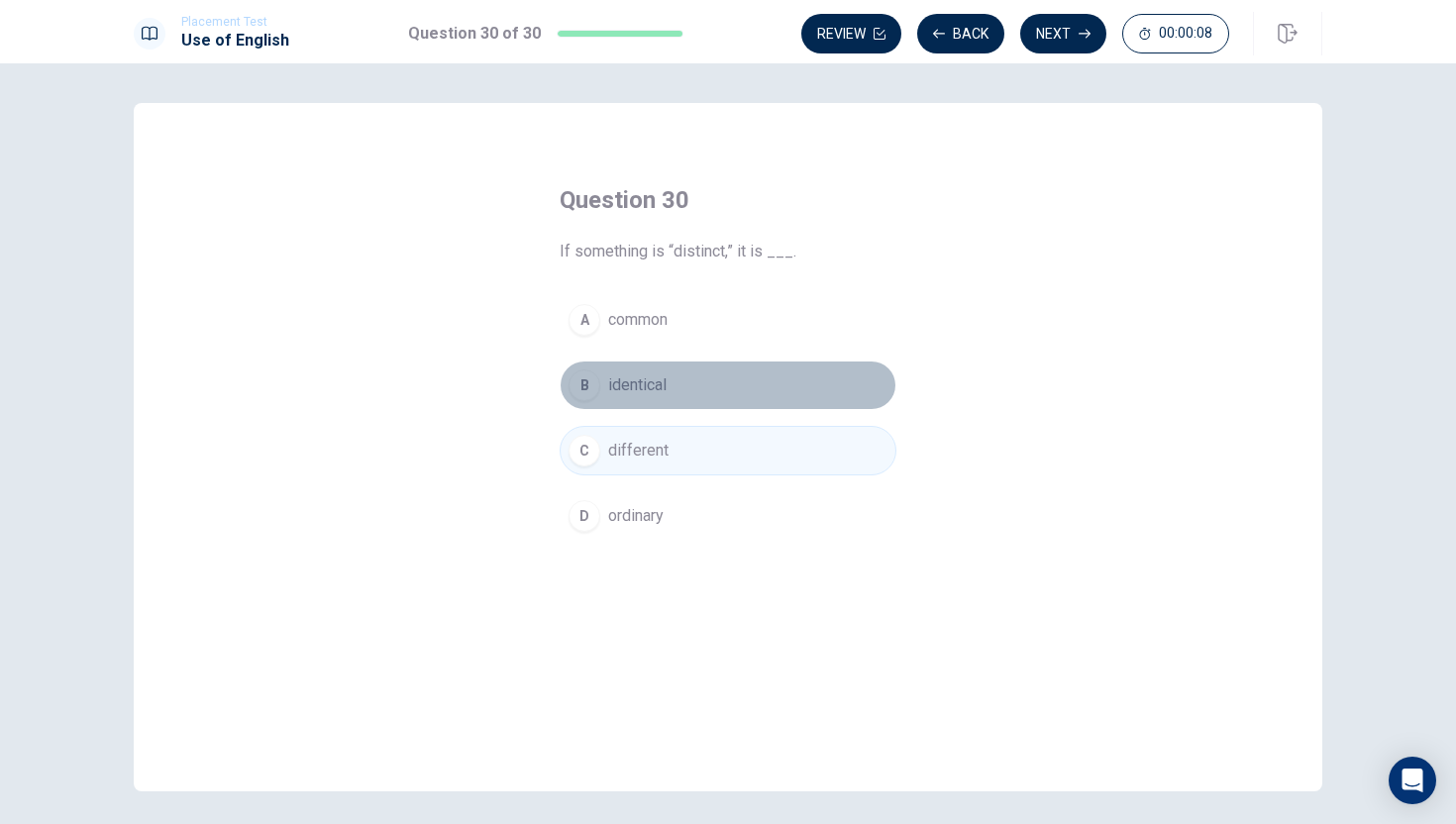 click on "B" at bounding box center (584, 385) 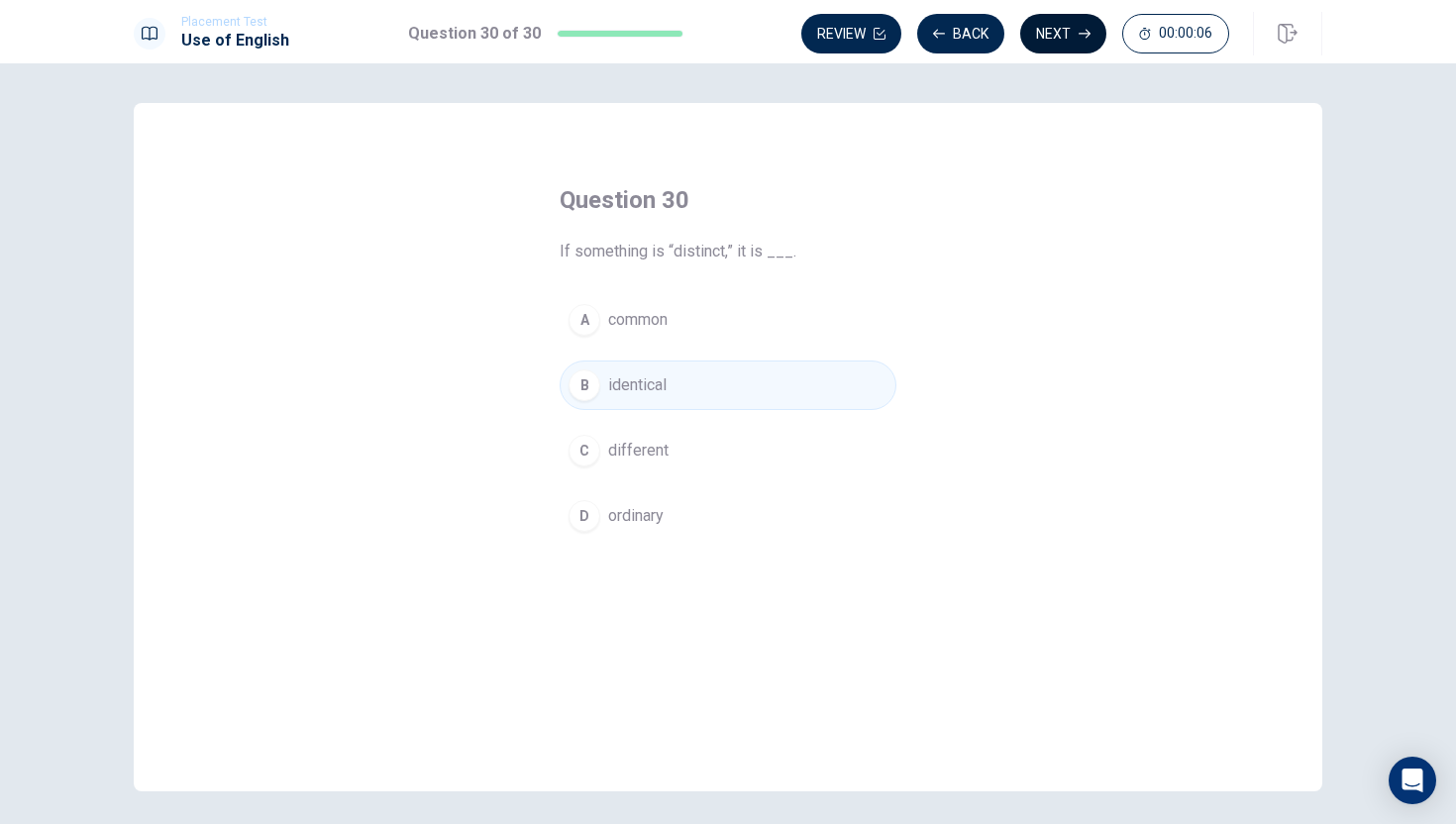 click on "Next" at bounding box center (1063, 34) 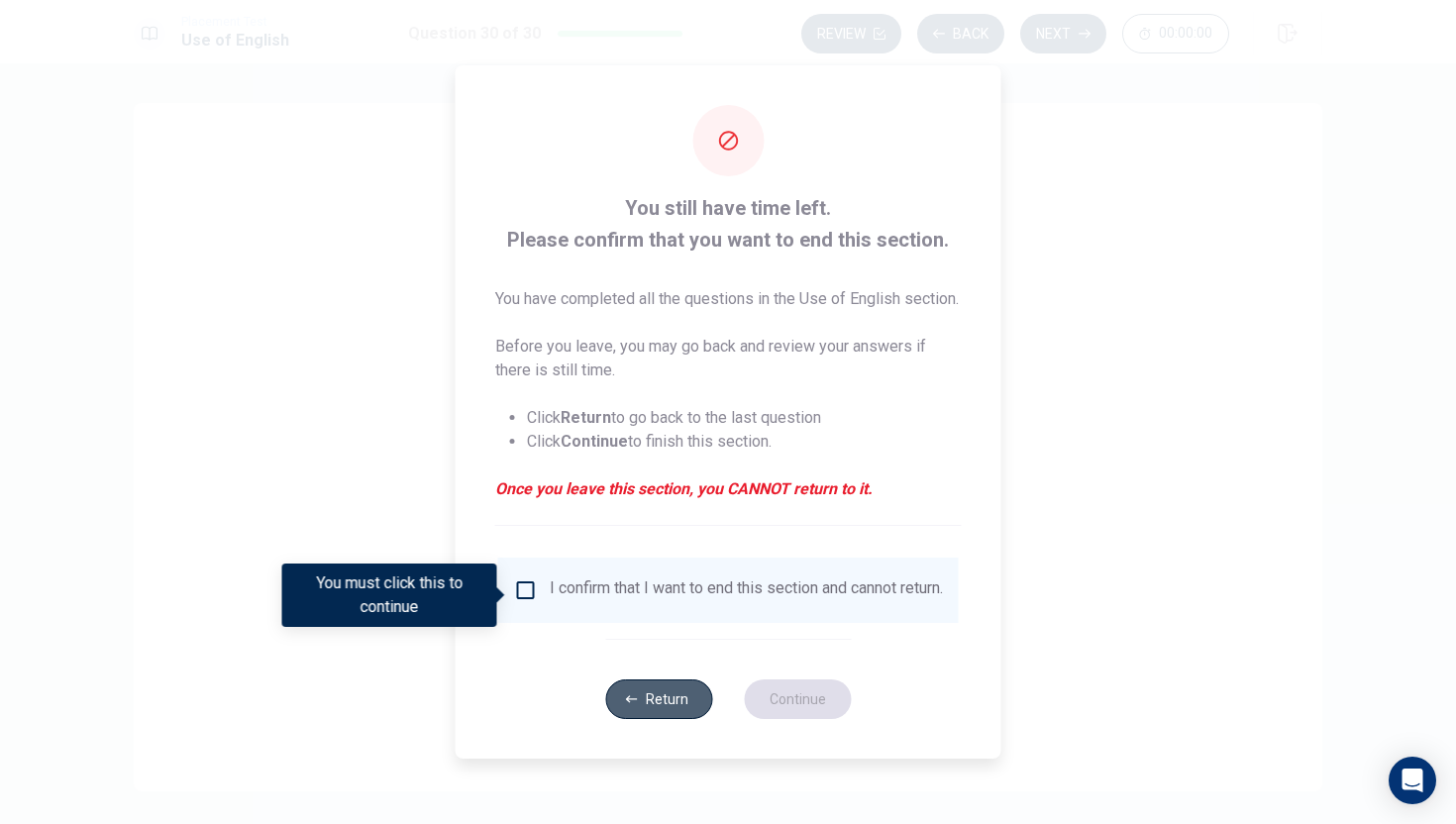 click on "Return" at bounding box center [659, 699] 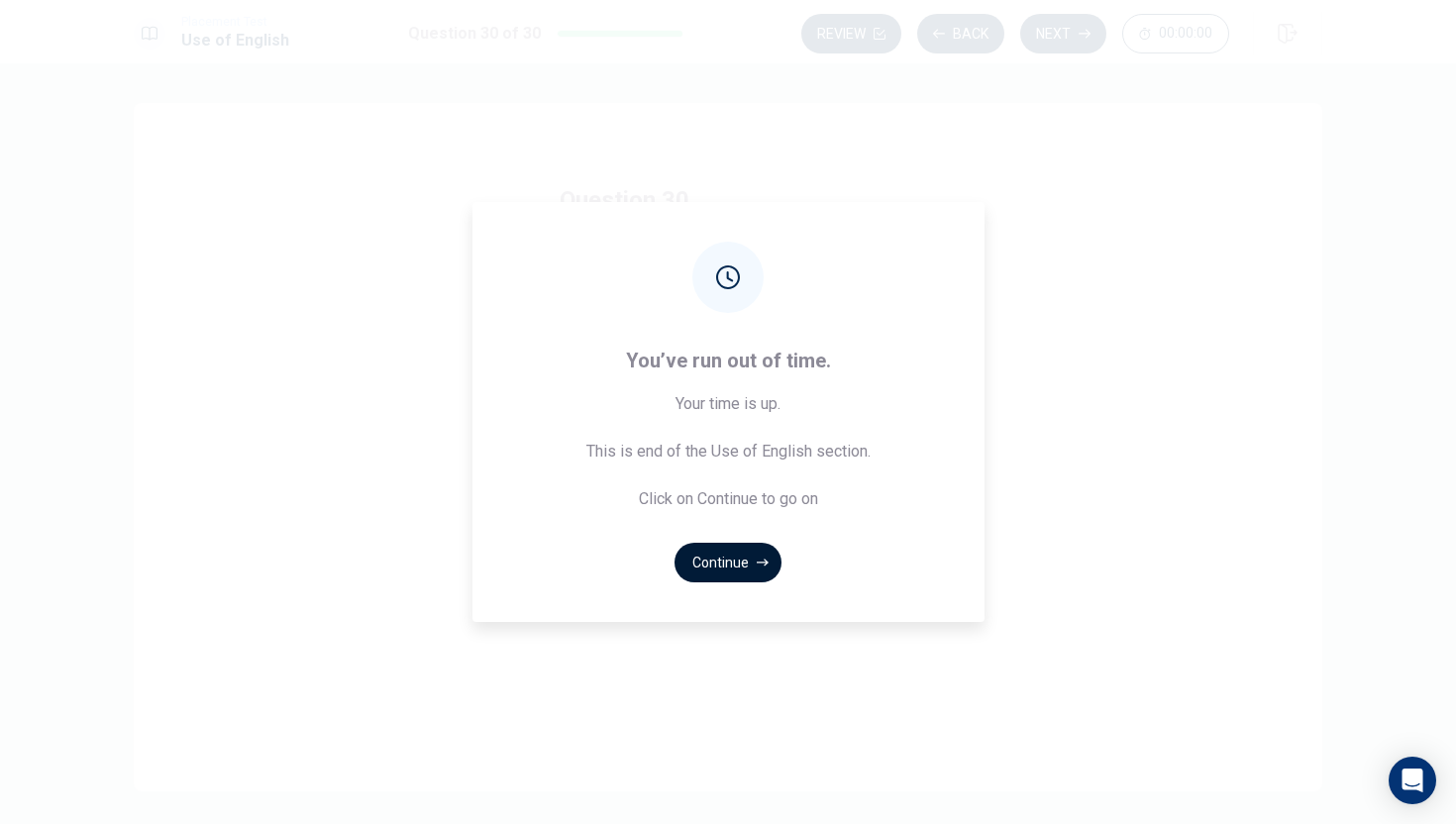 click 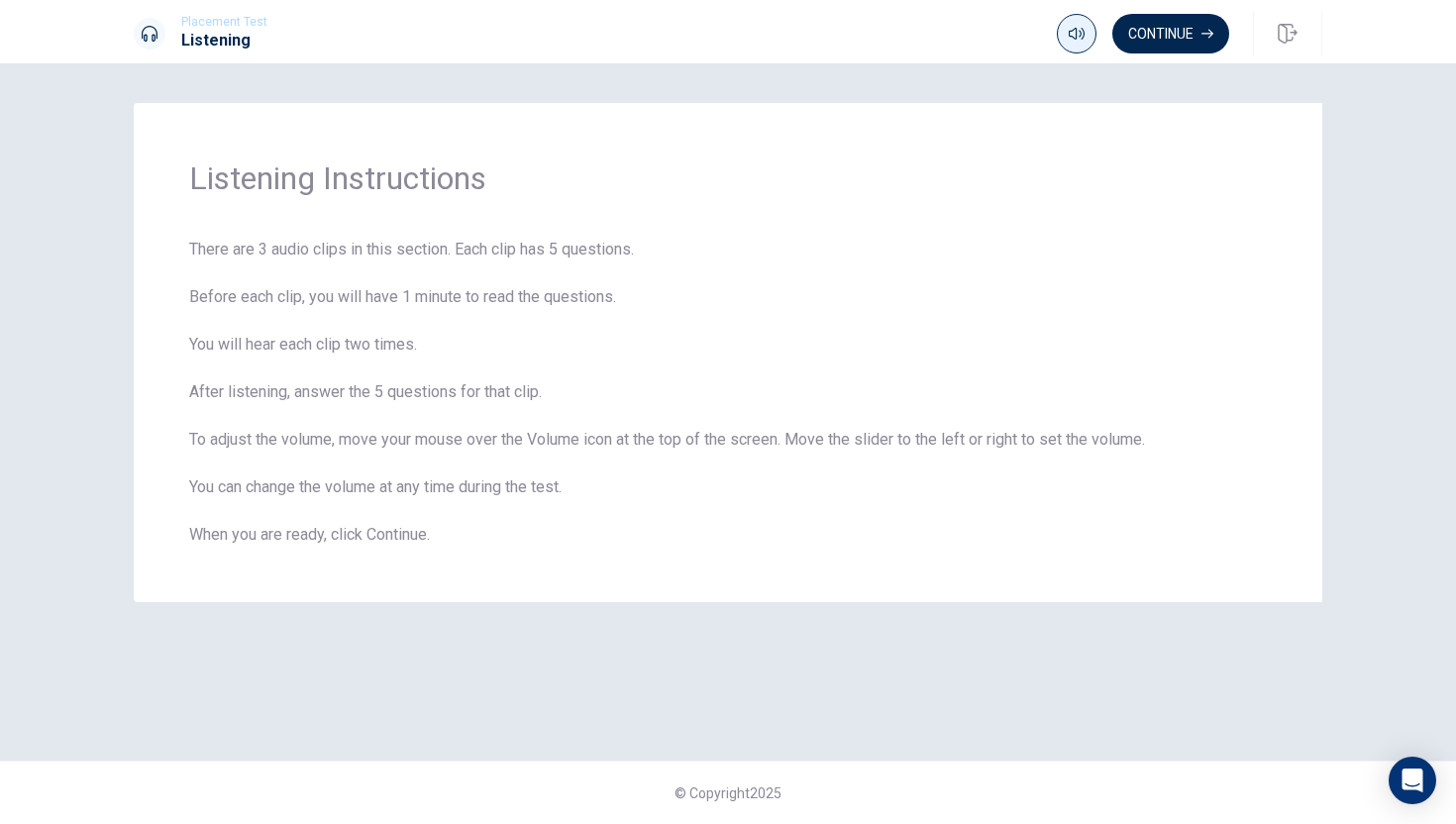 click 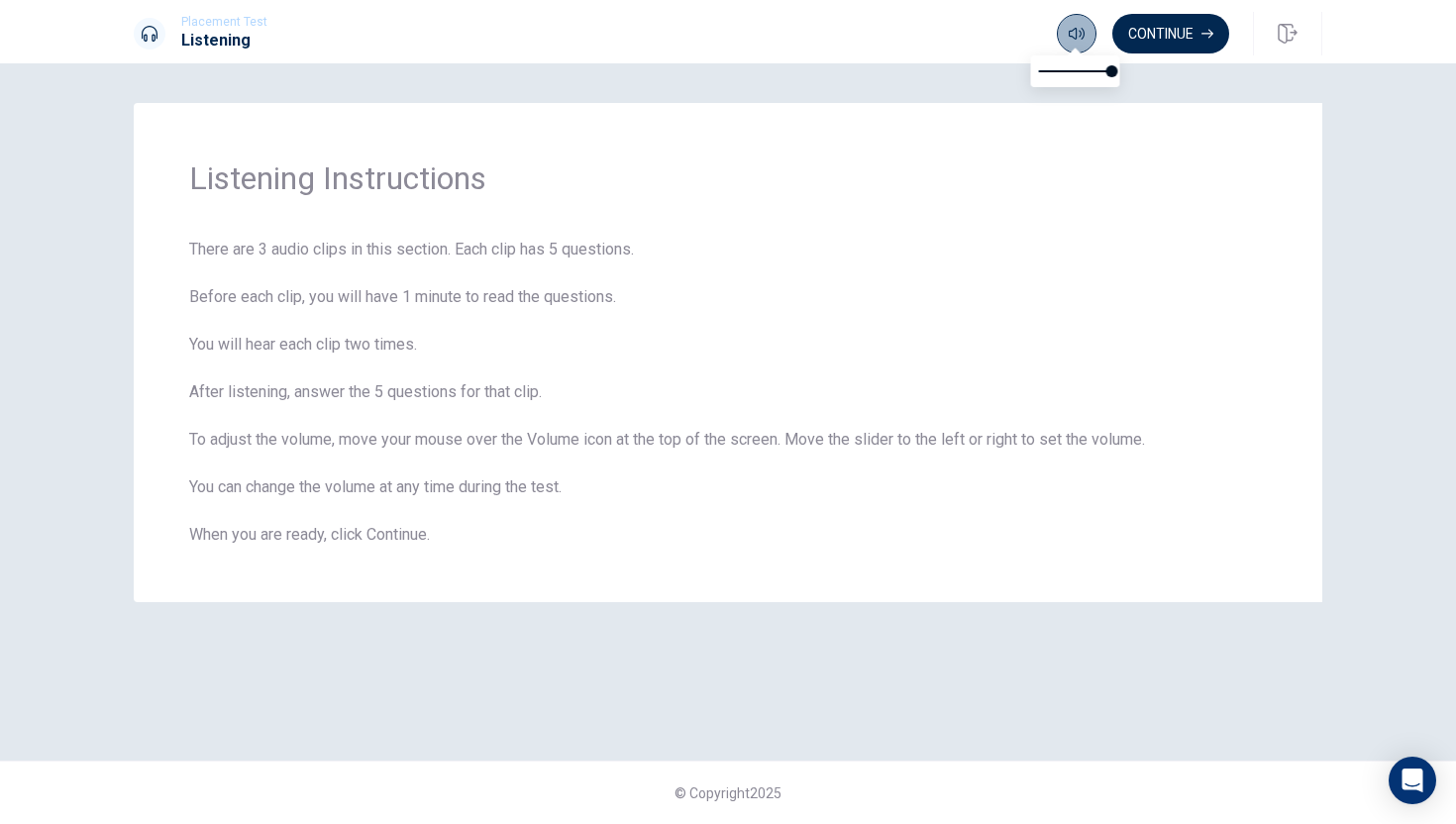click at bounding box center [1077, 34] 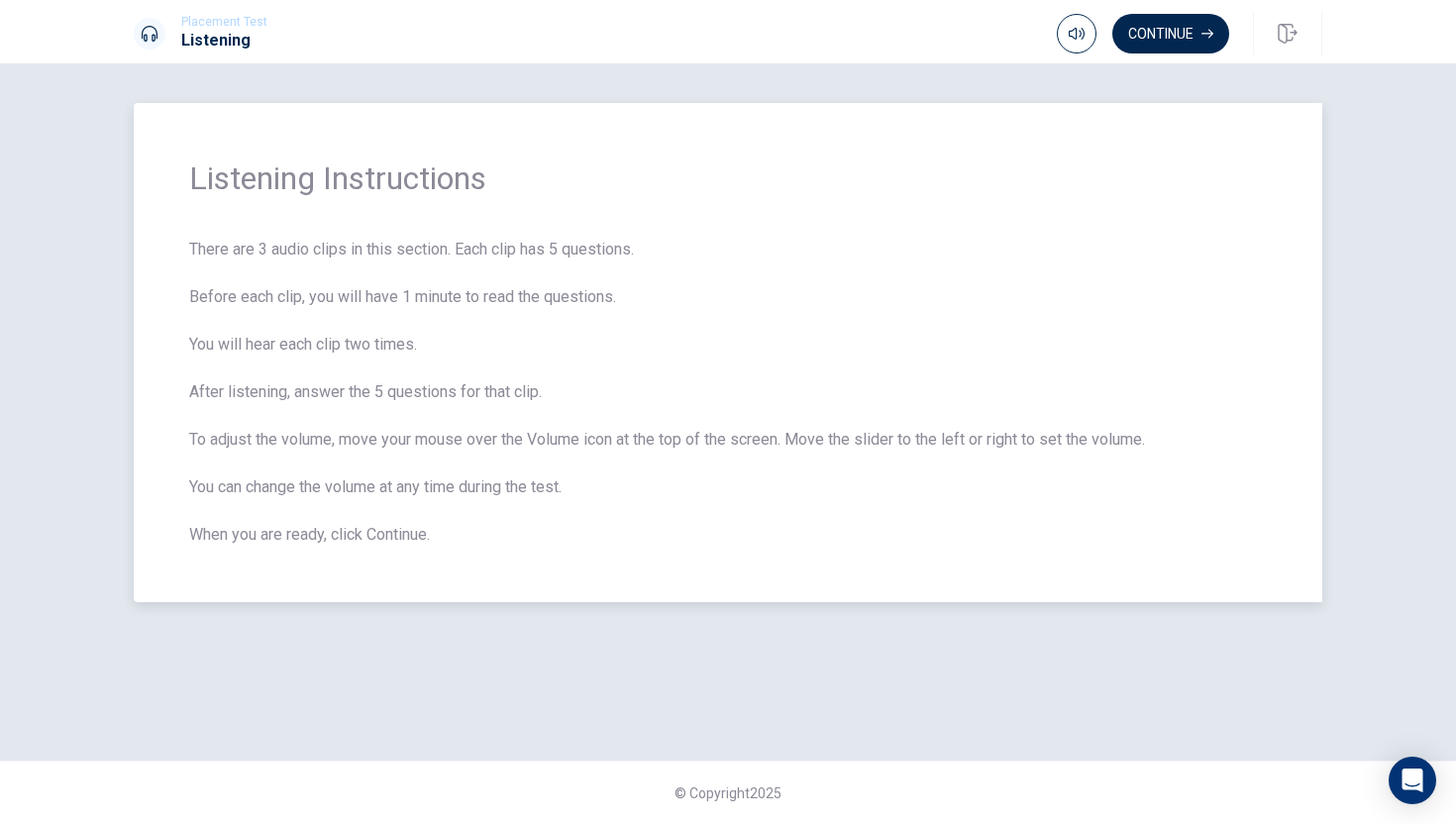 click on "There are 3 audio clips in this section. Each clip has 5 questions.
Before each clip, you will have 1 minute to read the questions.
You will hear each clip two times.
After listening, answer the 5 questions for that clip.
To adjust the volume, move your mouse over the Volume icon at the top of the screen. Move the slider to the left or right to set the volume.
You can change the volume at any time during the test.
When you are ready, click Continue." at bounding box center [728, 392] 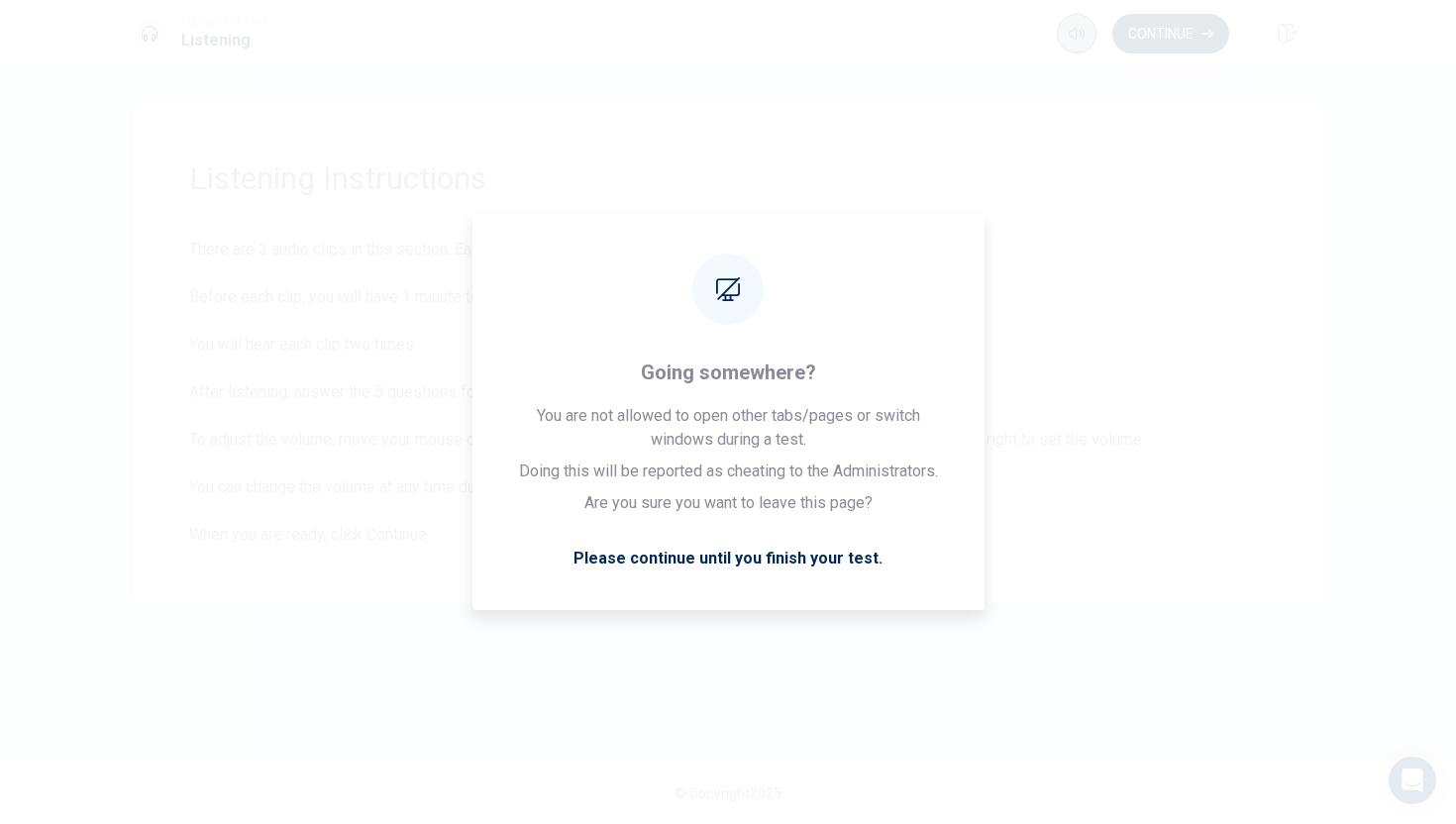 click 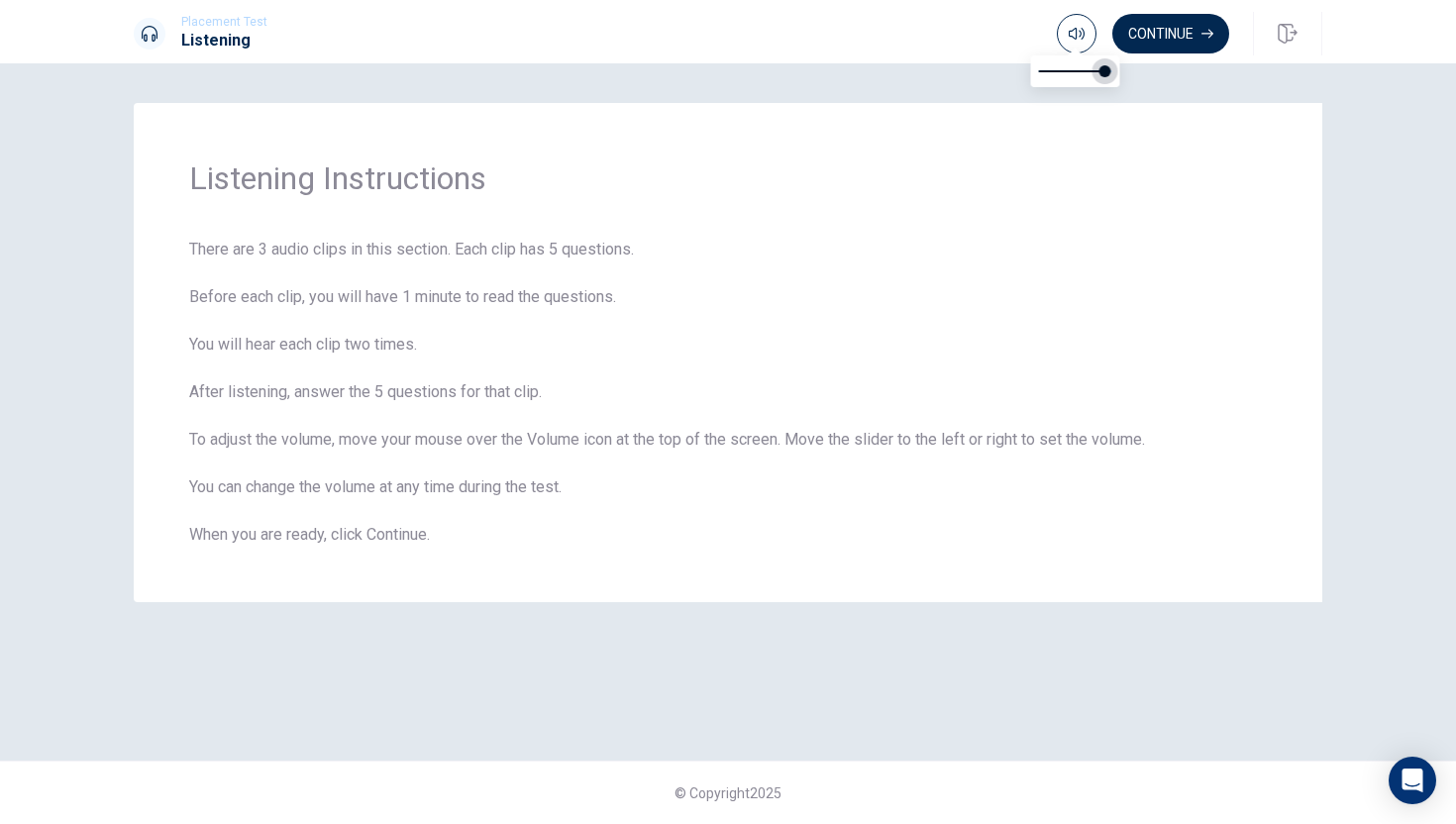 type on "0.7" 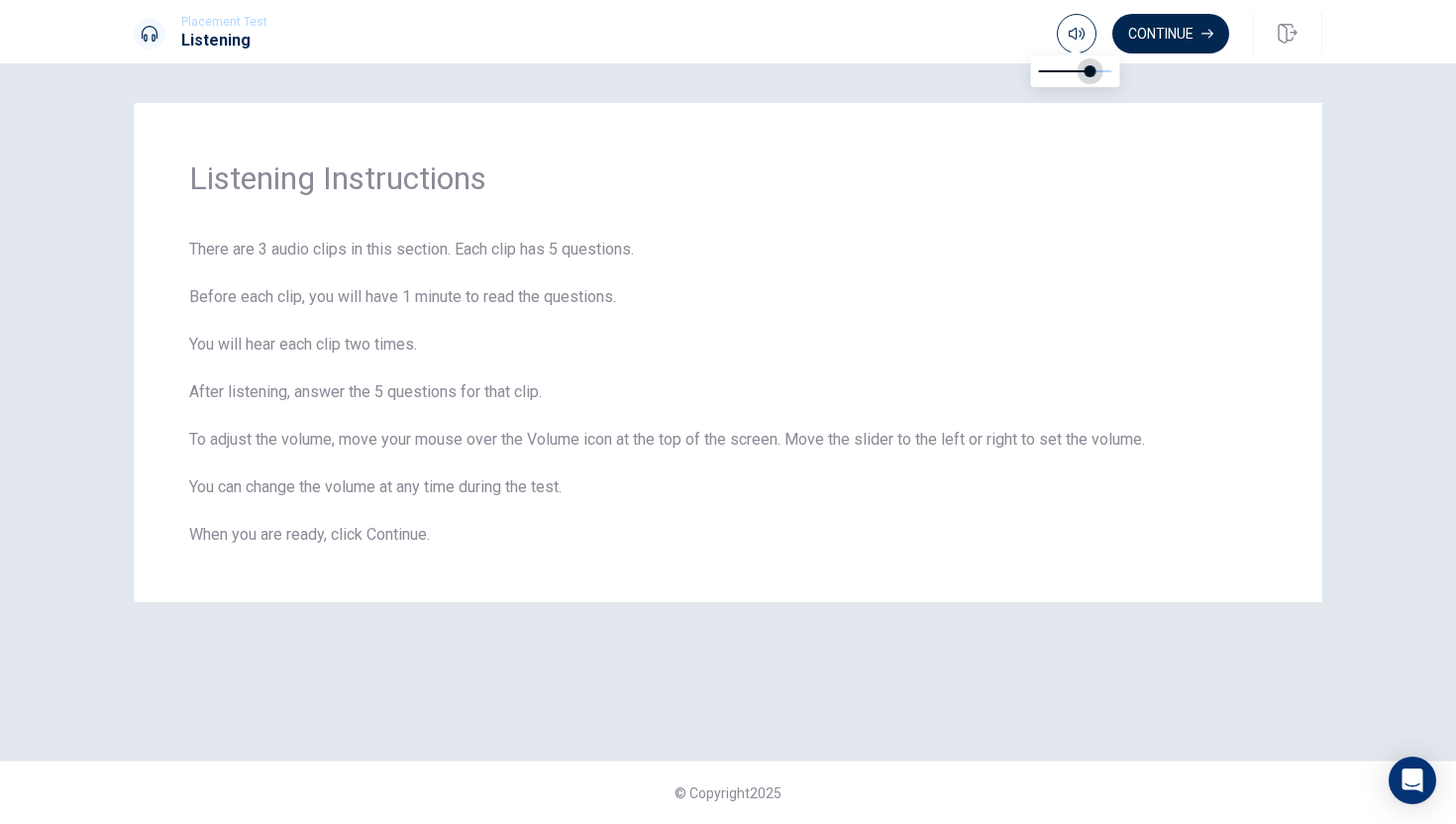 drag, startPoint x: 1108, startPoint y: 72, endPoint x: 1091, endPoint y: 72, distance: 17 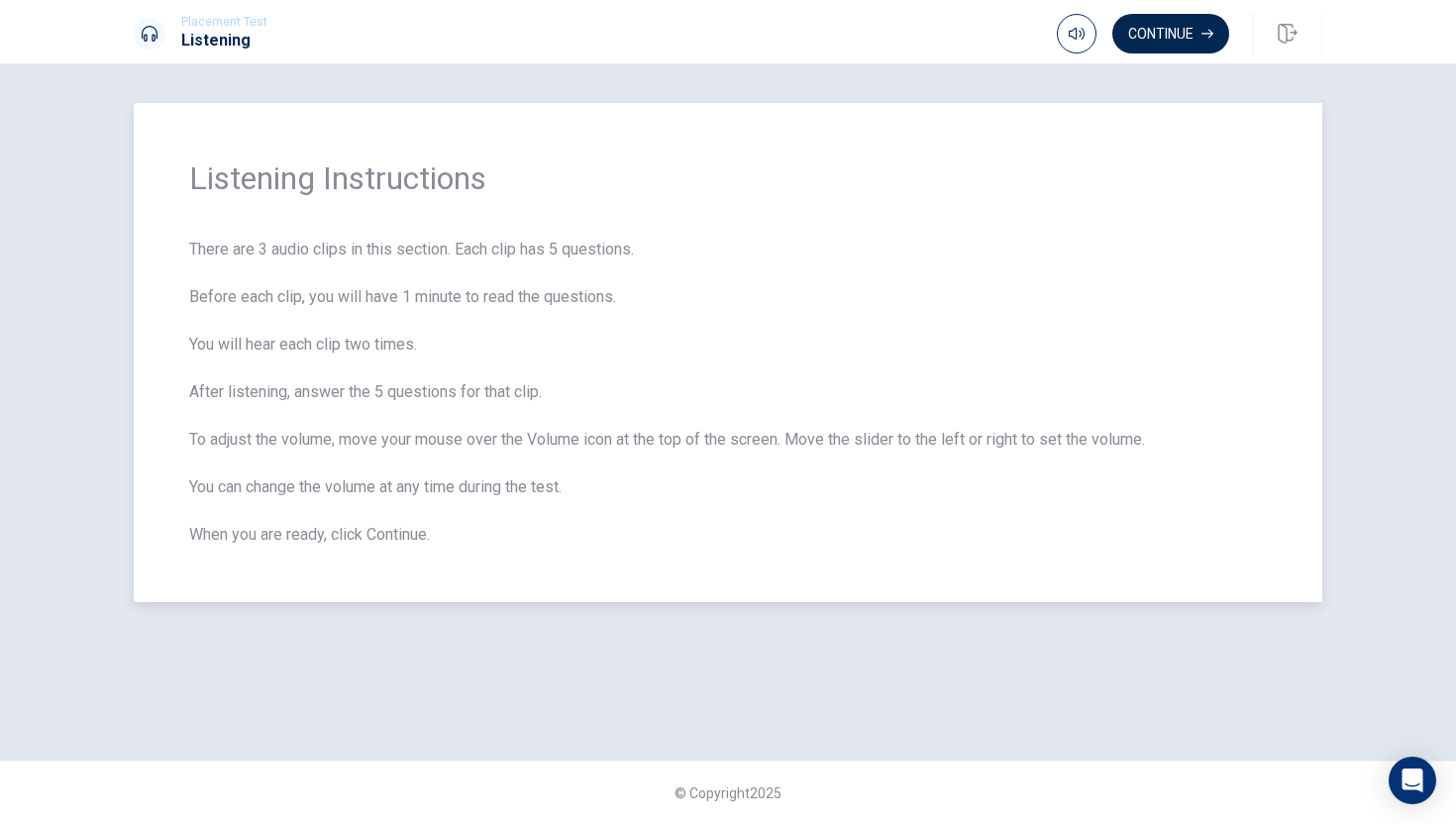 click on "Listening Instructions
There are 3 audio clips in this section. Each clip has 5 questions.
Before each clip, you will have 1 minute to read the questions.
You will hear each clip two times.
After listening, answer the 5 questions for that clip.
To adjust the volume, move your mouse over the Volume icon at the top of the screen. Move the slider to the left or right to set the volume.
You can change the volume at any time during the test.
When you are ready, click Continue." at bounding box center (728, 353) 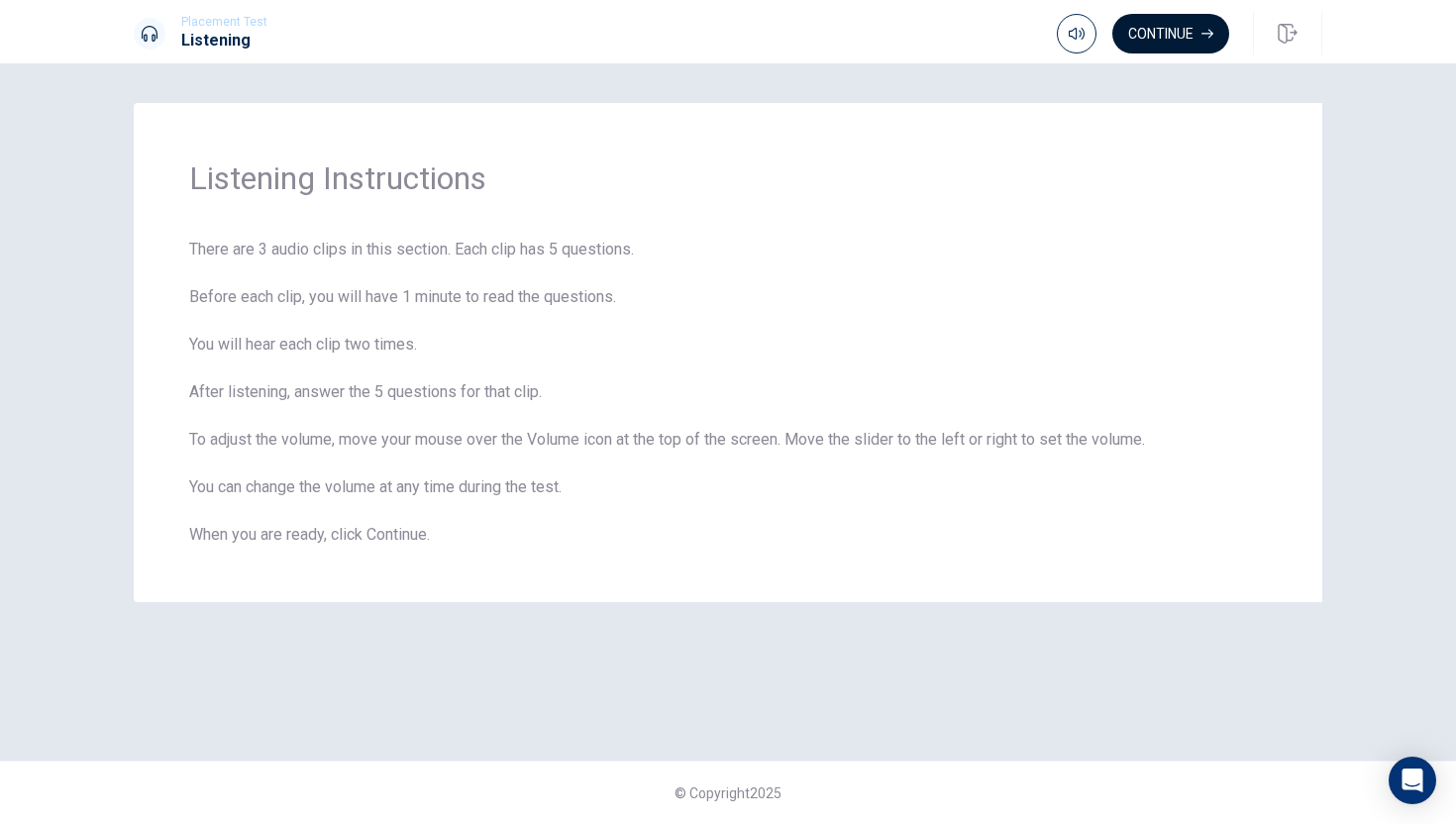 click on "Continue" at bounding box center (1171, 34) 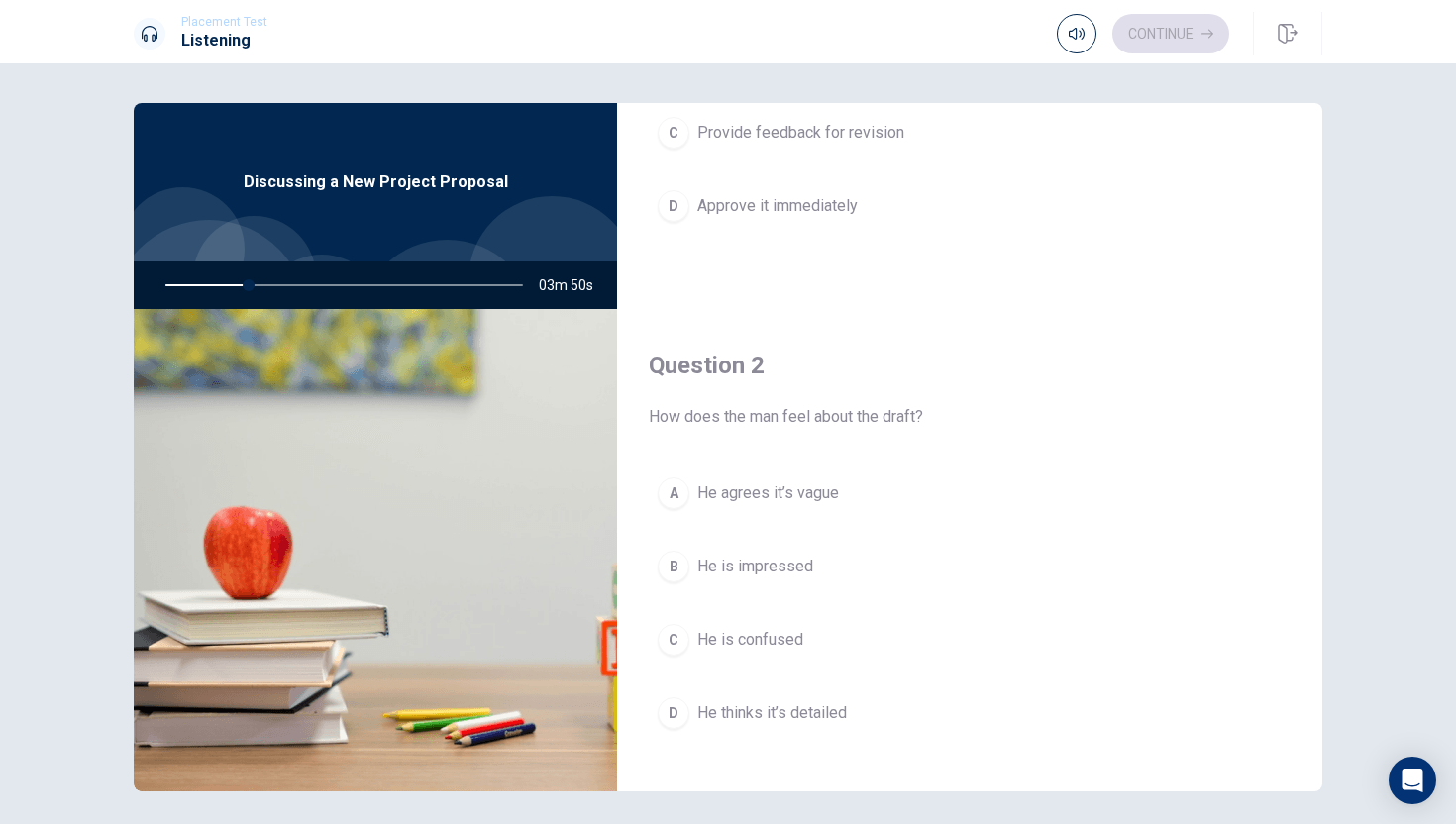 scroll, scrollTop: 0, scrollLeft: 0, axis: both 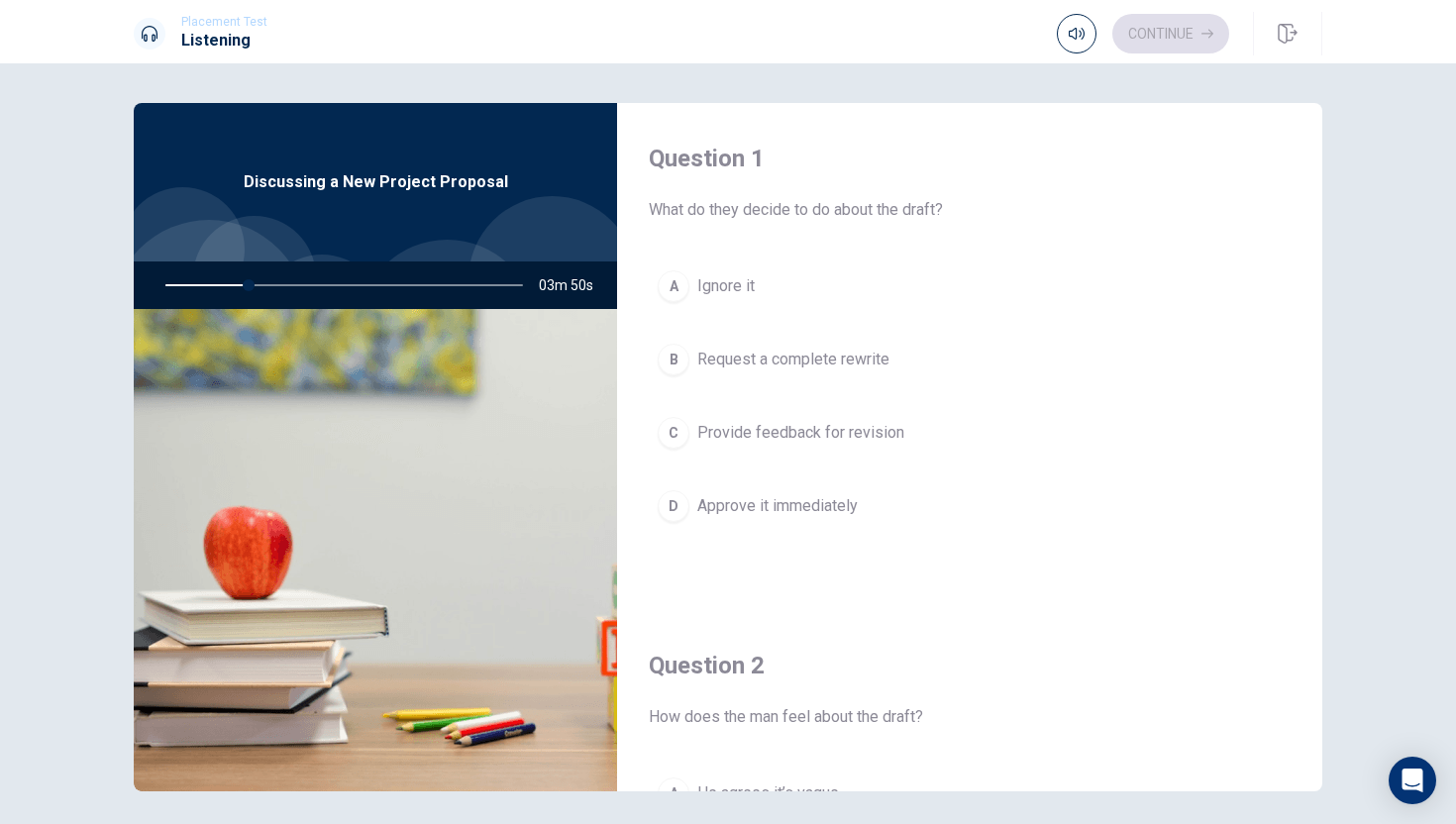 click on "B" at bounding box center (674, 360) 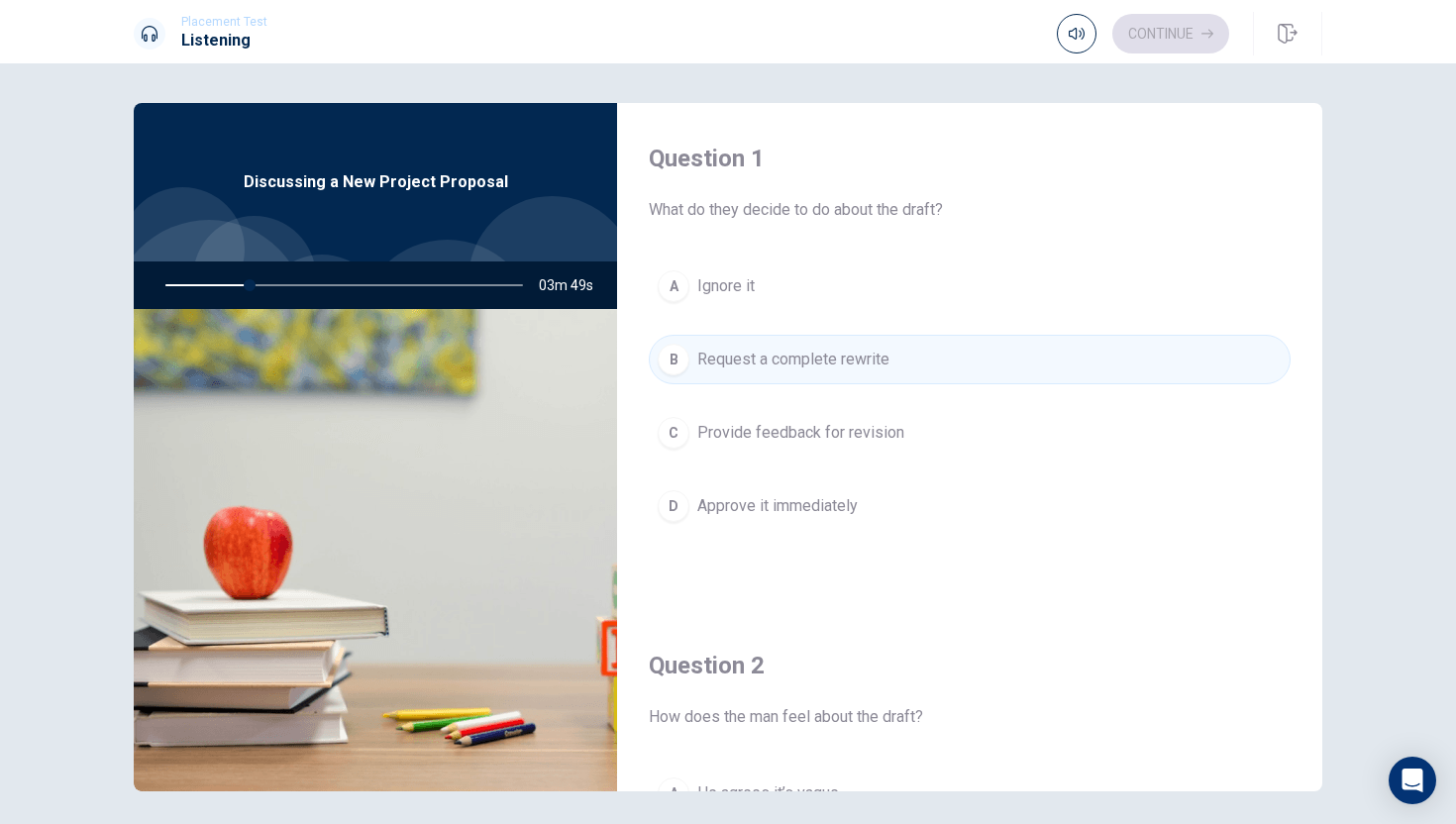 click on "B" at bounding box center [674, 360] 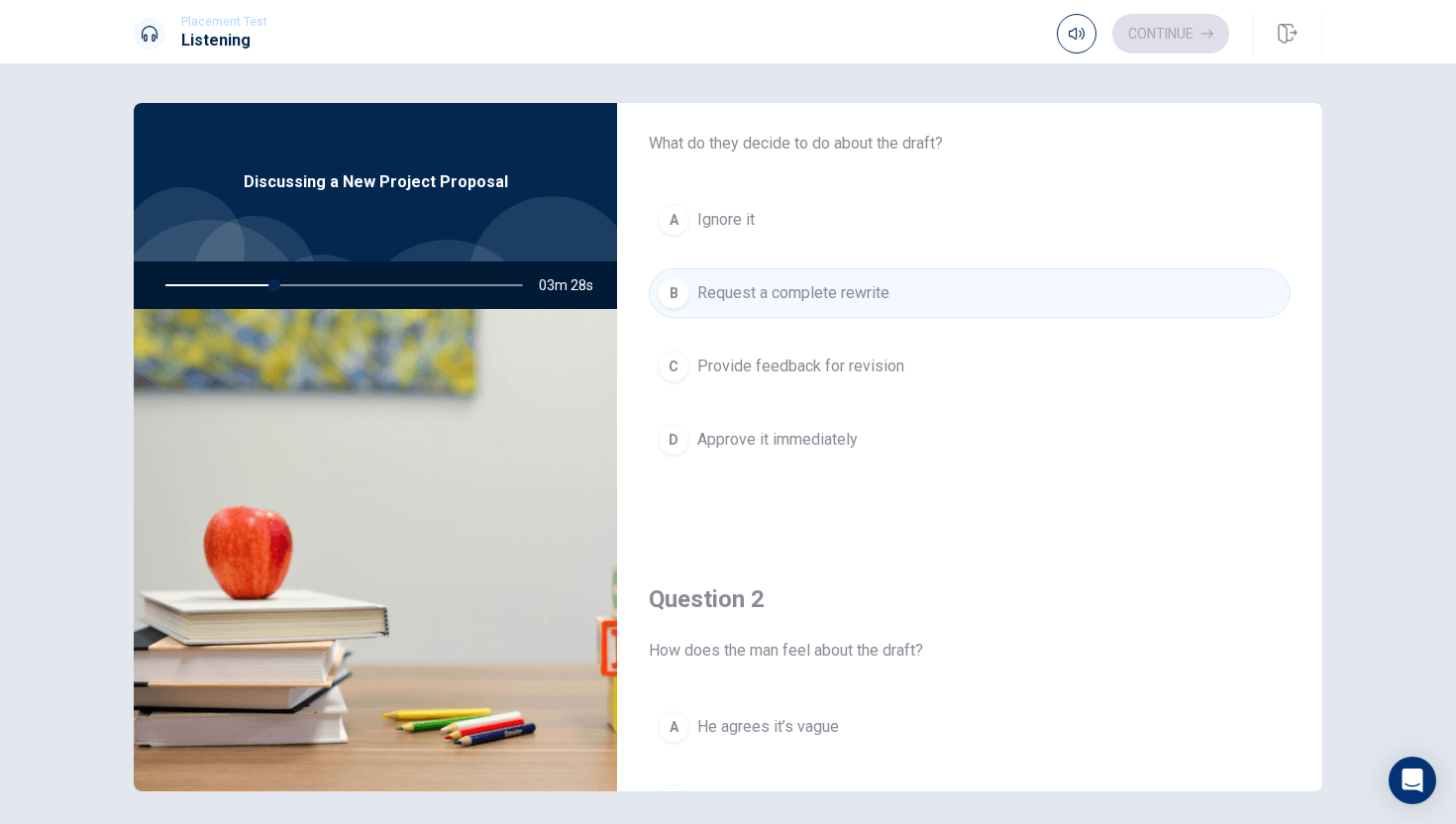 scroll, scrollTop: 88, scrollLeft: 0, axis: vertical 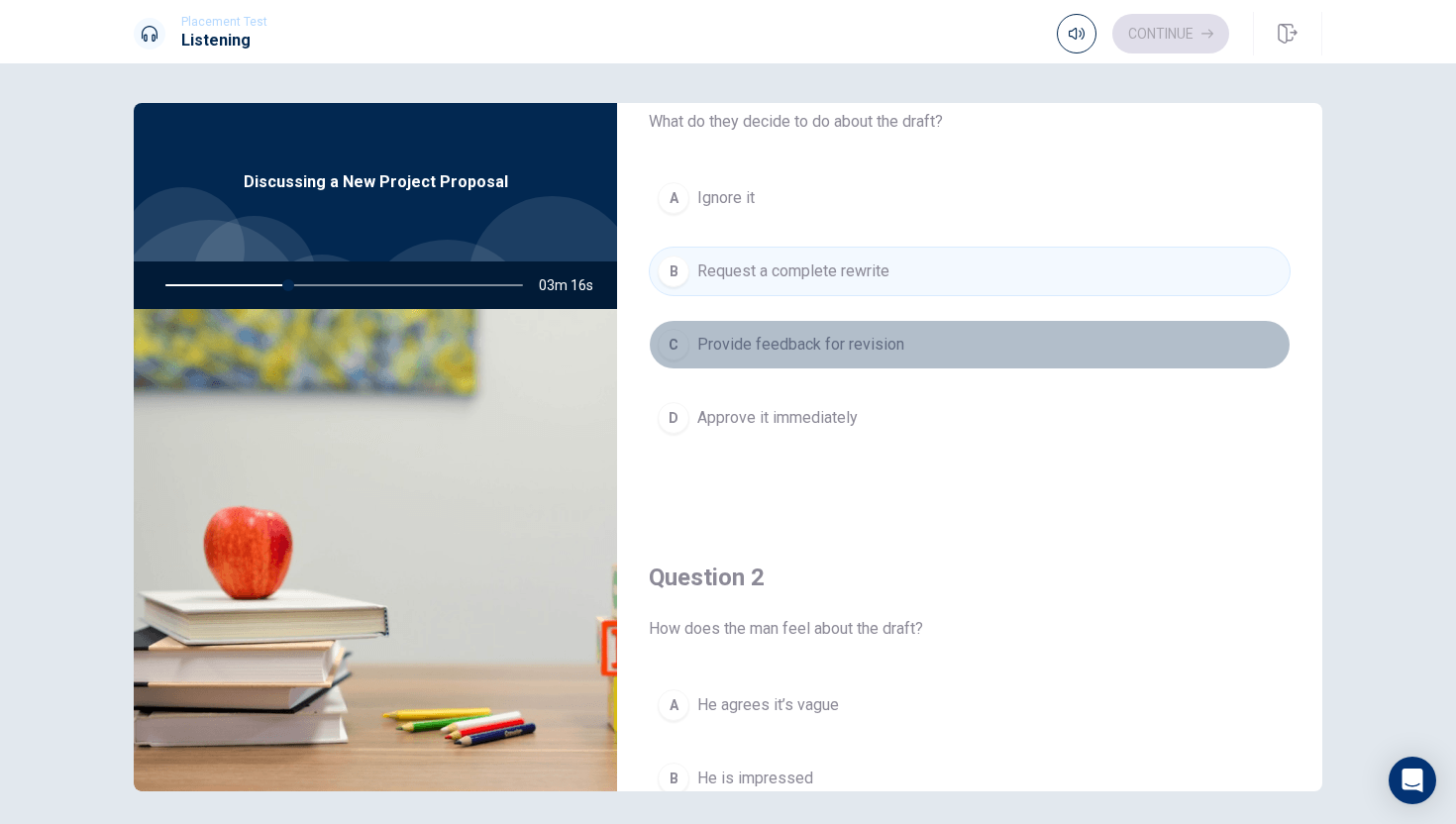 click on "Provide feedback for revision" at bounding box center (800, 345) 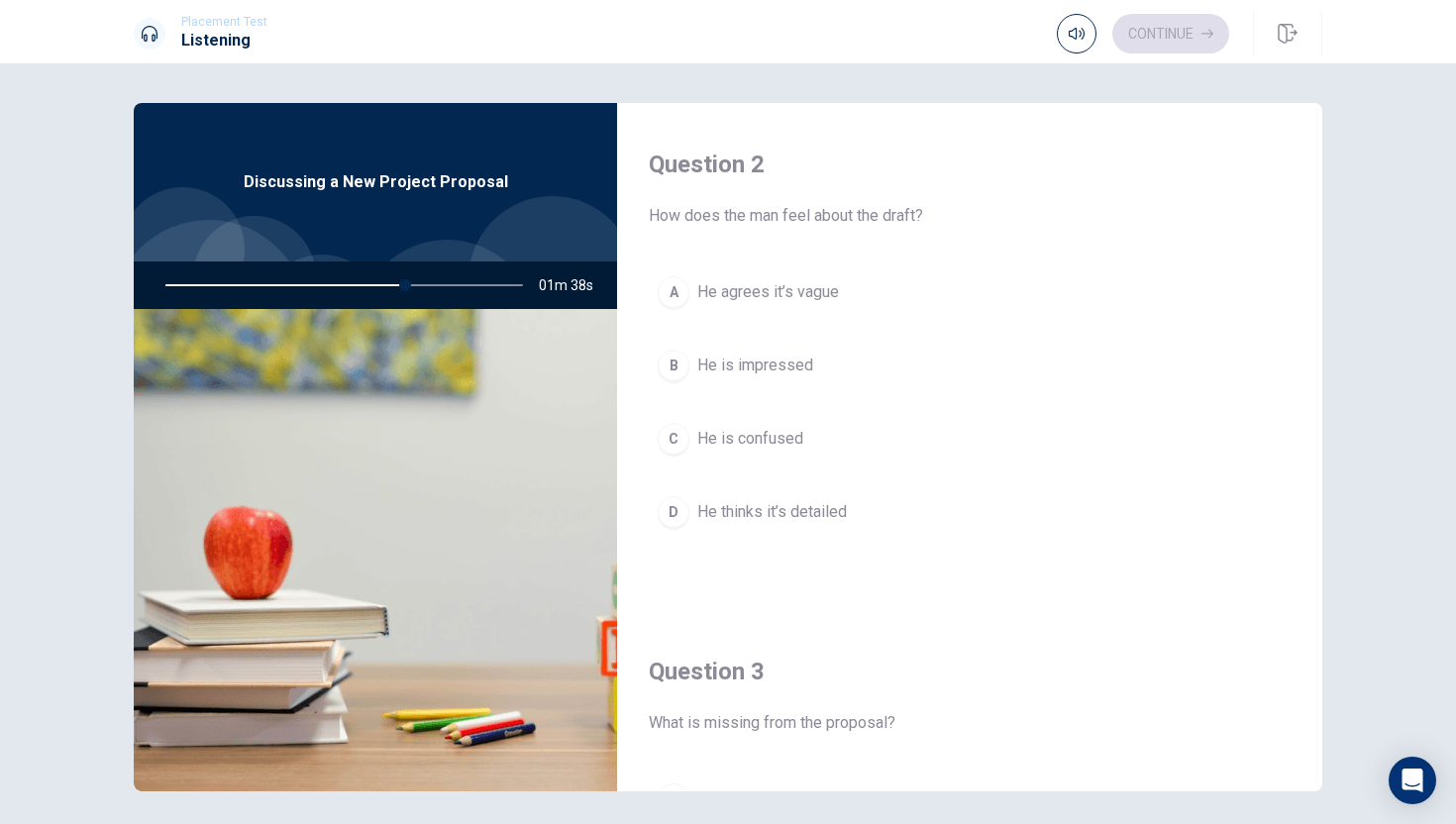 scroll, scrollTop: 508, scrollLeft: 0, axis: vertical 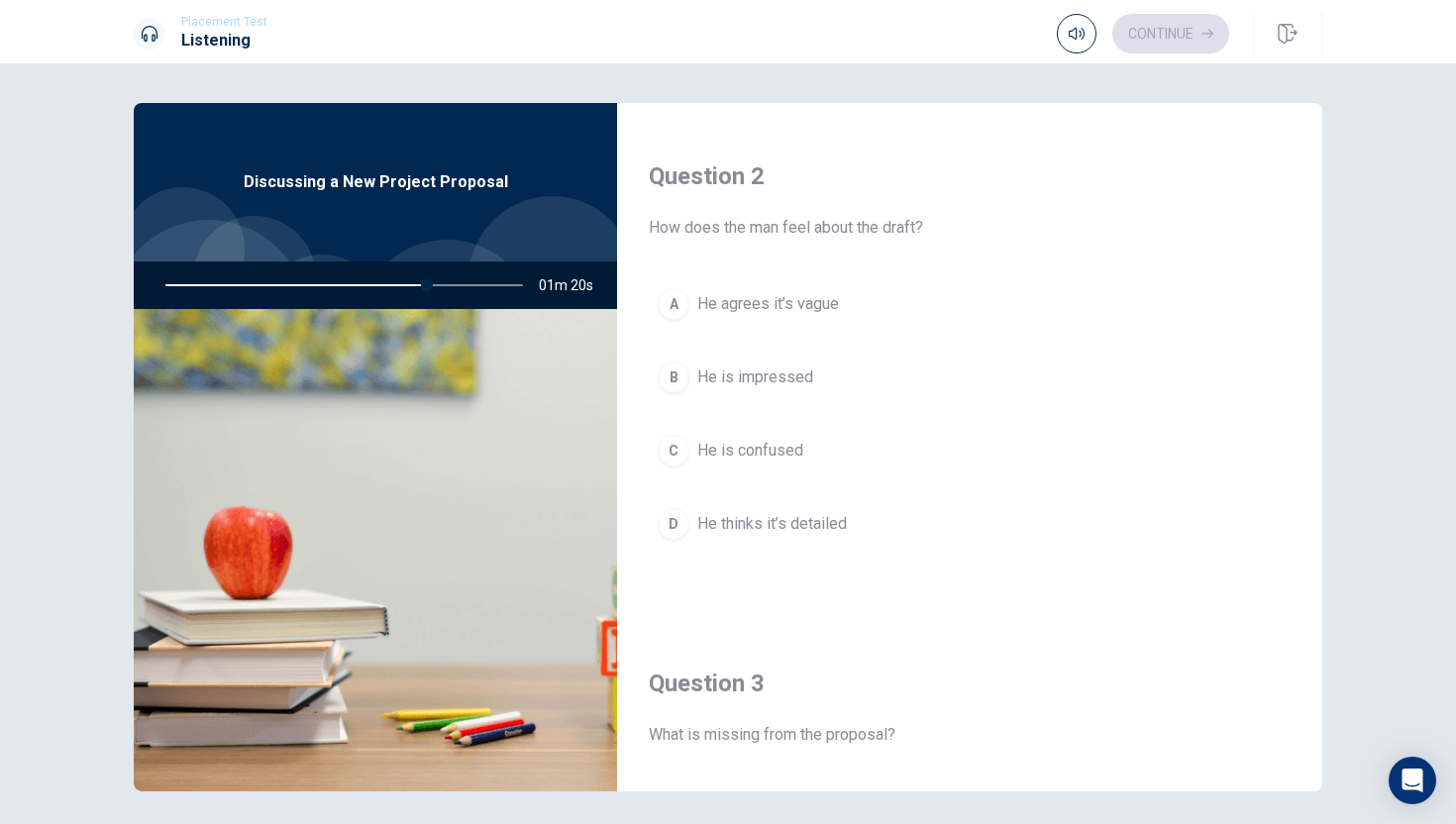 click on "D" at bounding box center (674, 524) 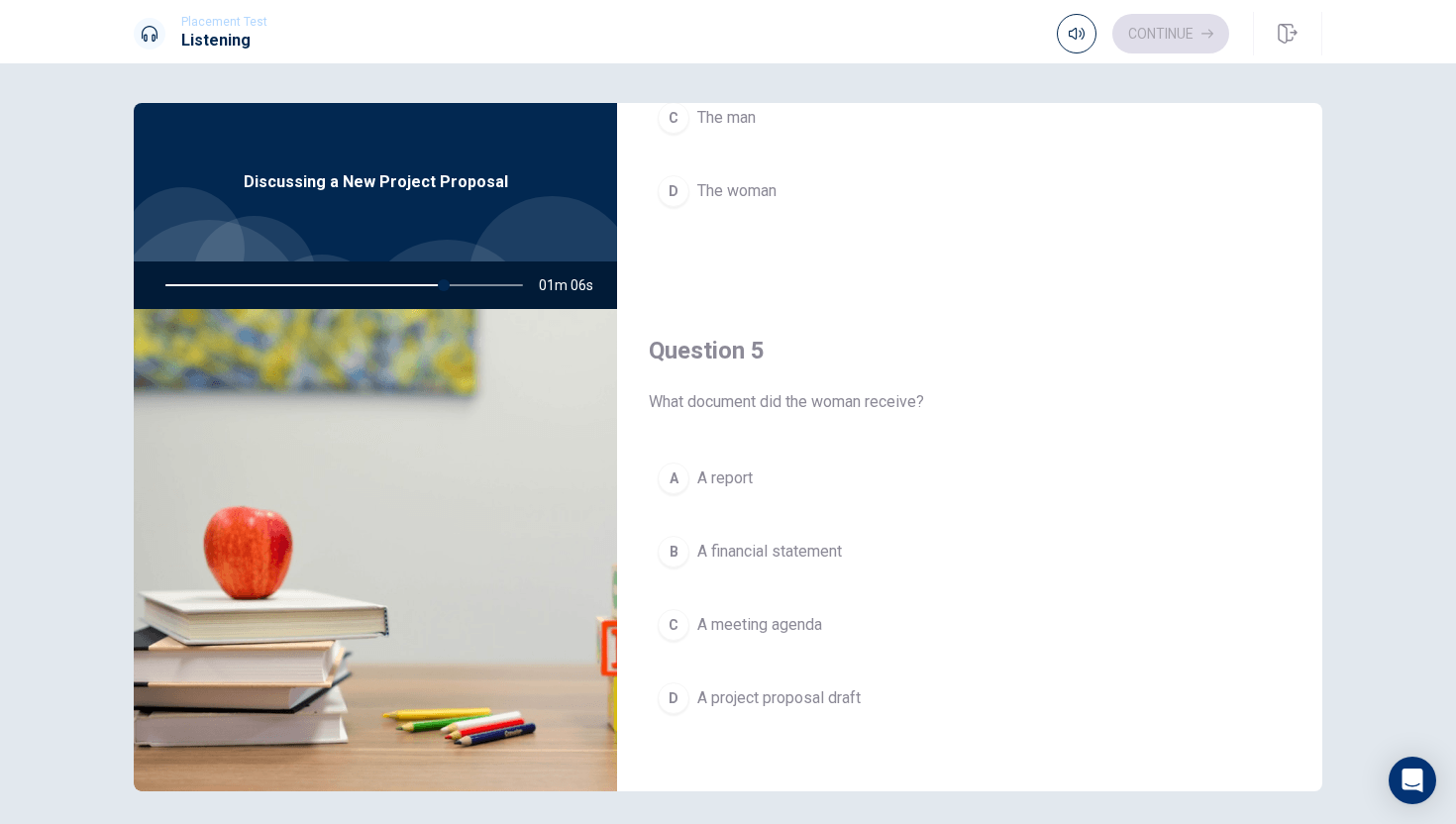 scroll, scrollTop: 1847, scrollLeft: 0, axis: vertical 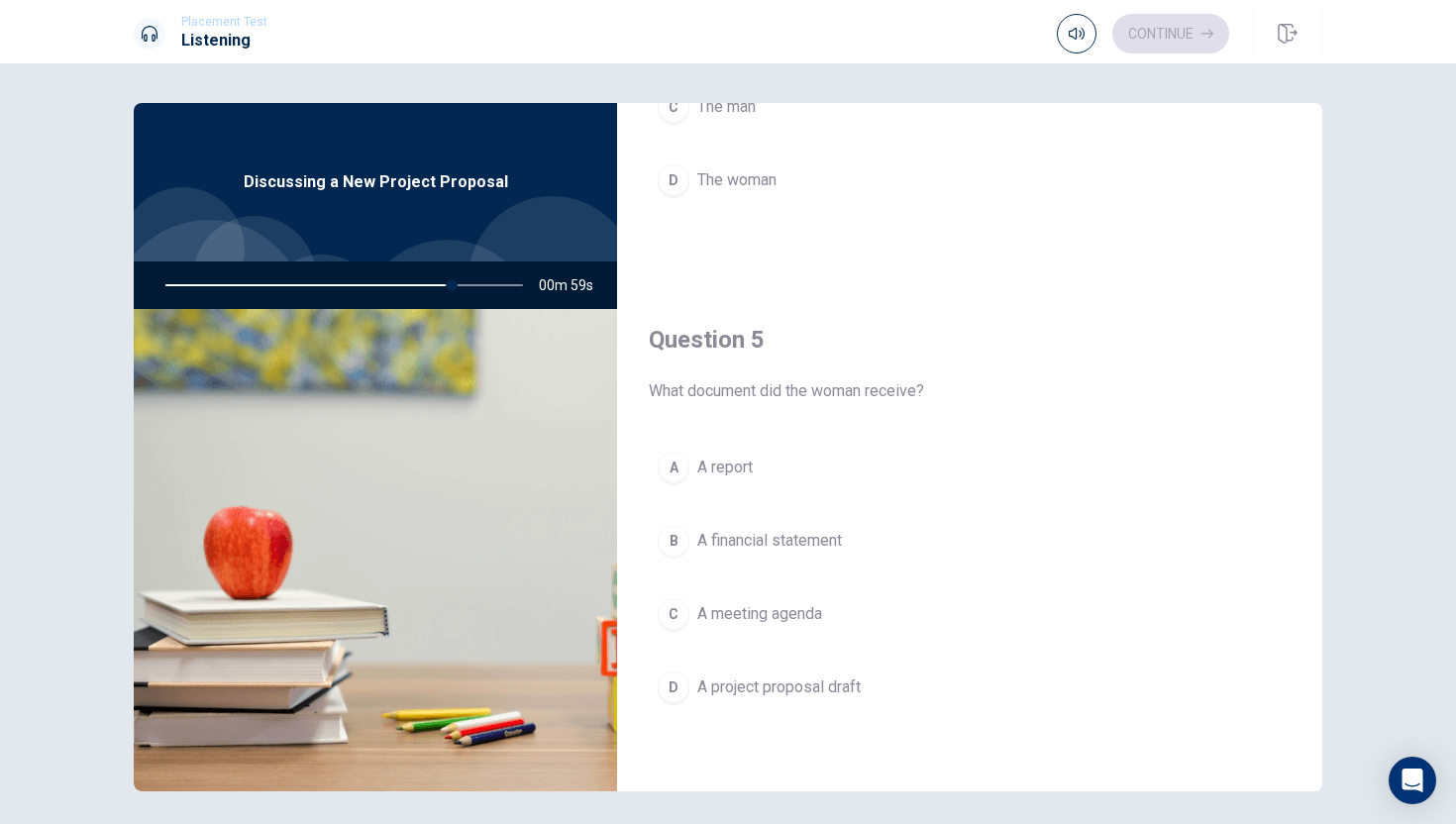 click on "D" at bounding box center (674, 687) 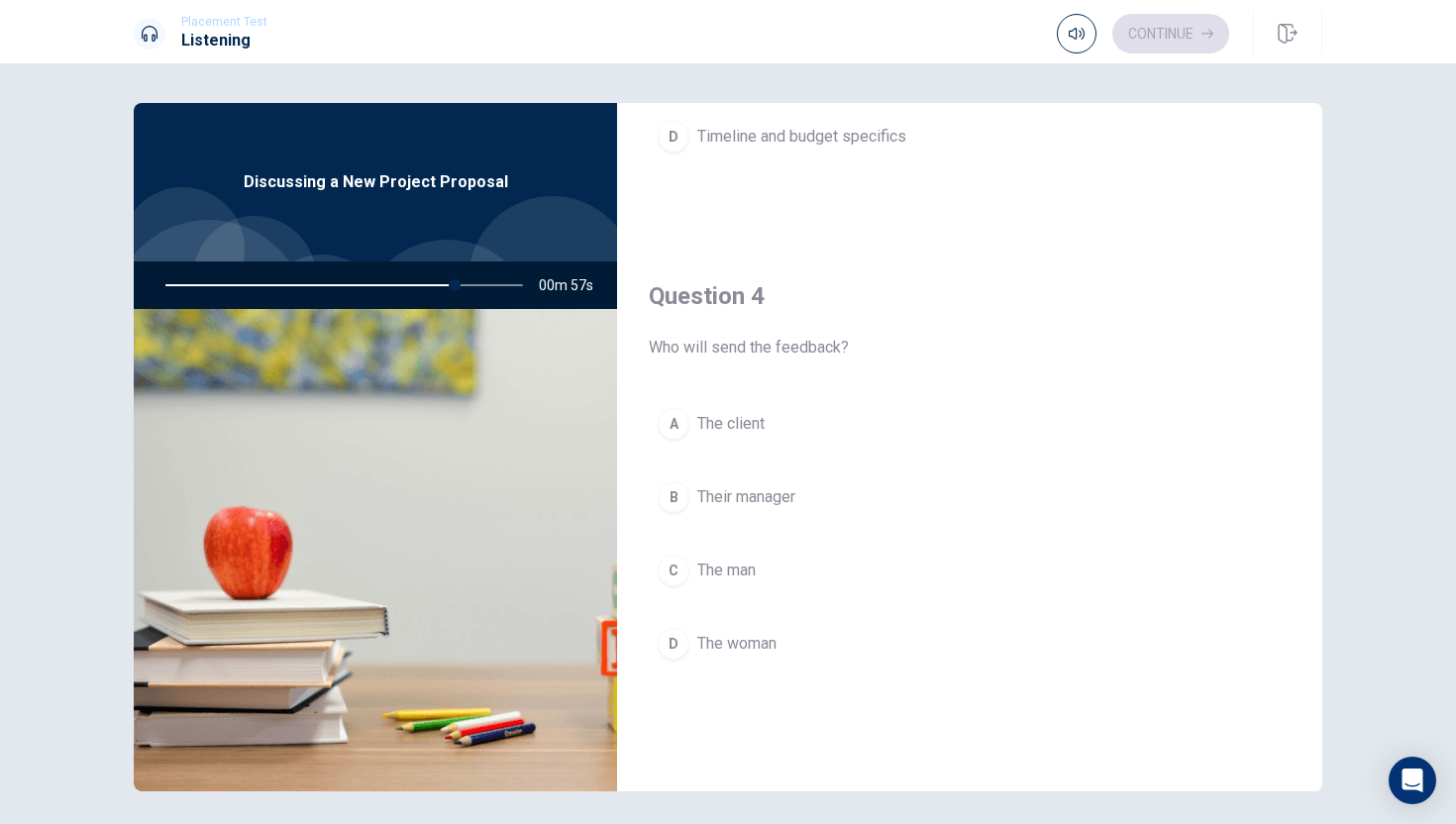 scroll, scrollTop: 1332, scrollLeft: 0, axis: vertical 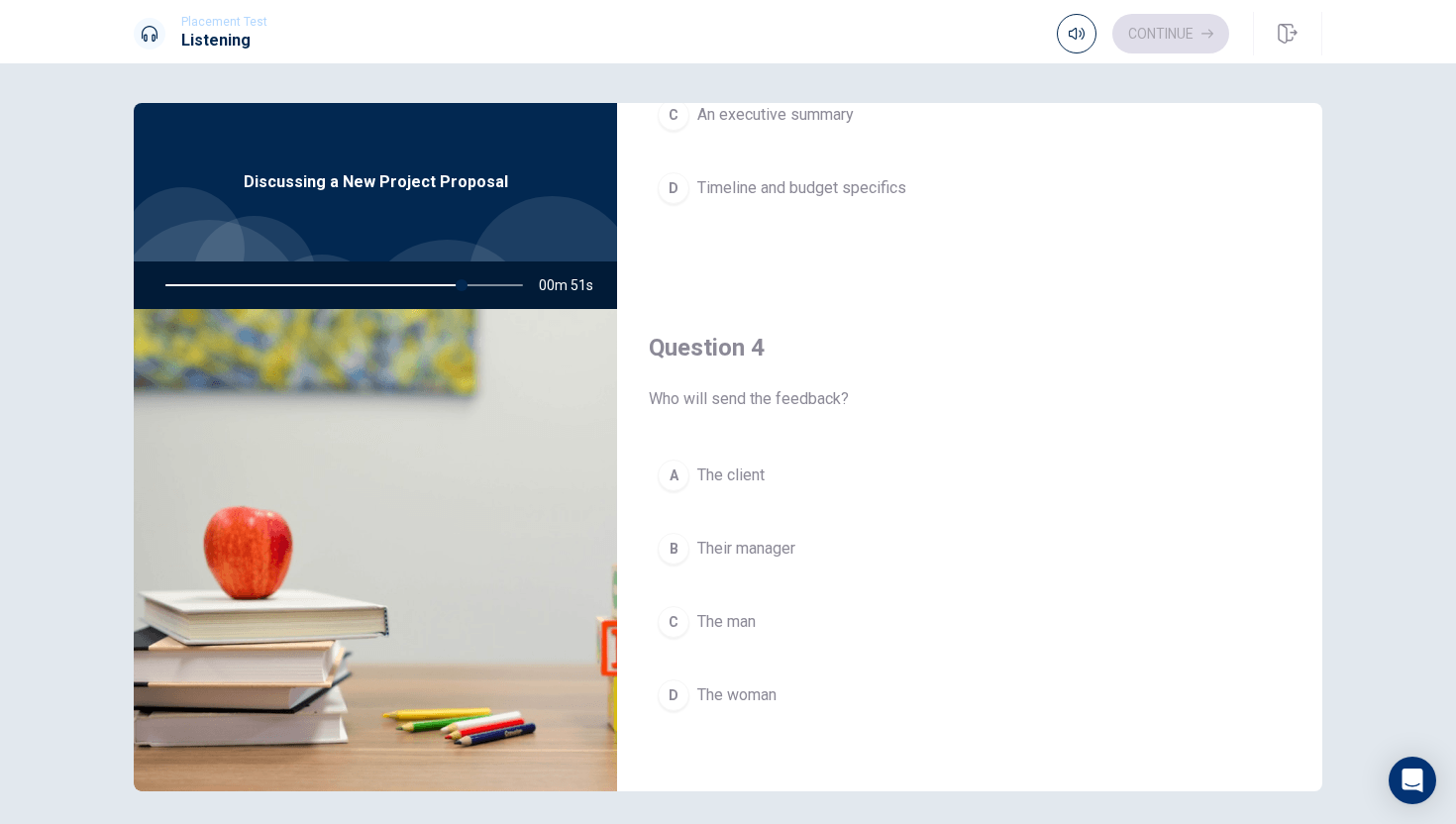 click on "C" at bounding box center (674, 622) 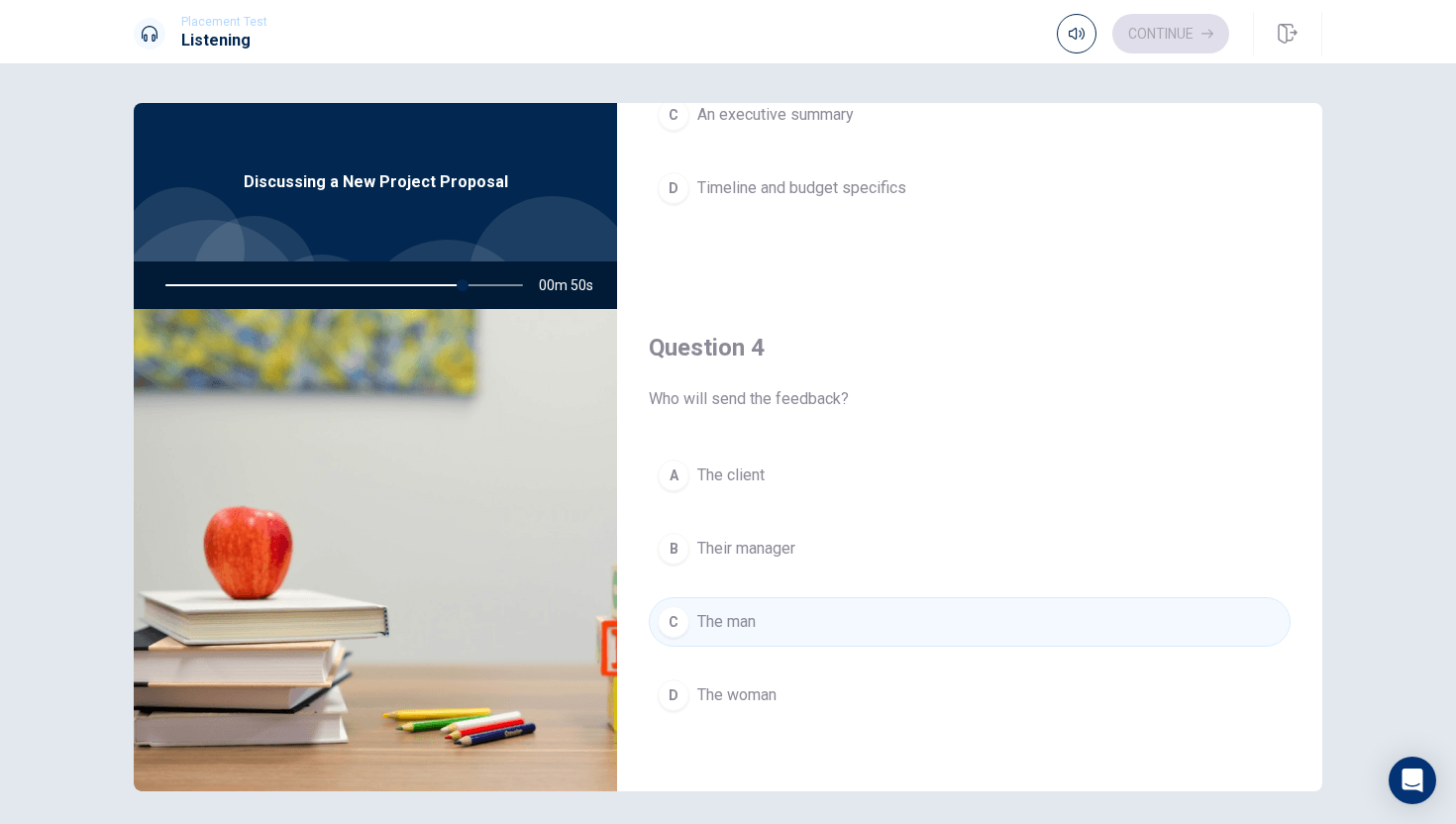 click on "Question 4 Who will send the feedback? A The [PERSON_NAME] Their manager C The man D The woman" at bounding box center [970, 546] 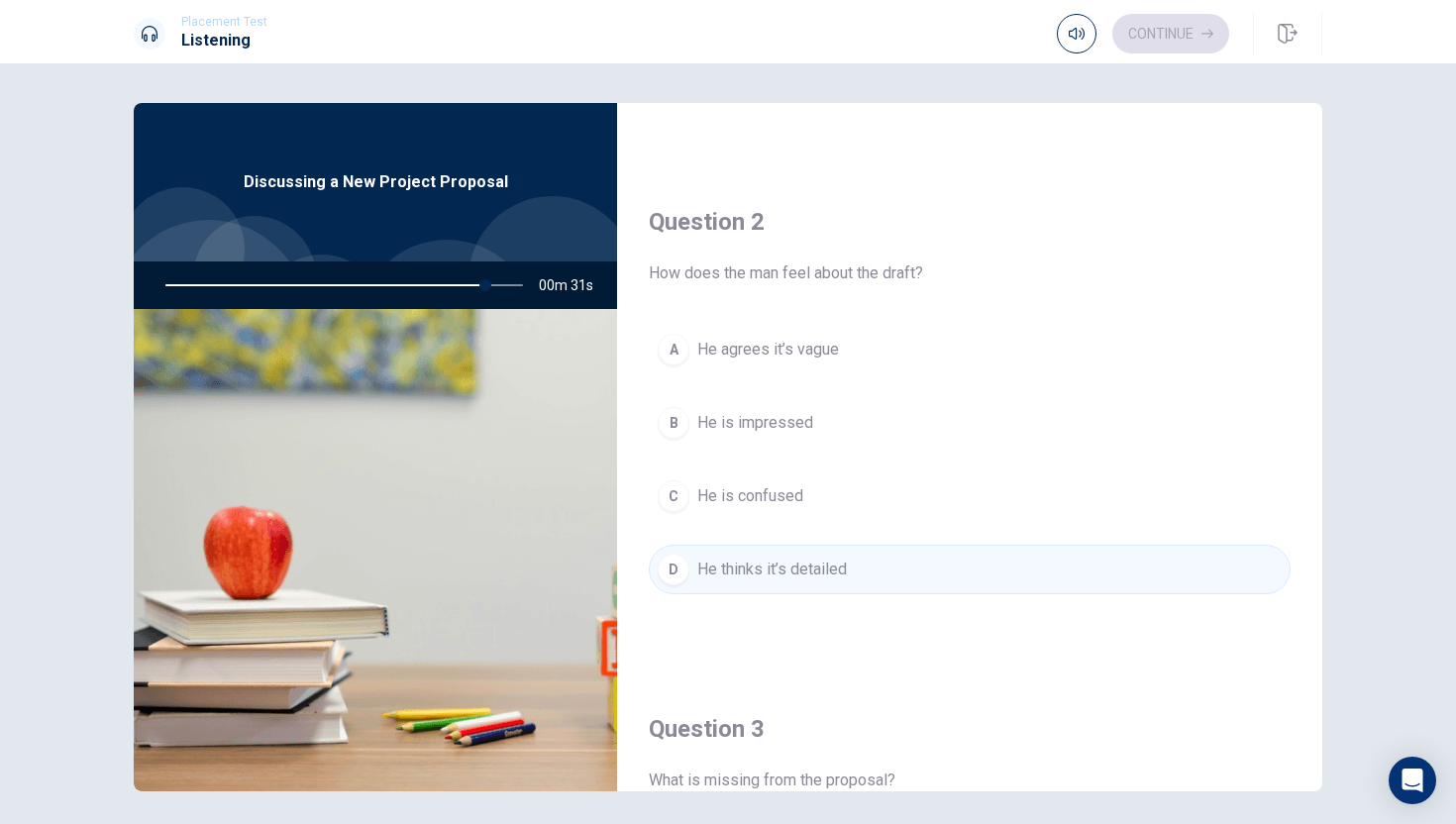 scroll, scrollTop: 509, scrollLeft: 0, axis: vertical 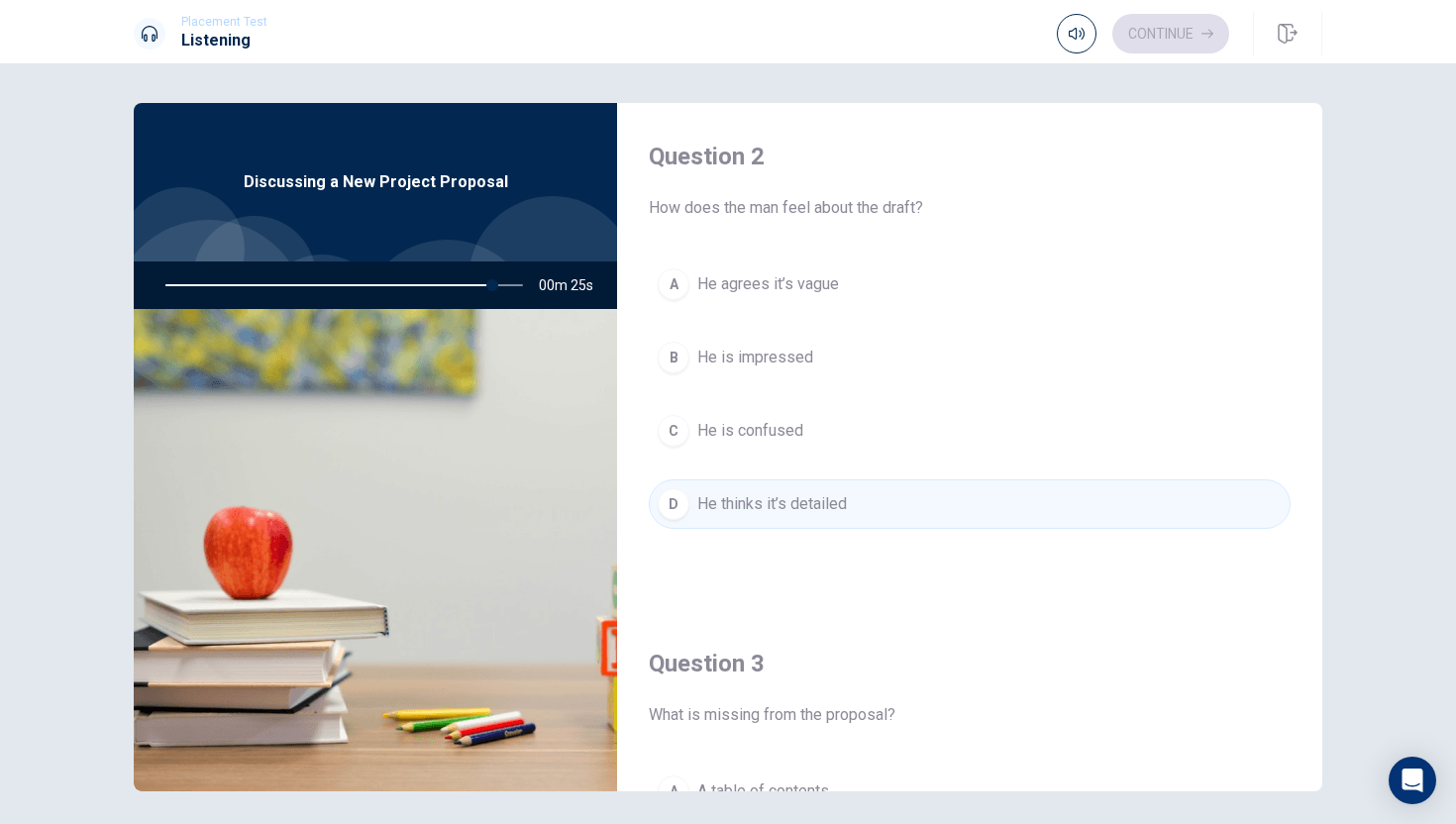 click on "B" at bounding box center (674, 358) 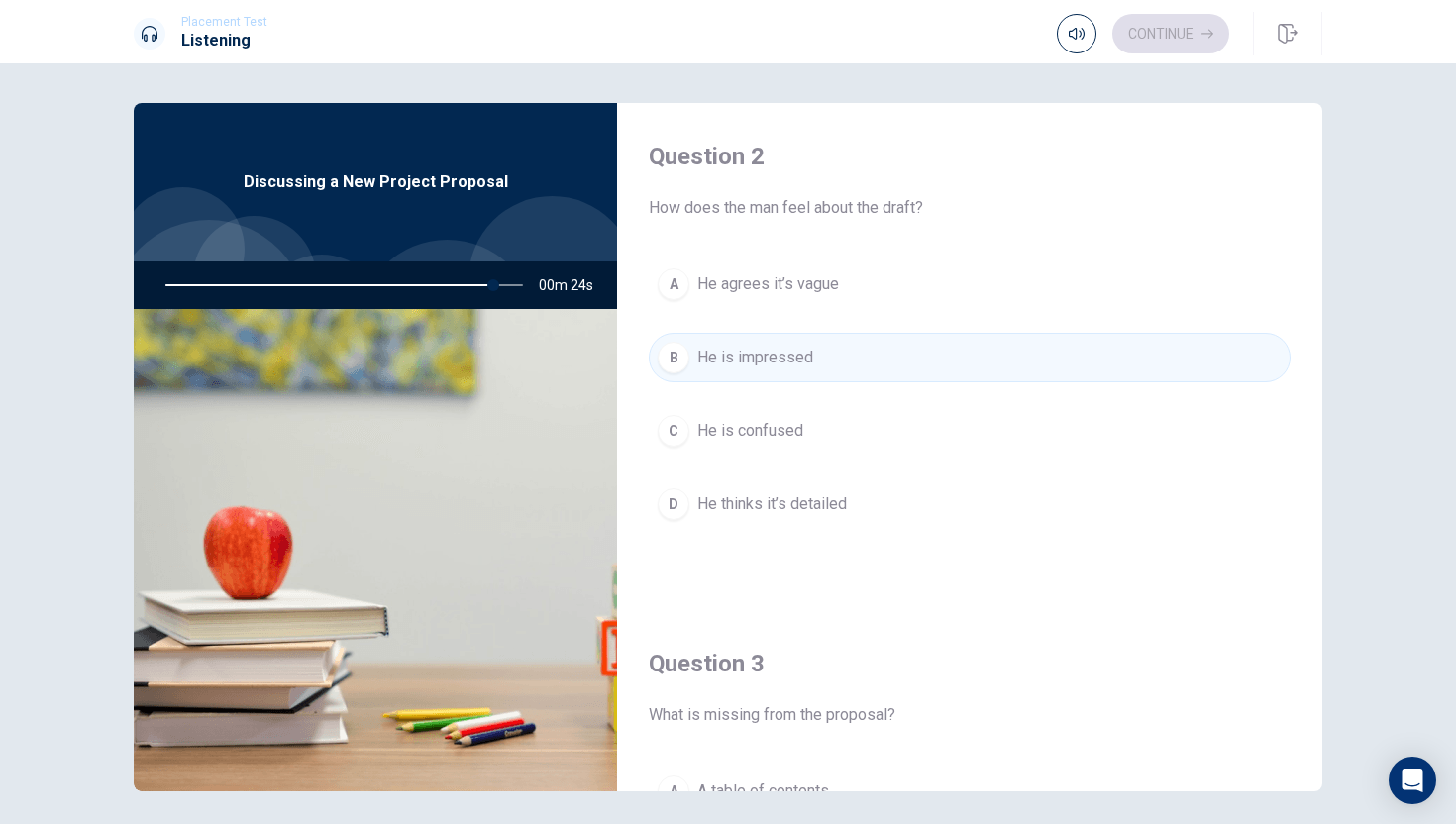 click on "Question 2 How does the man feel about the draft? A He agrees it’s vague B He is impressed C He is confused D He thinks it’s detailed" at bounding box center [970, 355] 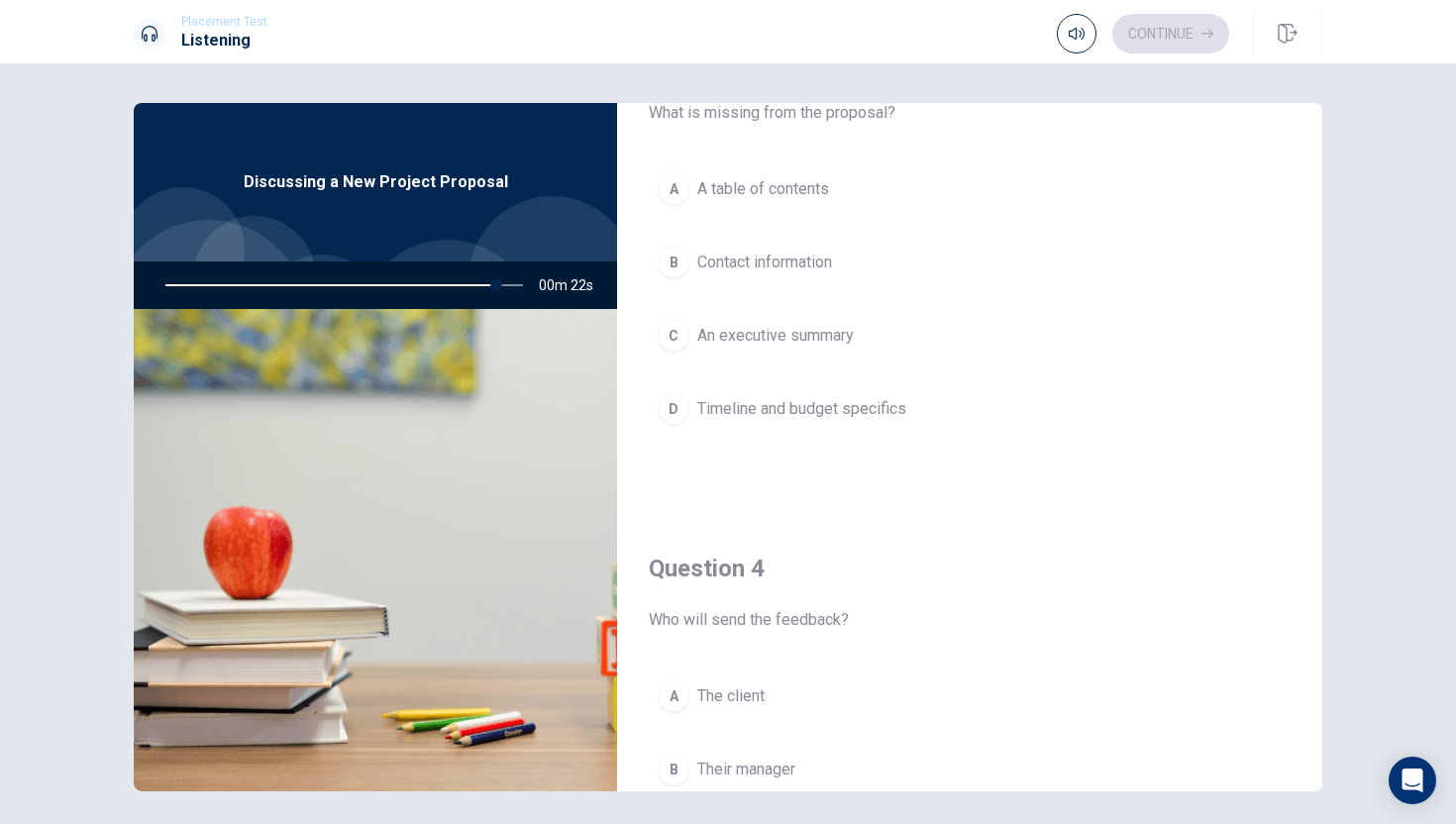 scroll, scrollTop: 1041, scrollLeft: 0, axis: vertical 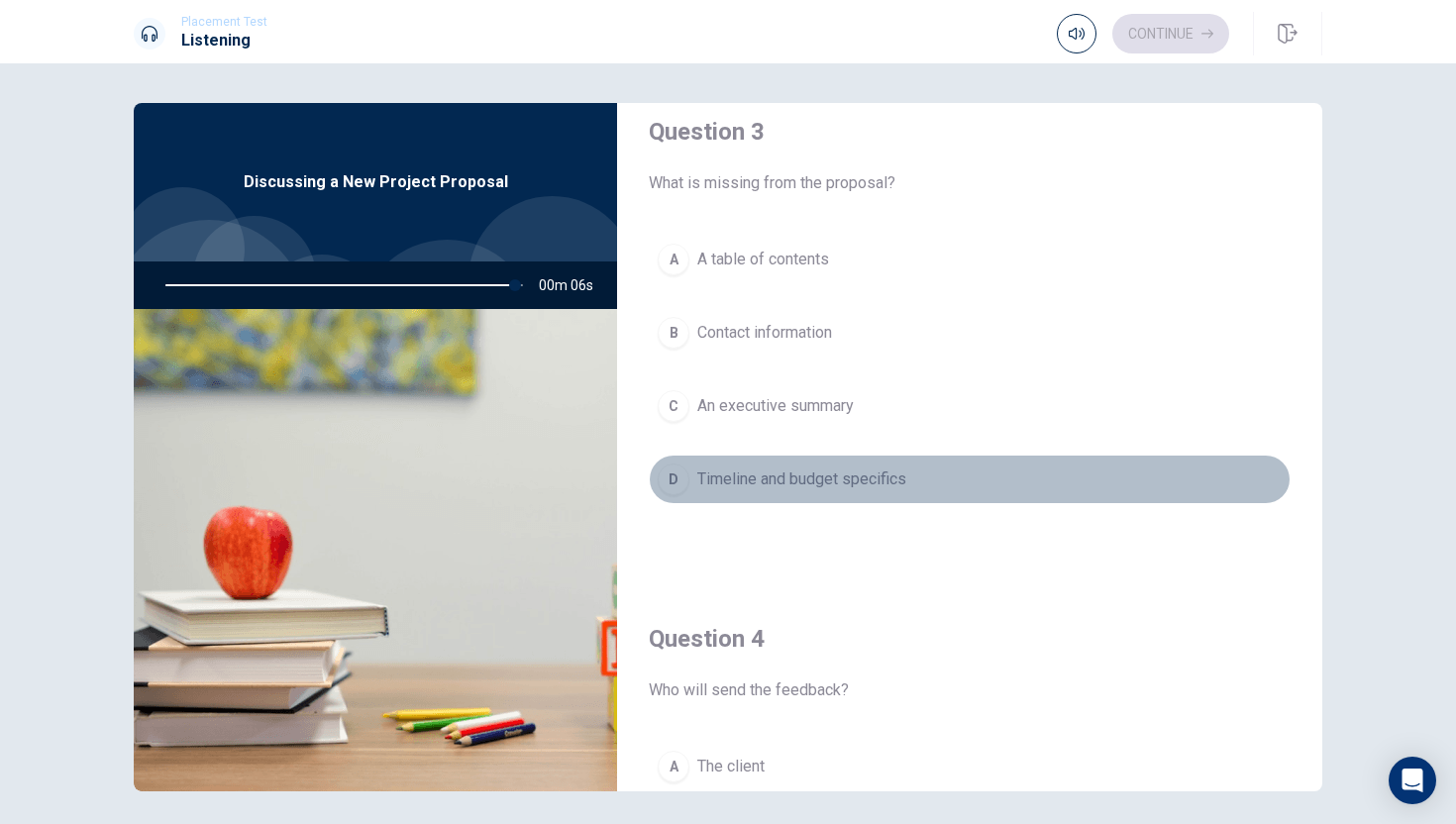 click on "D" at bounding box center (674, 479) 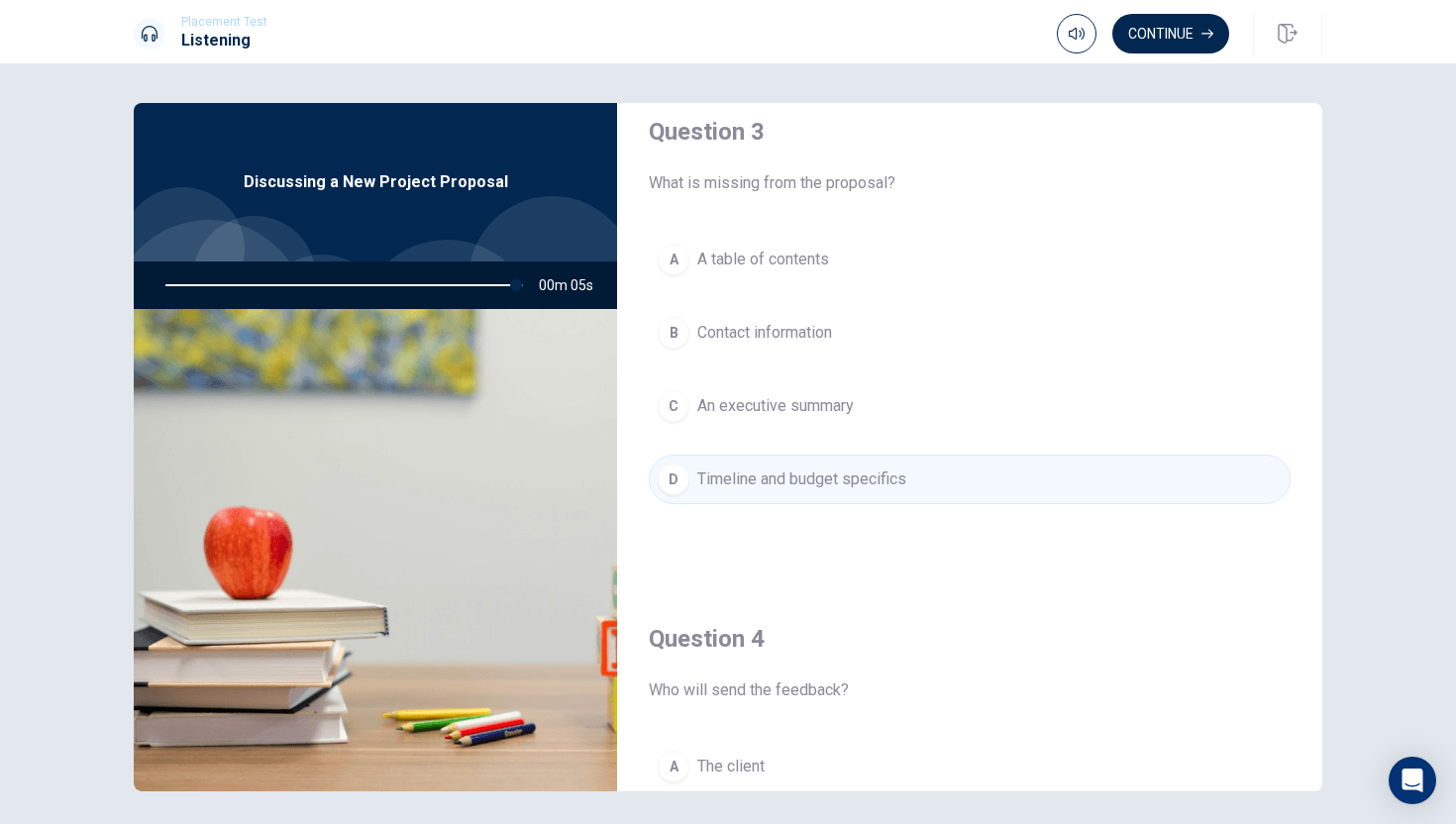 click on "Question 3 What is missing from the proposal? A A table of contents B Contact information C An executive summary D Timeline and budget specifics" at bounding box center [970, 330] 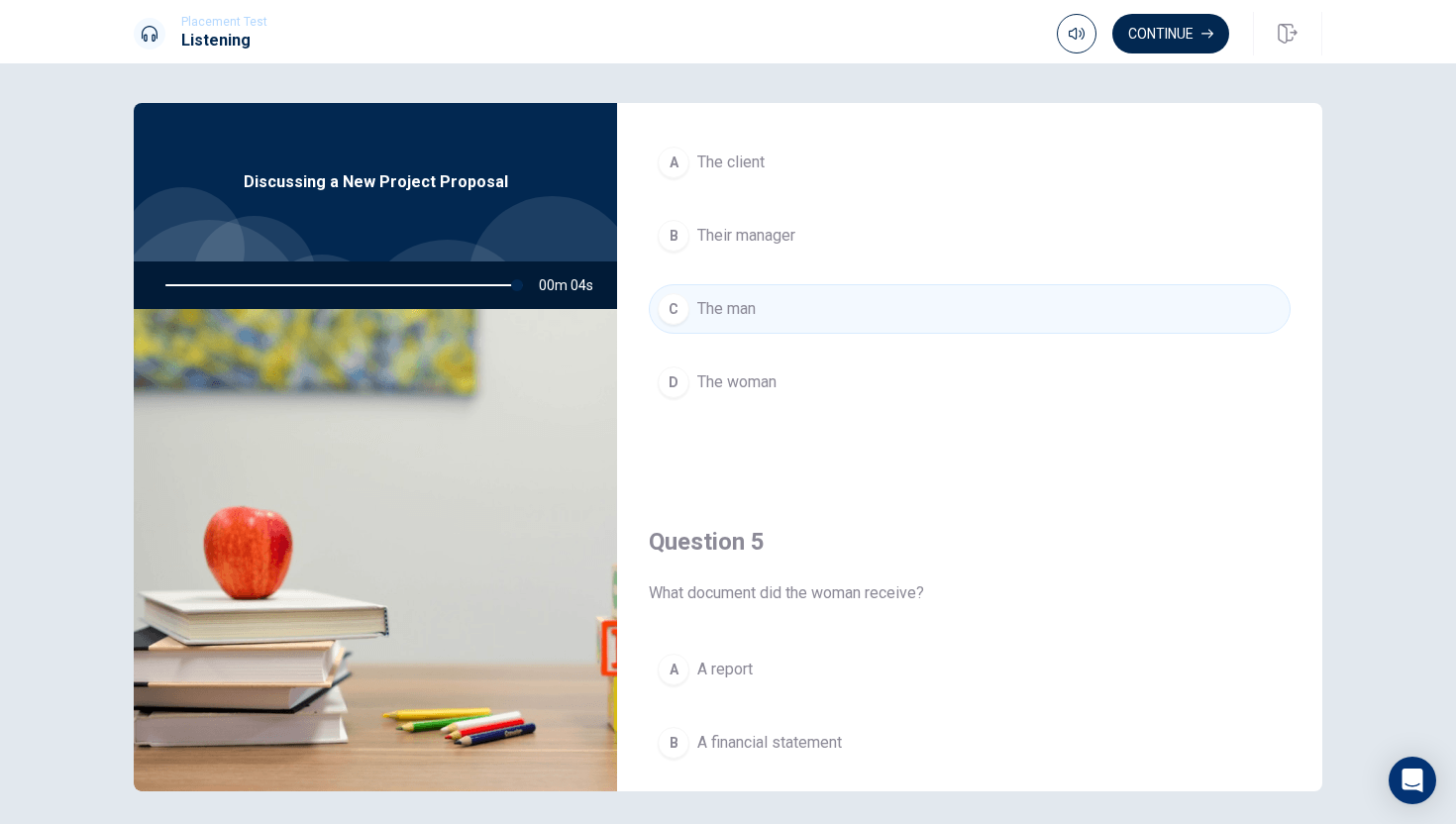 scroll, scrollTop: 1847, scrollLeft: 0, axis: vertical 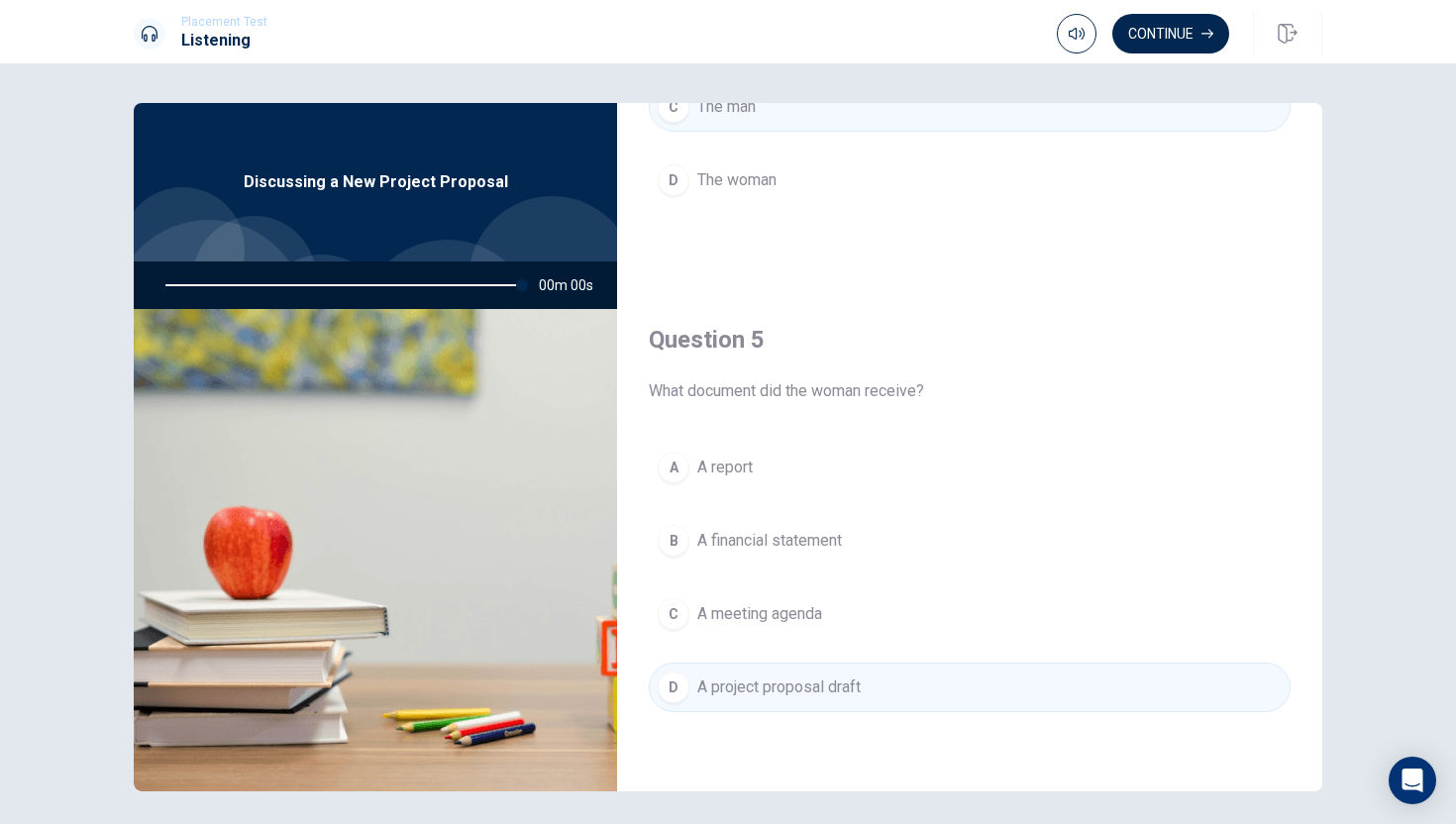 type on "0" 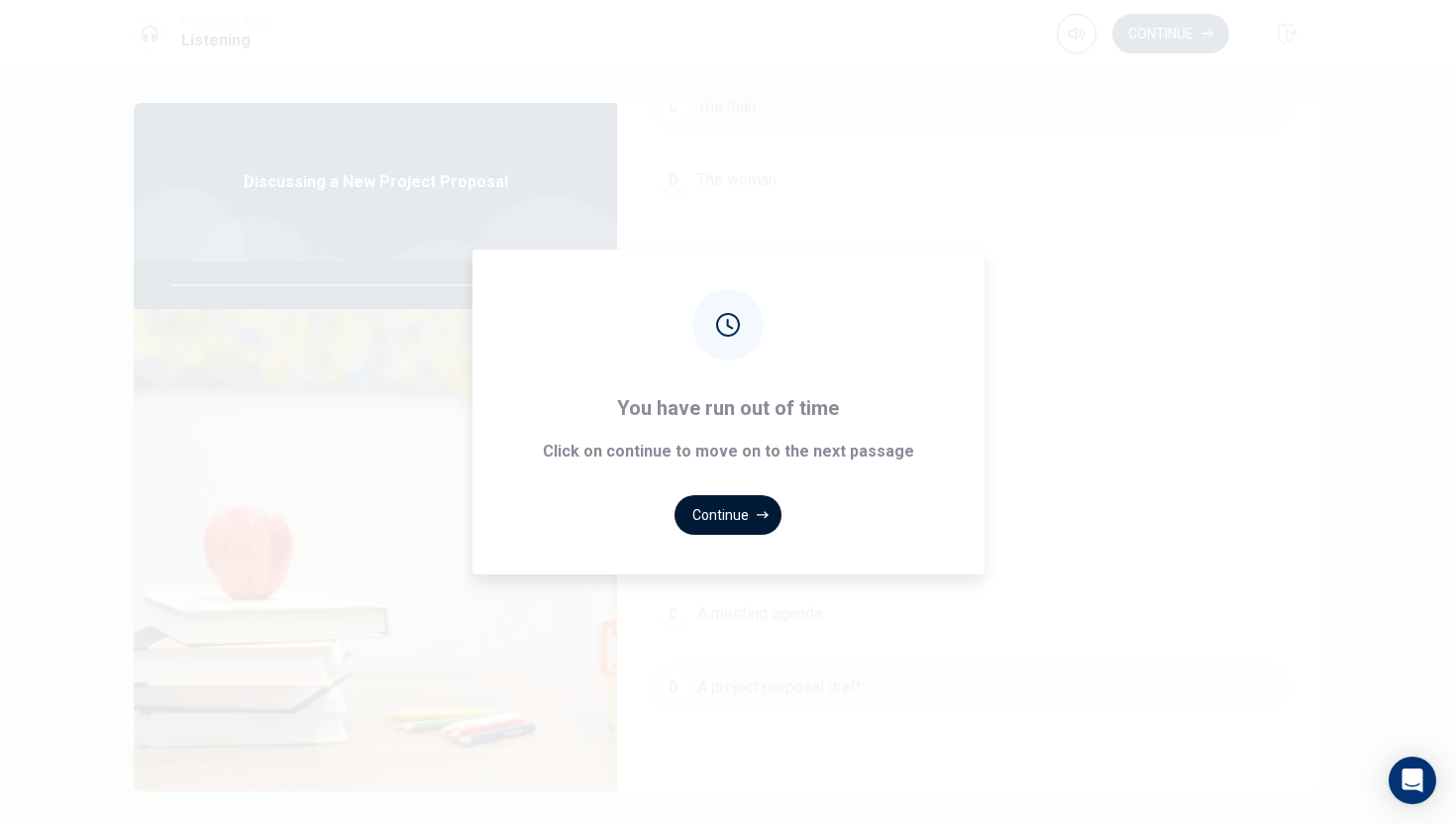 click on "Continue" at bounding box center (728, 515) 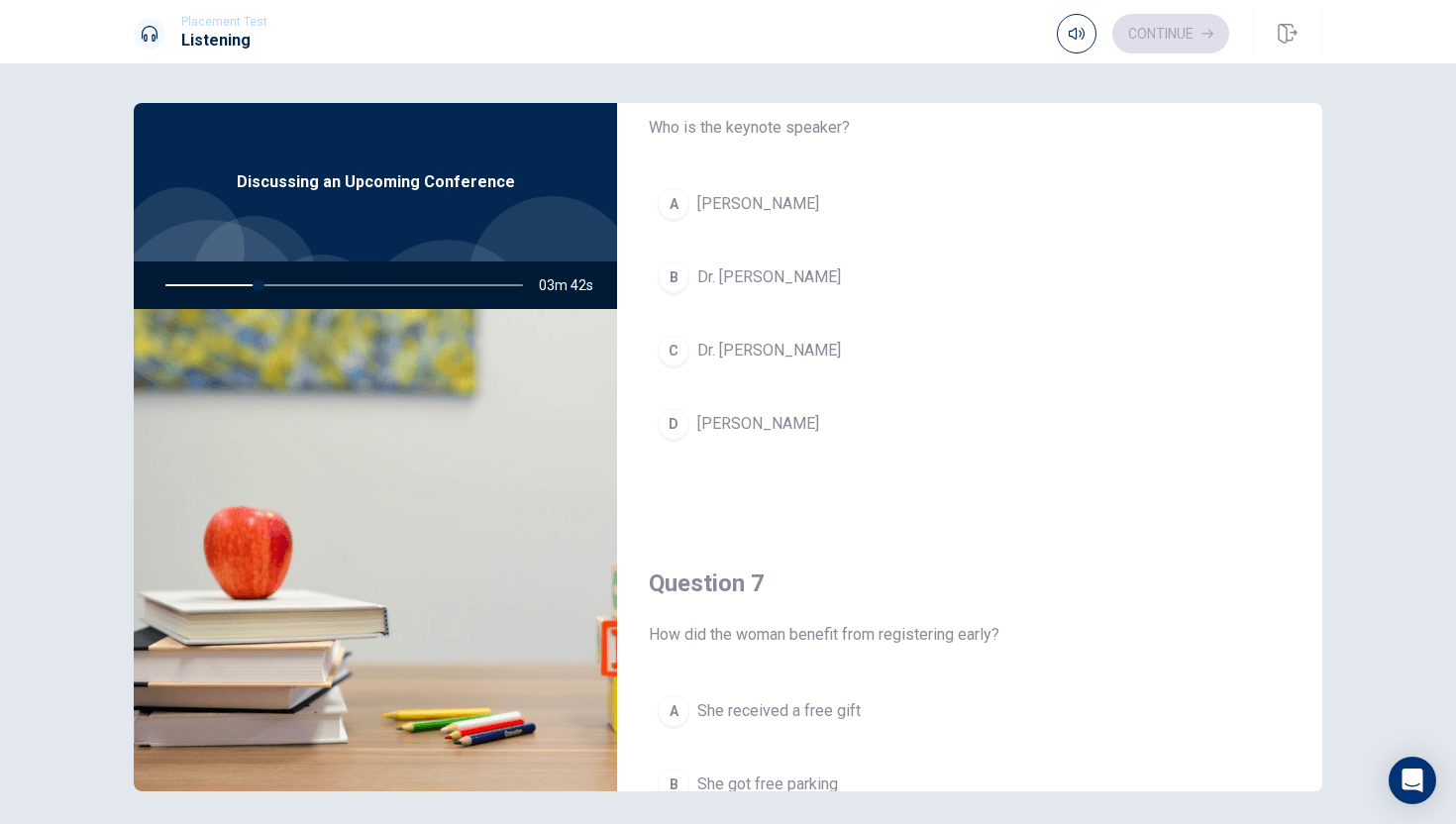 scroll, scrollTop: 85, scrollLeft: 0, axis: vertical 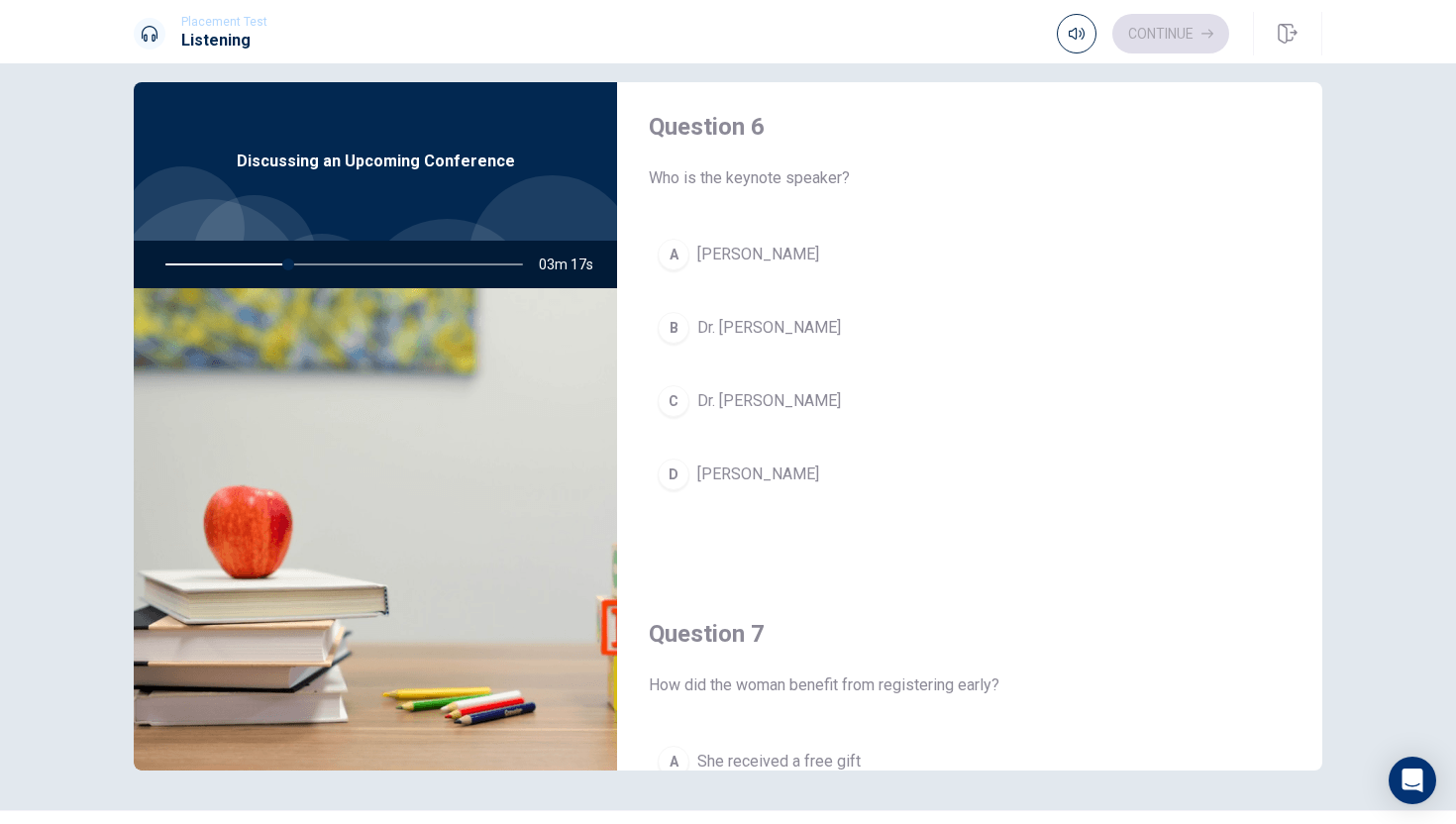 click on "D" at bounding box center [674, 474] 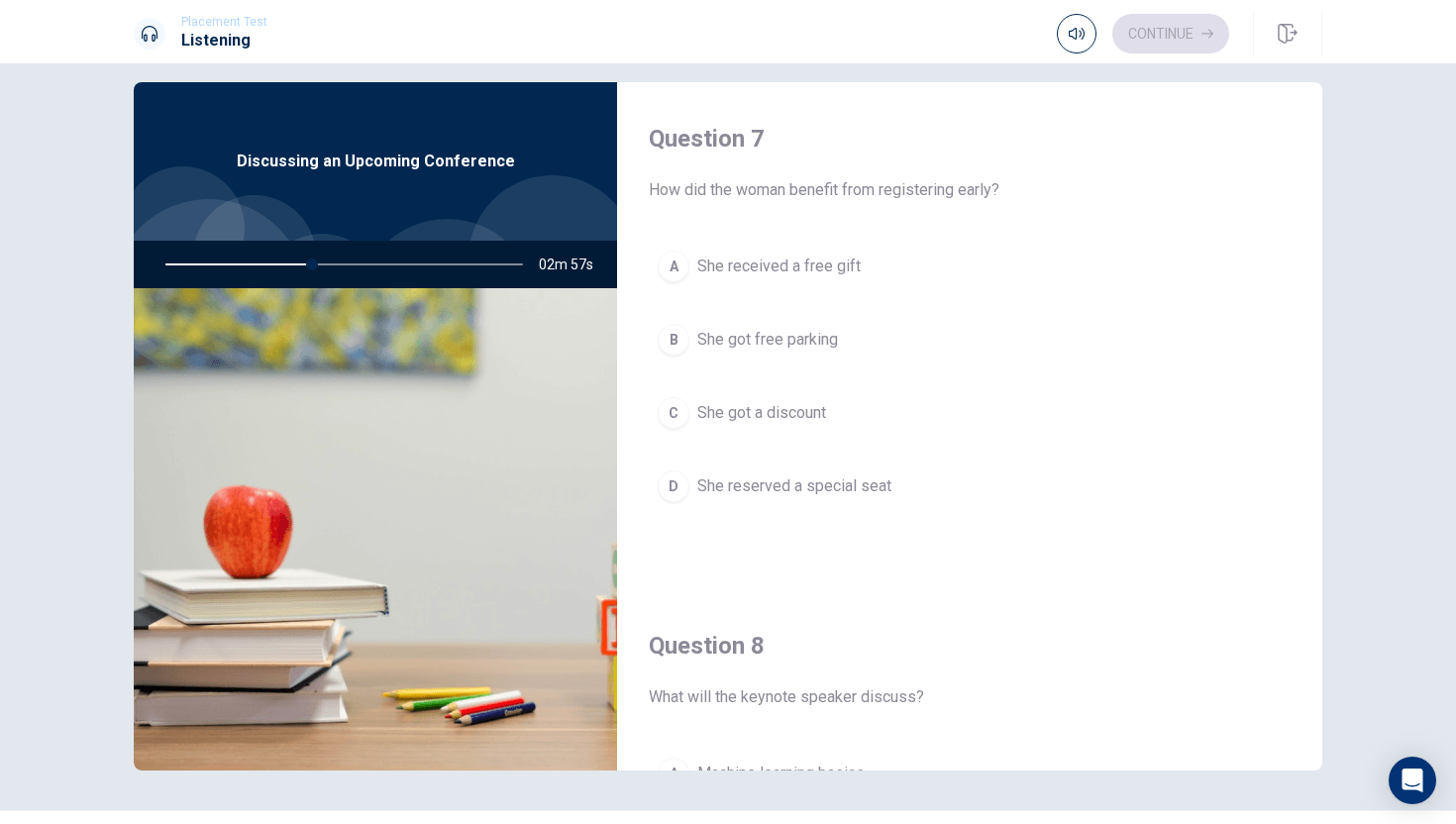 scroll, scrollTop: 521, scrollLeft: 0, axis: vertical 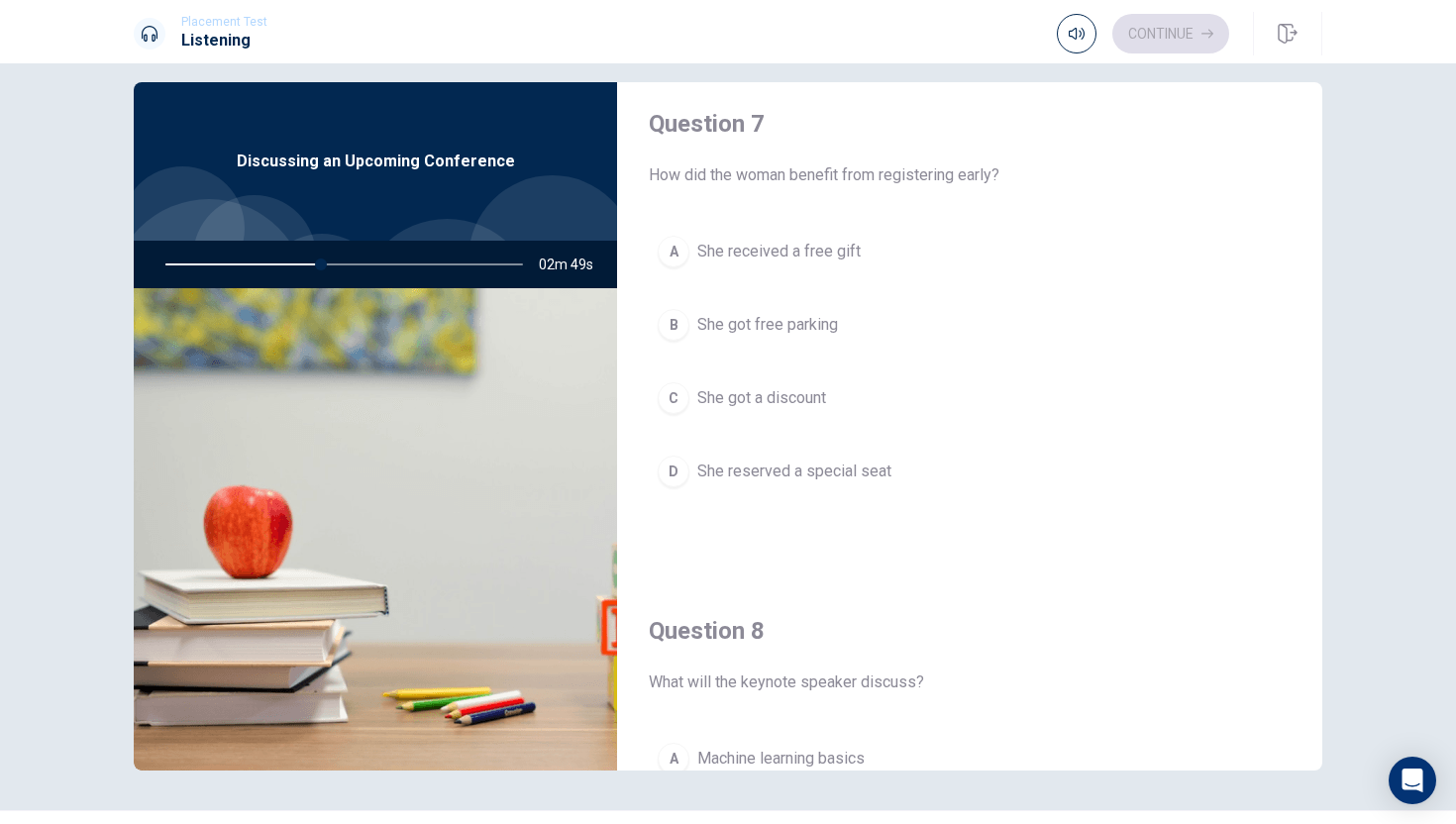 click on "C" at bounding box center (674, 398) 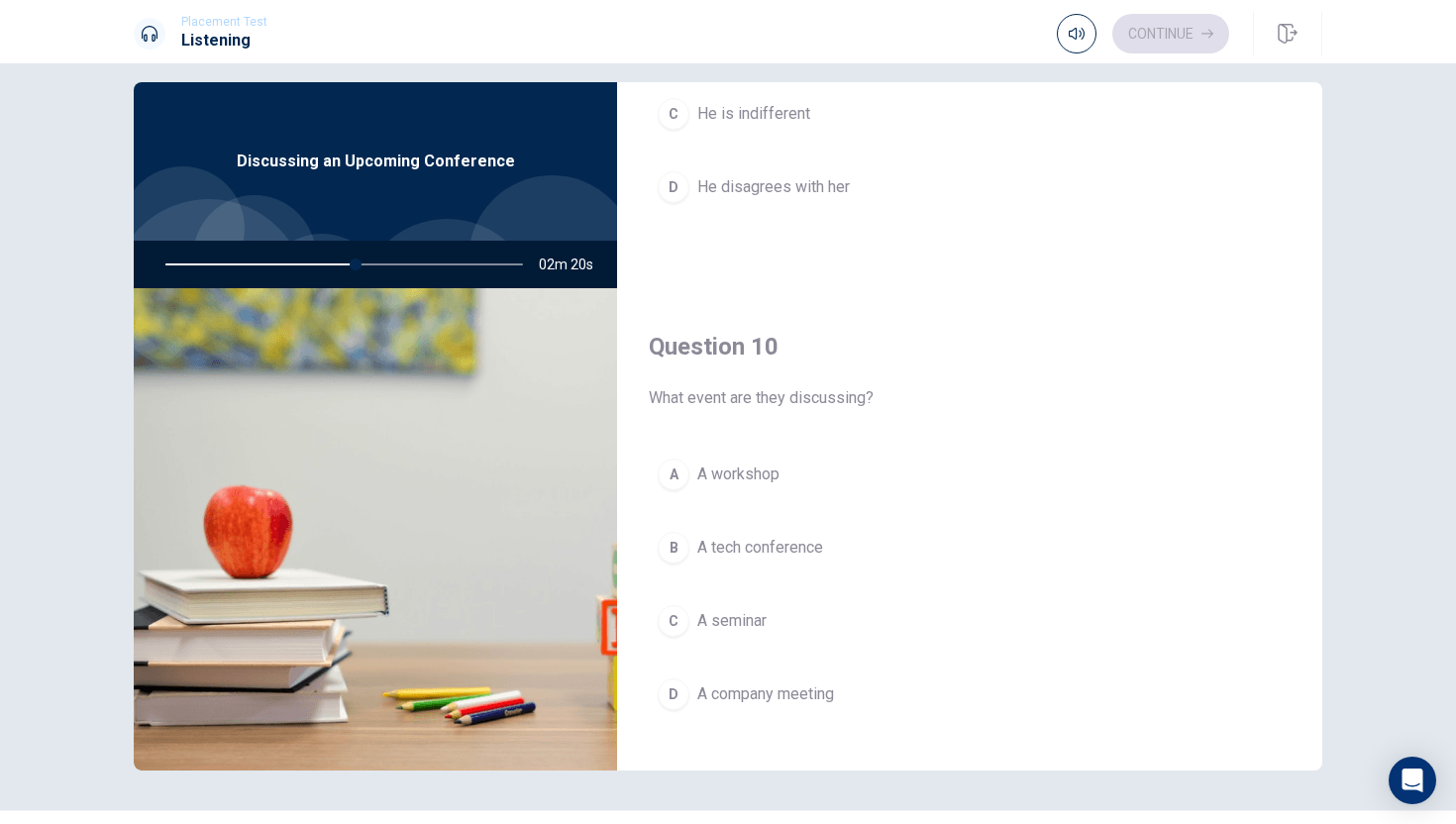 scroll, scrollTop: 1847, scrollLeft: 0, axis: vertical 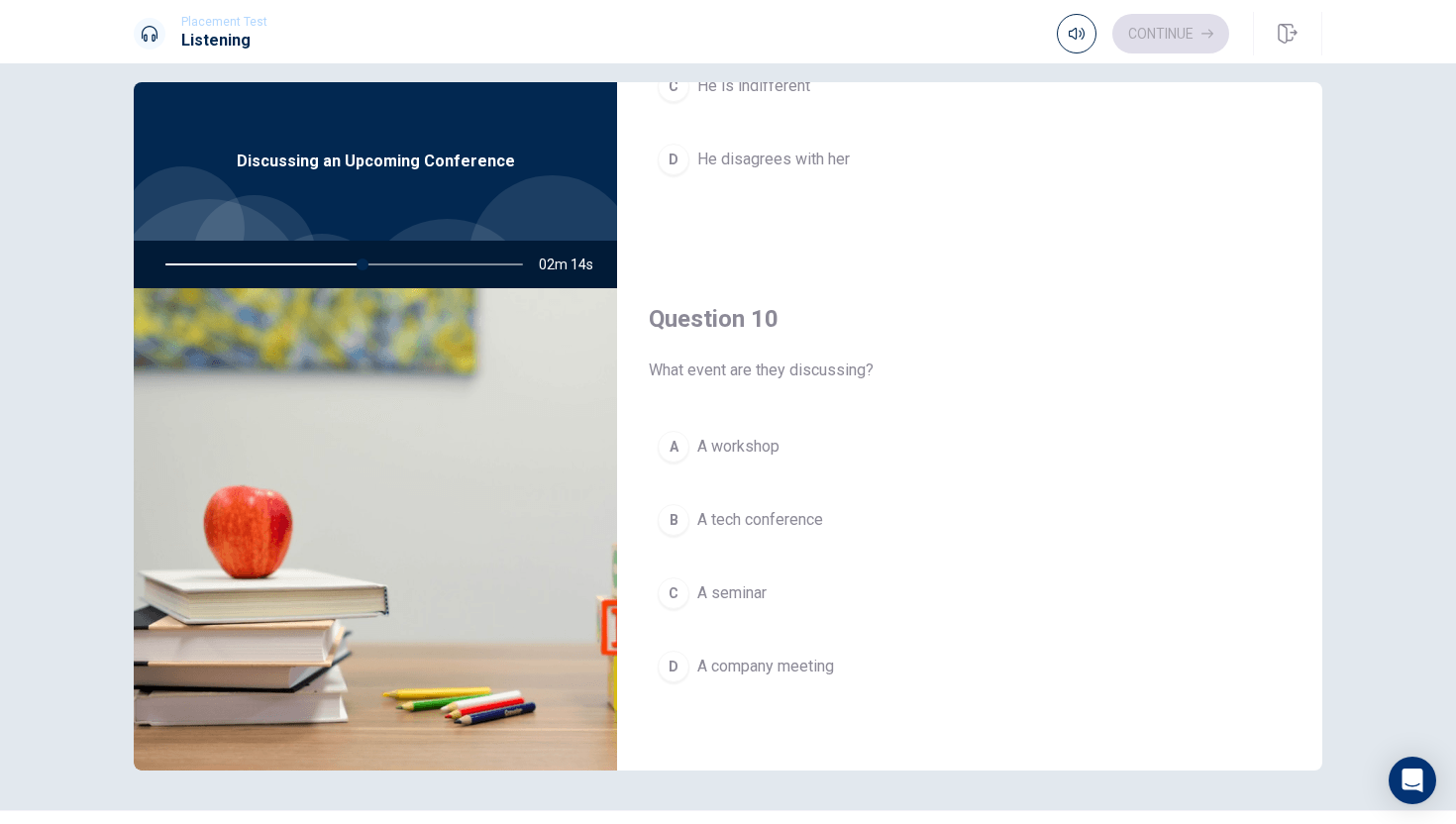 click on "C" at bounding box center (674, 593) 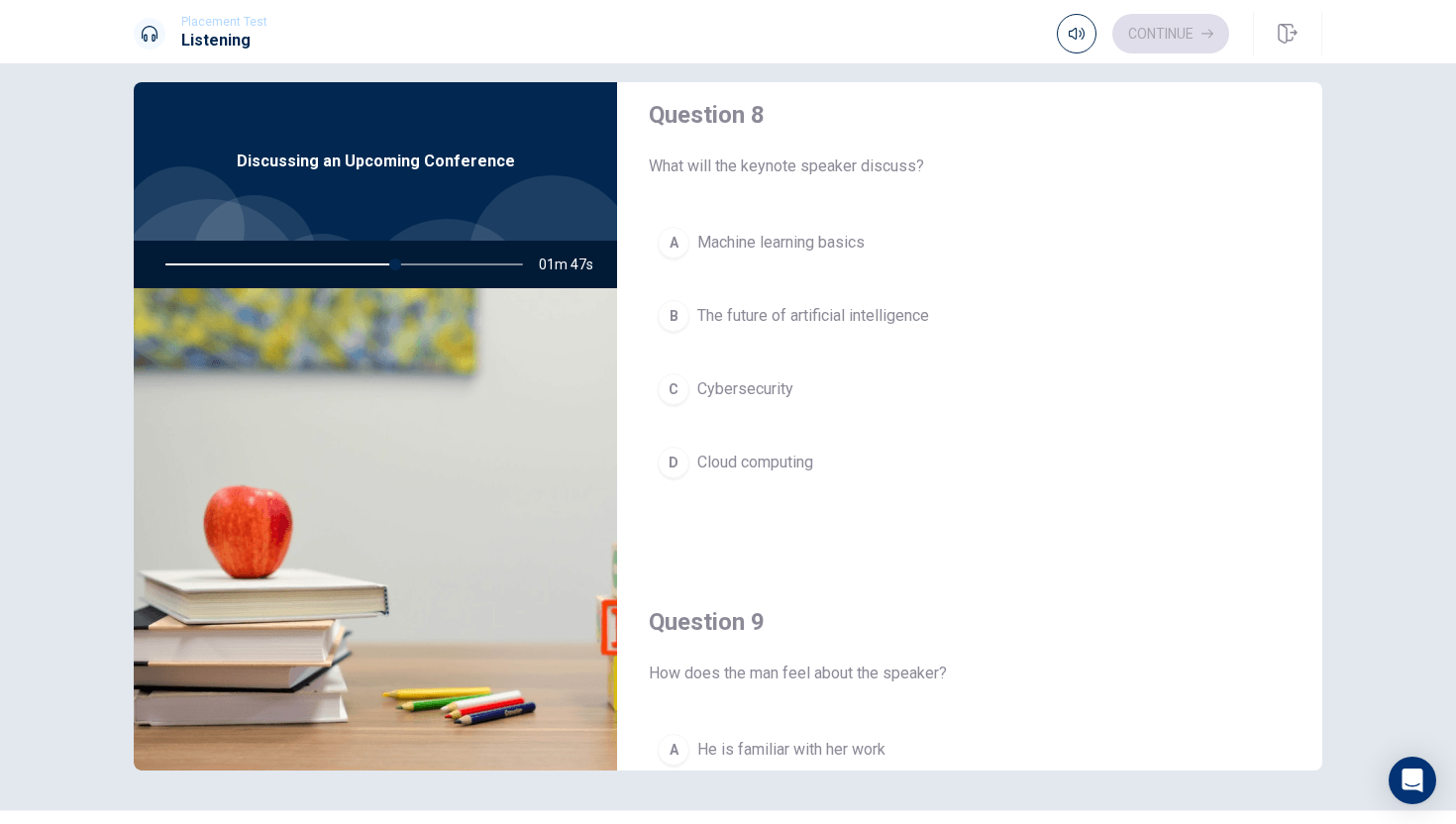 scroll, scrollTop: 1047, scrollLeft: 0, axis: vertical 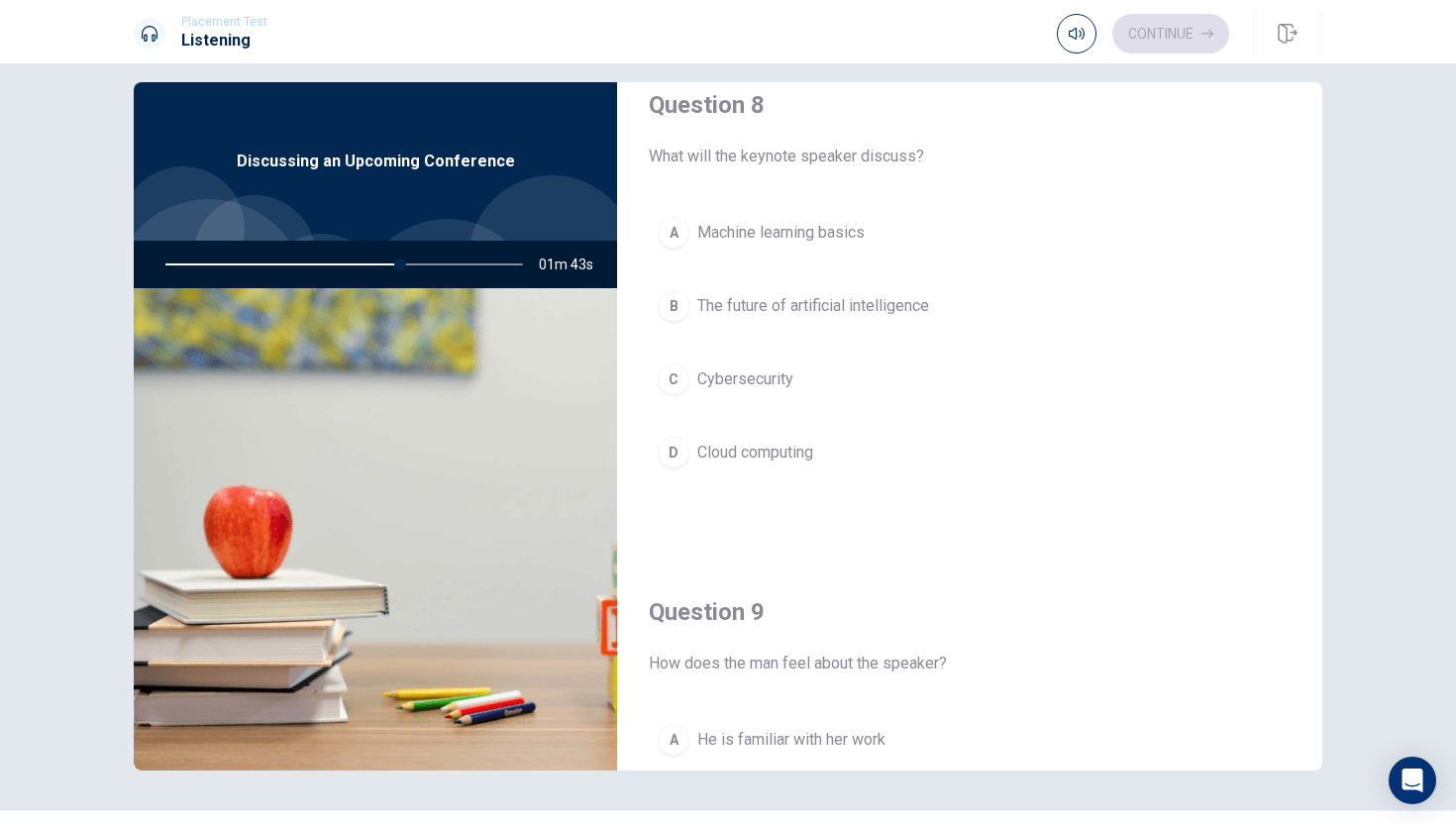 click on "B" at bounding box center [674, 306] 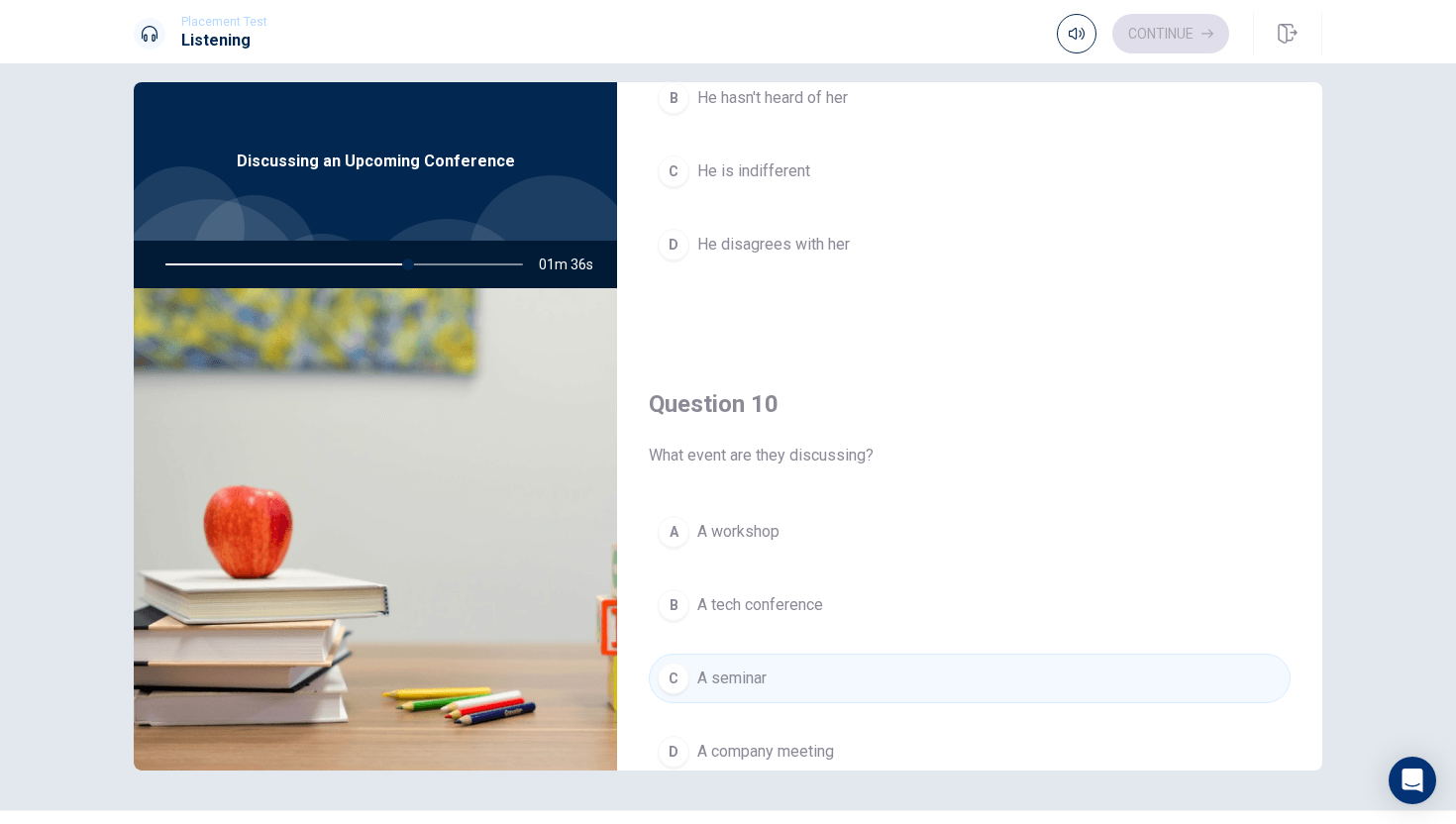 scroll, scrollTop: 1847, scrollLeft: 0, axis: vertical 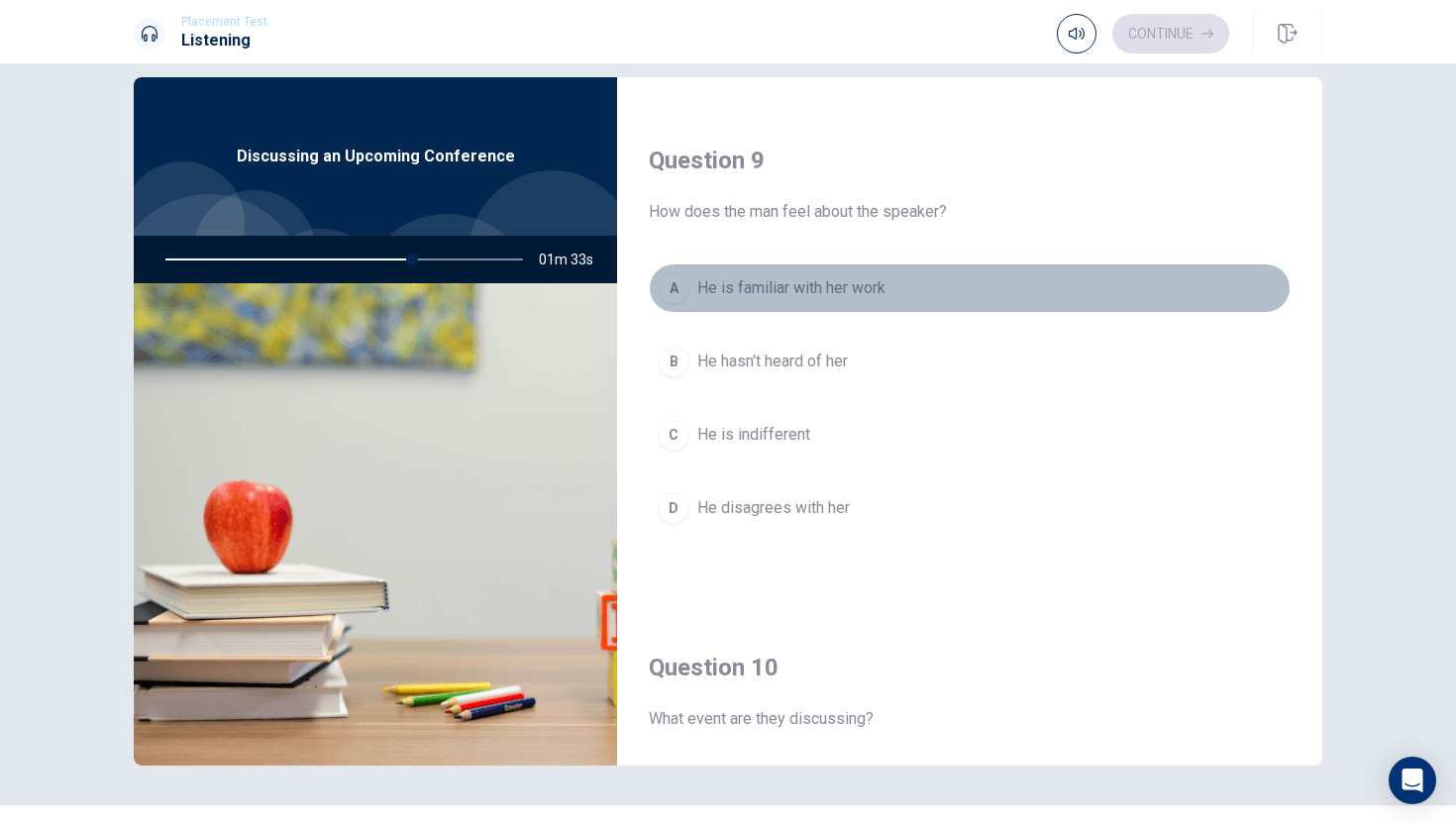 click on "A" at bounding box center (674, 288) 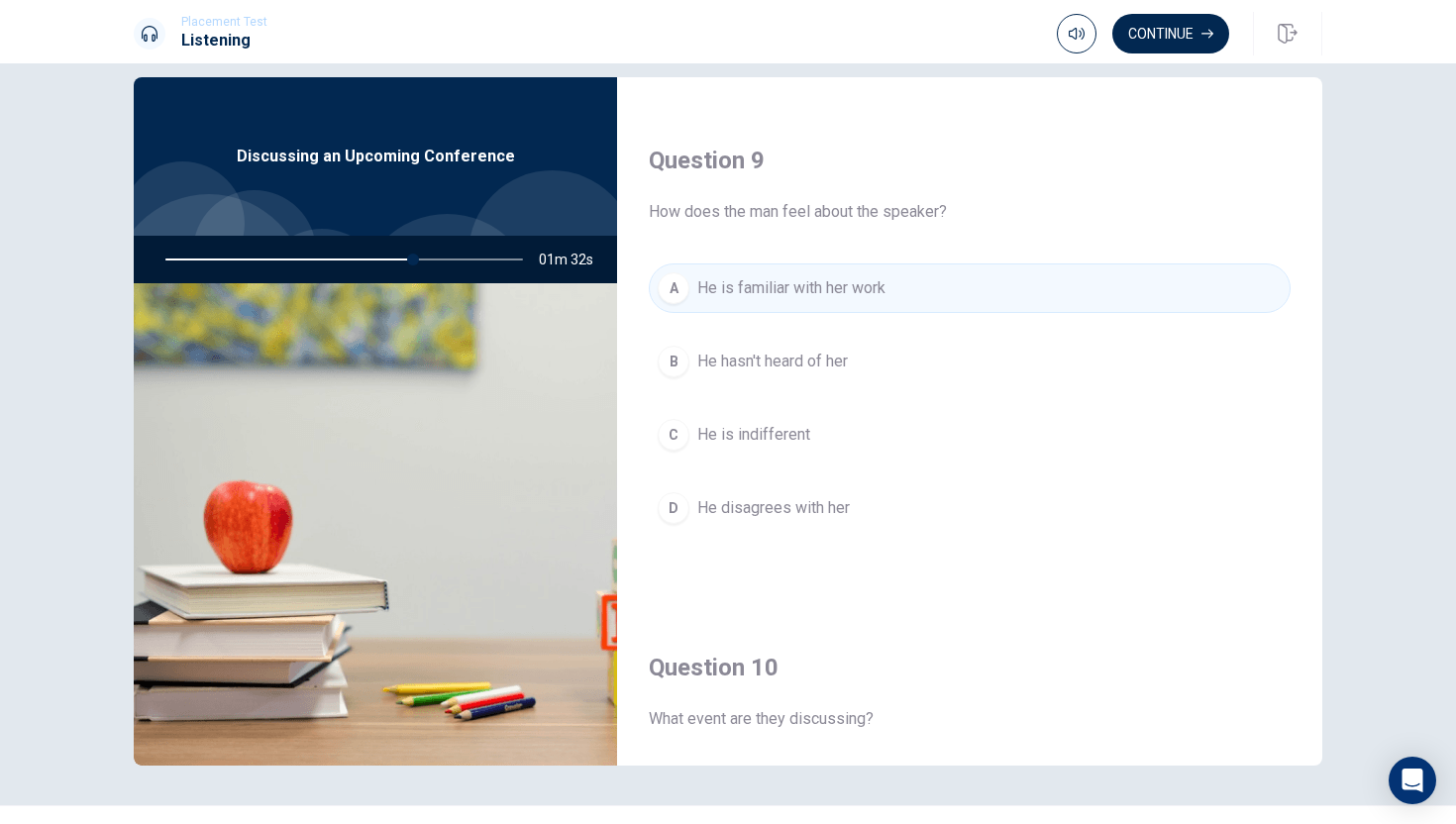click on "Question 9 How does the man feel about the speaker? A He is familiar with her work B He hasn't heard of her C He is indifferent D He disagrees with her" at bounding box center (970, 359) 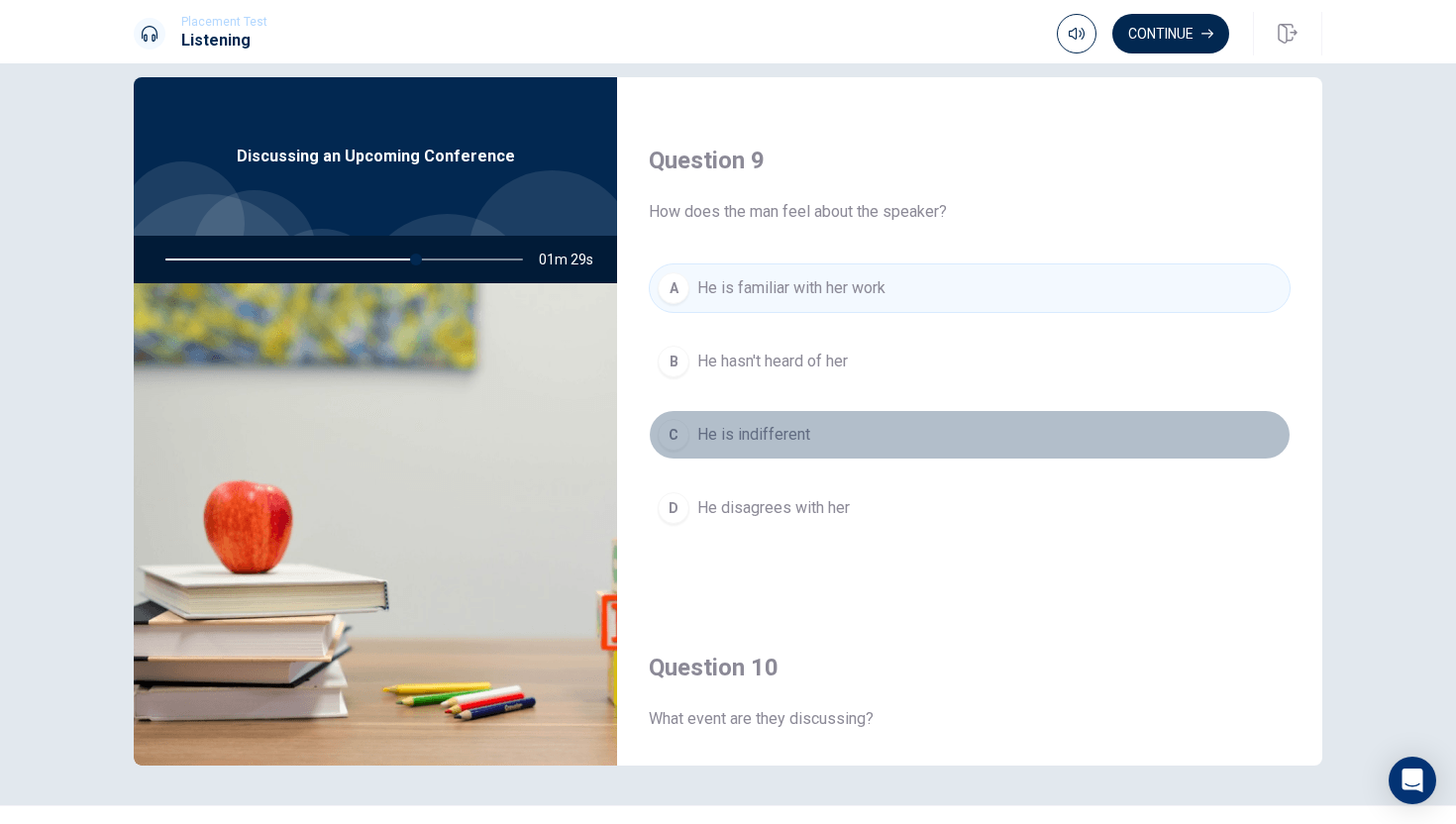 click on "C" at bounding box center (674, 435) 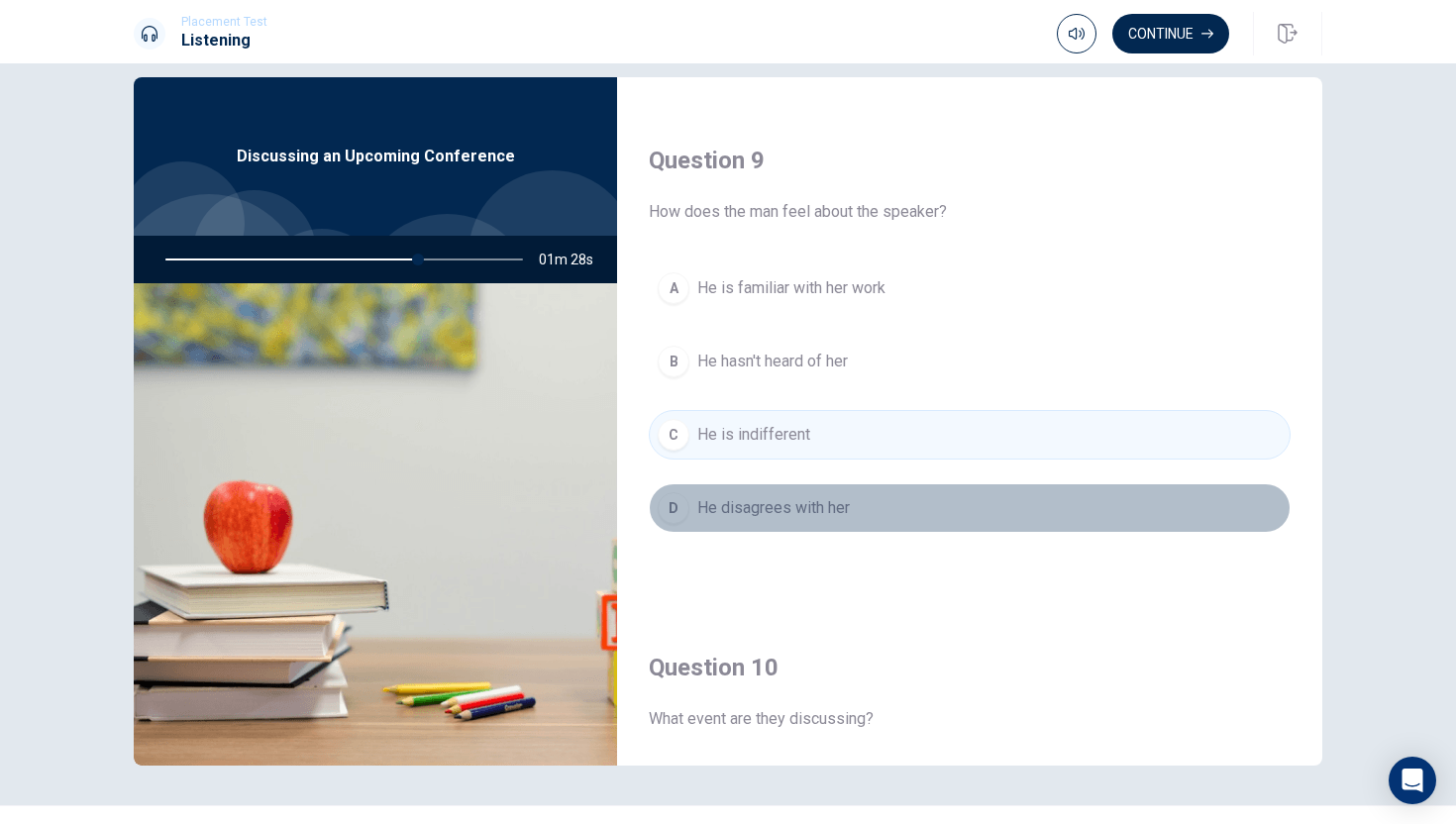 click on "D" at bounding box center [674, 508] 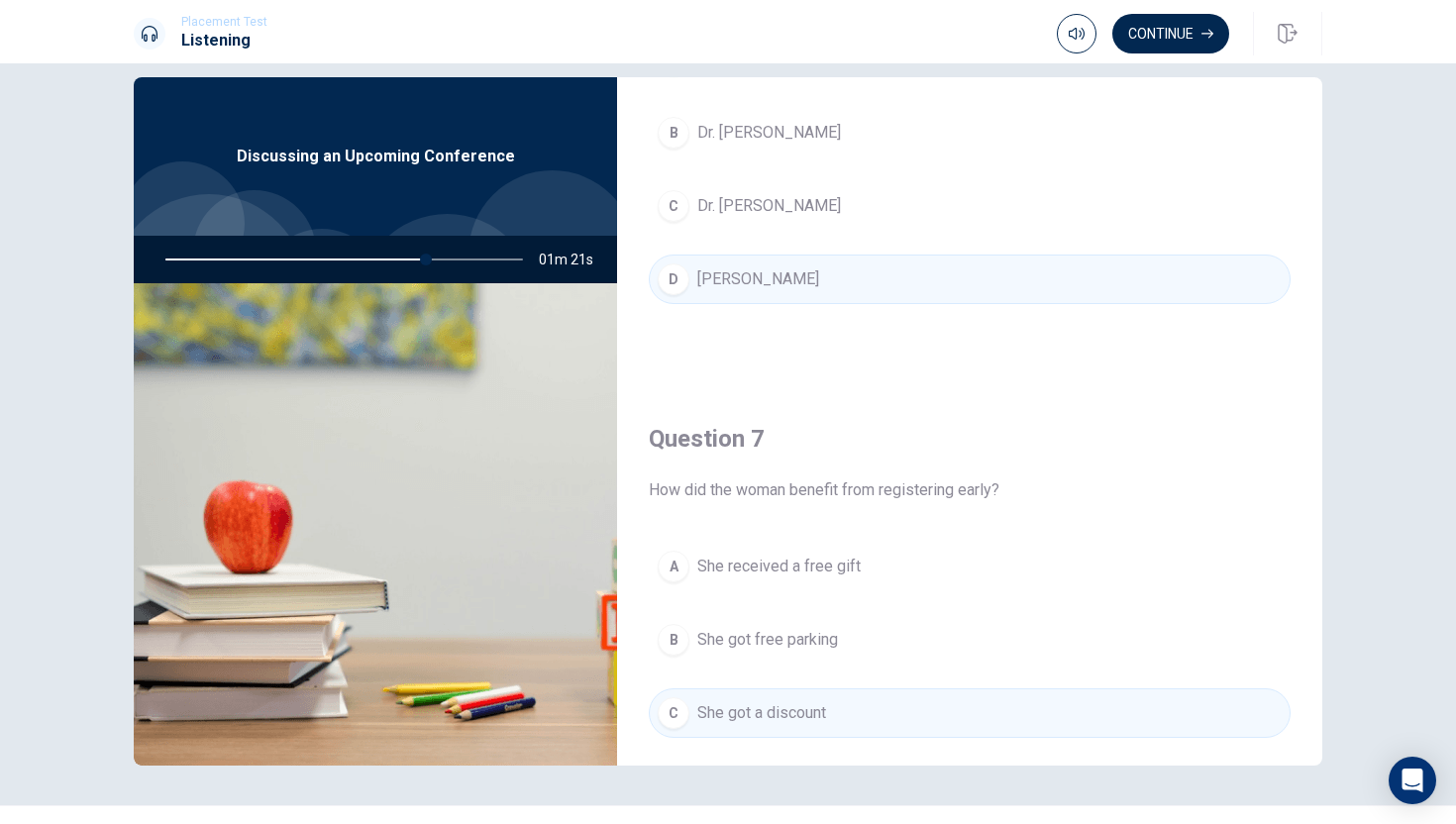 scroll, scrollTop: 0, scrollLeft: 0, axis: both 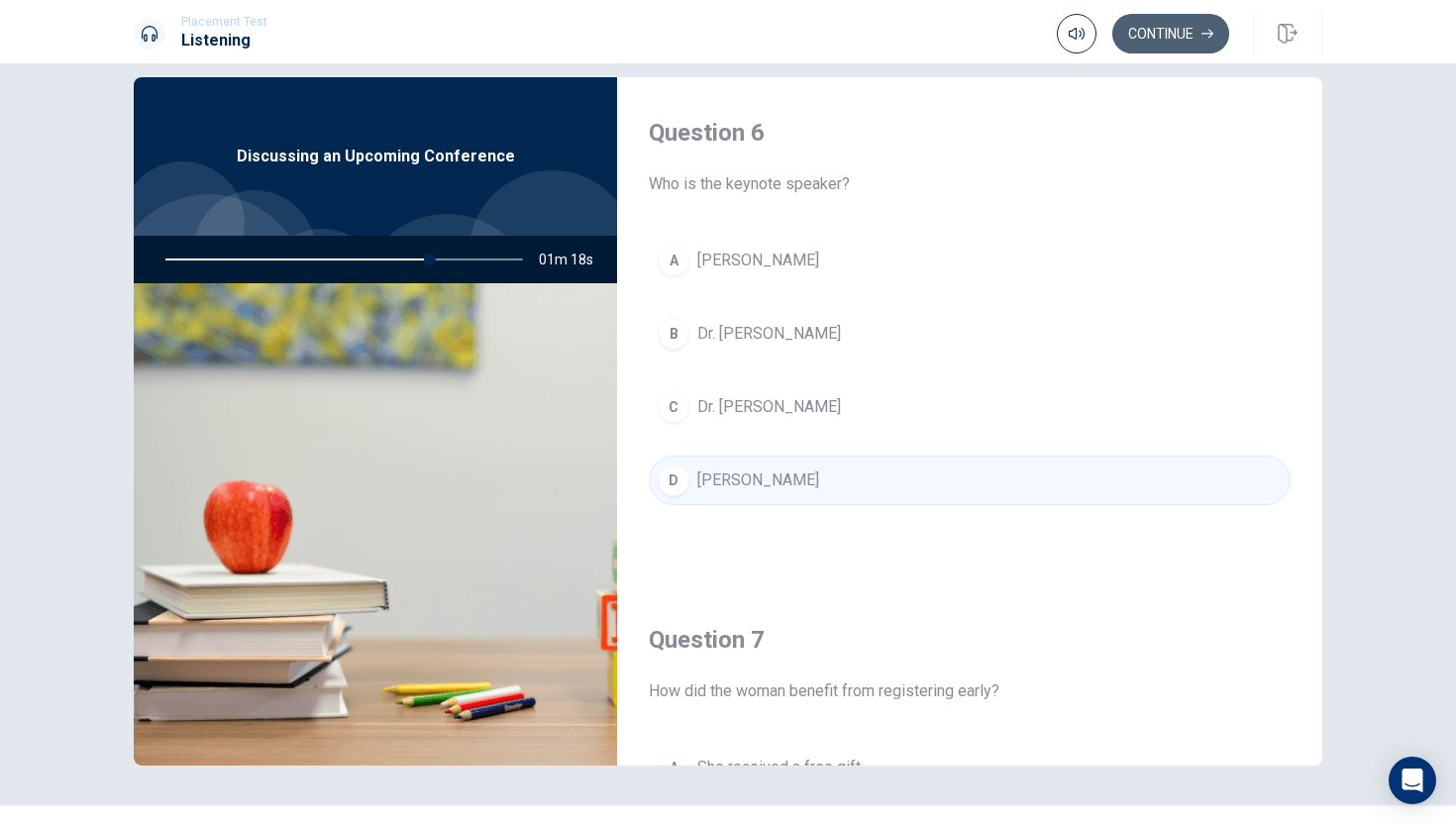 click on "Continue" at bounding box center (1171, 34) 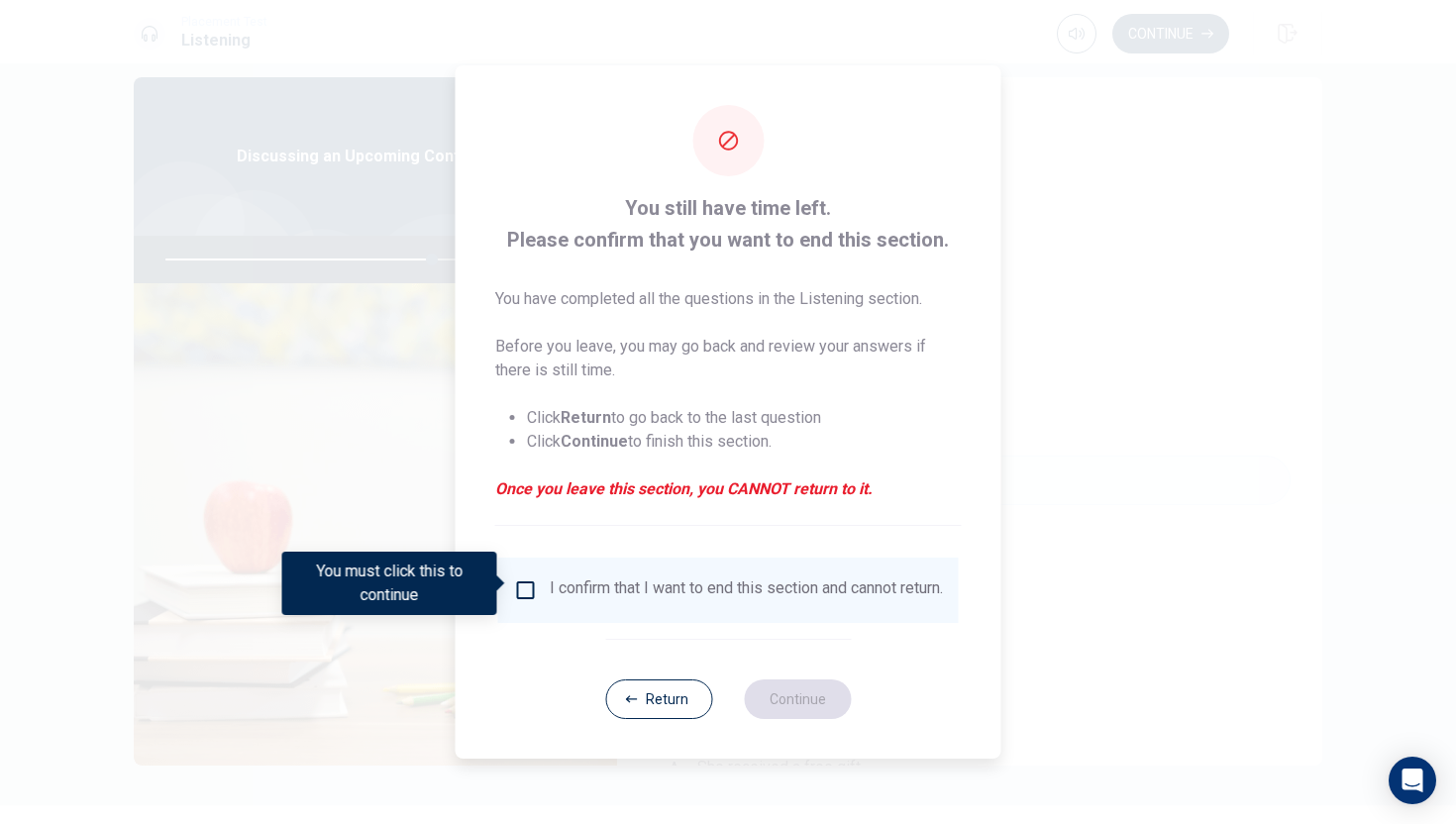 click at bounding box center (526, 590) 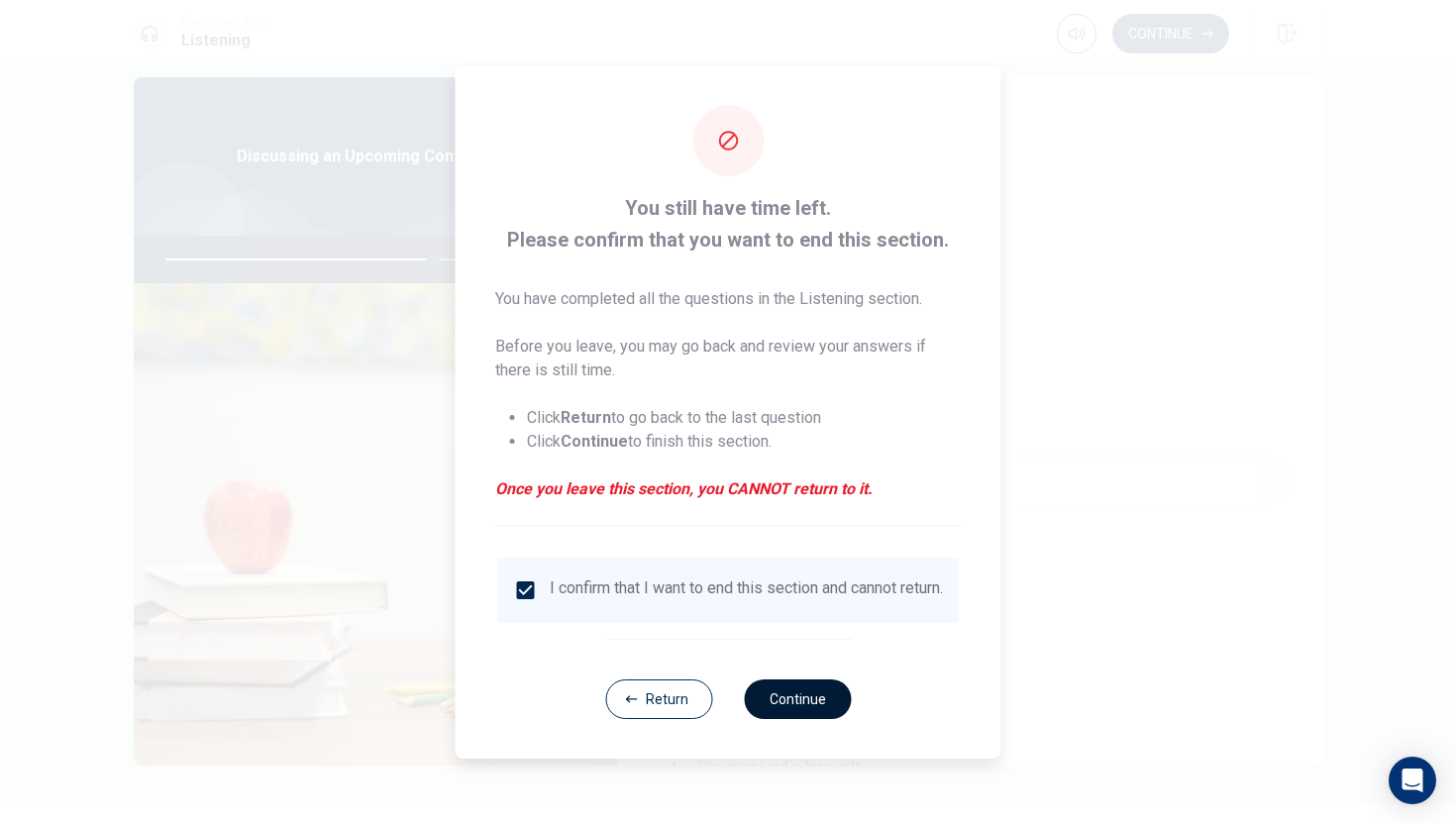 click on "Continue" at bounding box center (797, 699) 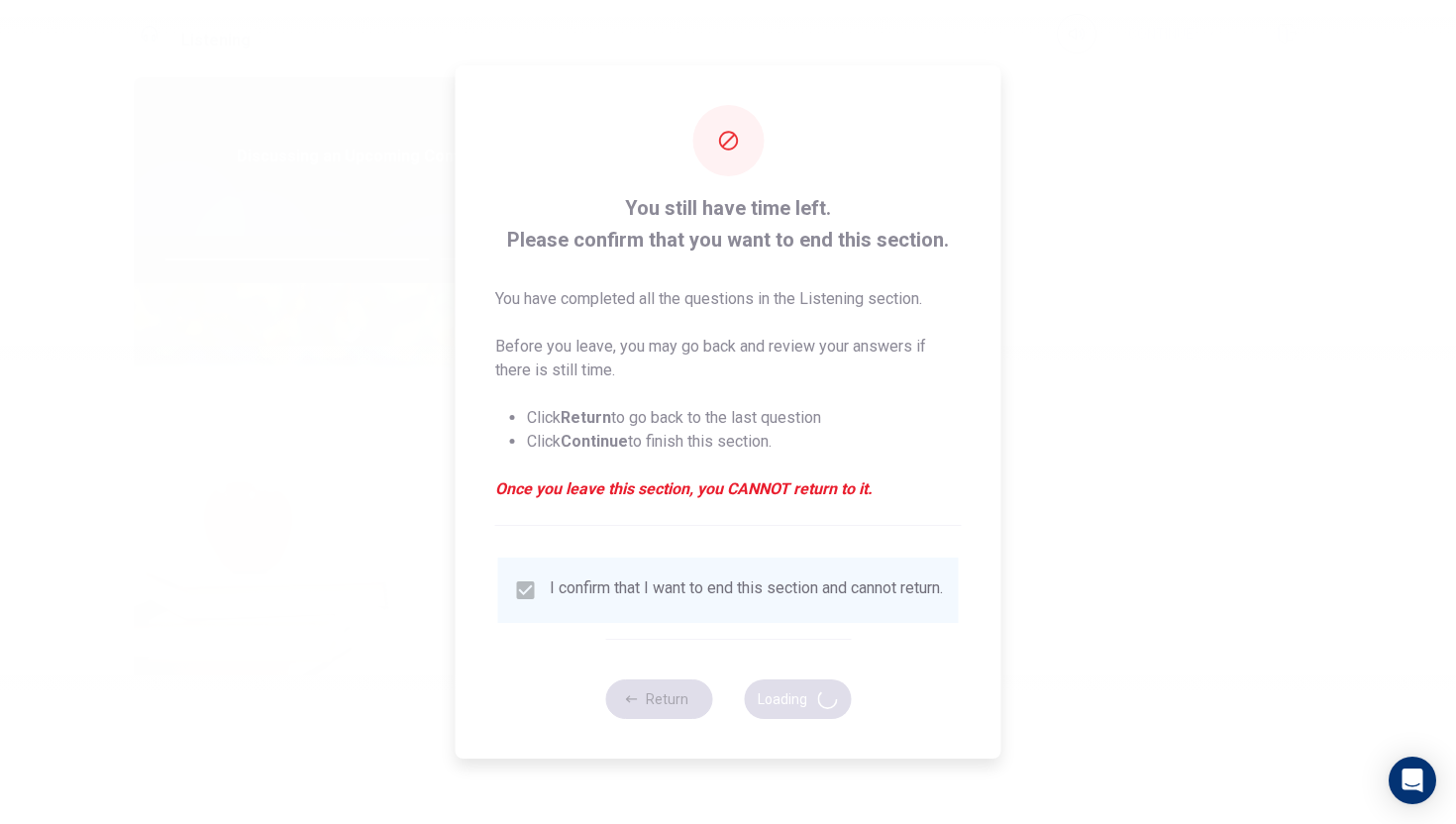 type on "76" 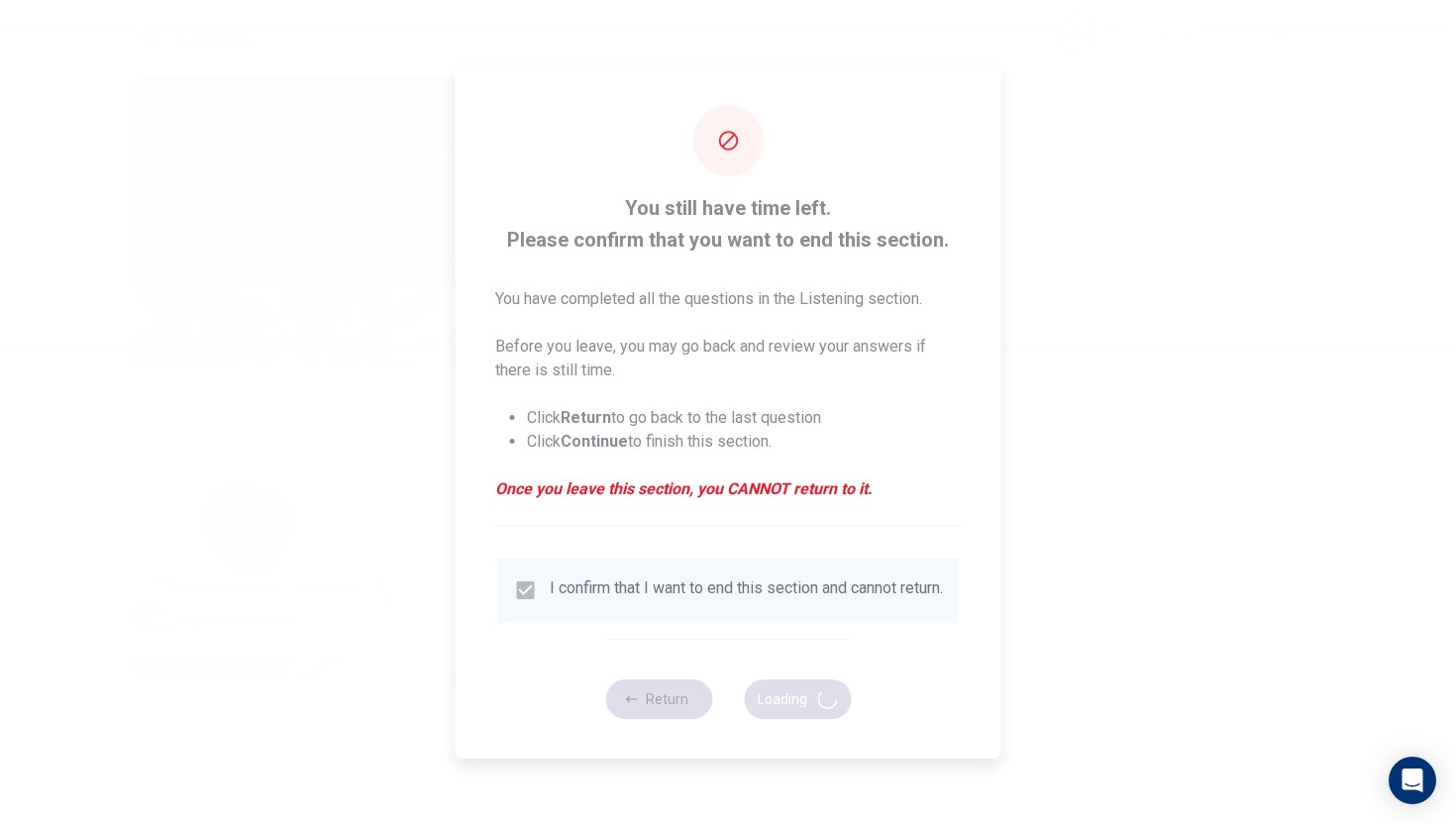 scroll, scrollTop: 0, scrollLeft: 0, axis: both 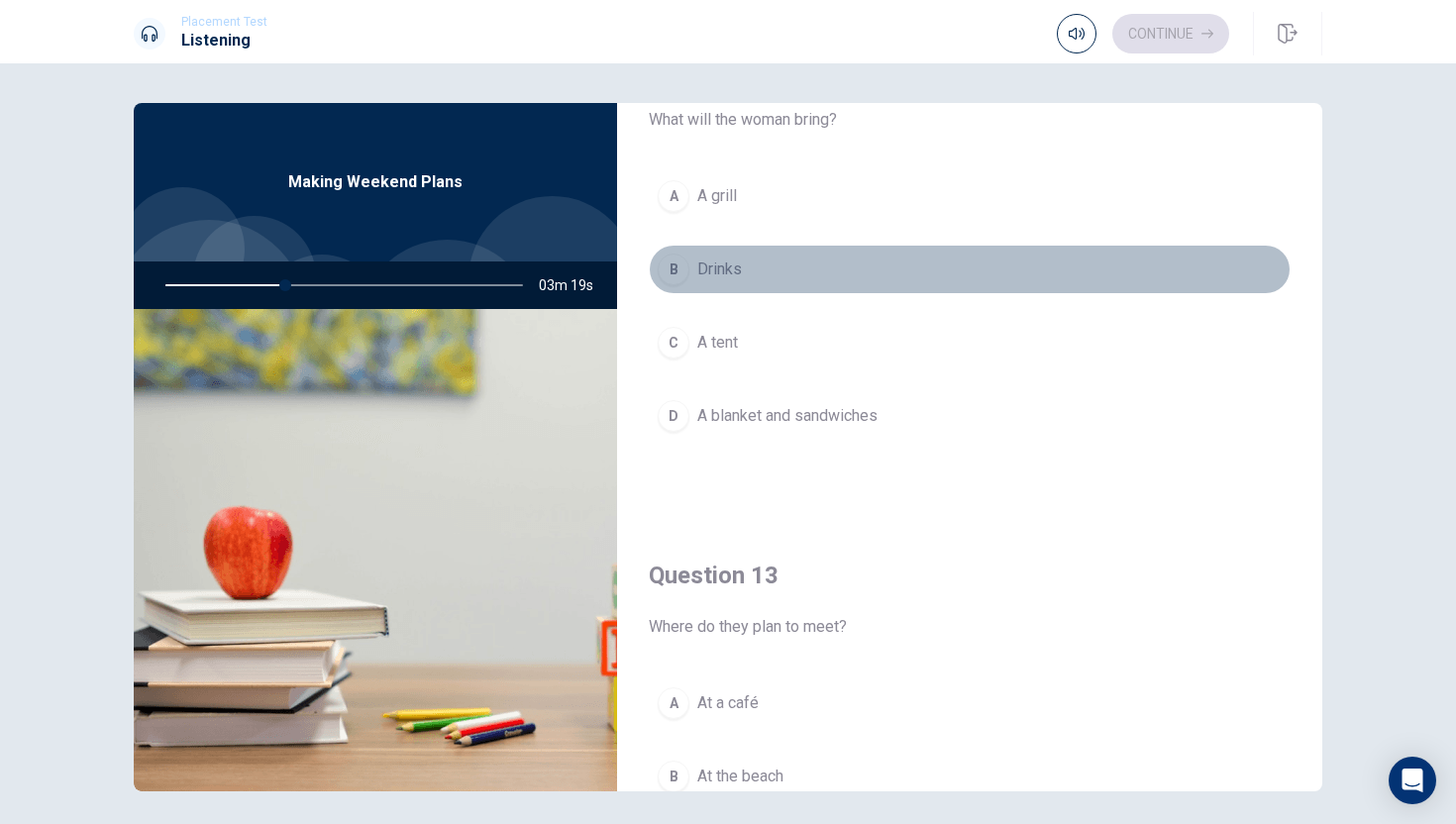 click on "B" at bounding box center [674, 269] 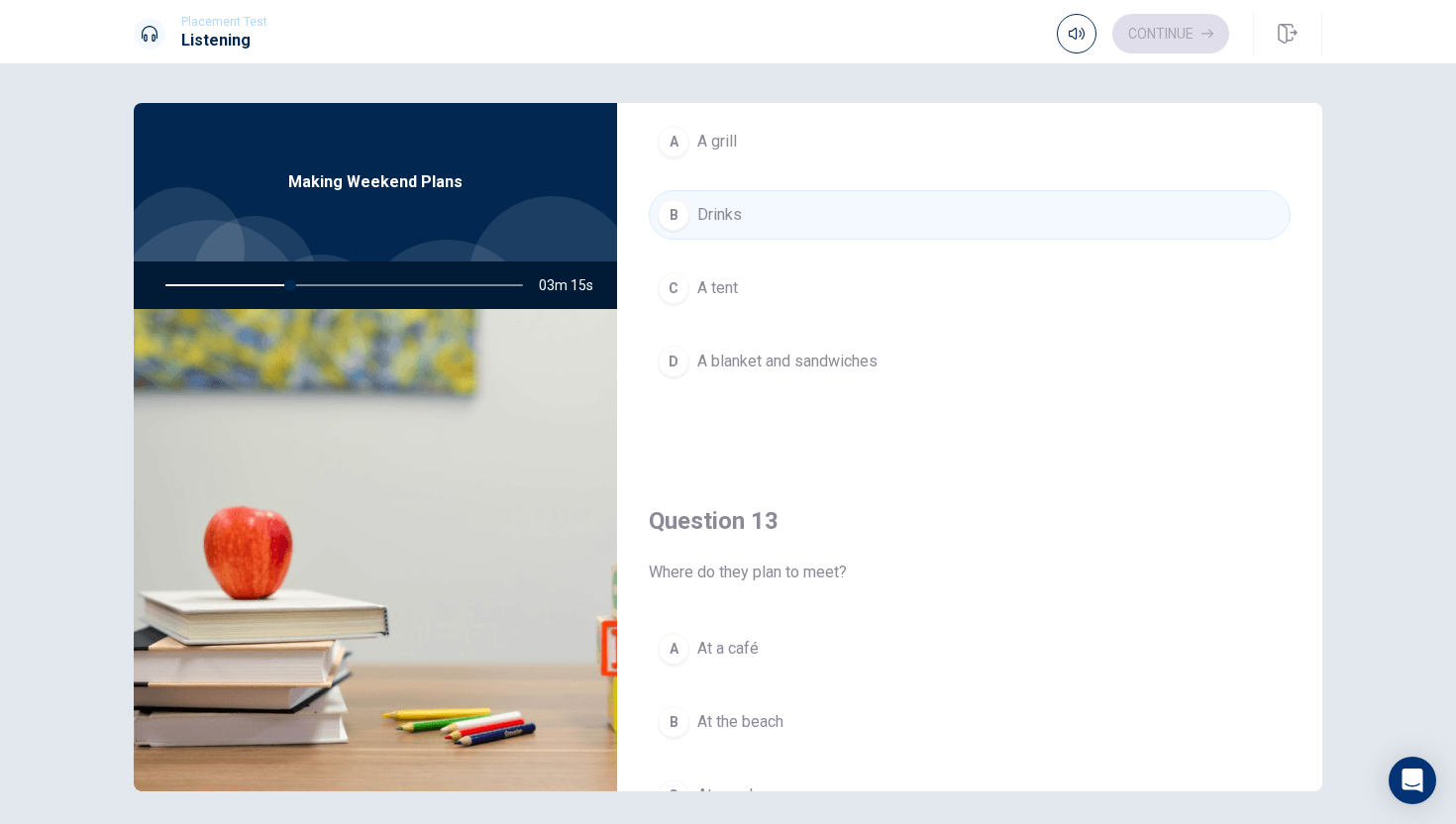 scroll, scrollTop: 619, scrollLeft: 0, axis: vertical 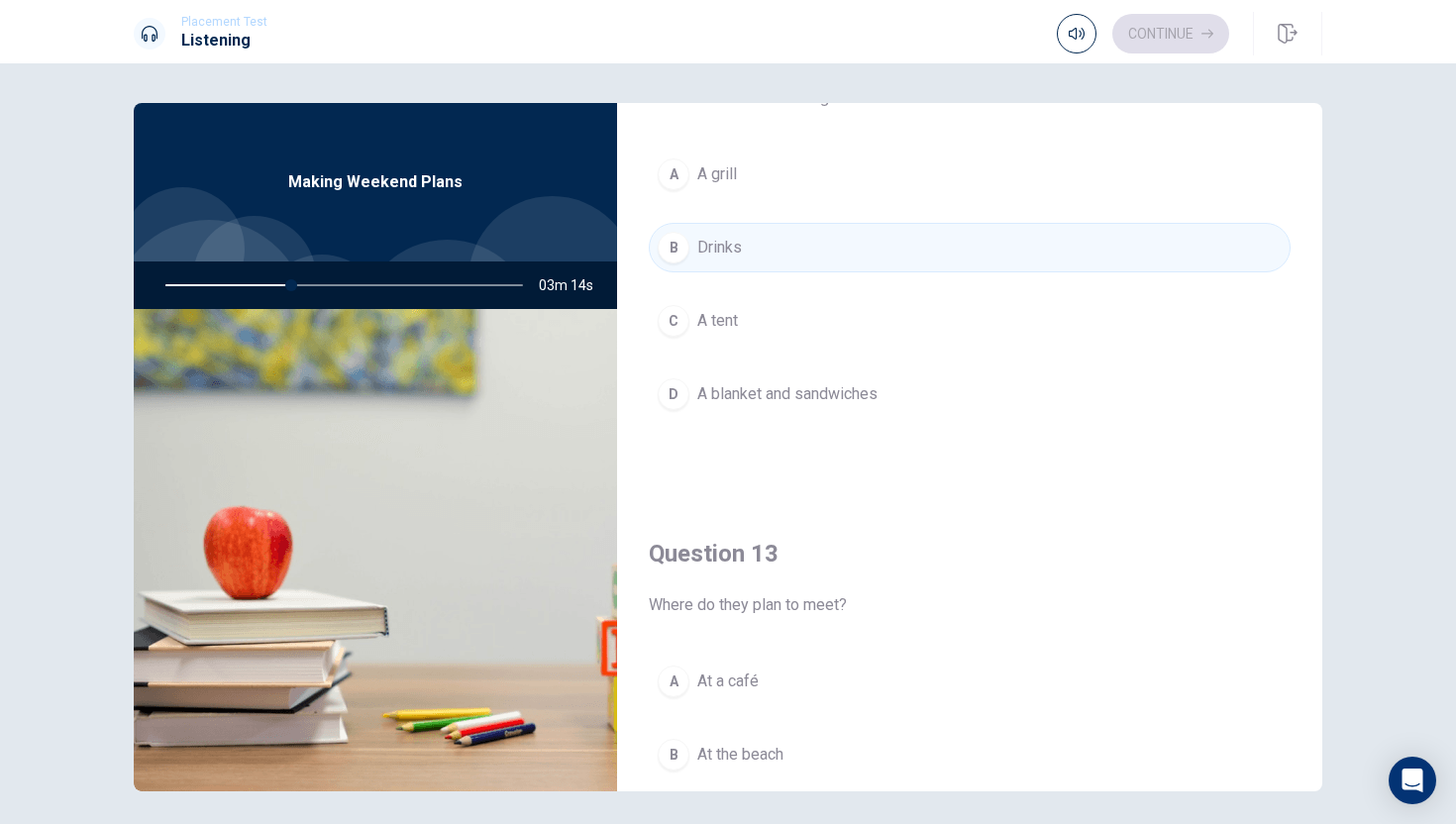 click on "D" at bounding box center [674, 394] 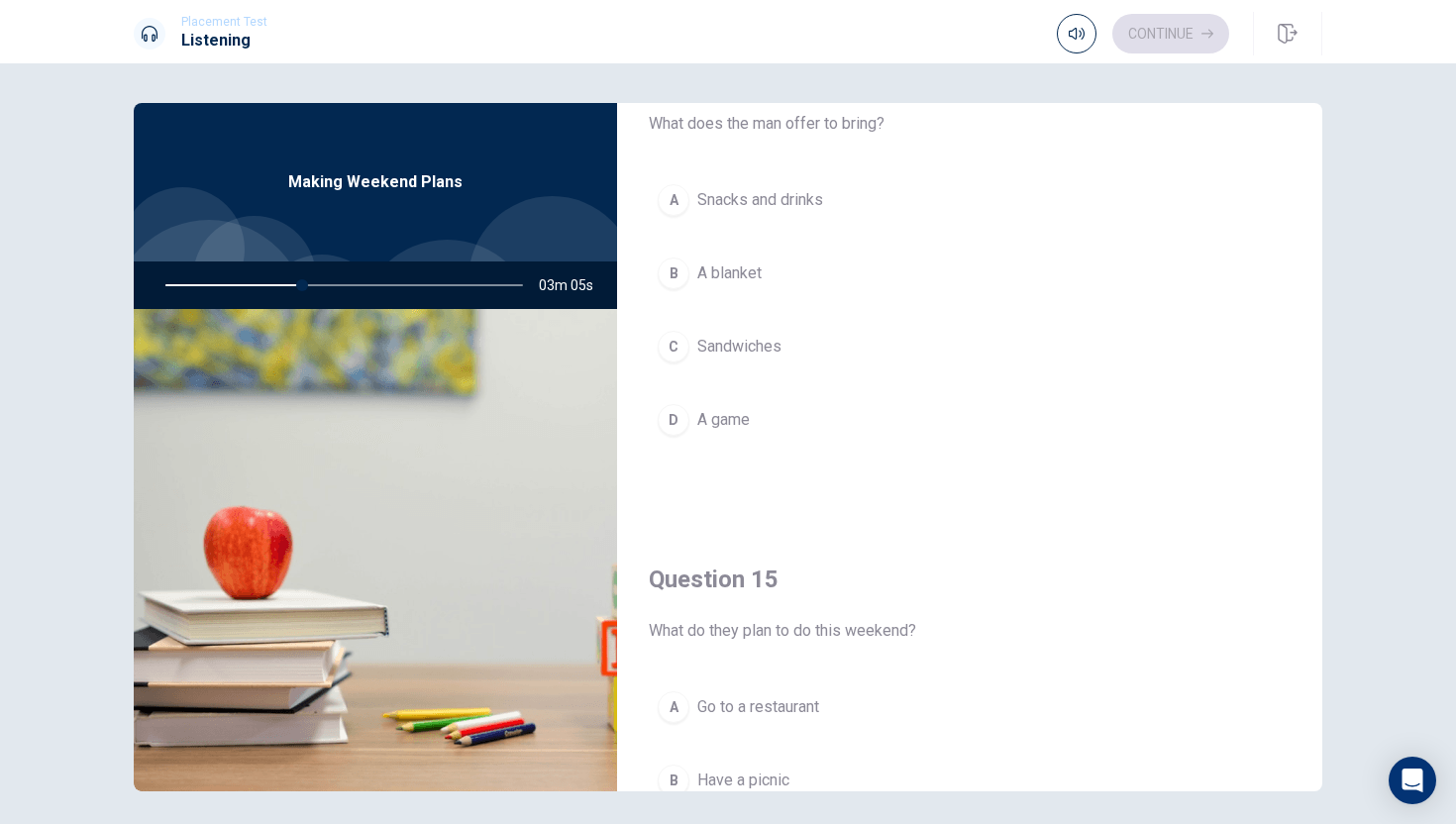 scroll, scrollTop: 1847, scrollLeft: 0, axis: vertical 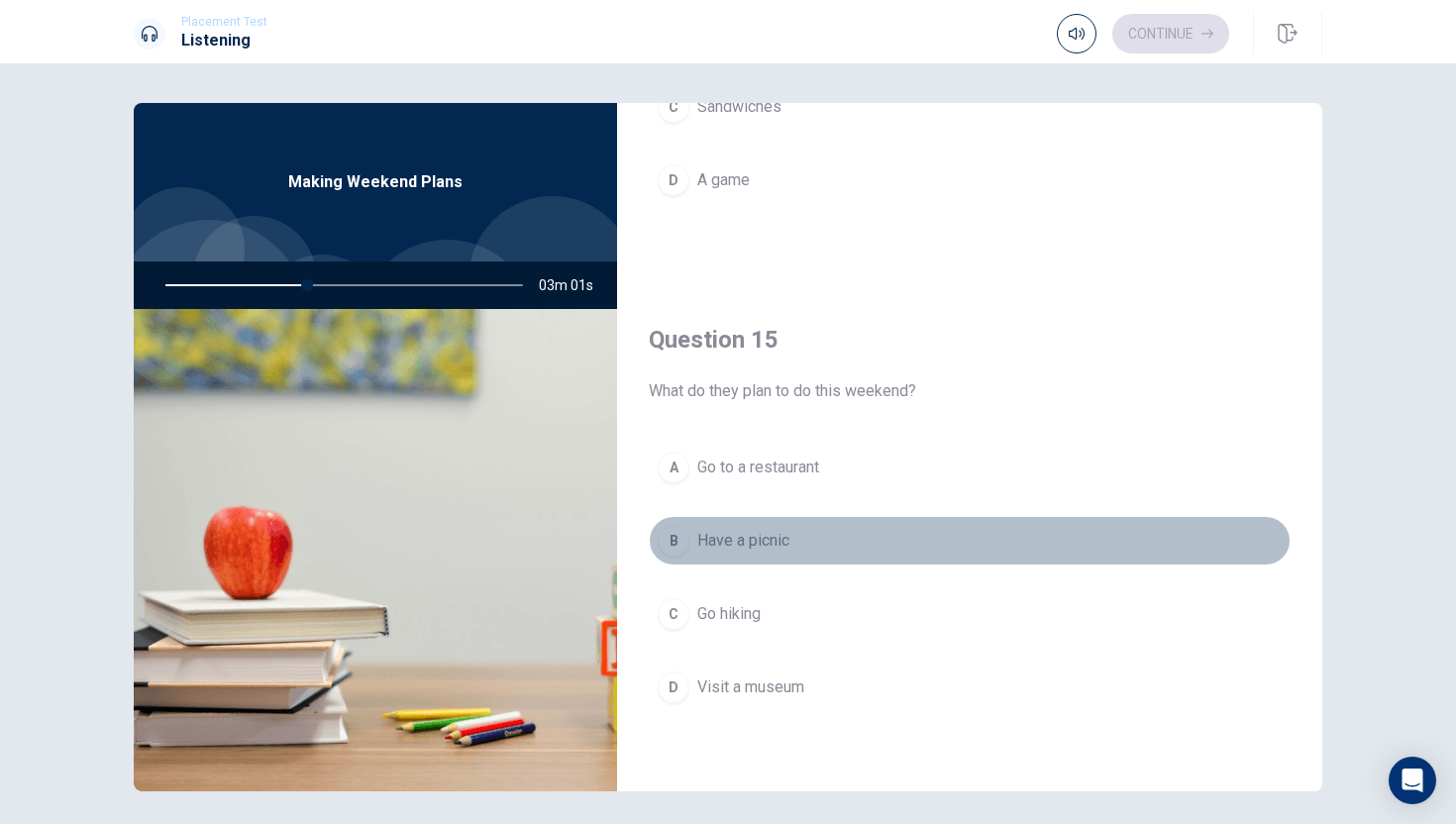 click on "B" at bounding box center (674, 541) 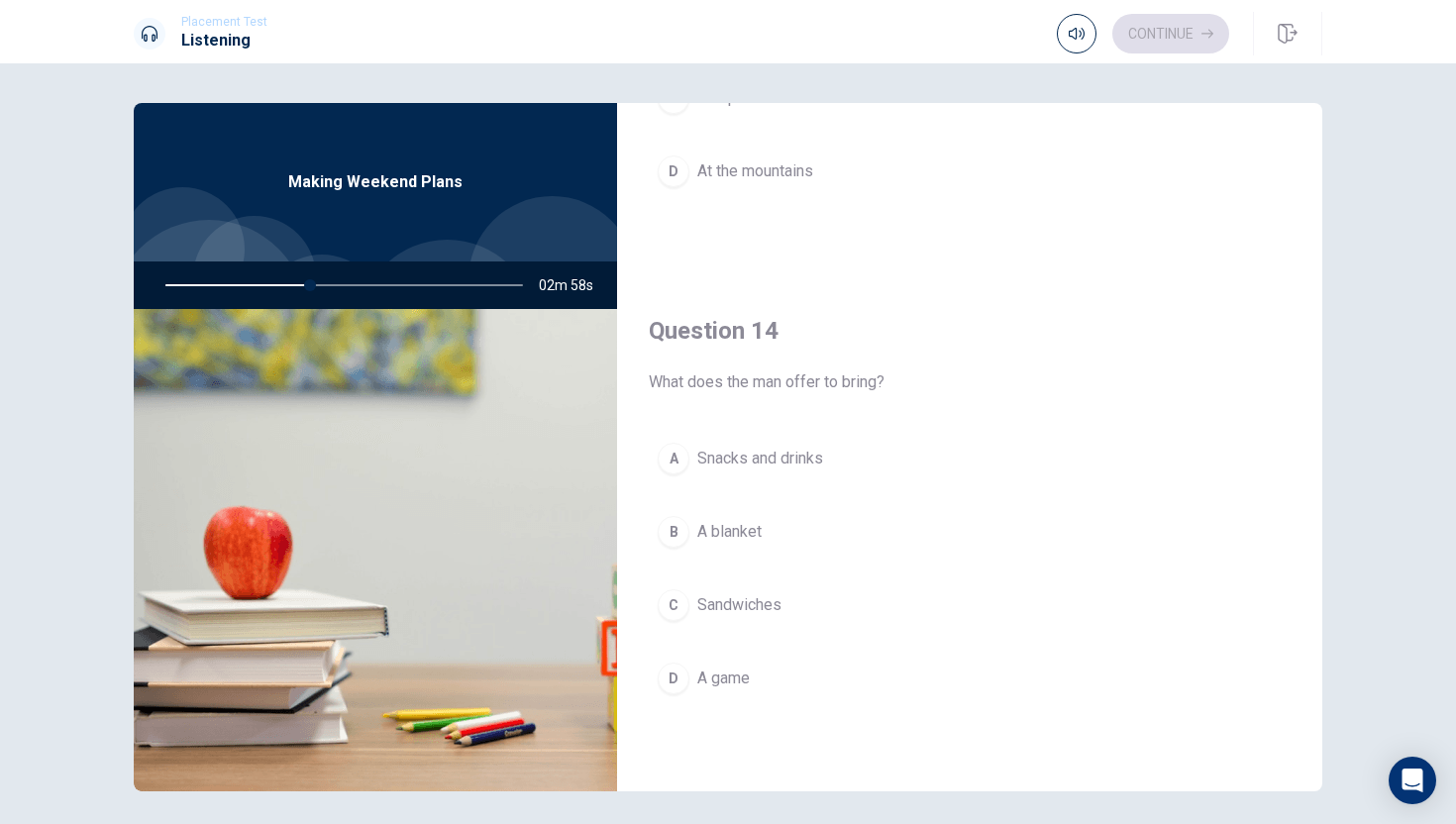 scroll, scrollTop: 1345, scrollLeft: 0, axis: vertical 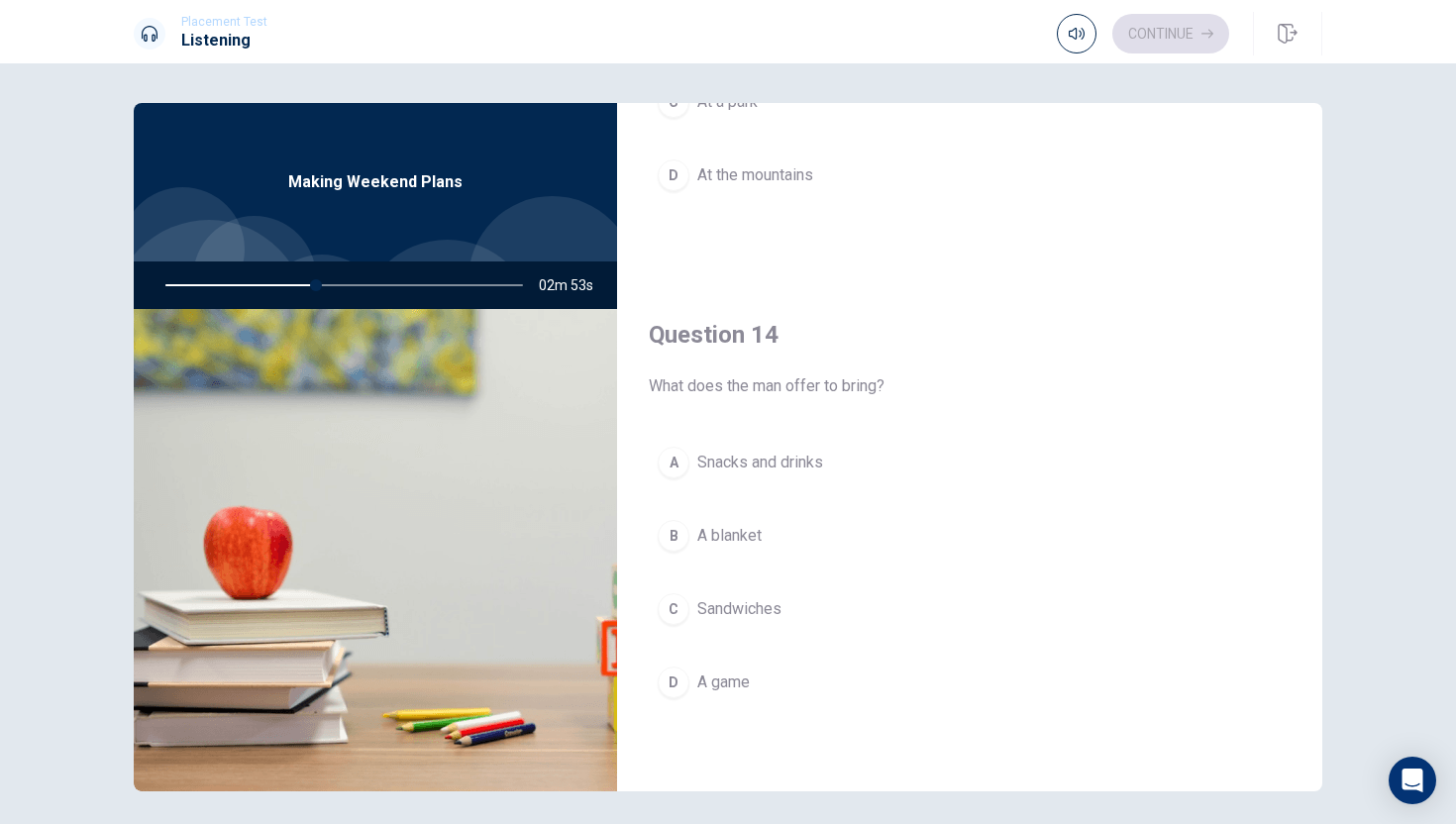 click on "A" at bounding box center (674, 463) 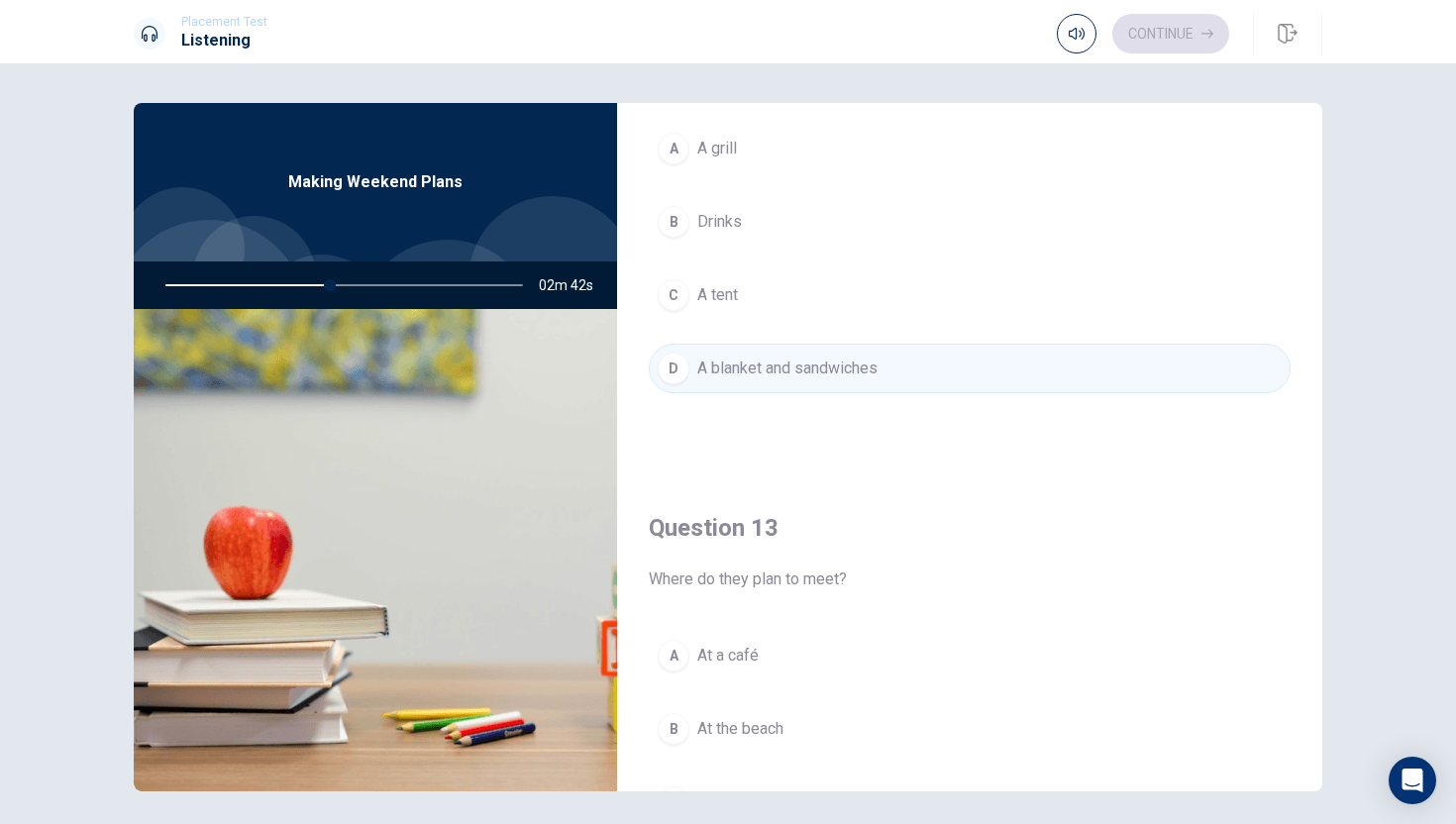 scroll, scrollTop: 876, scrollLeft: 0, axis: vertical 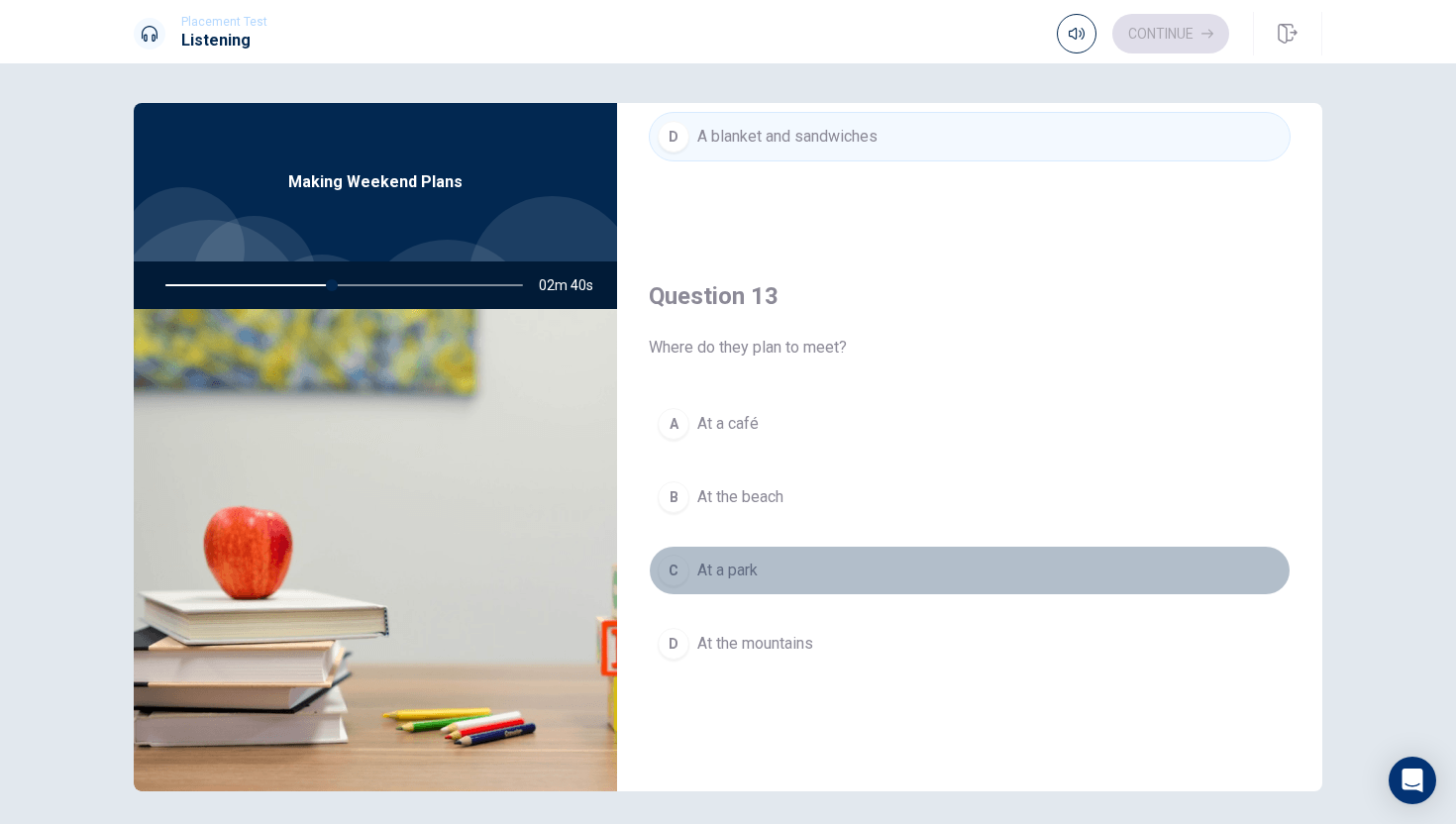 click on "C" at bounding box center [674, 570] 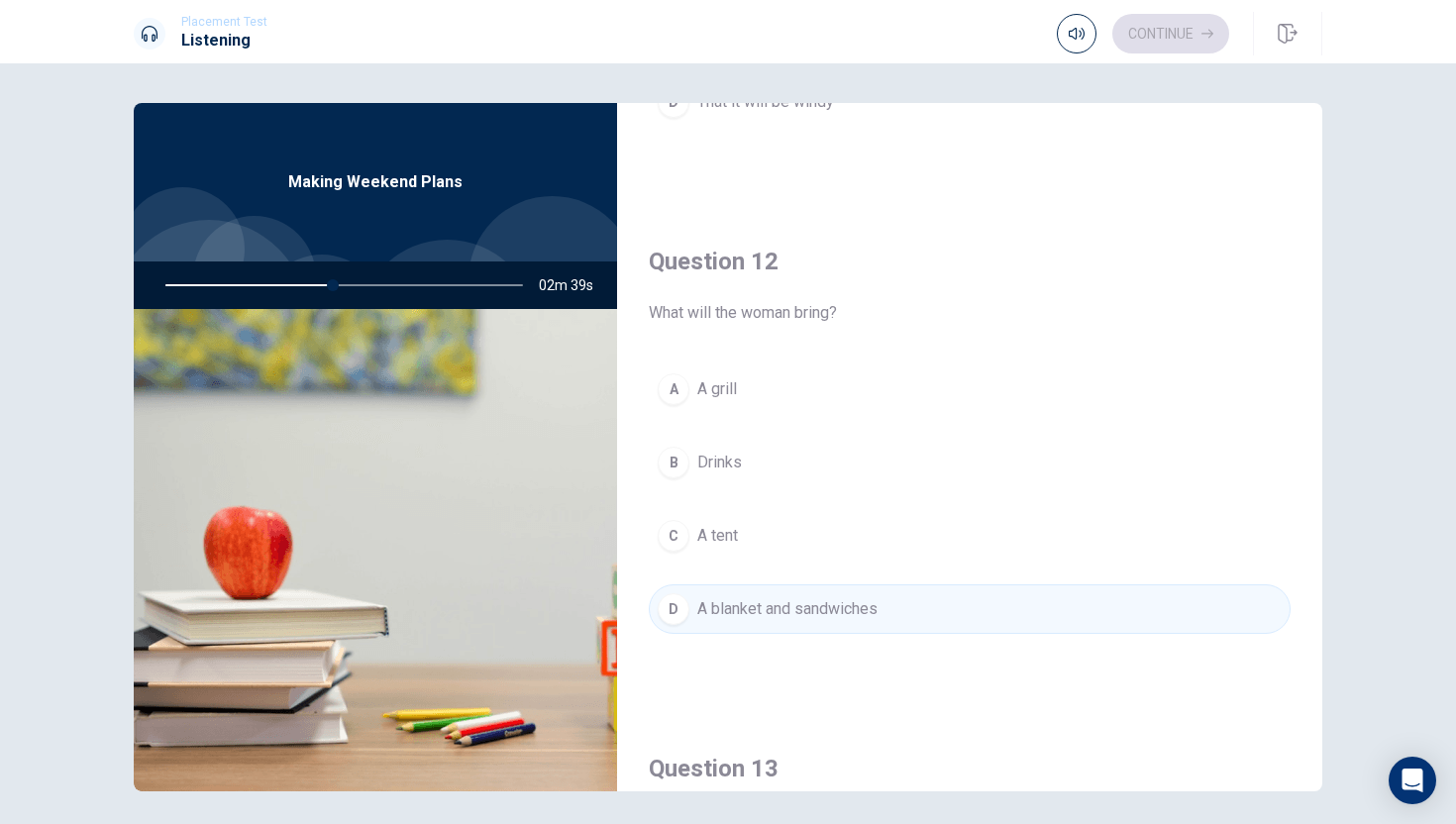 scroll, scrollTop: 0, scrollLeft: 0, axis: both 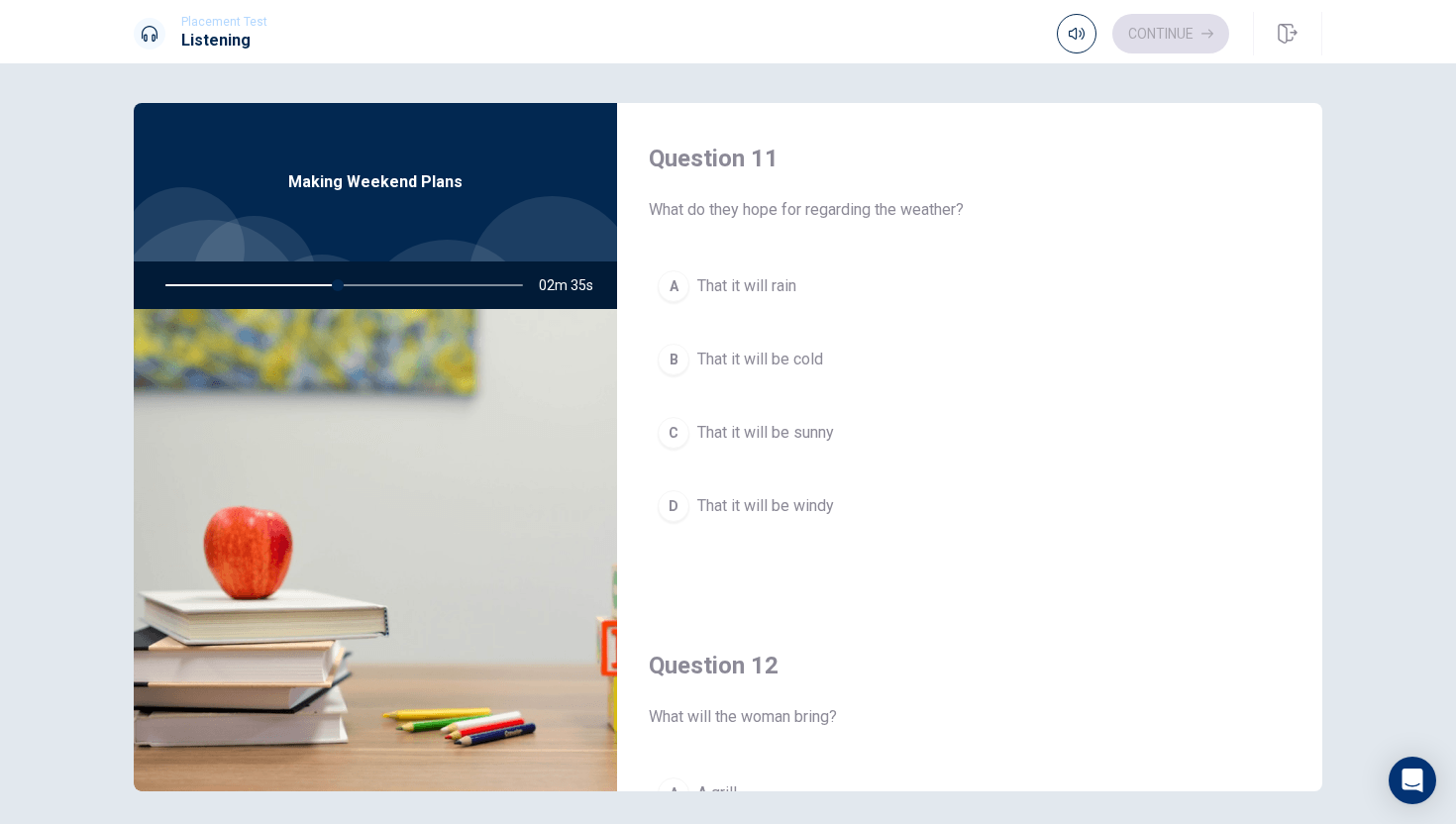 click on "C" at bounding box center (674, 433) 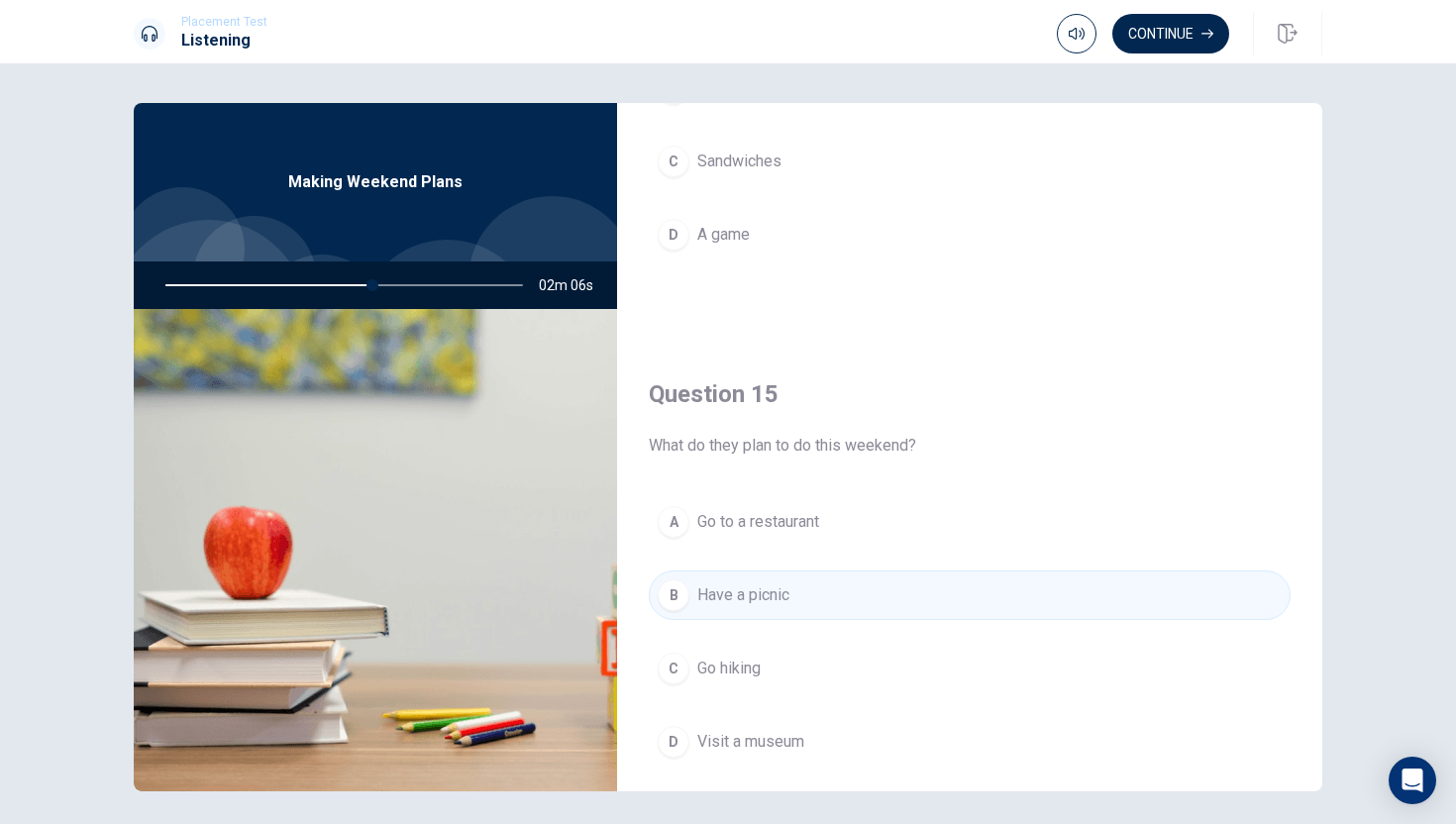 scroll, scrollTop: 1847, scrollLeft: 0, axis: vertical 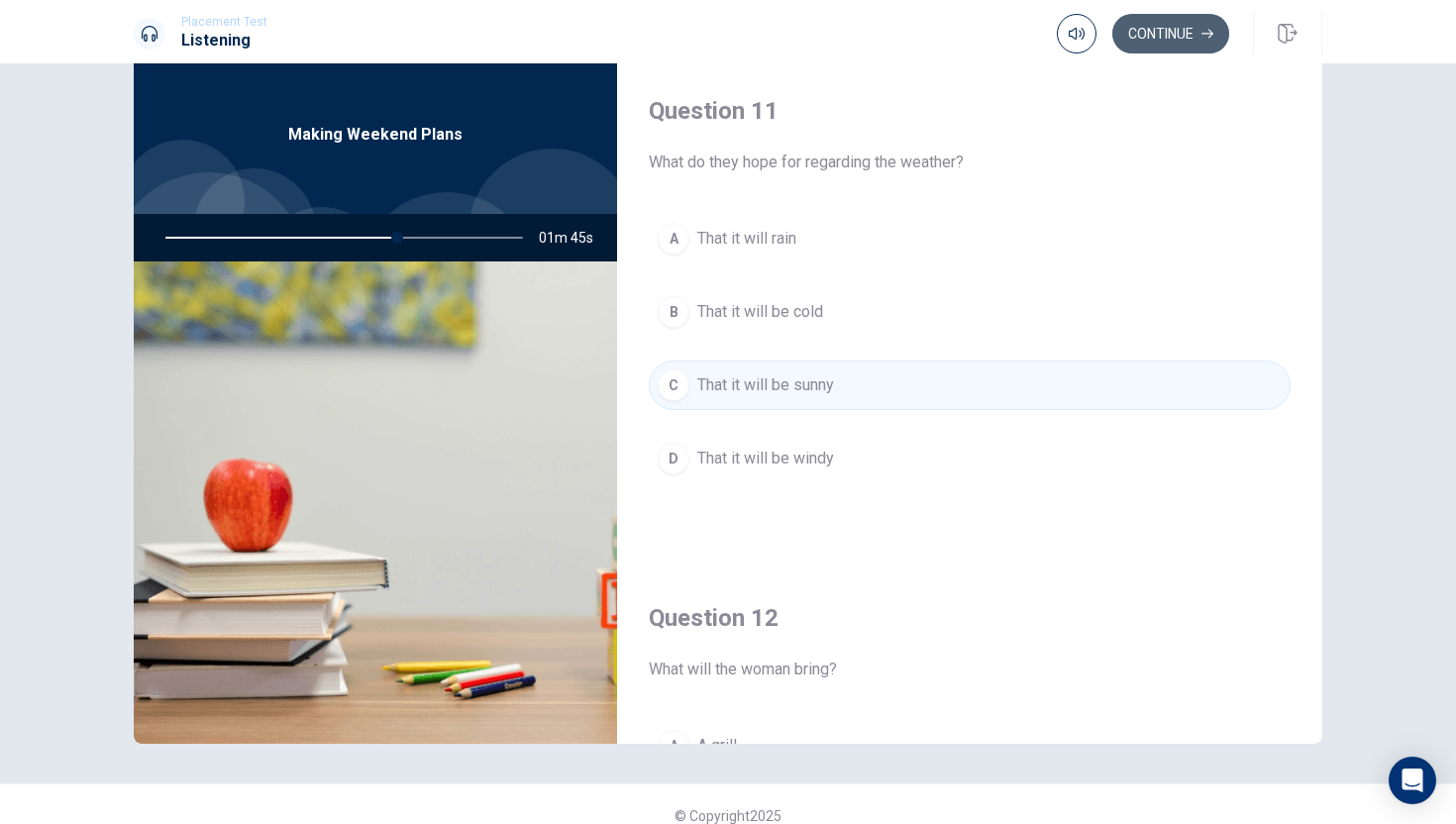click on "Continue" at bounding box center [1171, 34] 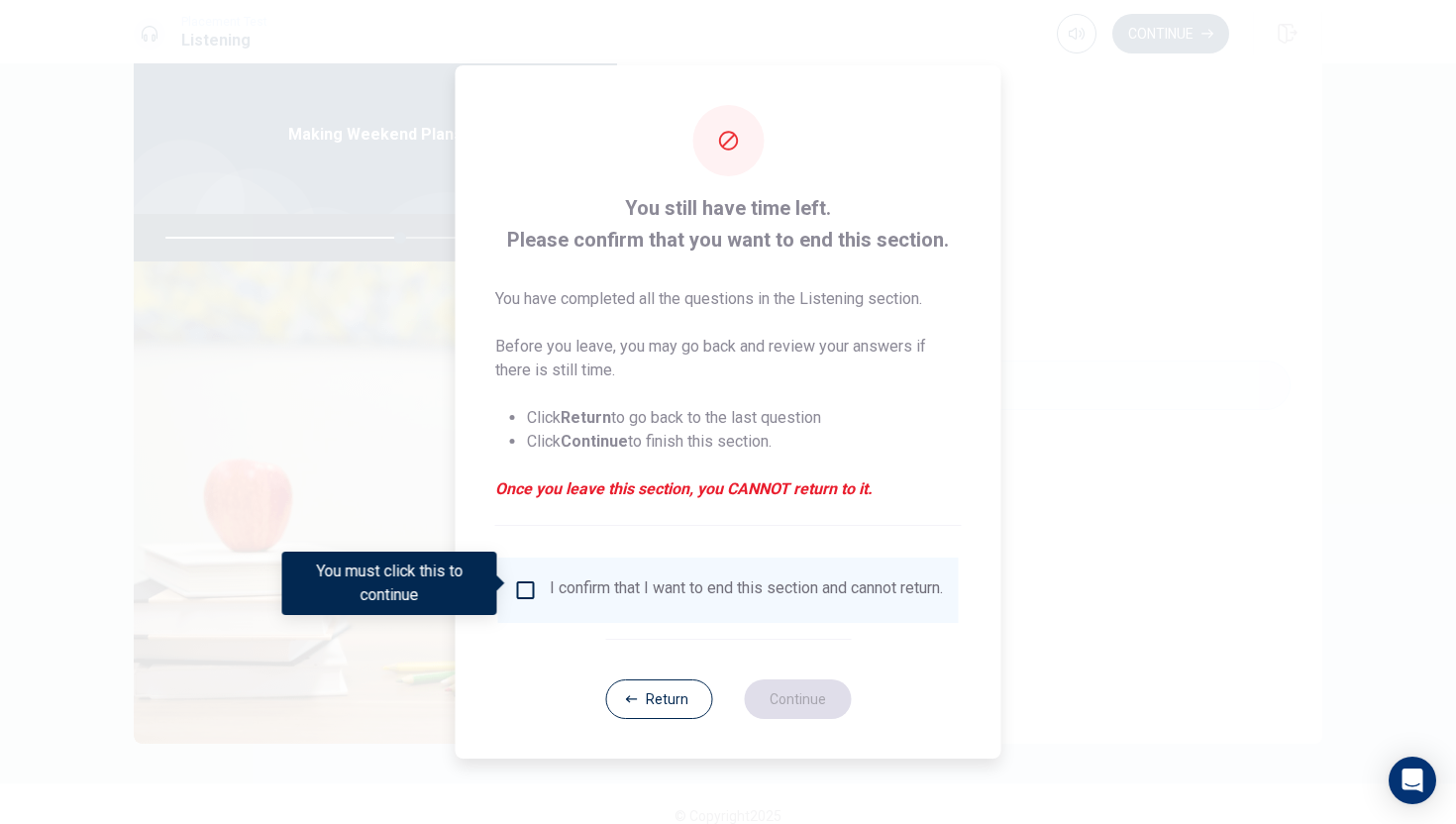 click at bounding box center [526, 590] 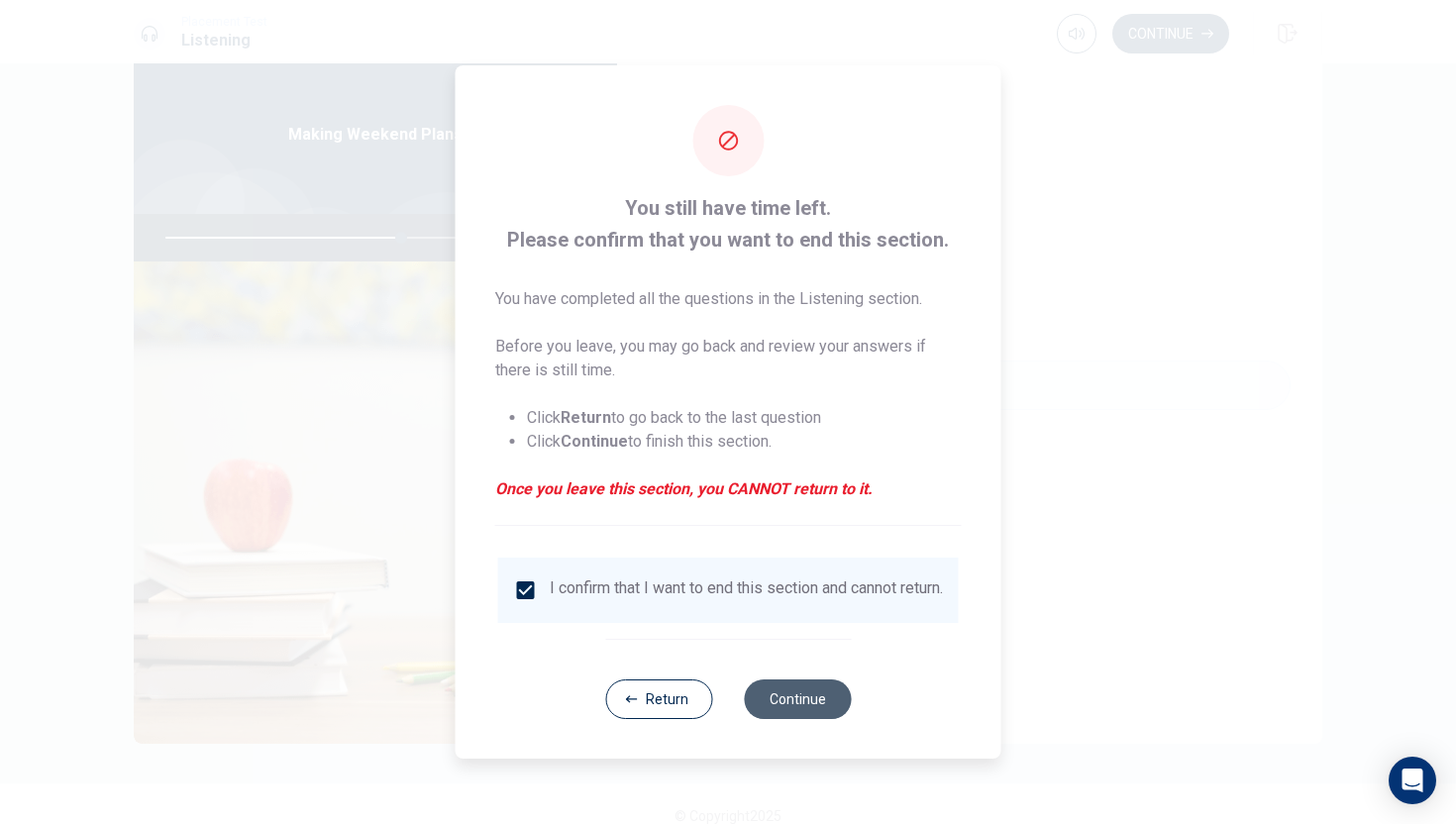 click on "Continue" at bounding box center [797, 699] 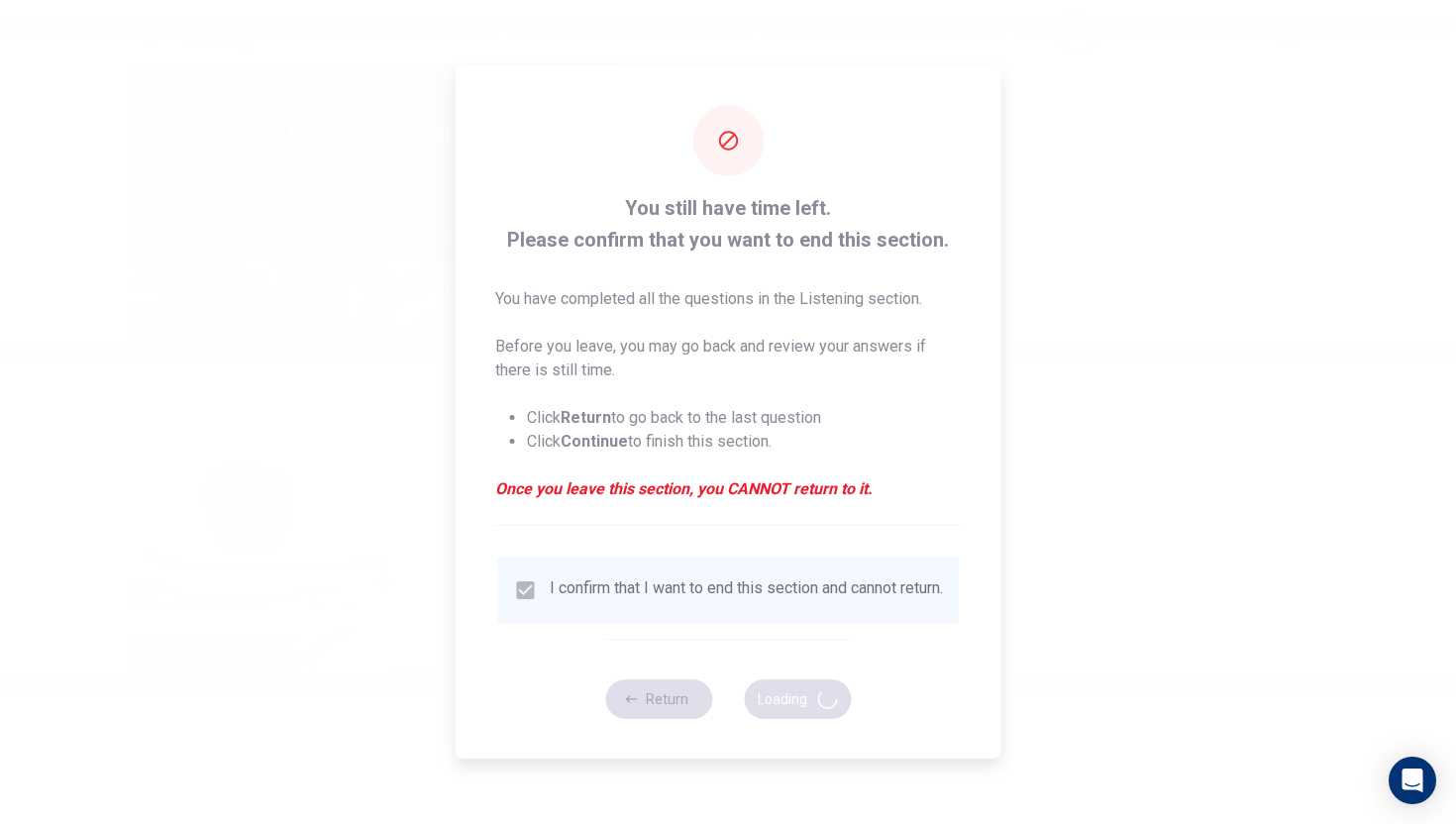 type on "67" 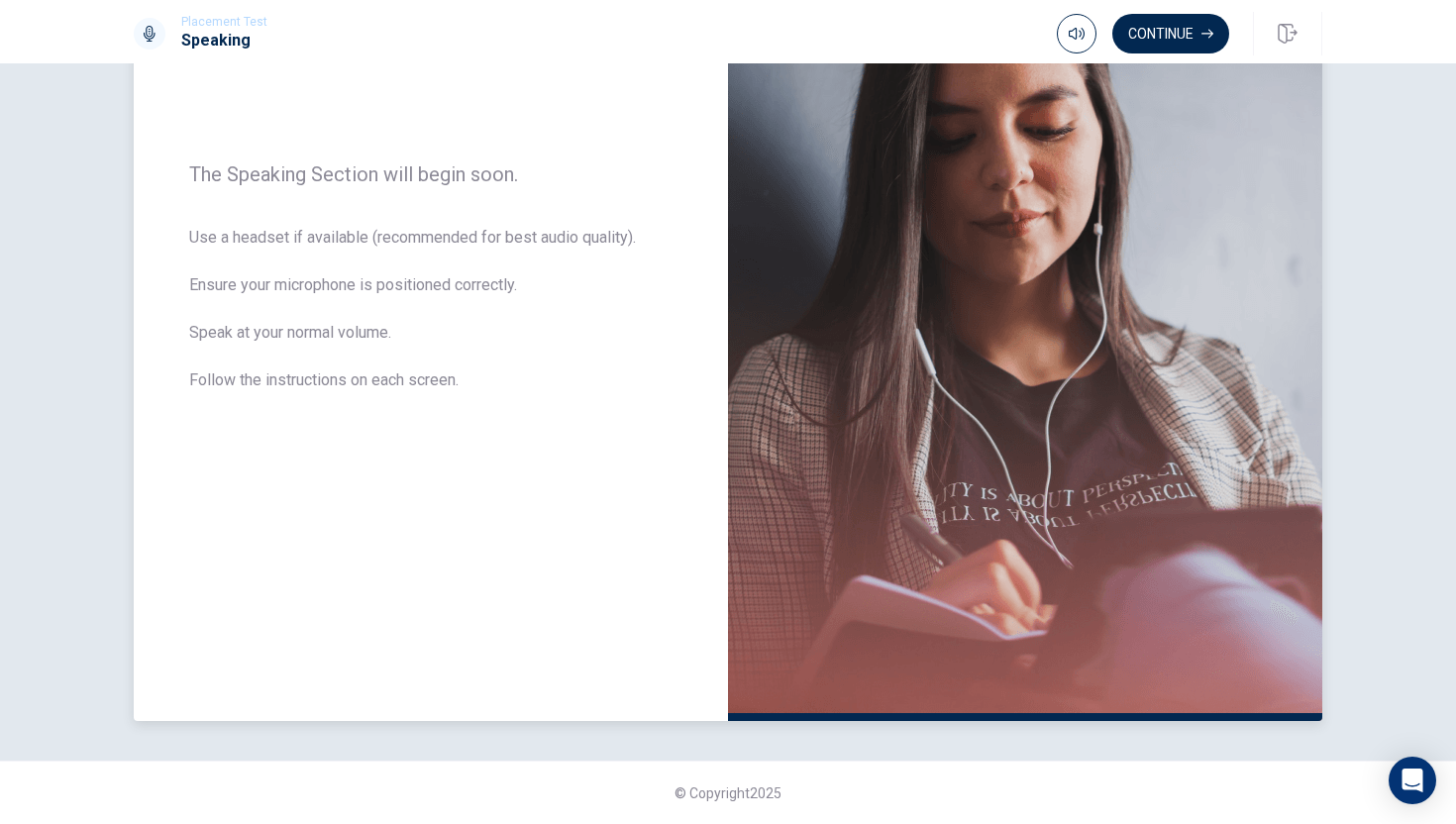 scroll, scrollTop: 0, scrollLeft: 0, axis: both 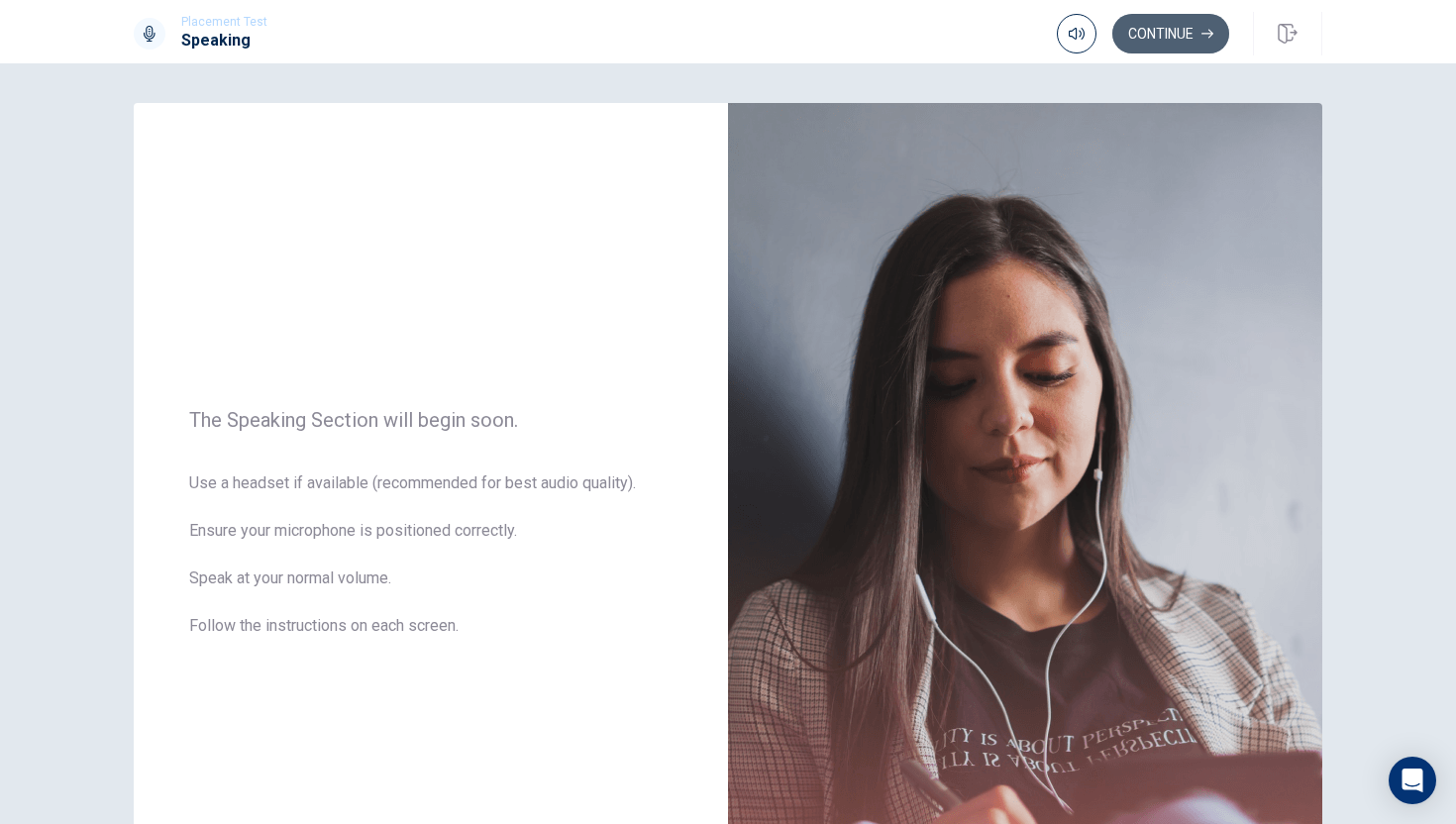 click on "Continue" at bounding box center [1171, 34] 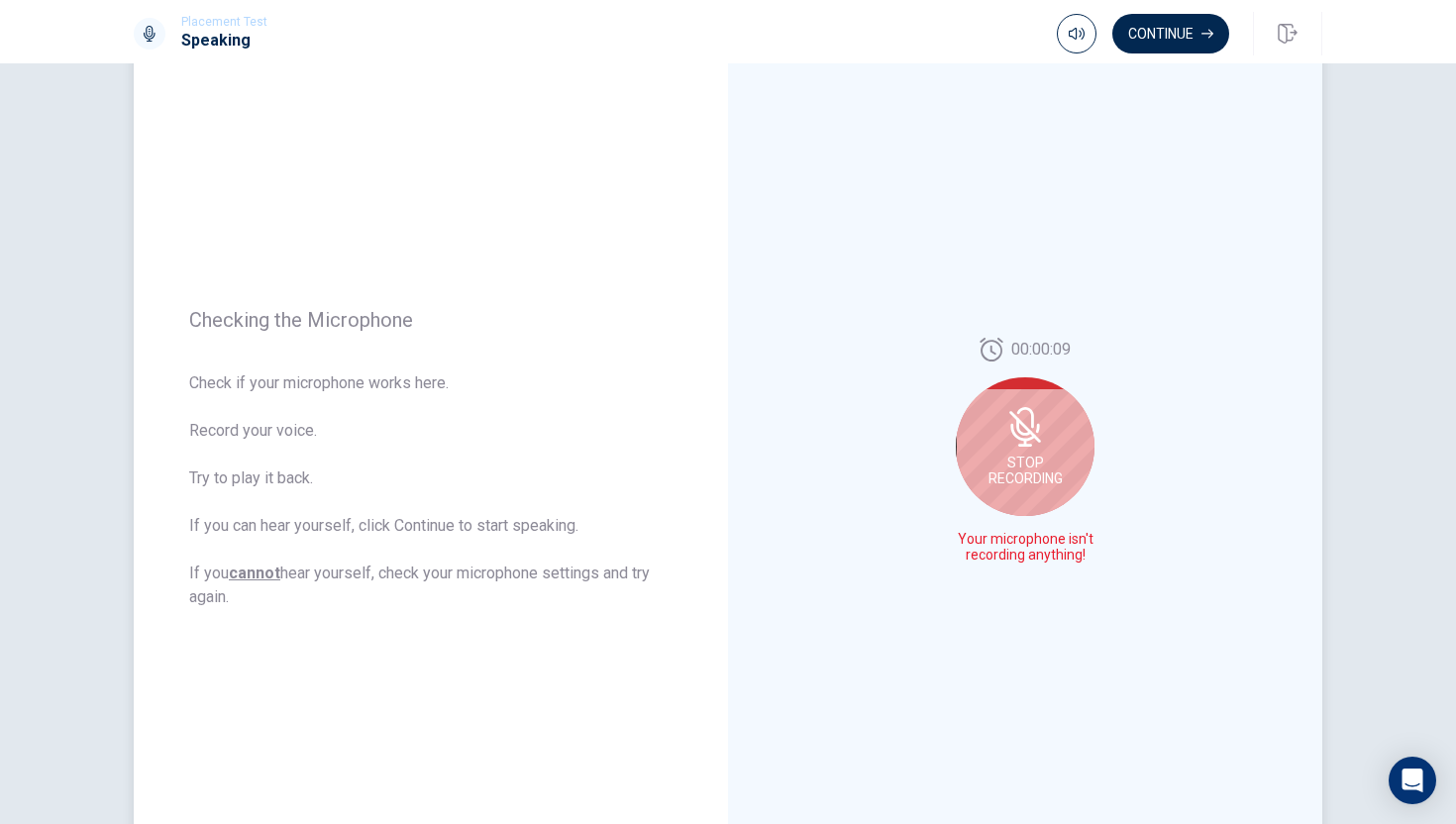 scroll, scrollTop: 70, scrollLeft: 0, axis: vertical 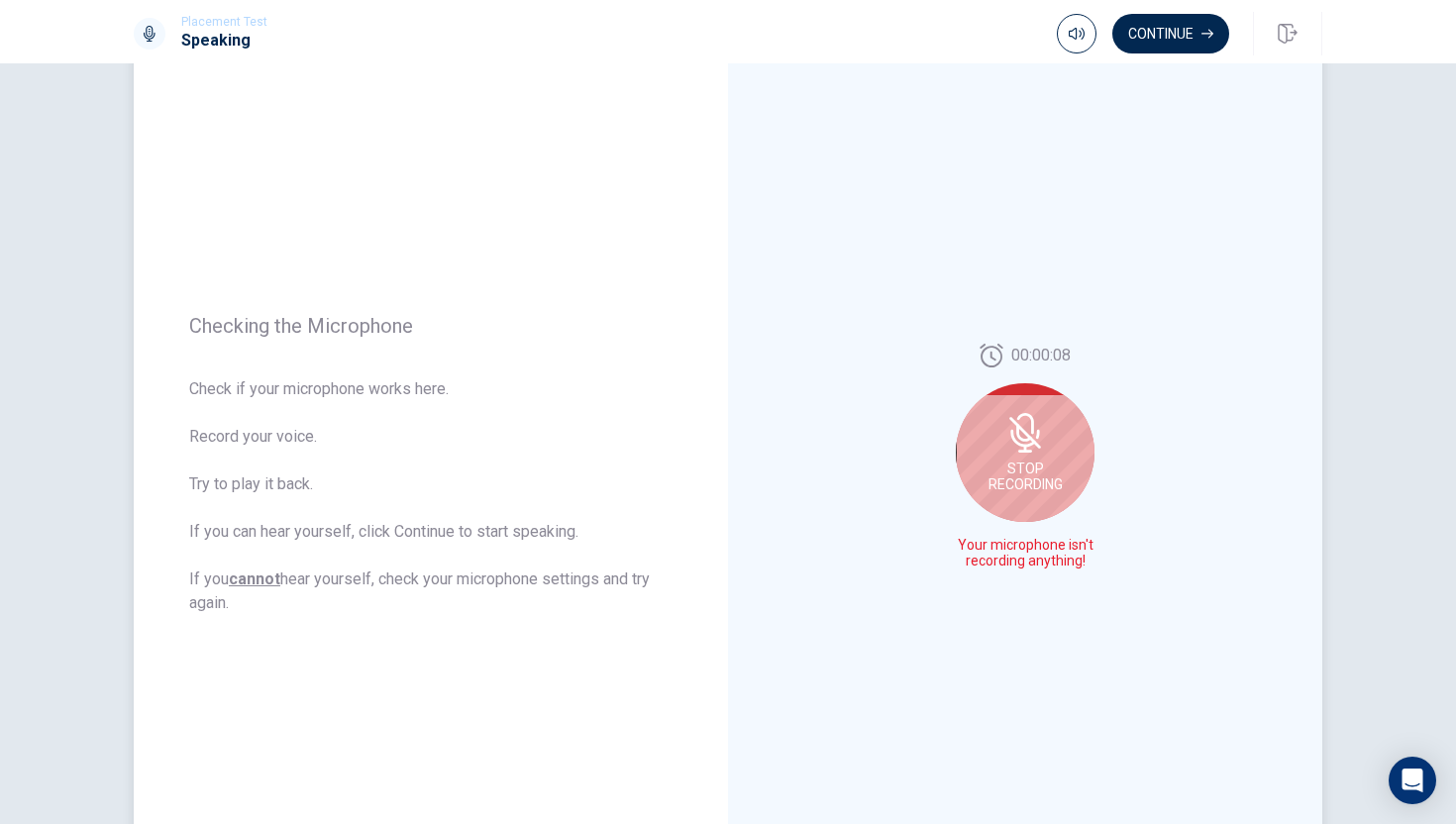 click 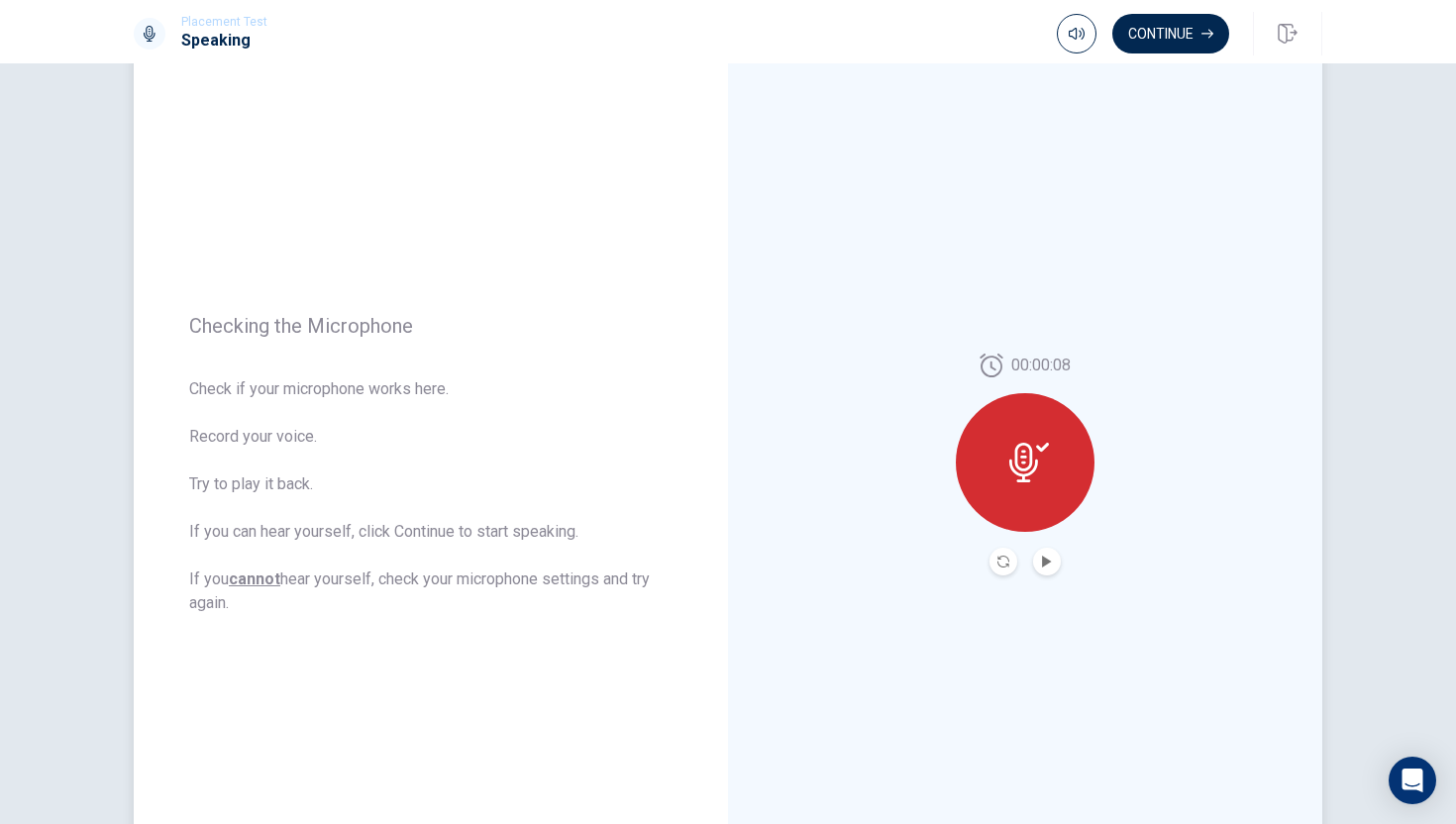 click 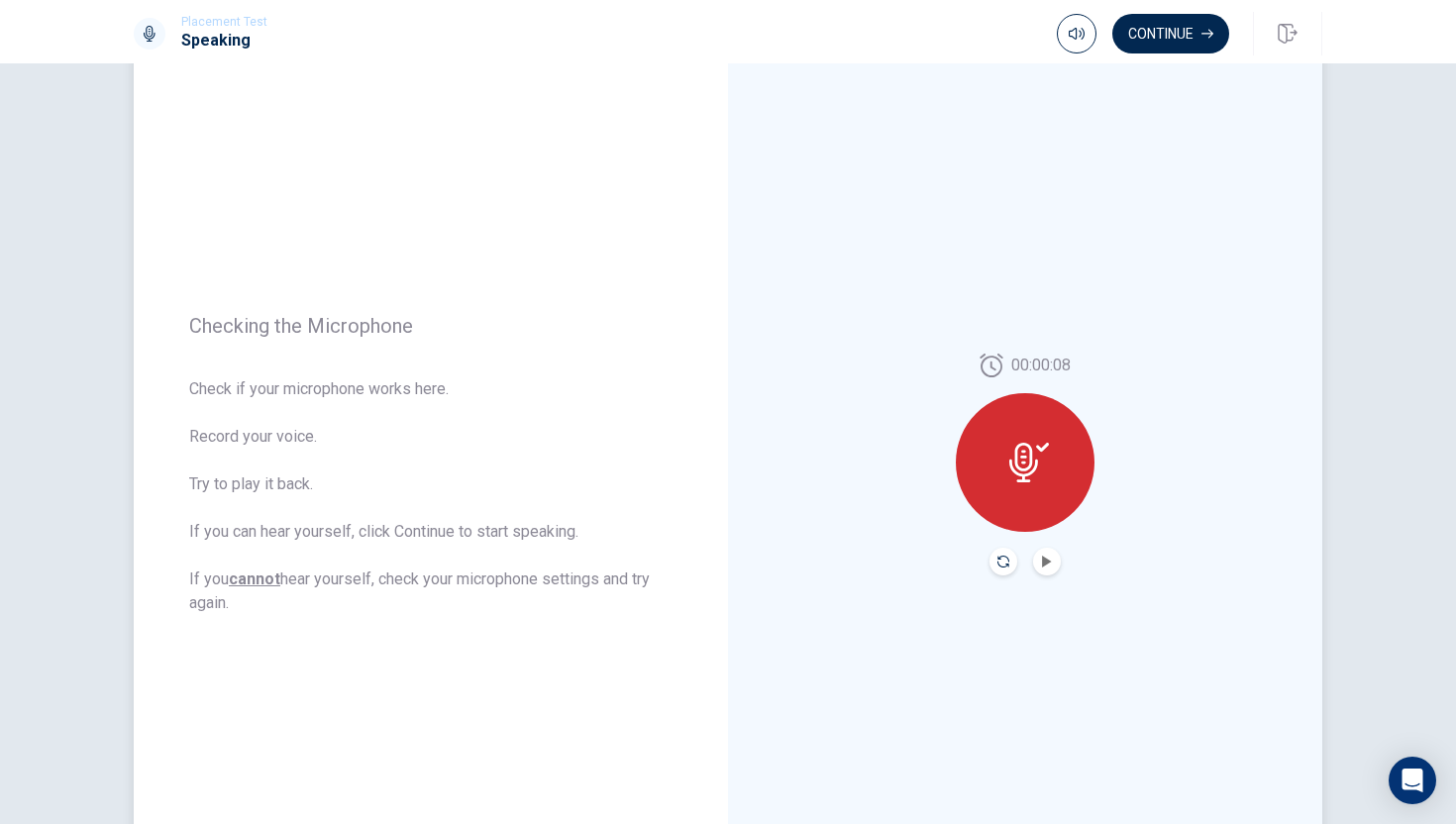 click 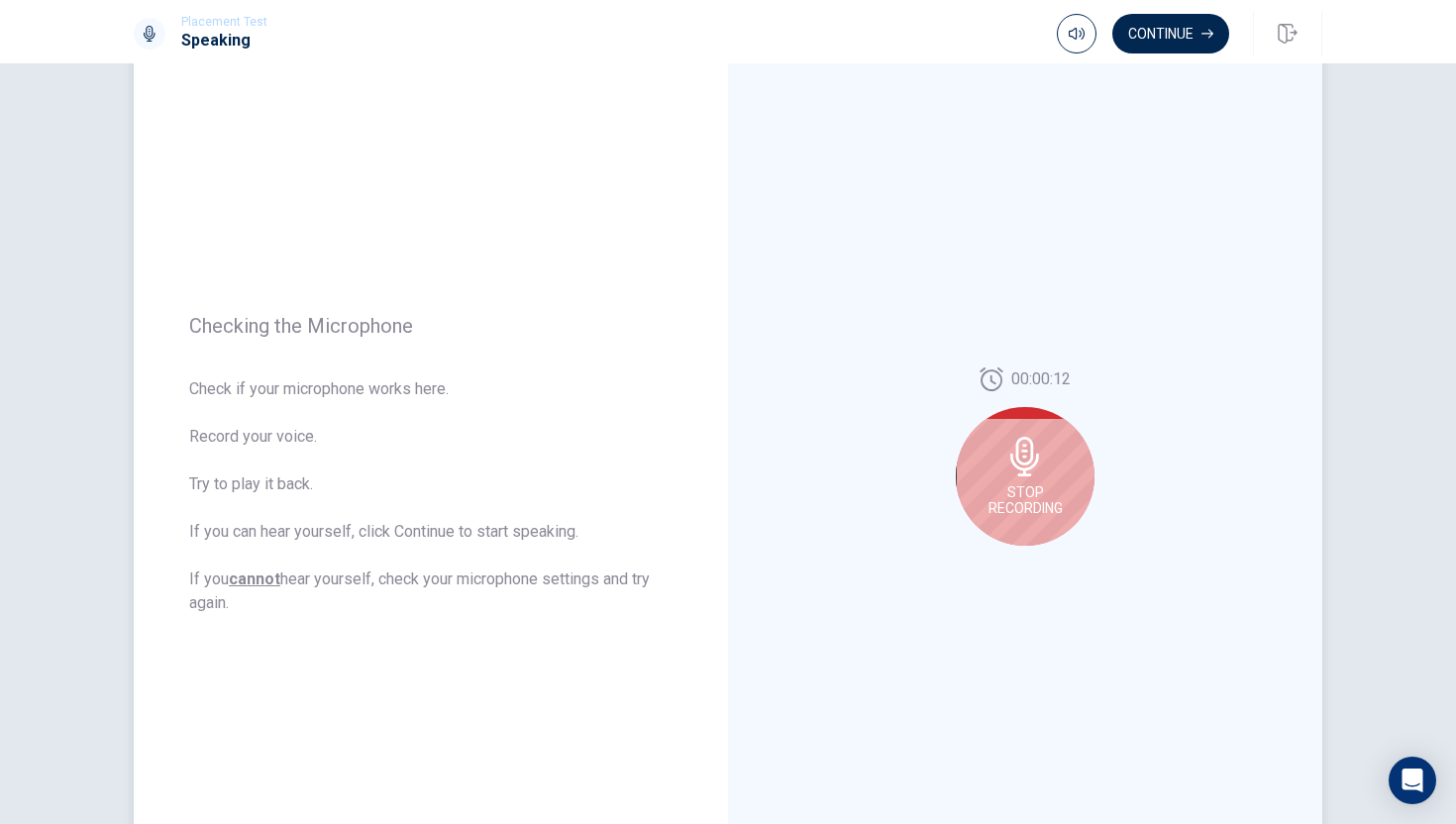 click on "Stop   Recording" at bounding box center [1025, 476] 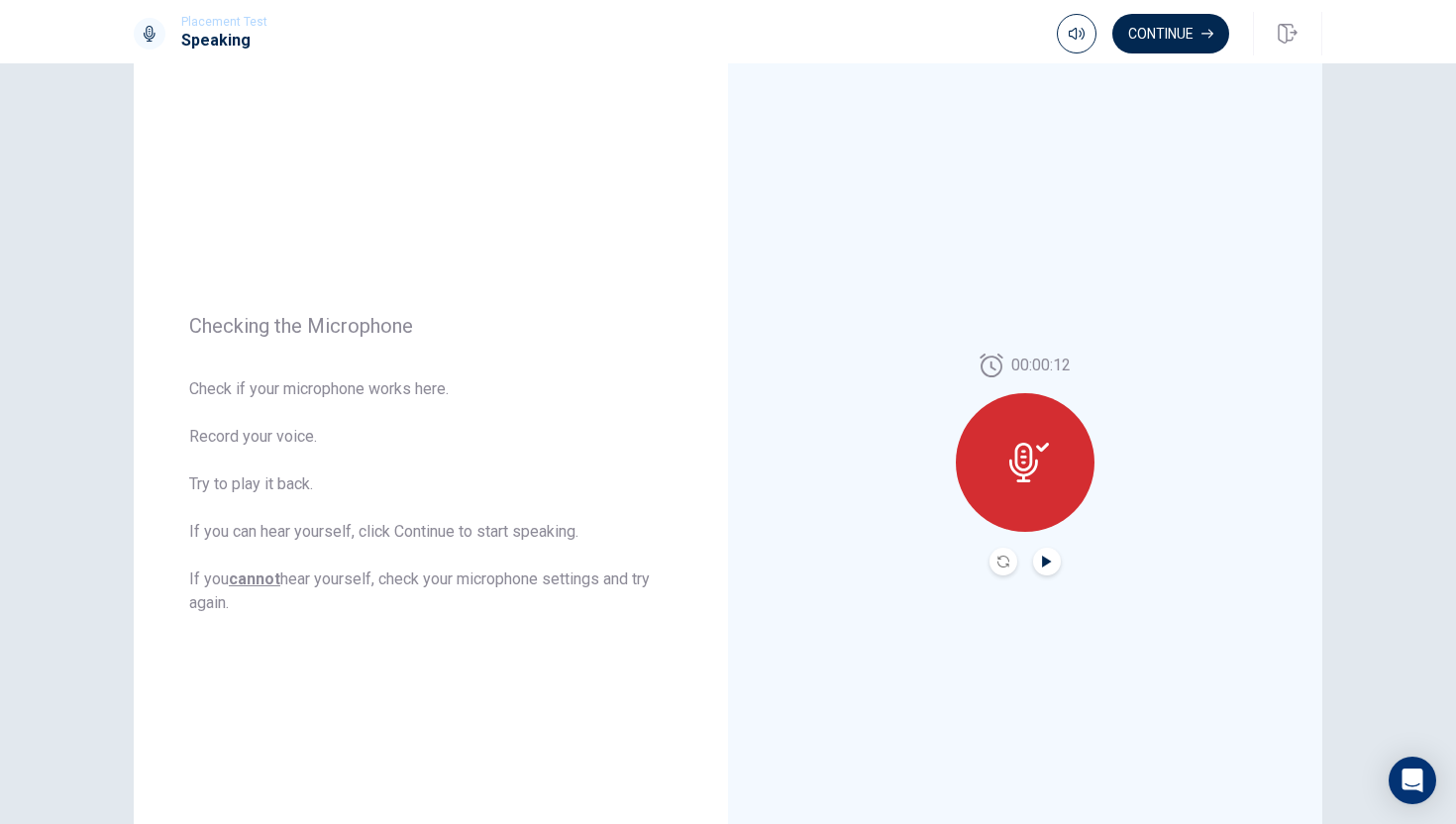click 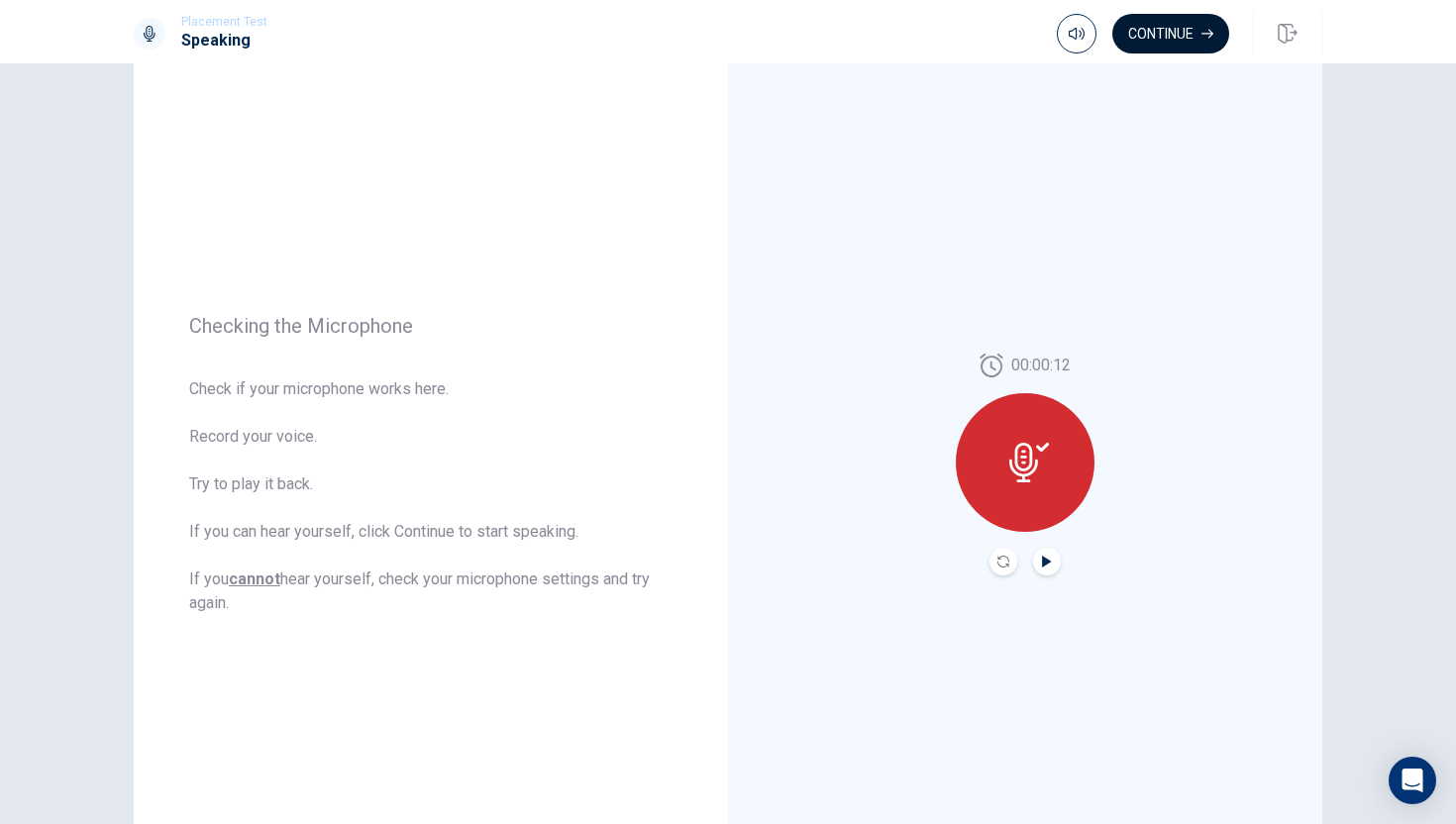 click on "Continue" at bounding box center (1171, 34) 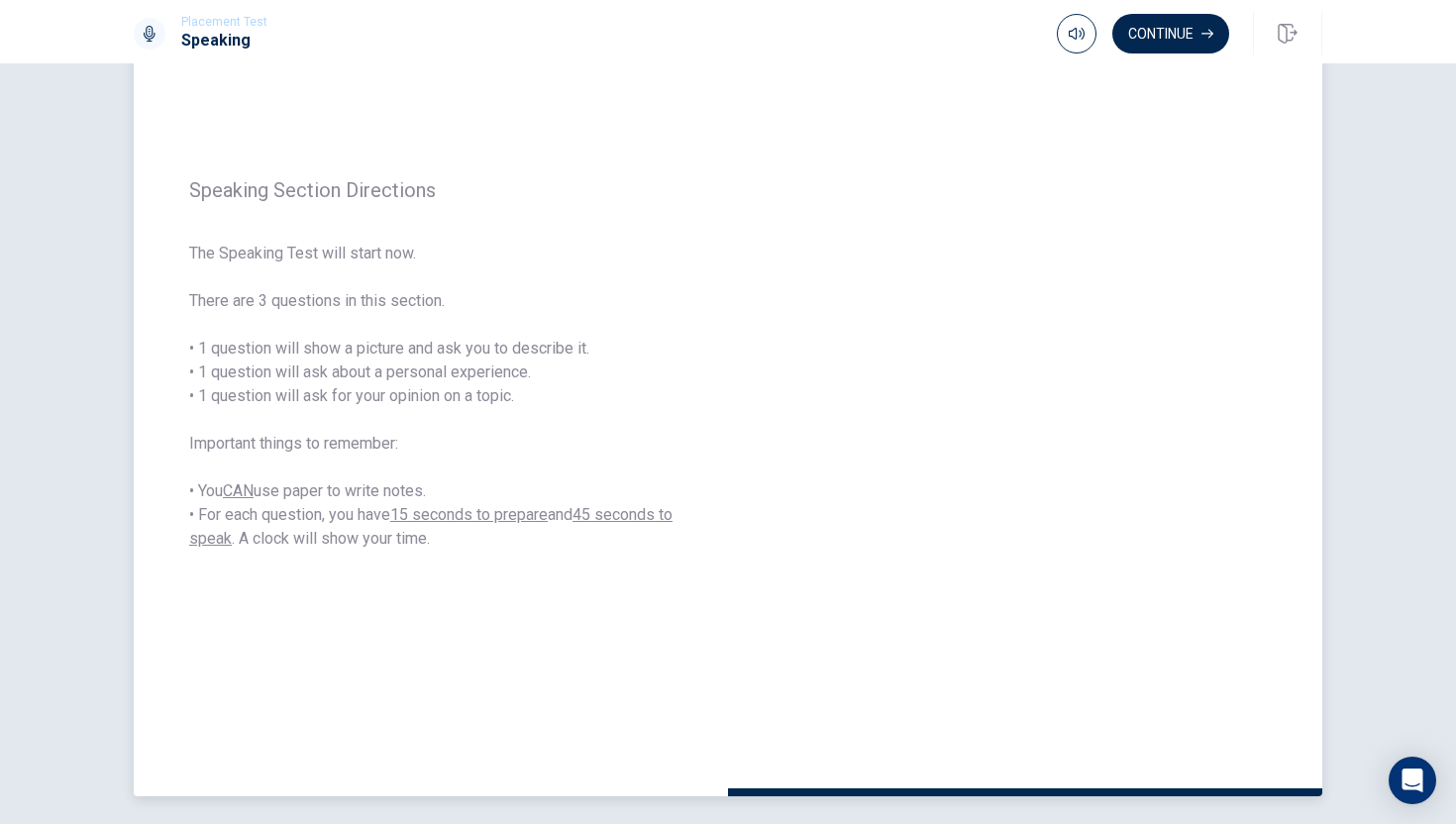 scroll, scrollTop: 160, scrollLeft: 0, axis: vertical 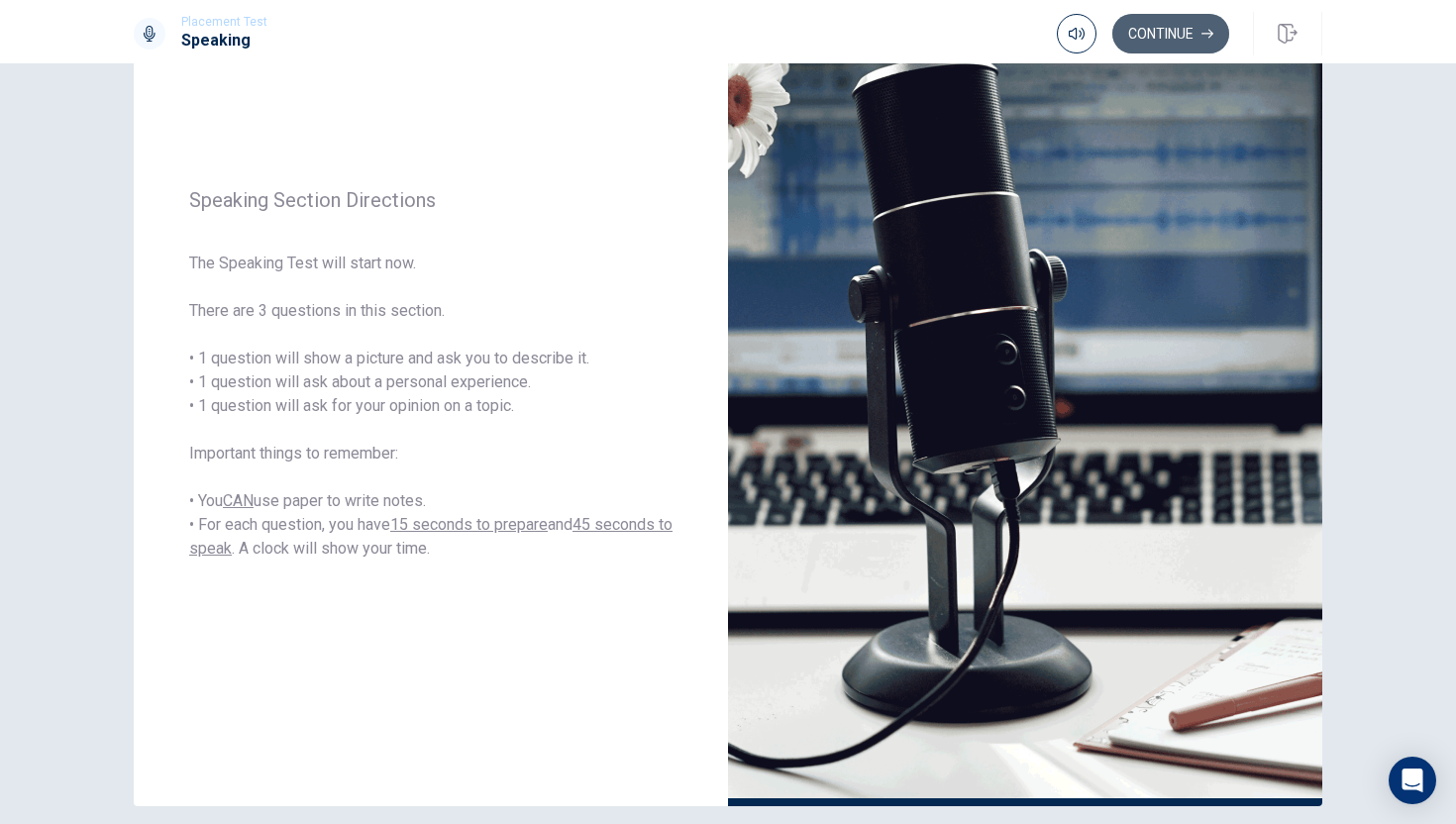 click on "Continue" at bounding box center [1171, 34] 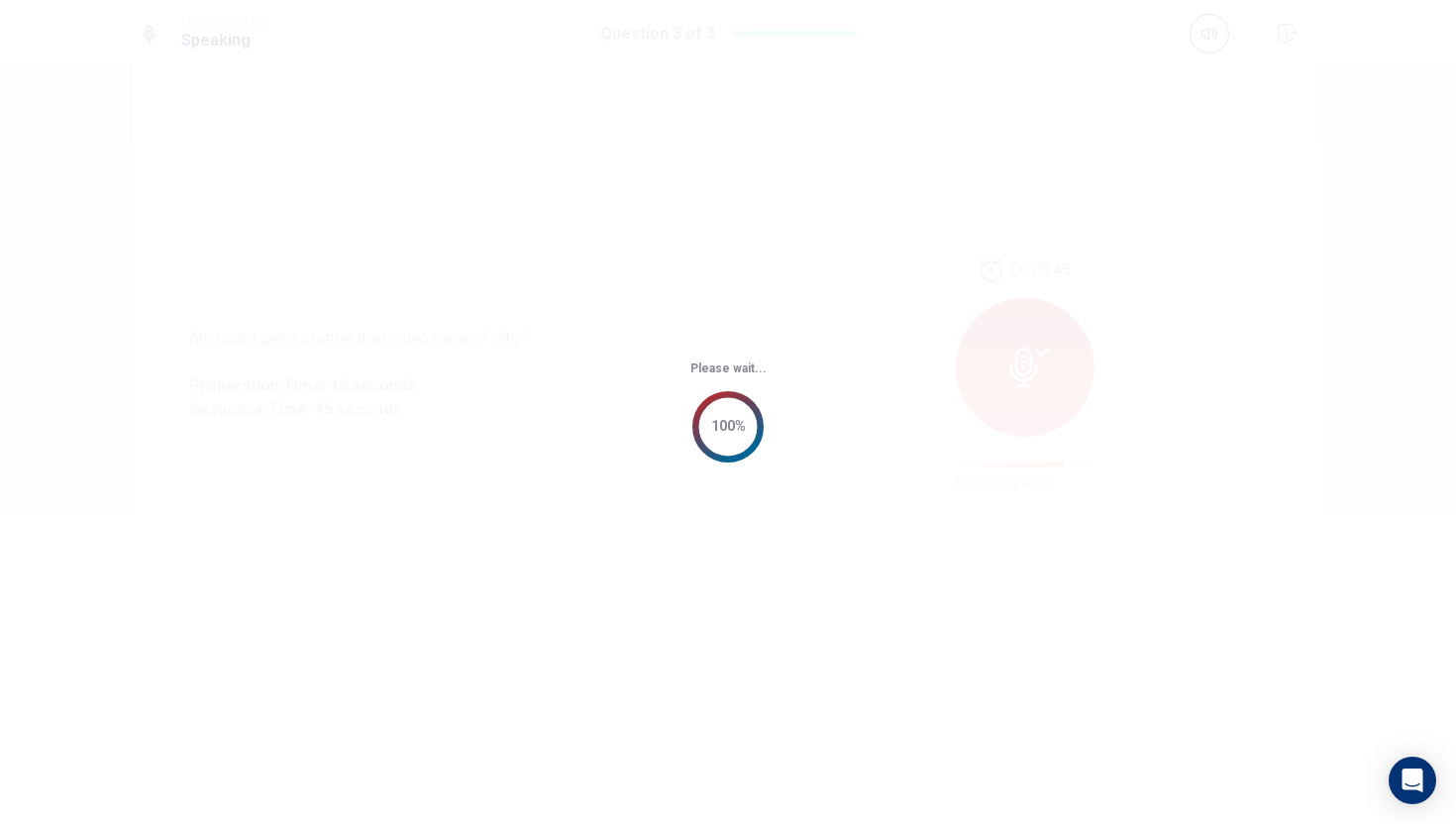 scroll, scrollTop: 0, scrollLeft: 0, axis: both 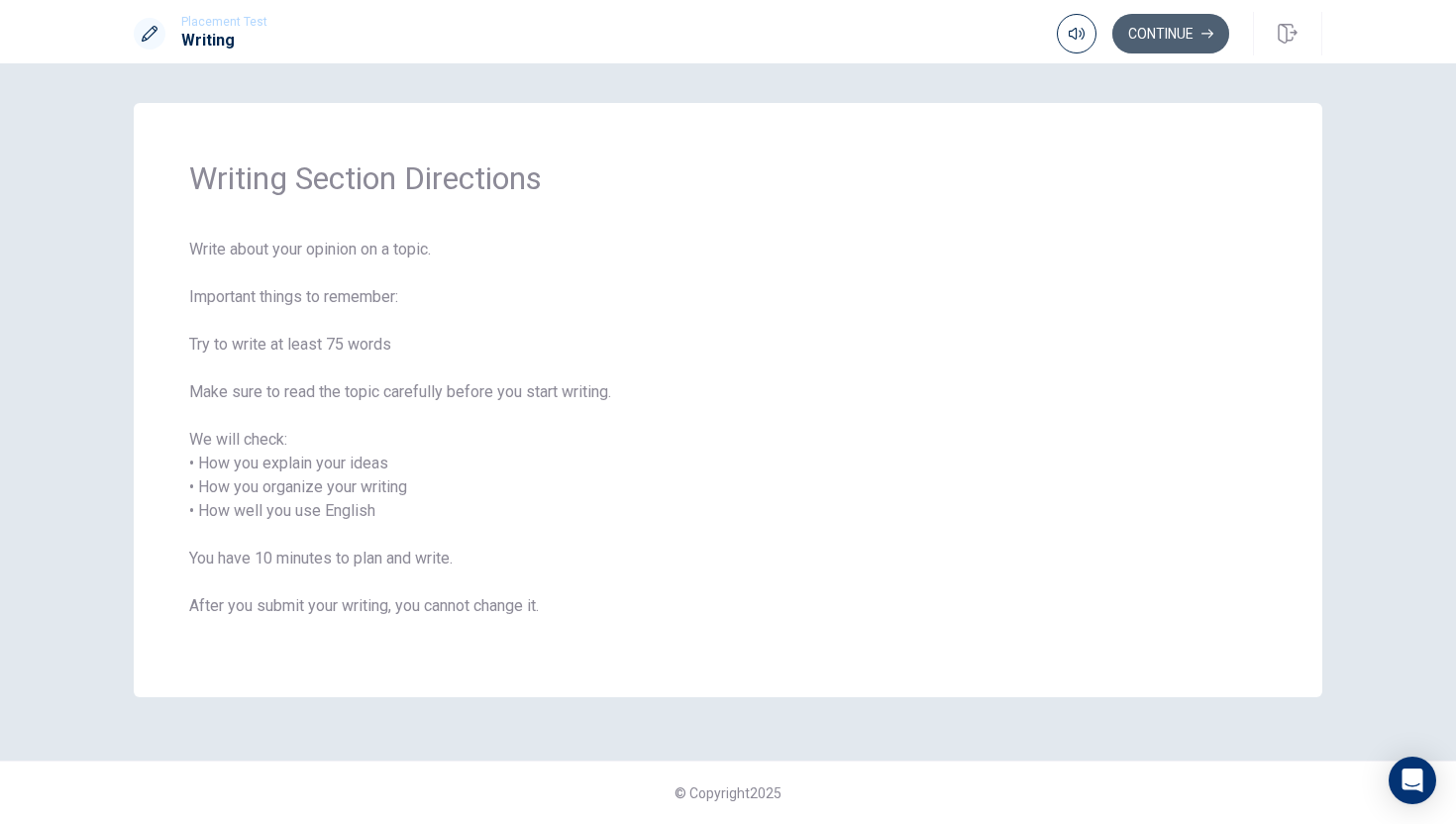 click on "Continue" at bounding box center [1171, 34] 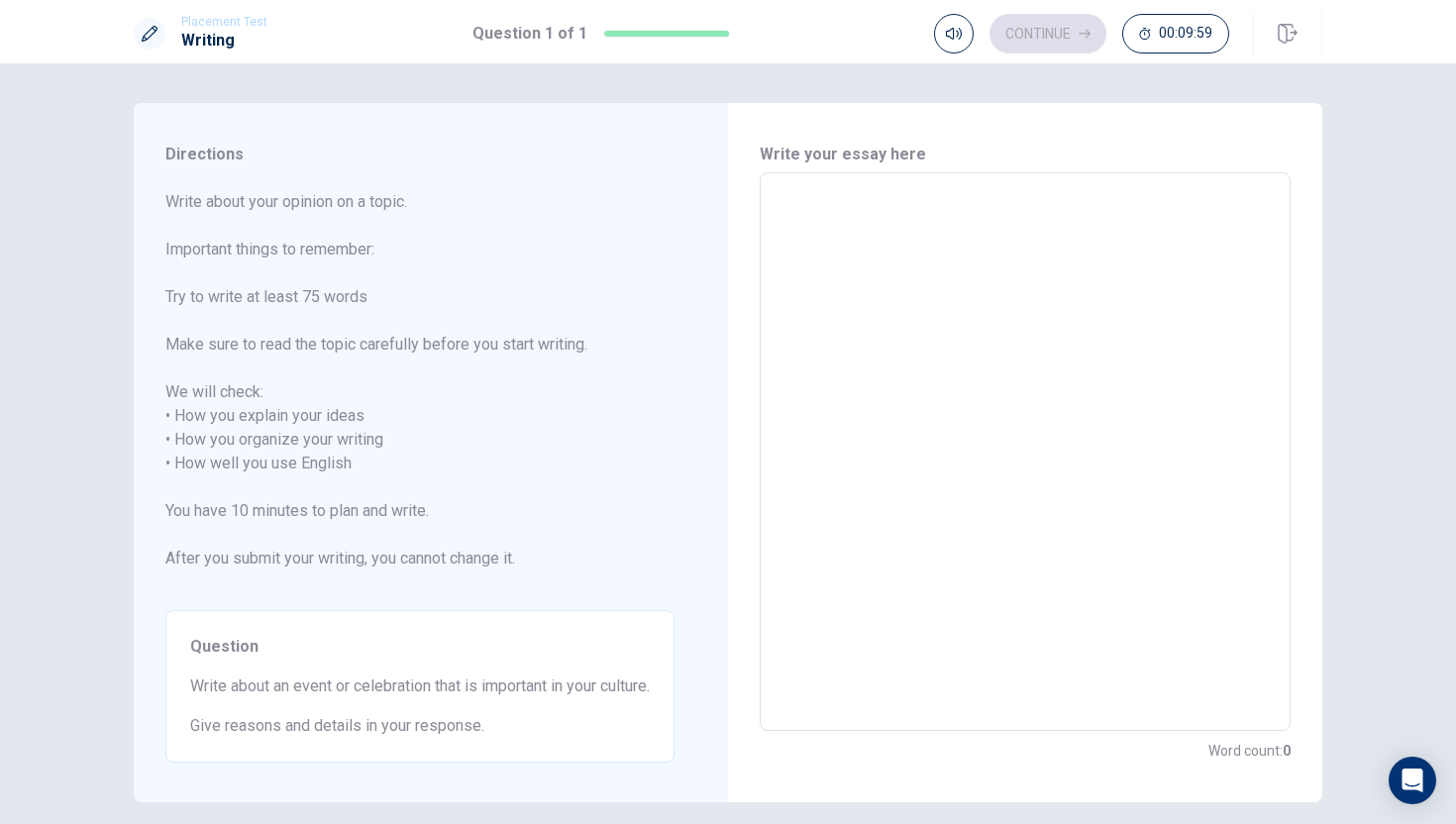 click at bounding box center (1025, 452) 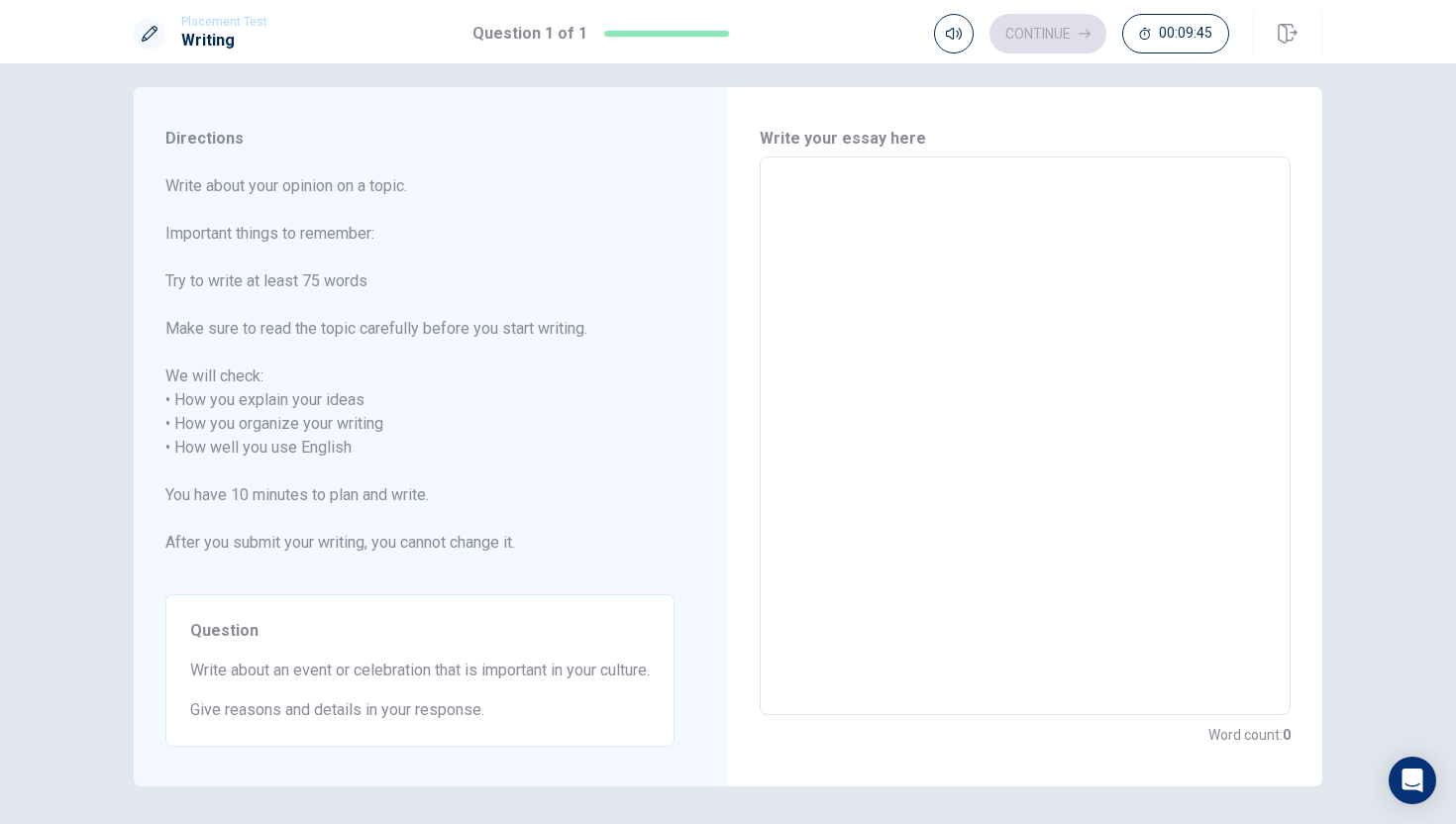scroll, scrollTop: 0, scrollLeft: 0, axis: both 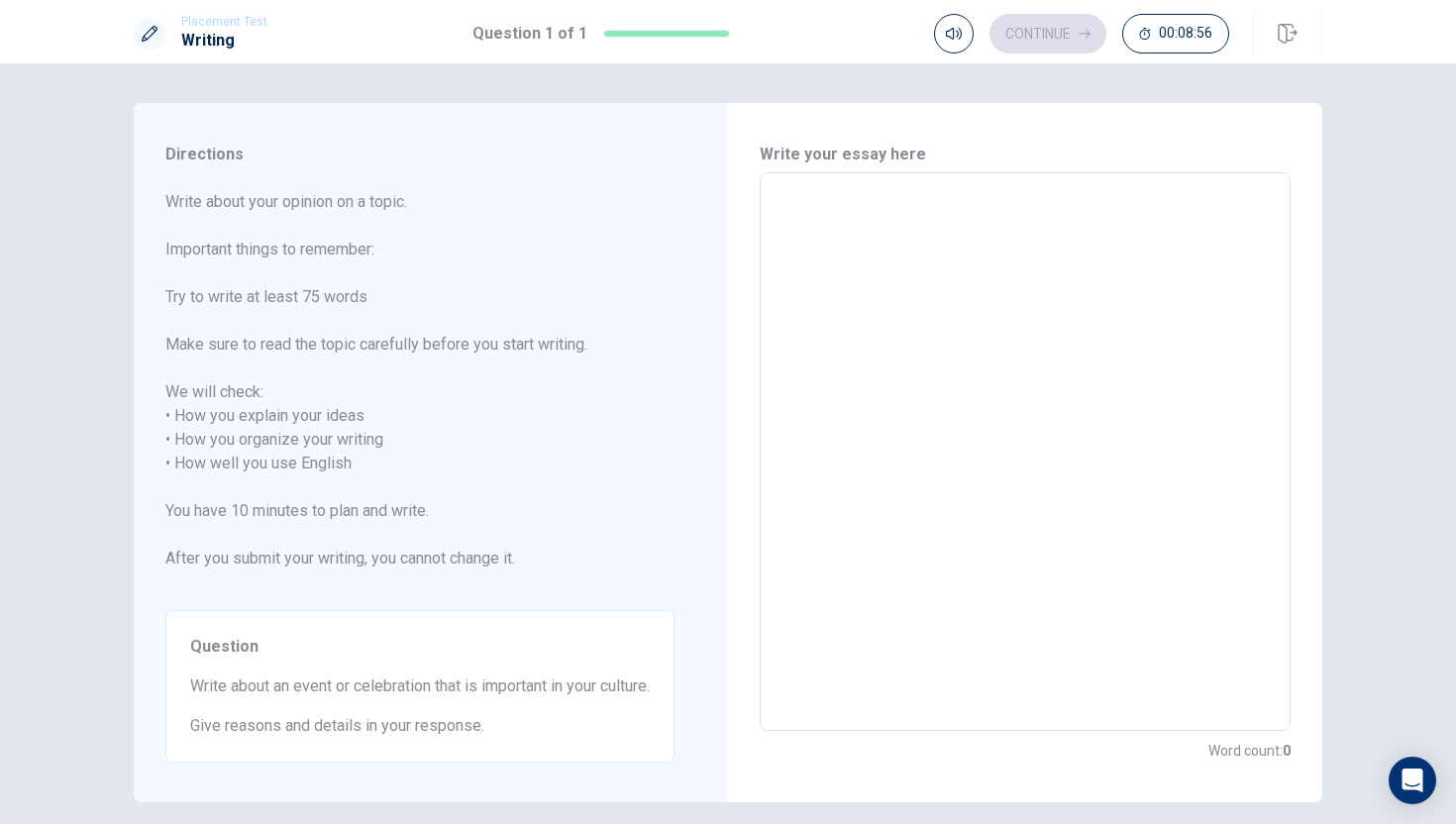 type on "i" 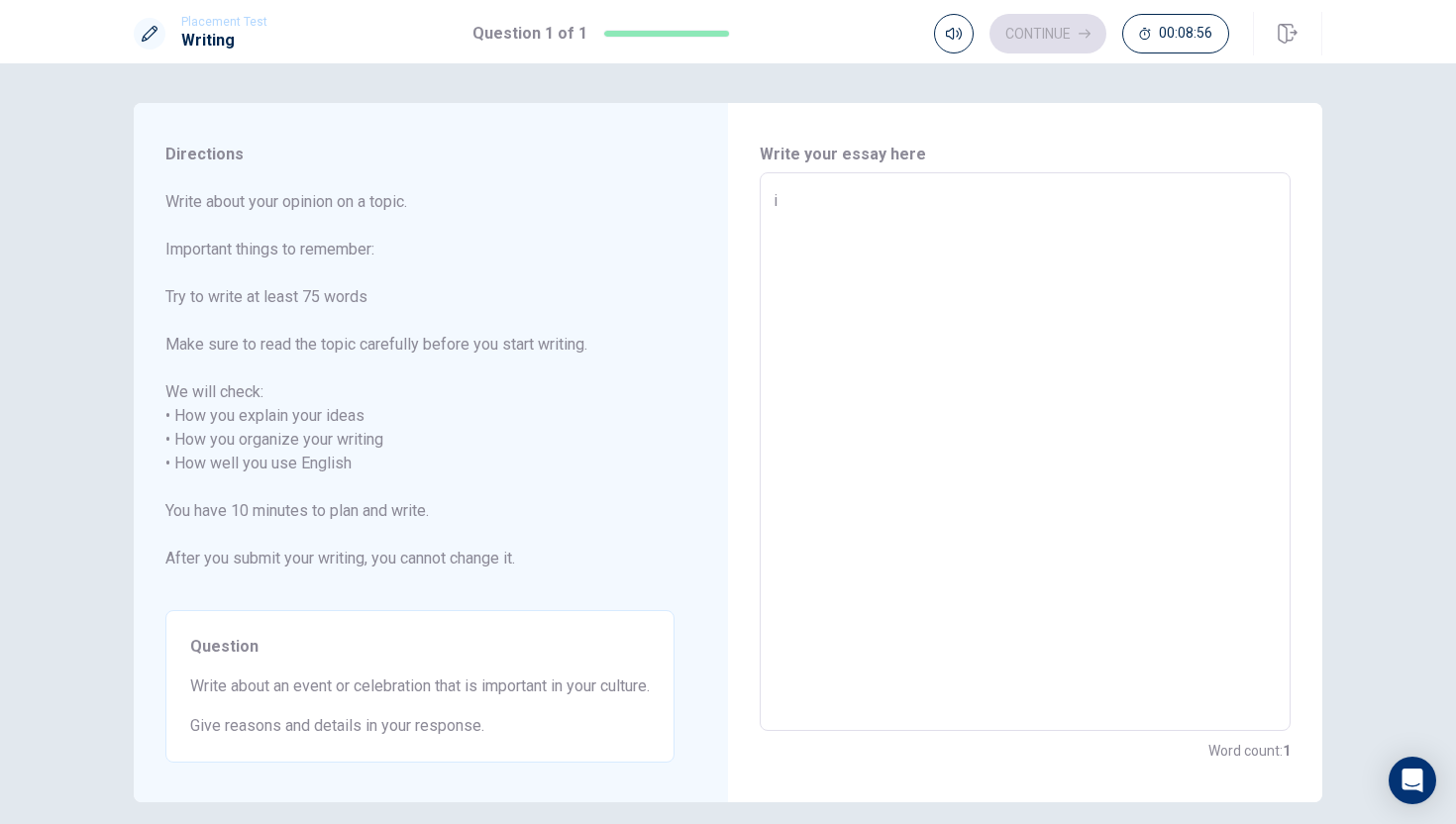 type on "x" 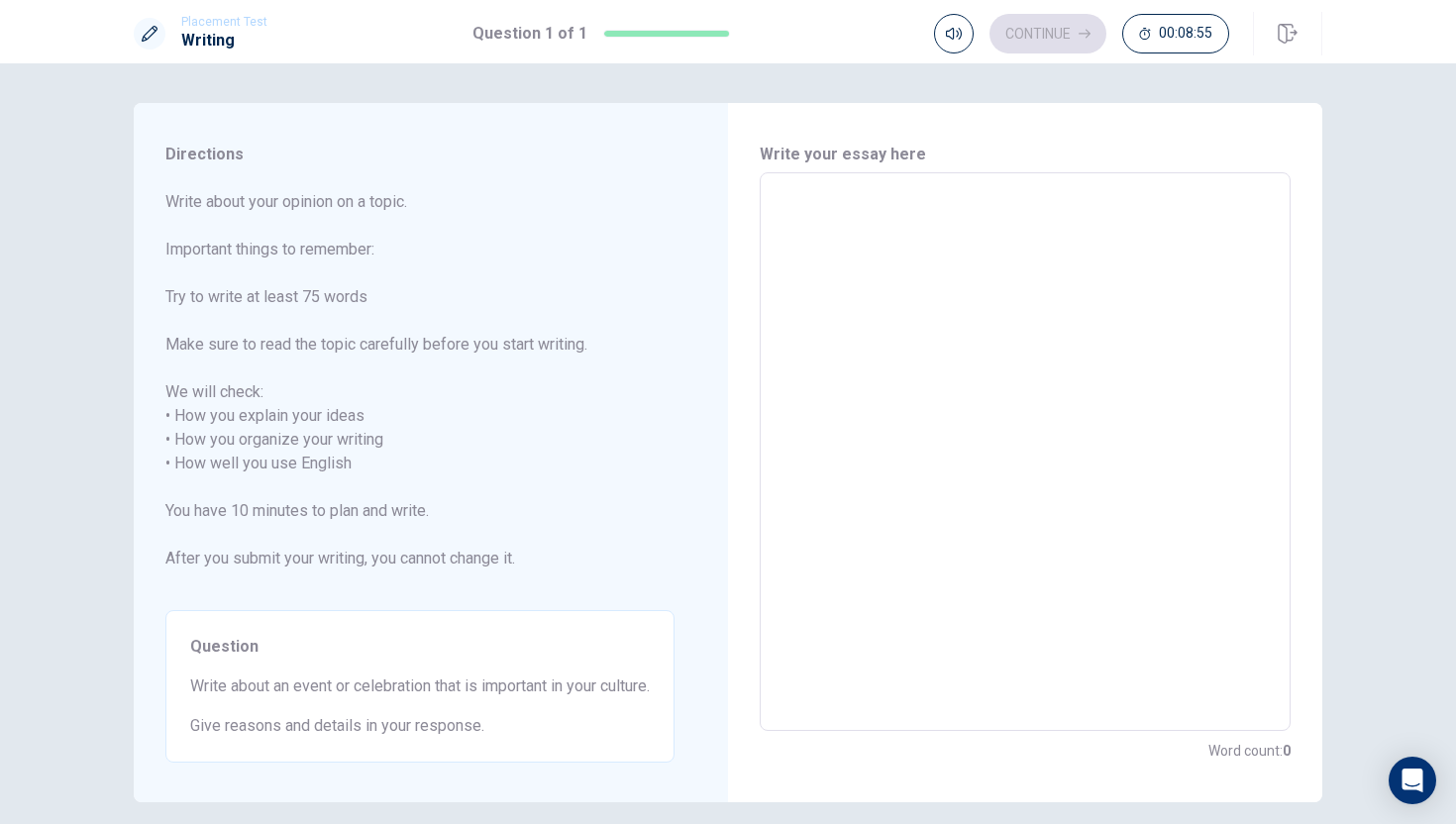 type on "I" 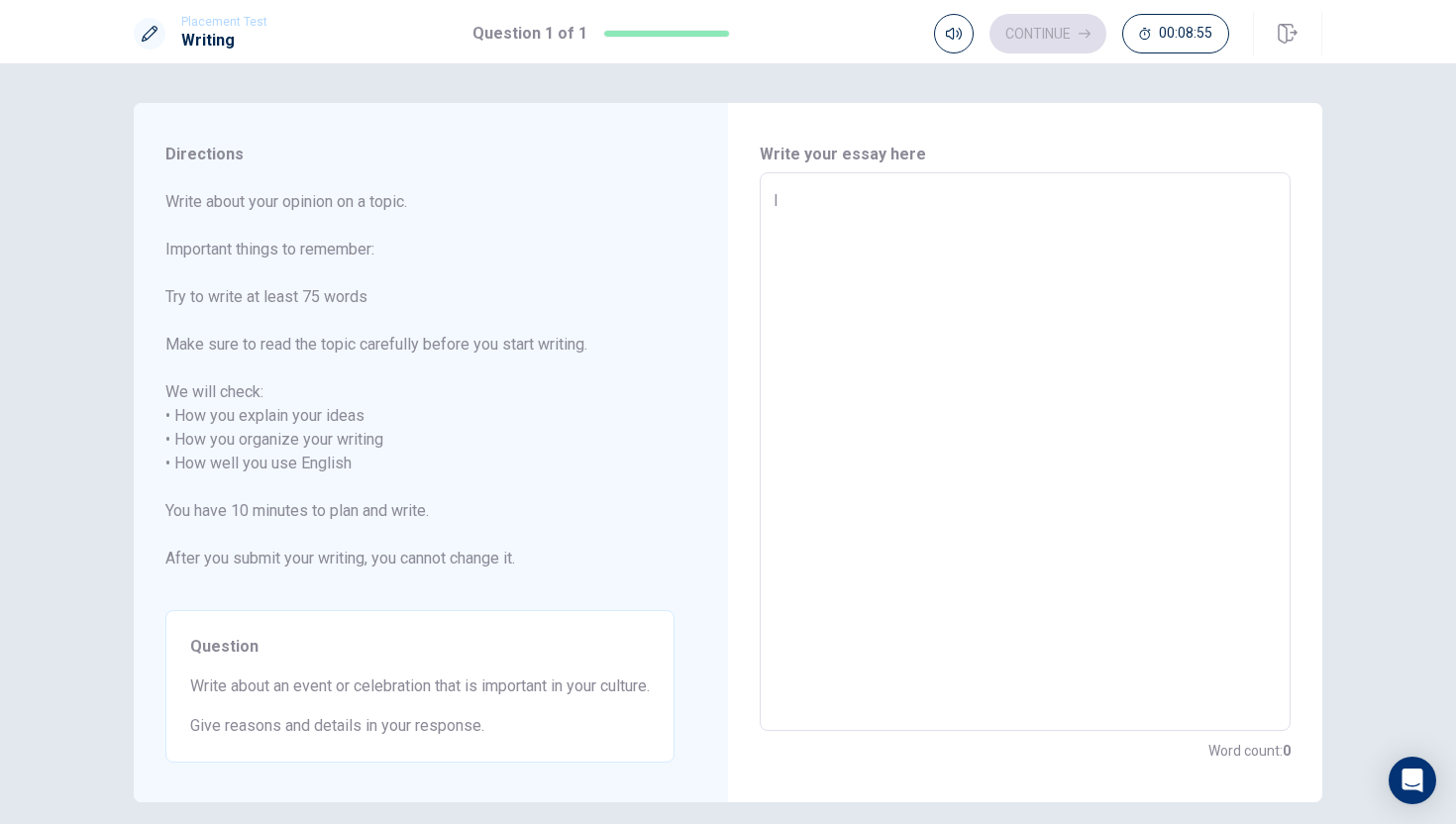 type on "x" 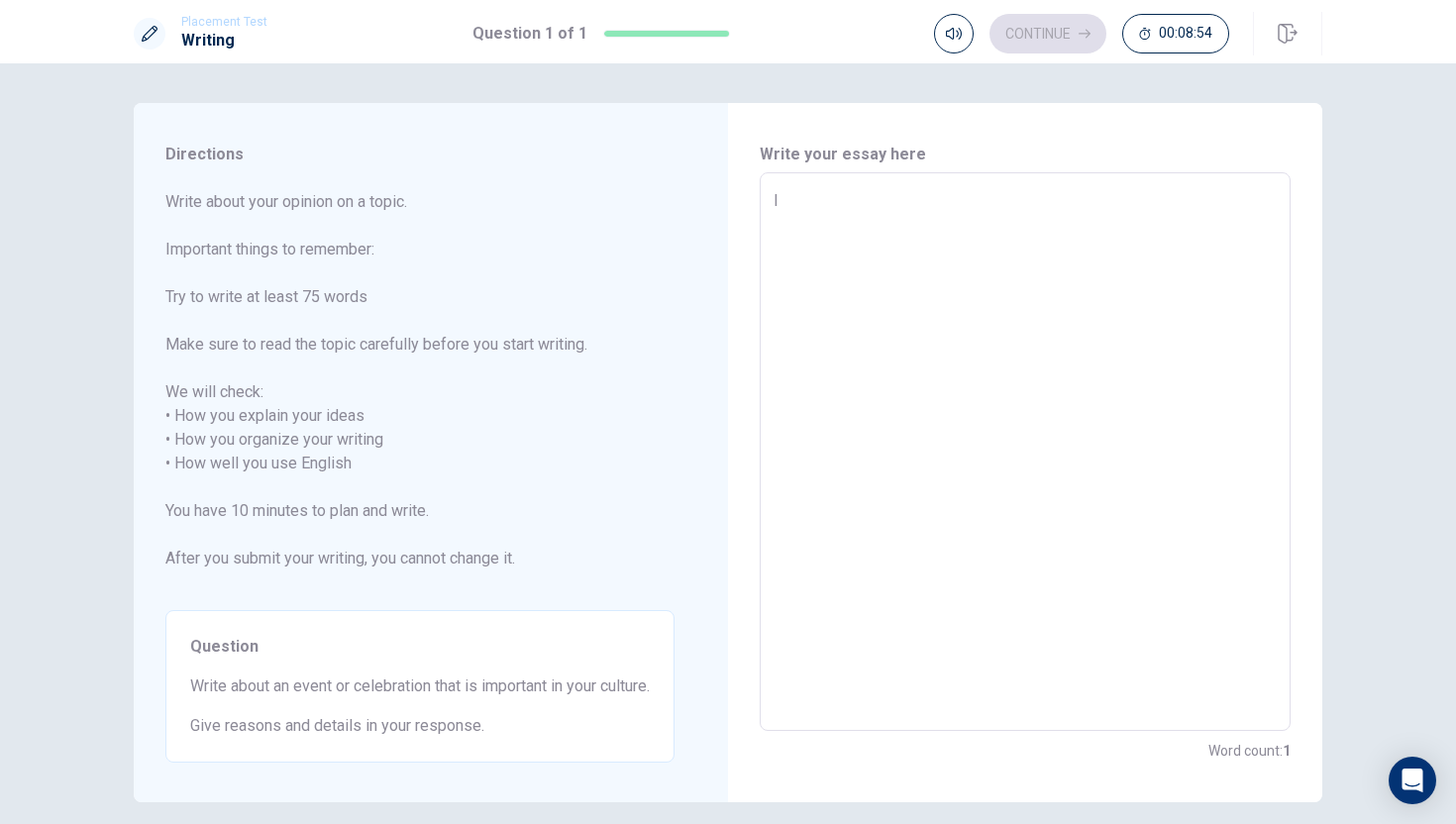 type on "I" 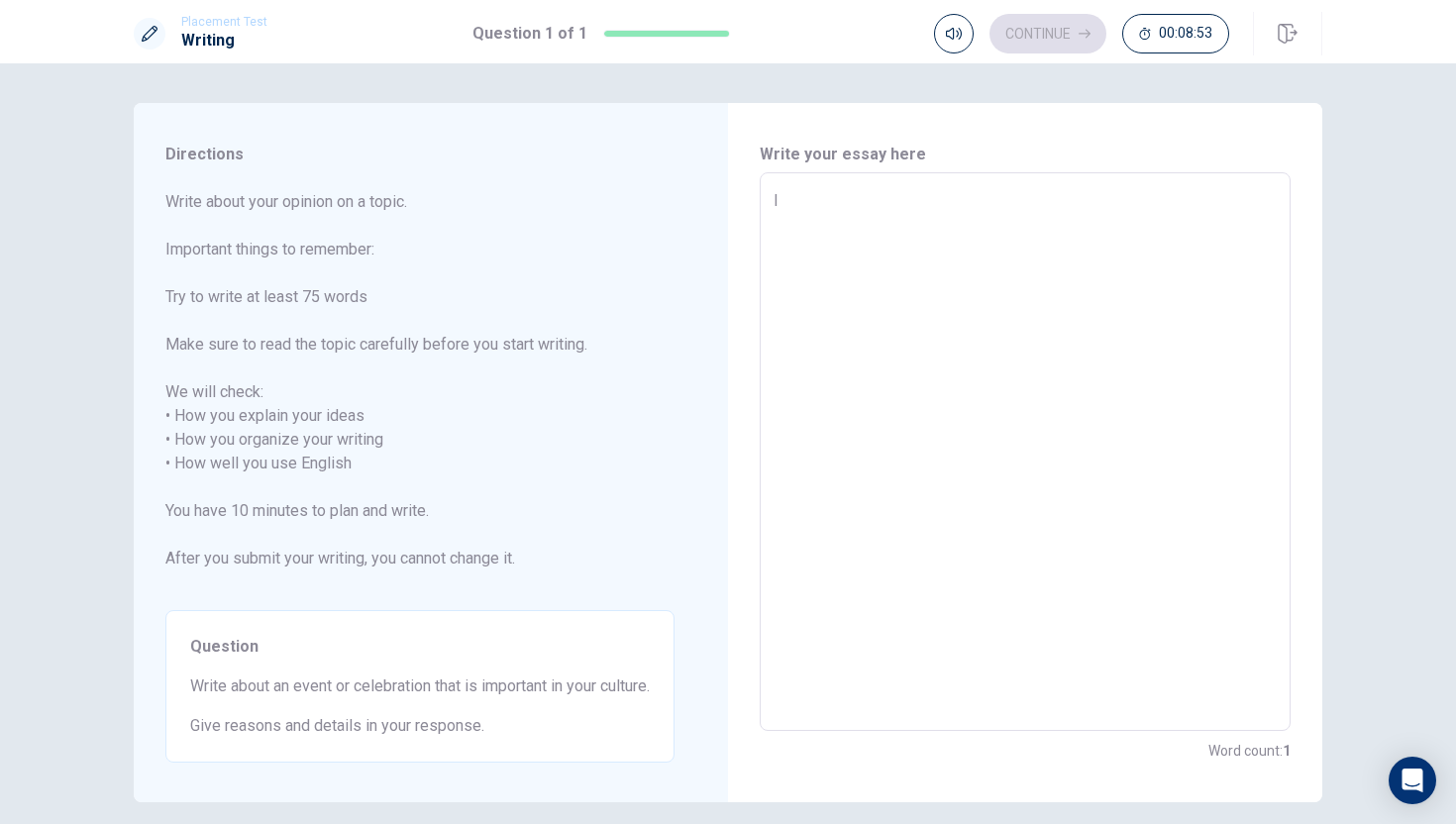 type on "x" 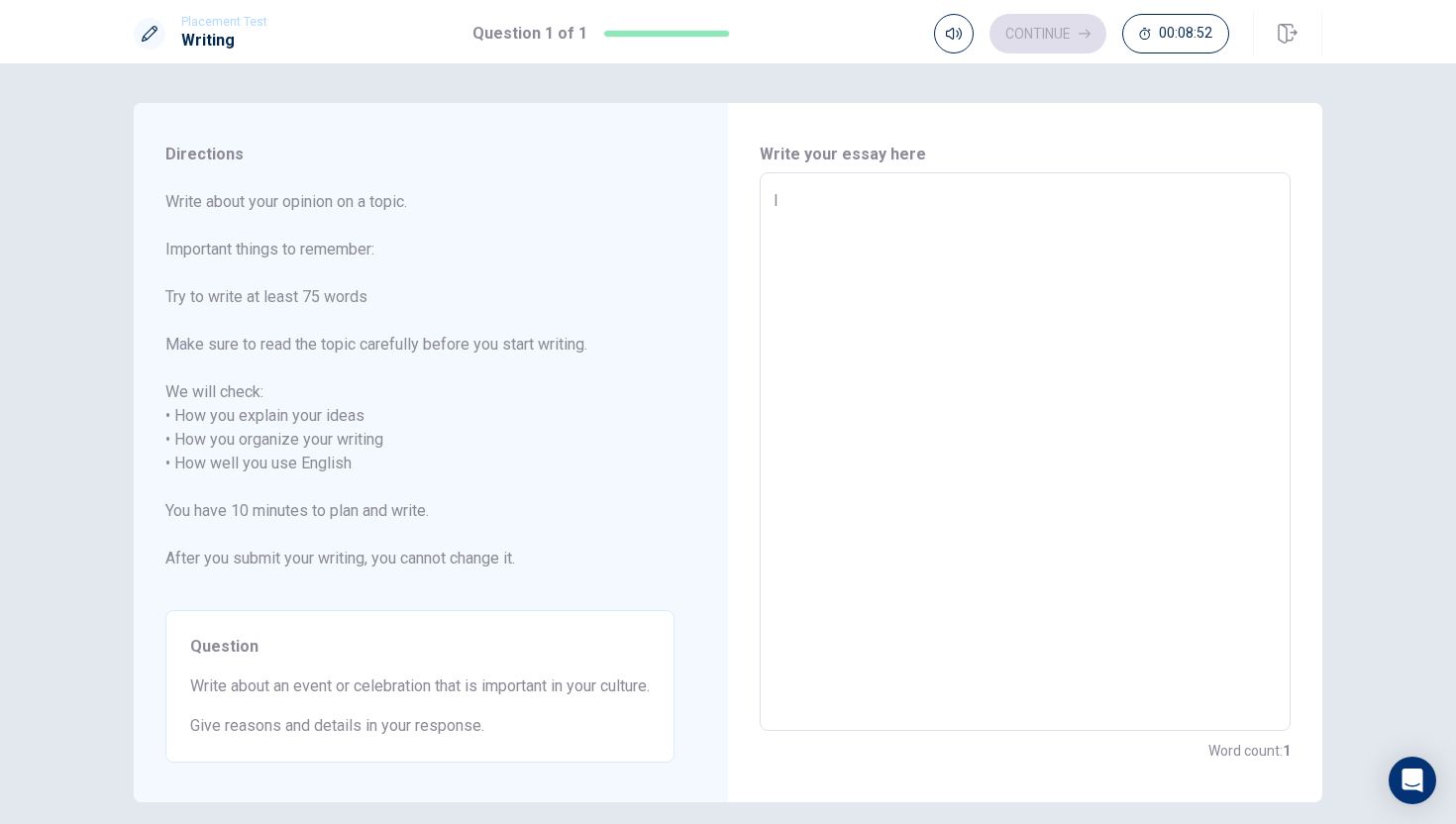 type on "I t" 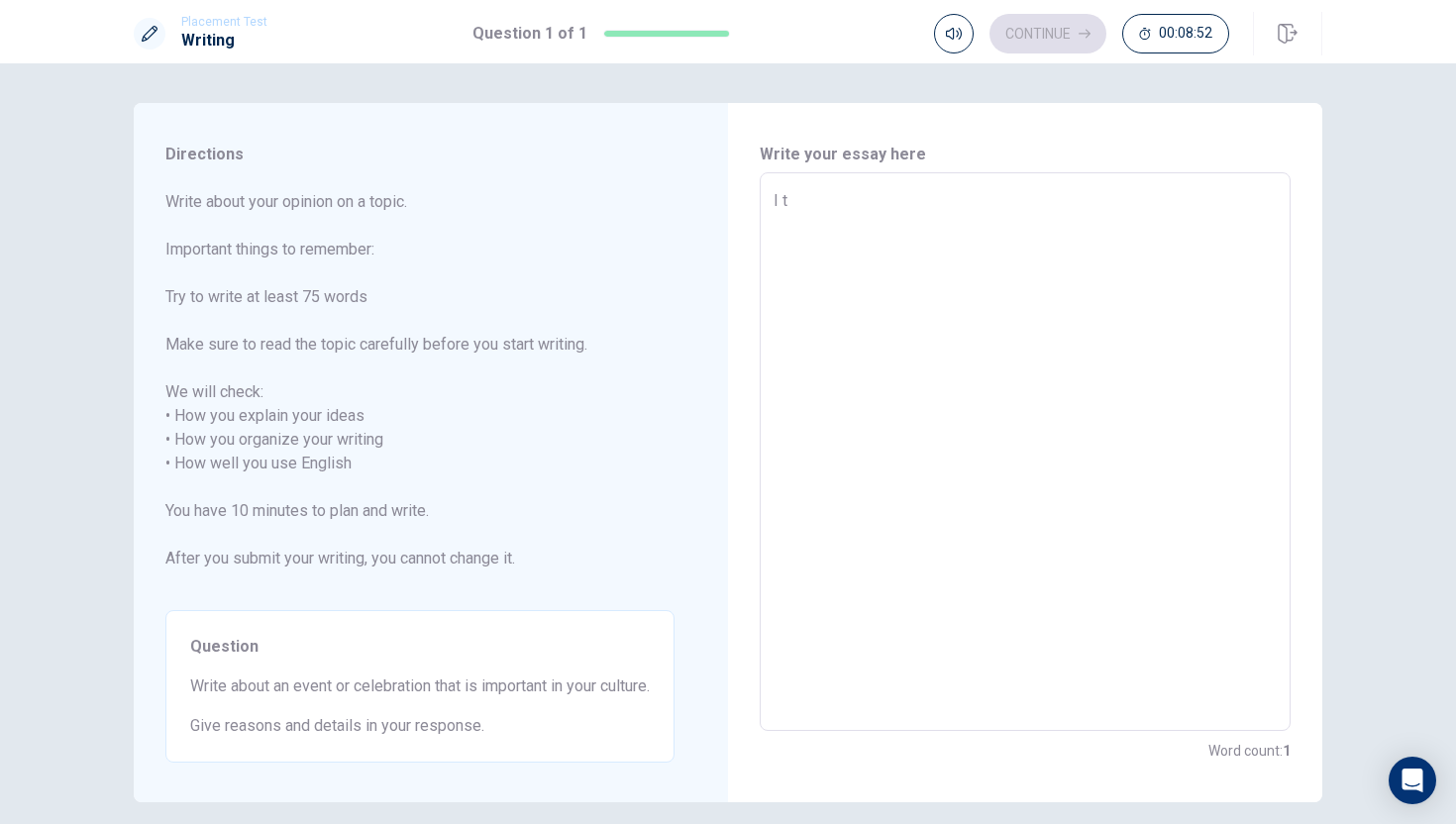 type on "x" 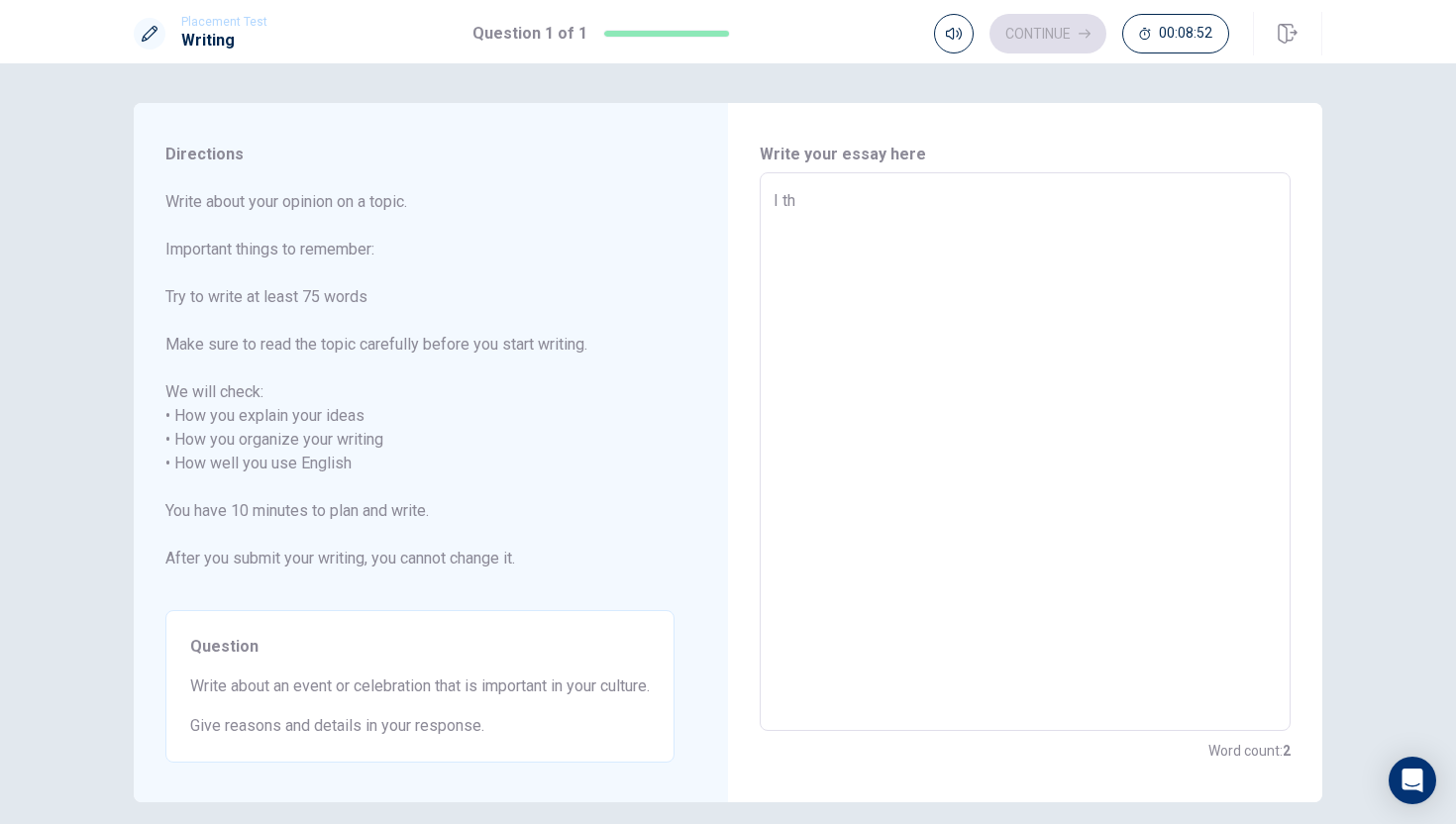 type on "x" 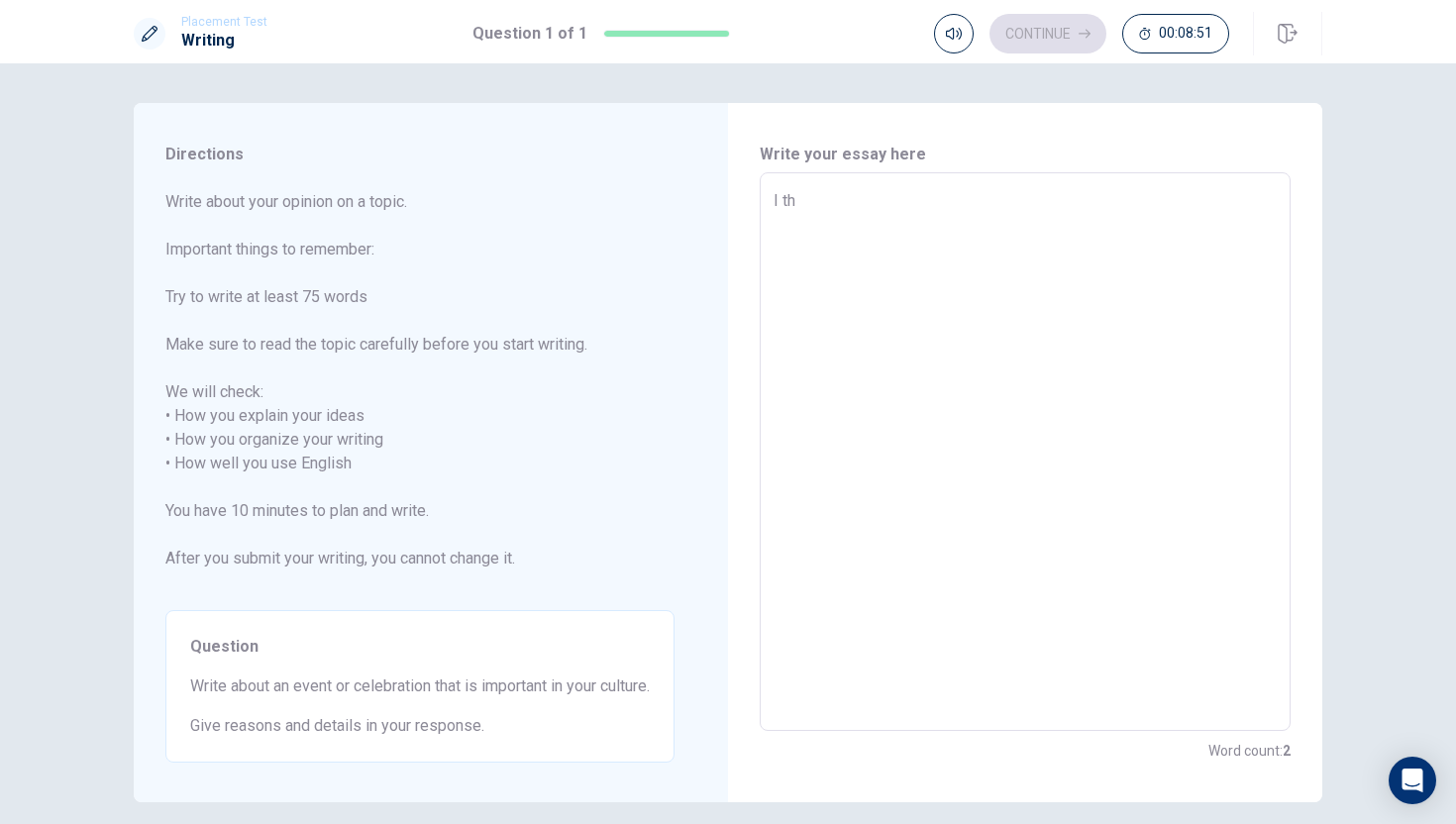 type on "I thi" 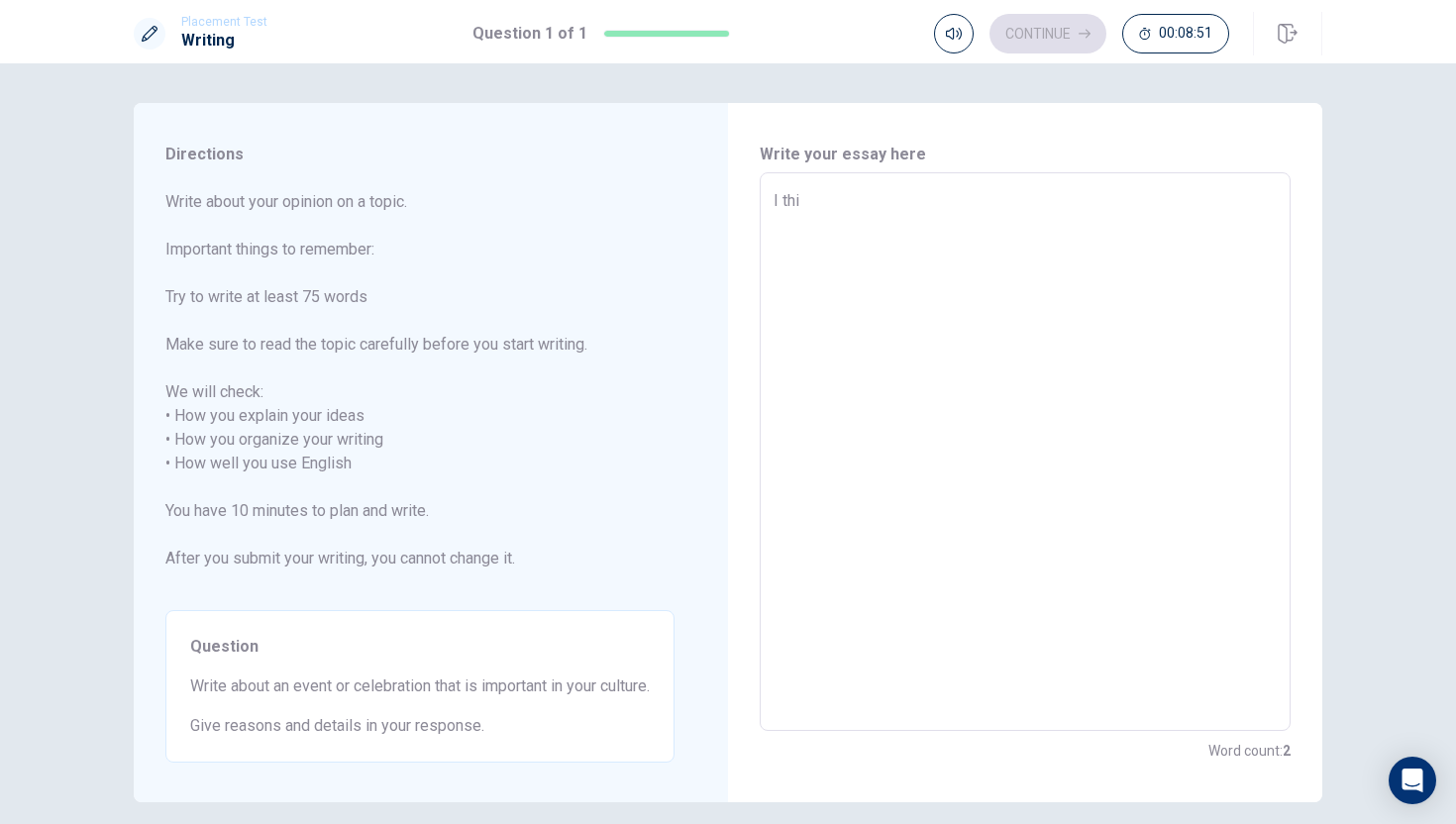 type on "x" 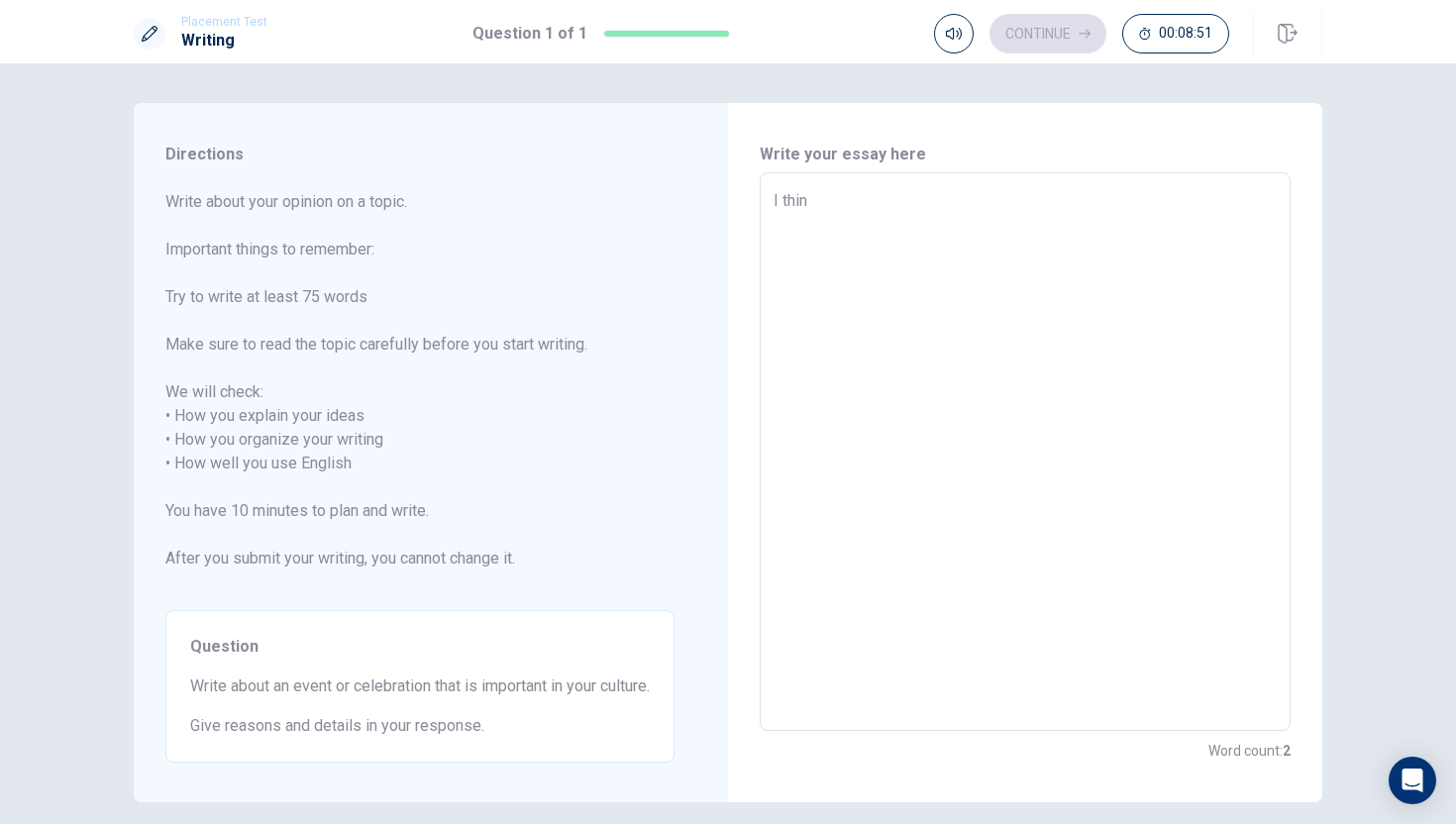 type on "x" 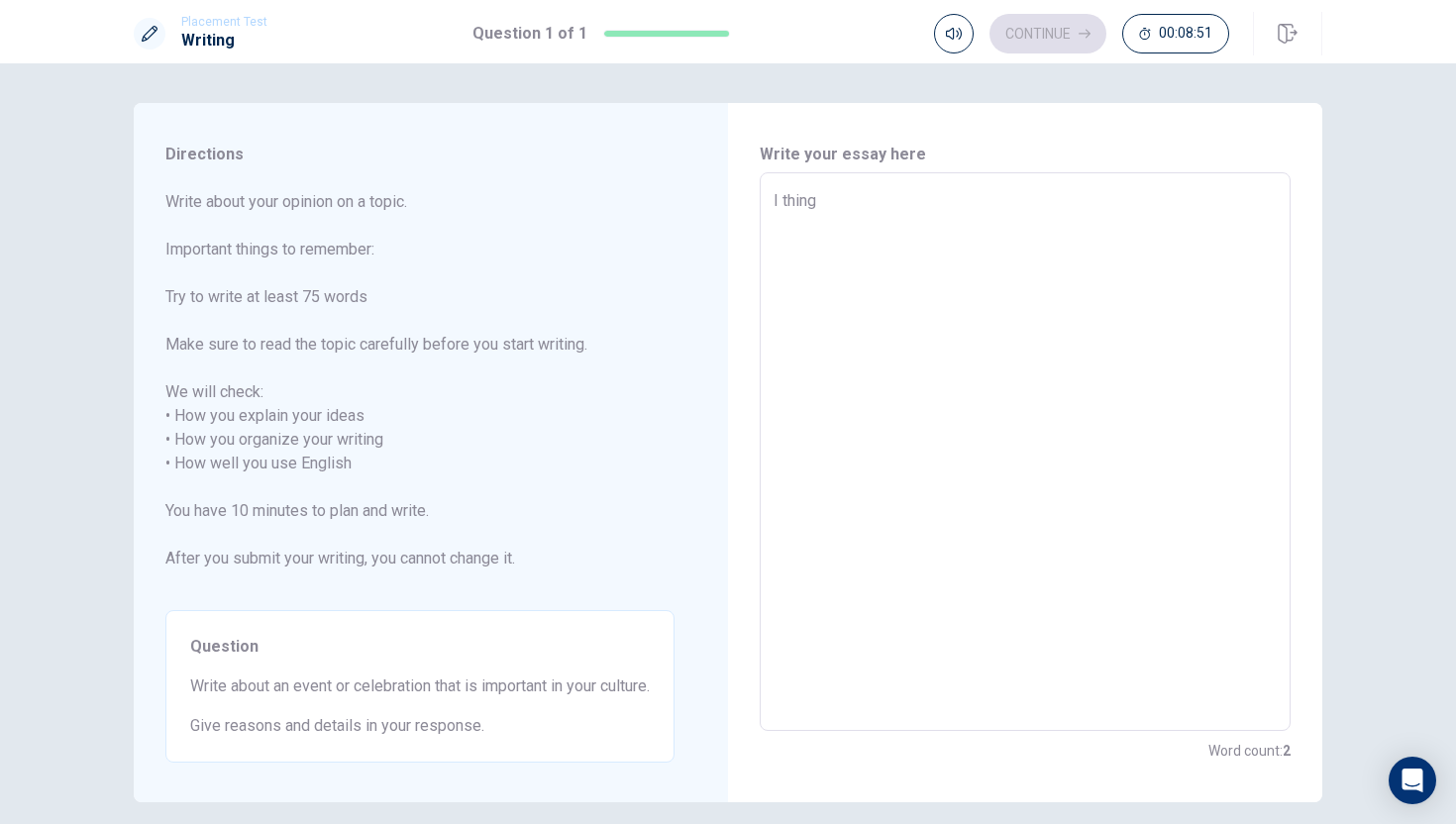 type on "x" 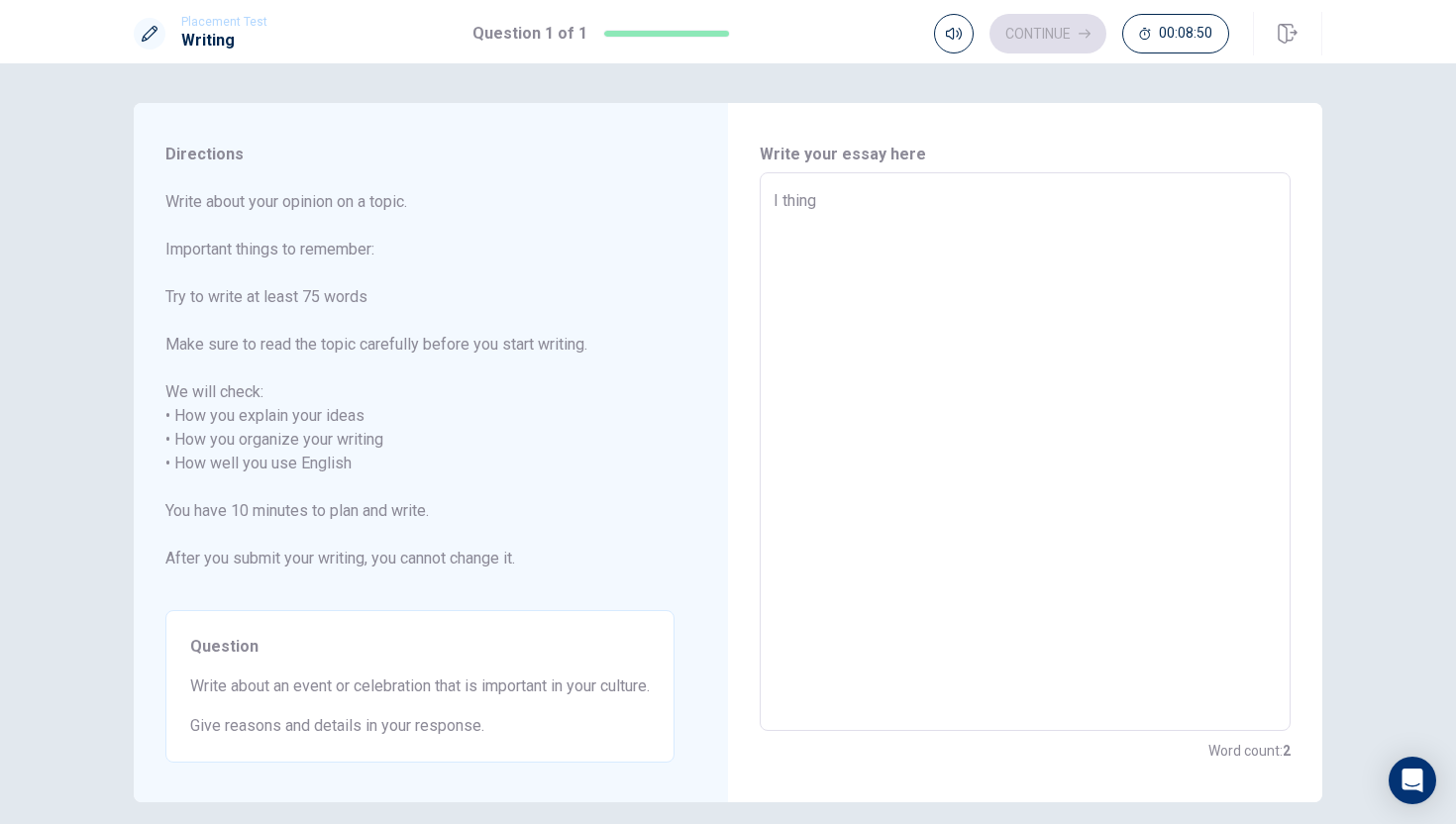 type on "I thin" 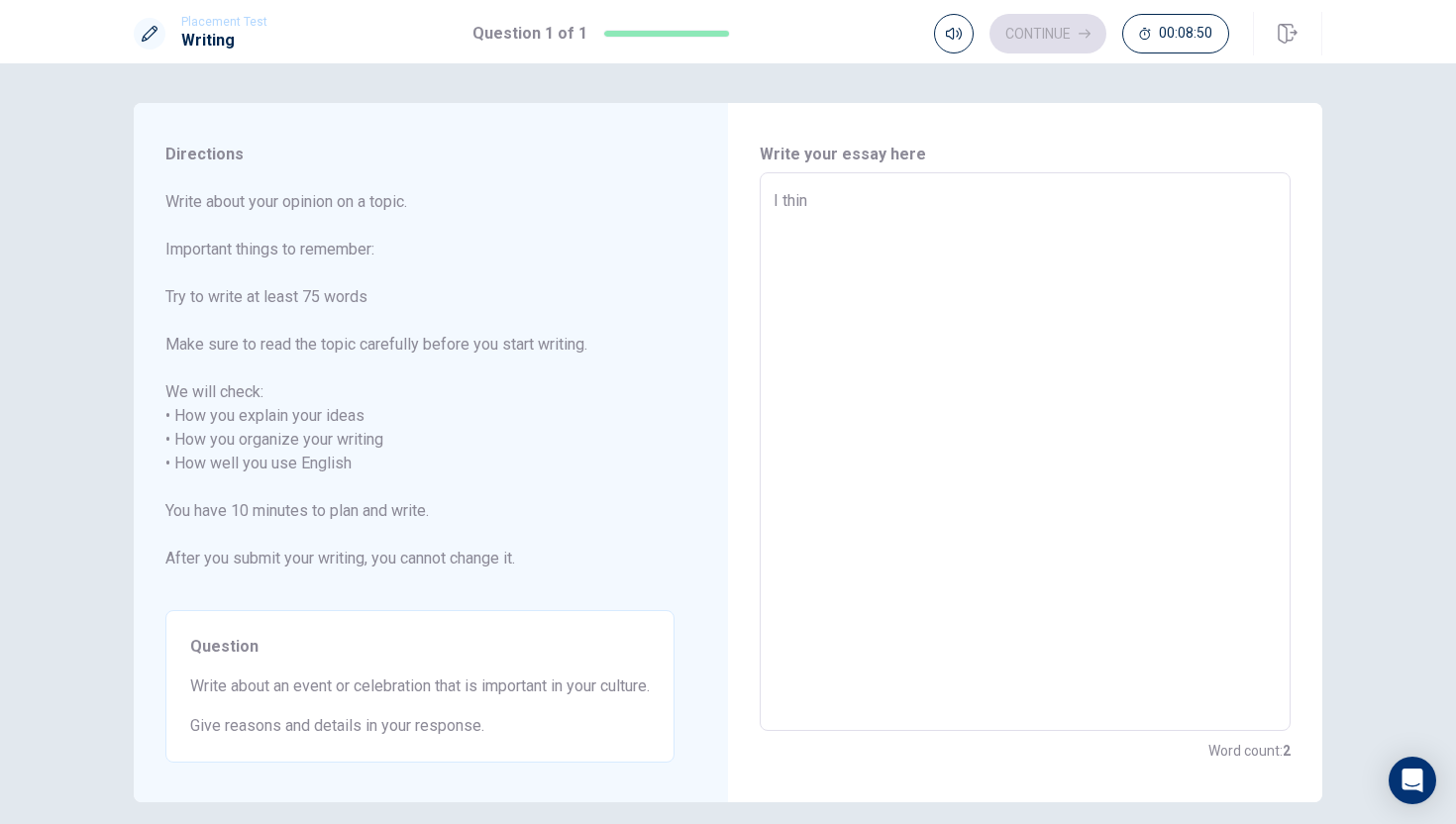type on "x" 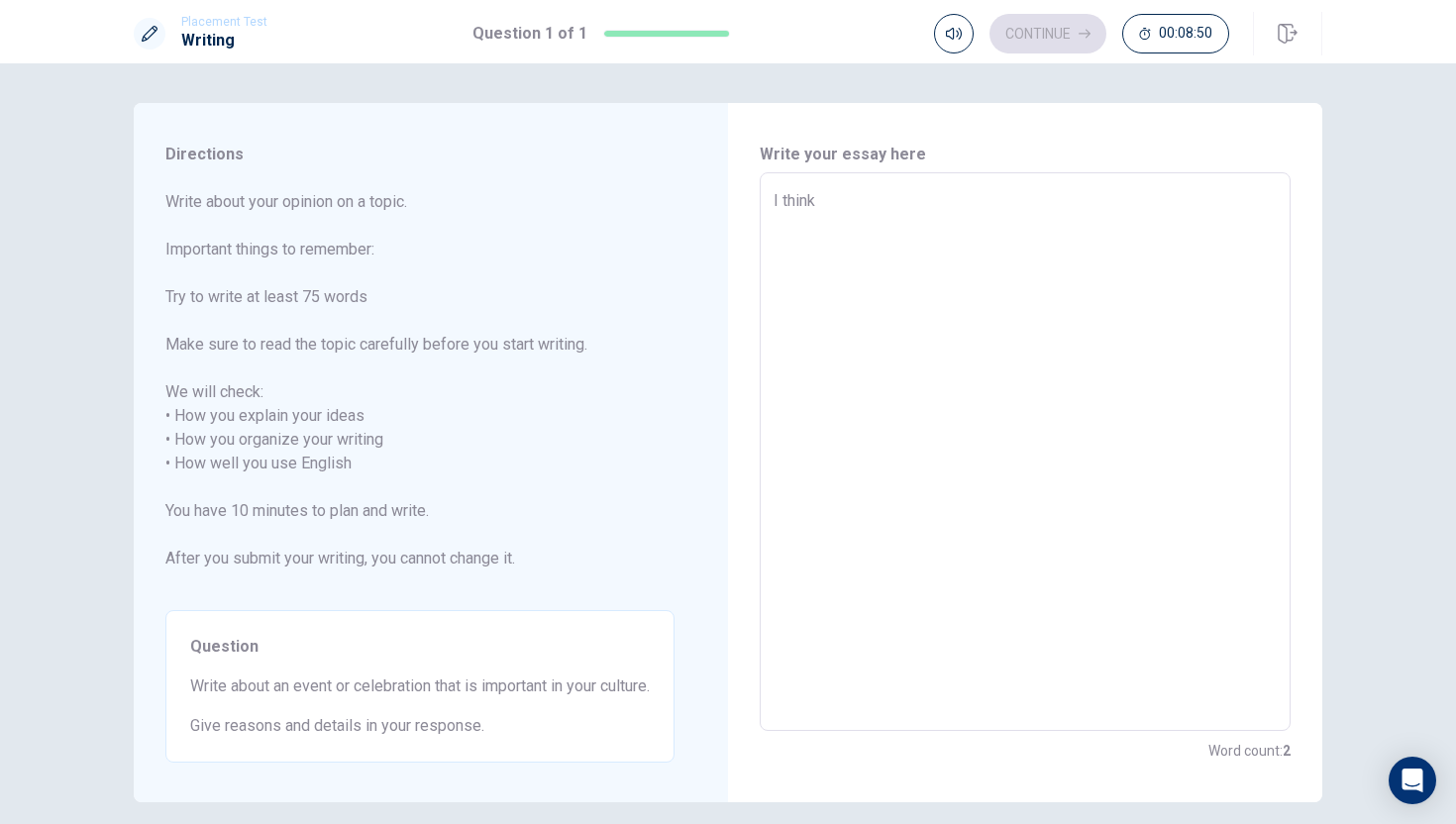 type on "x" 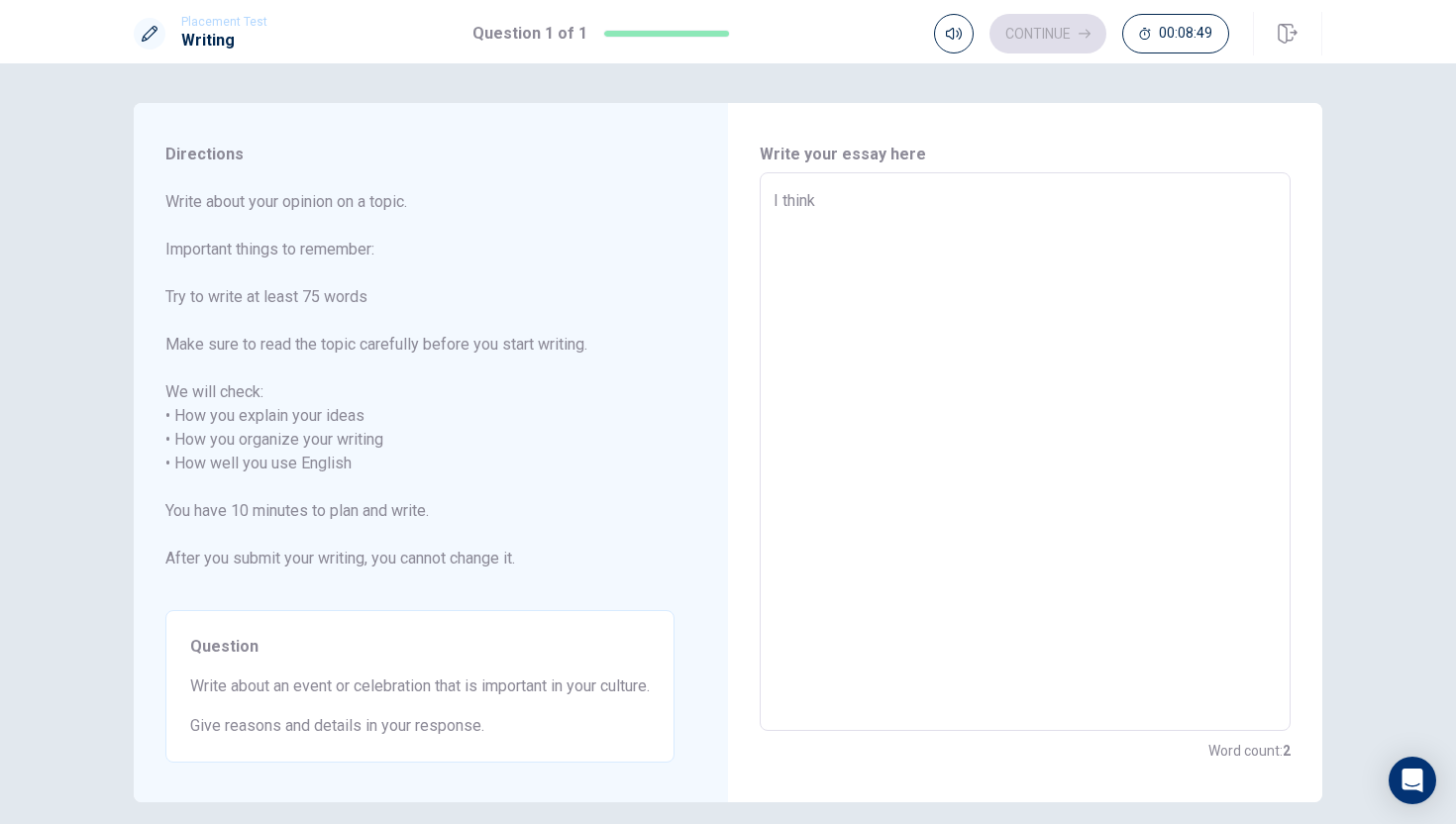 type on "I think" 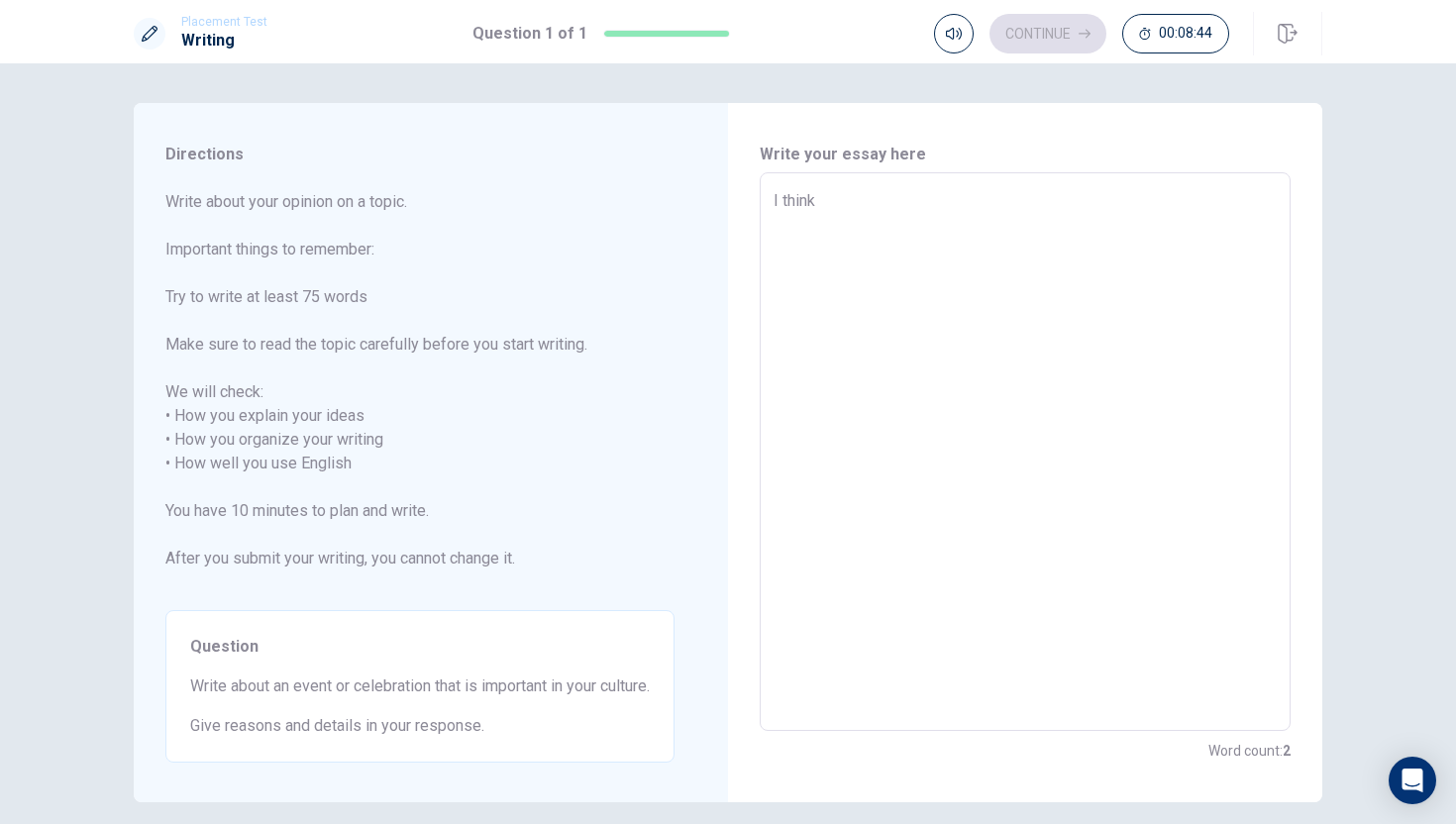 type on "x" 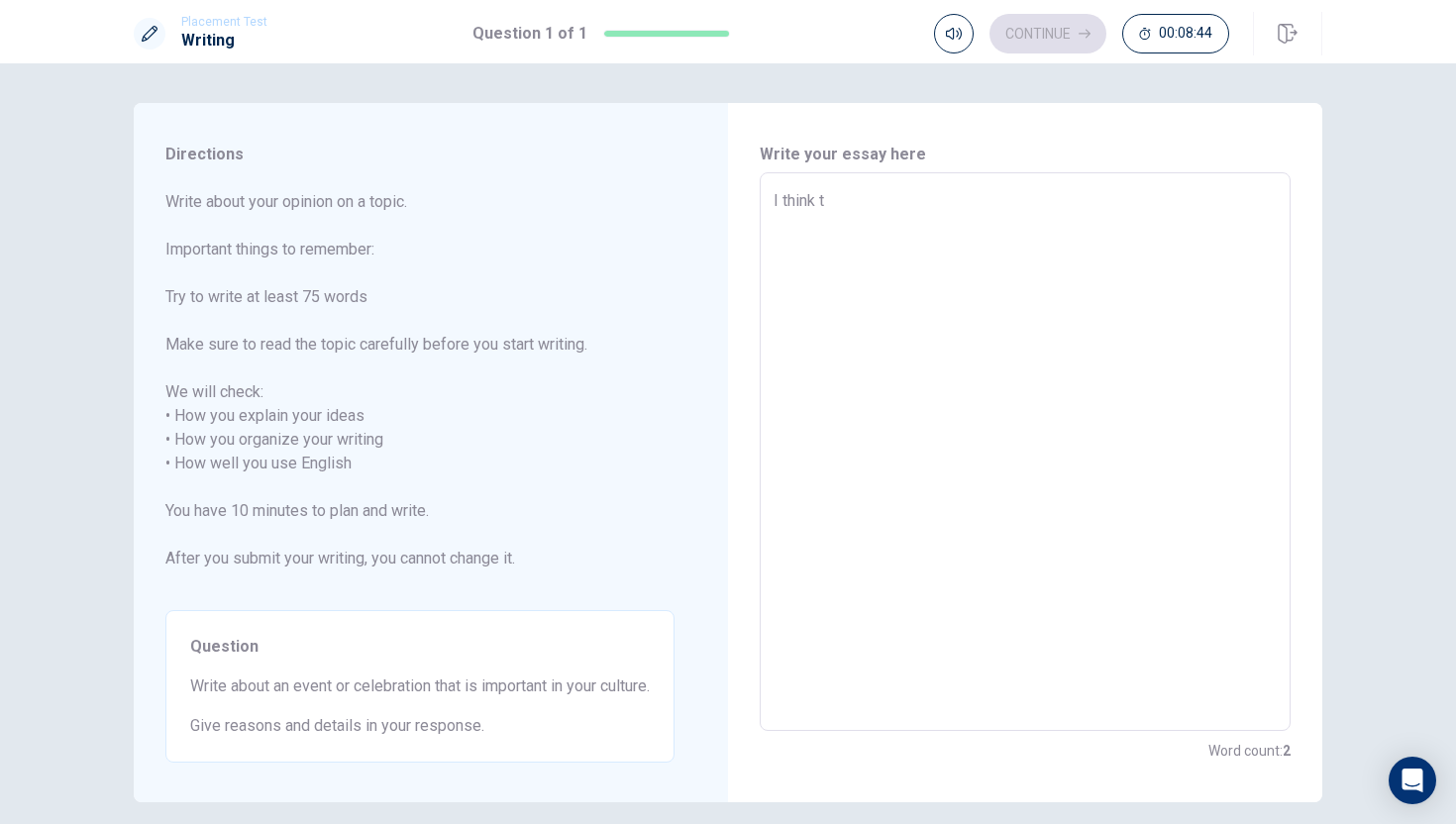type on "x" 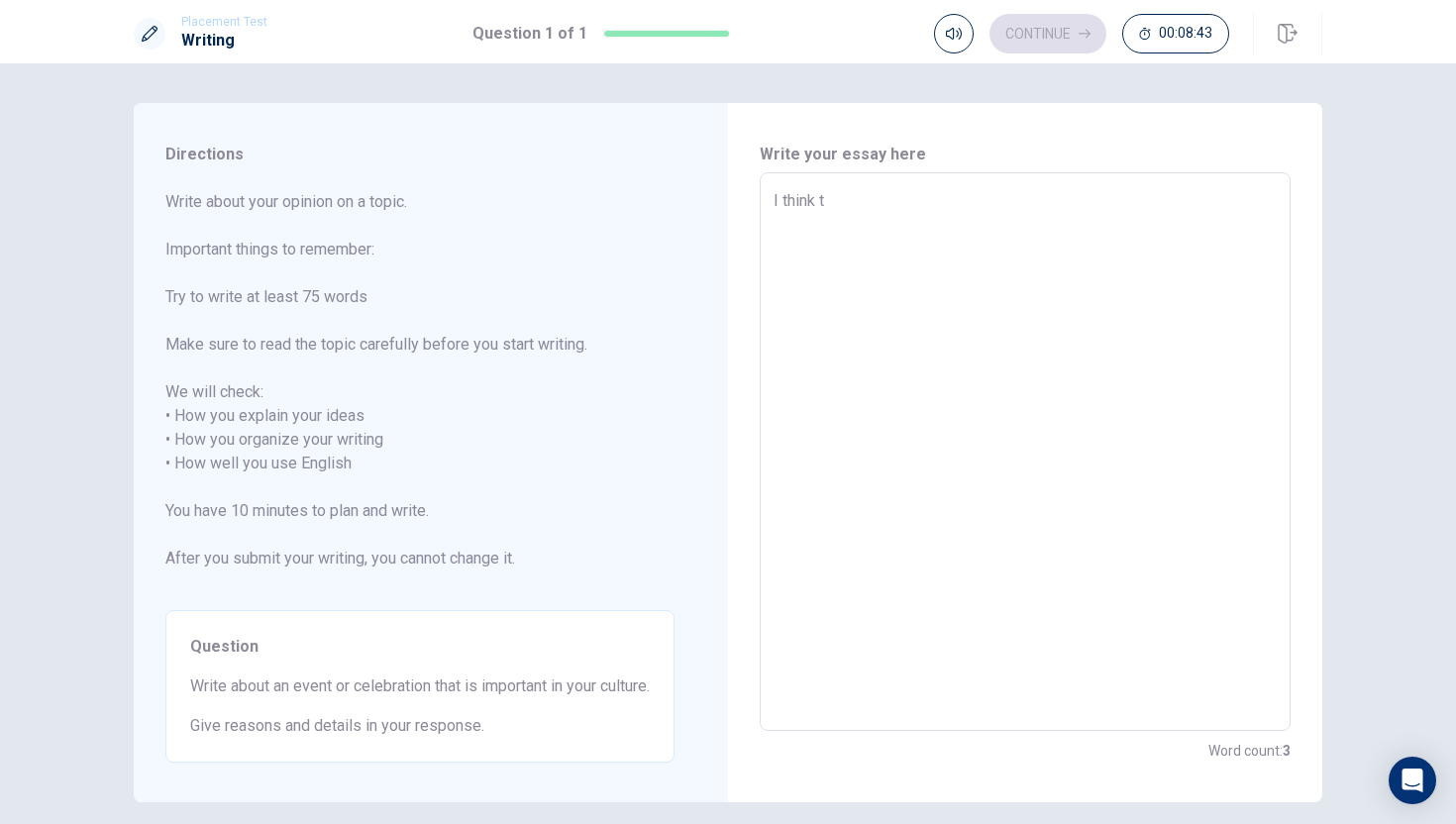type on "I think th" 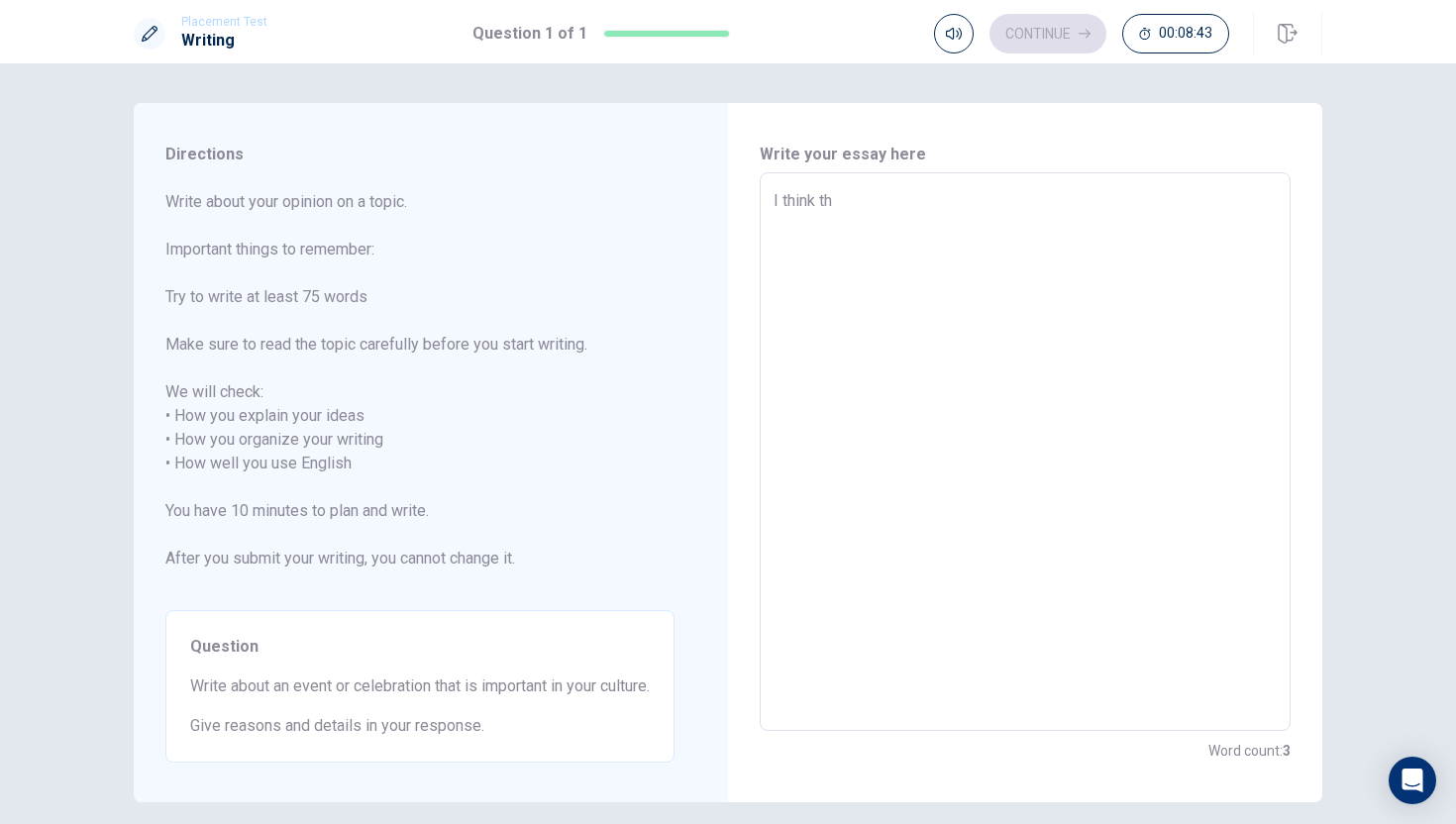 type on "x" 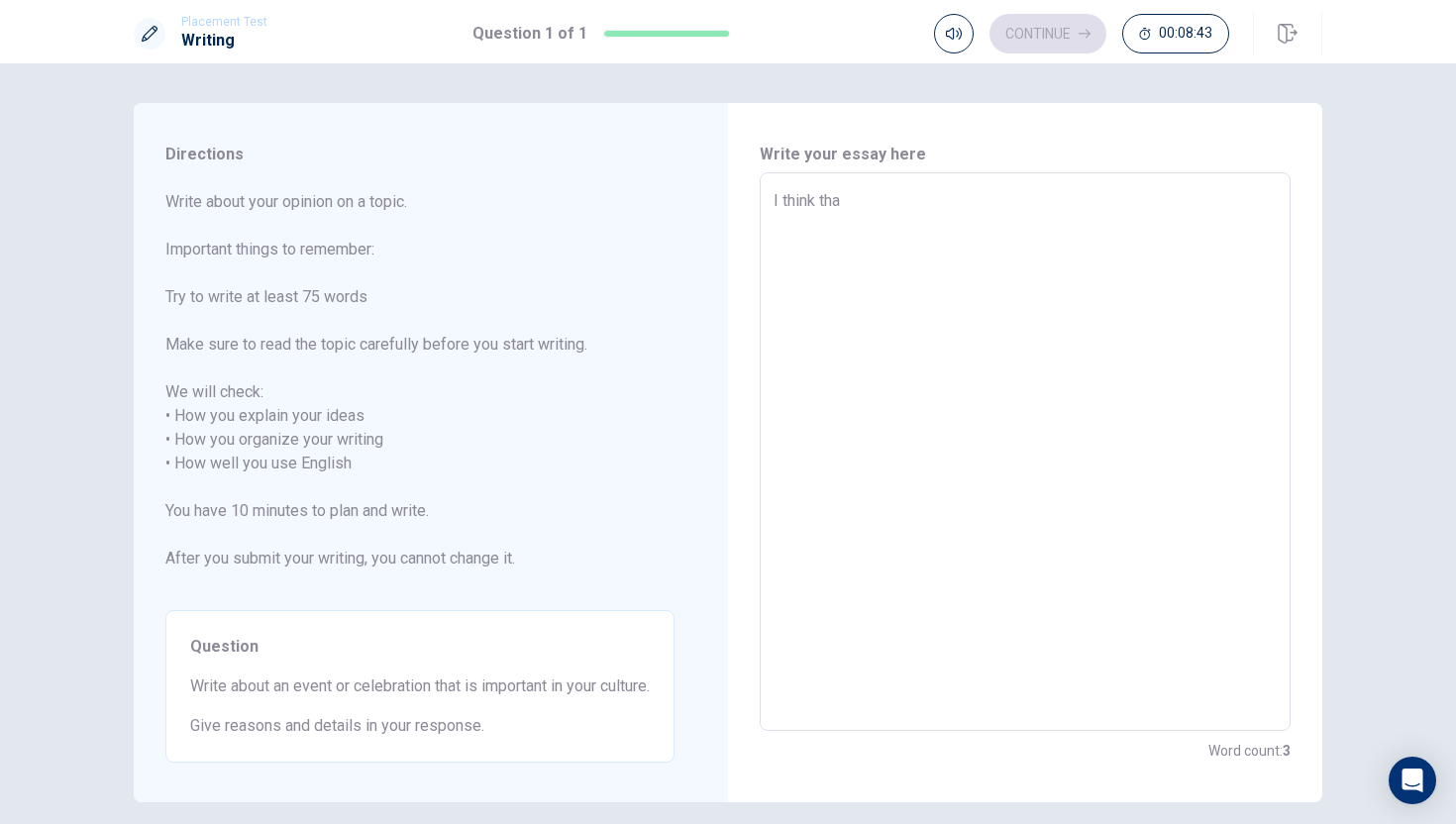 type on "x" 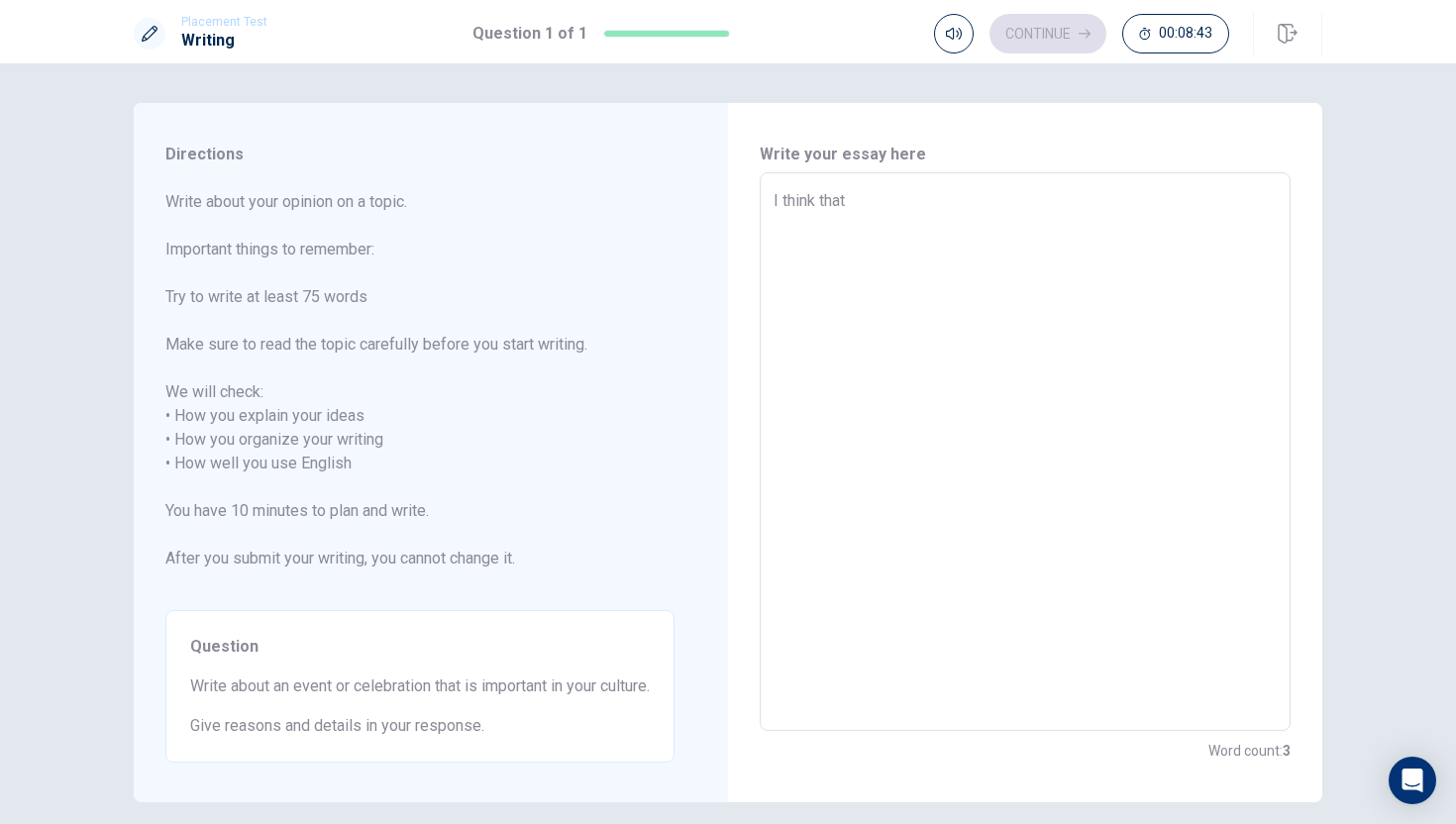 type on "x" 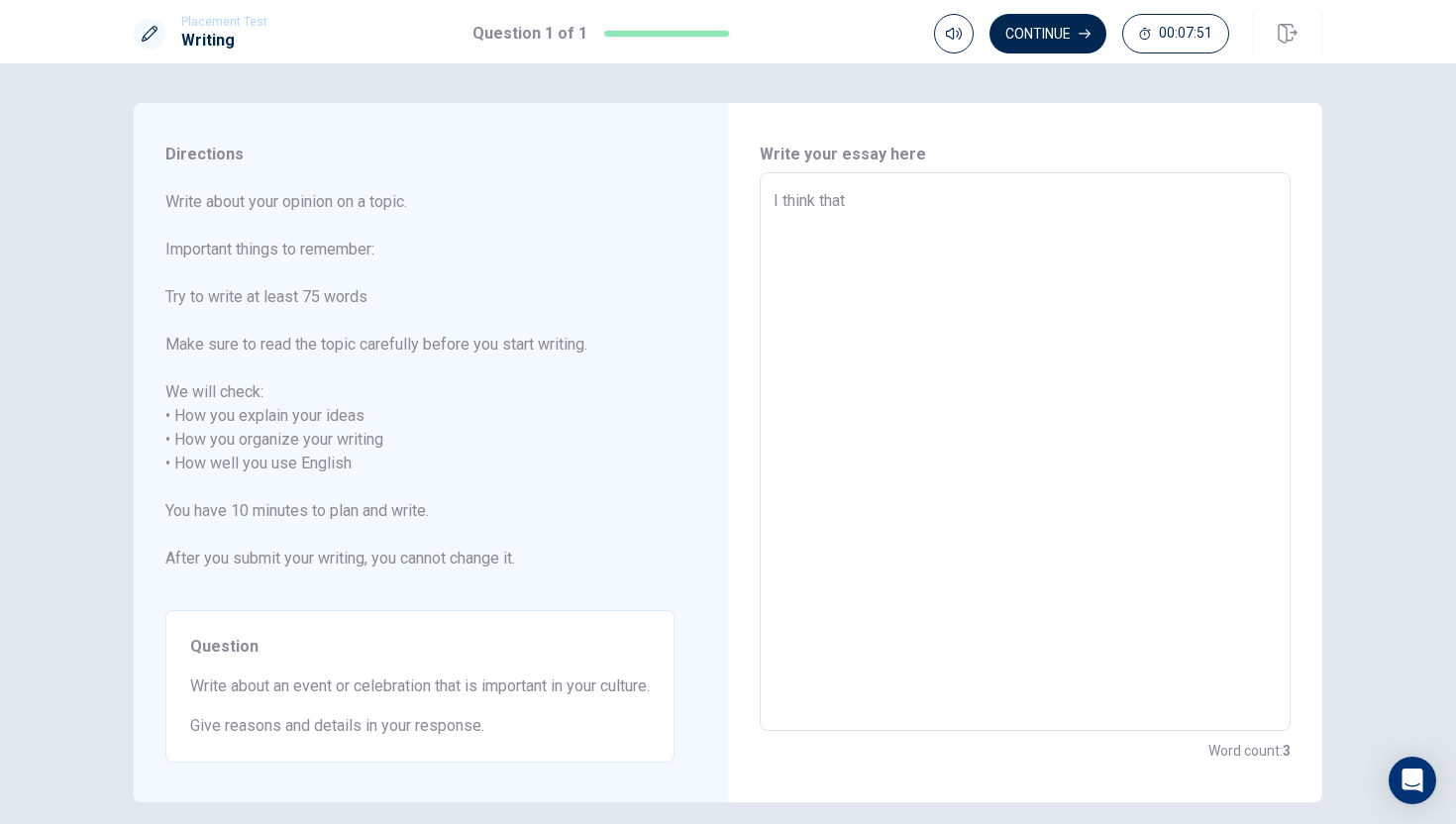 type on "x" 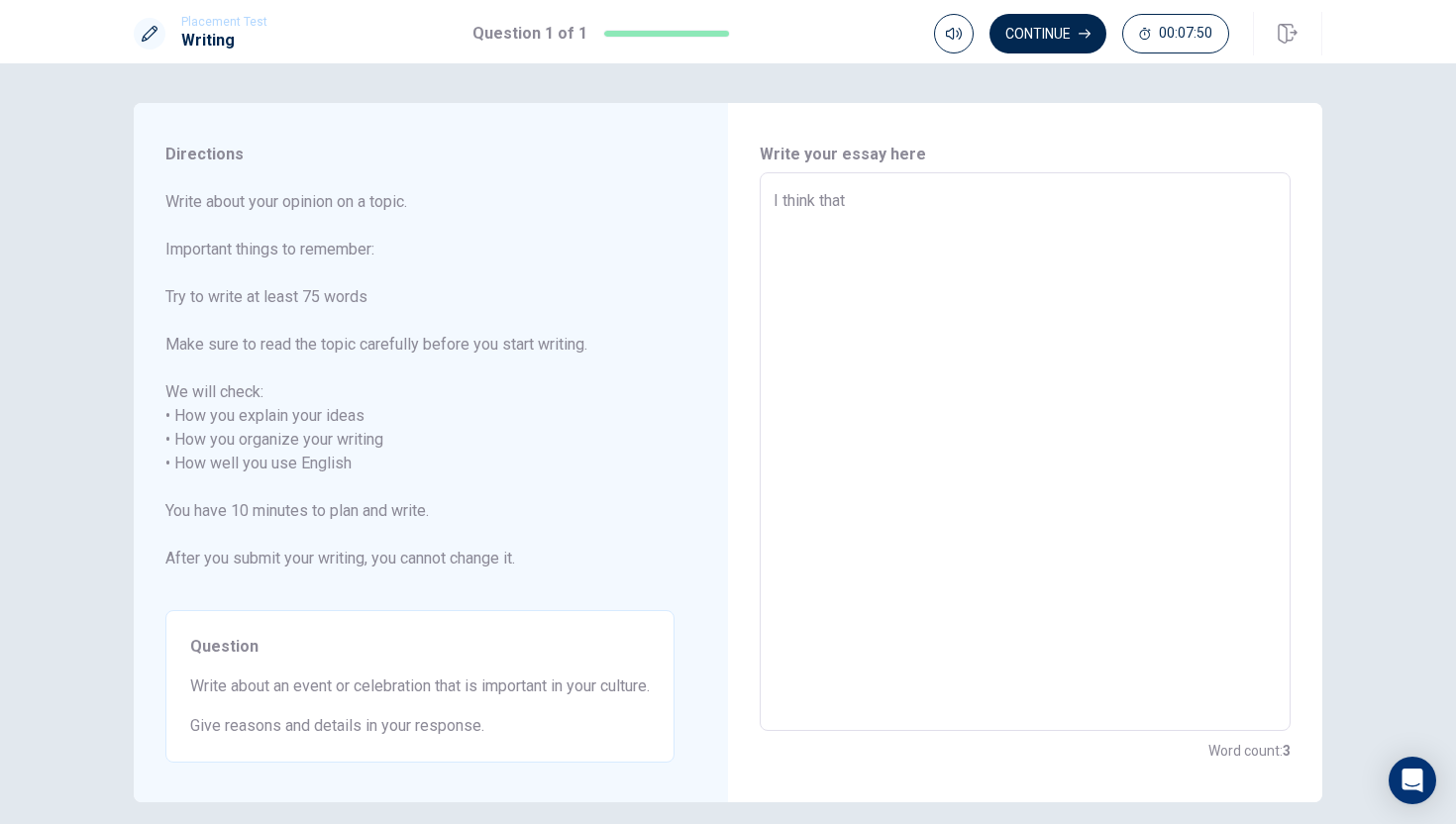 type on "I think that T" 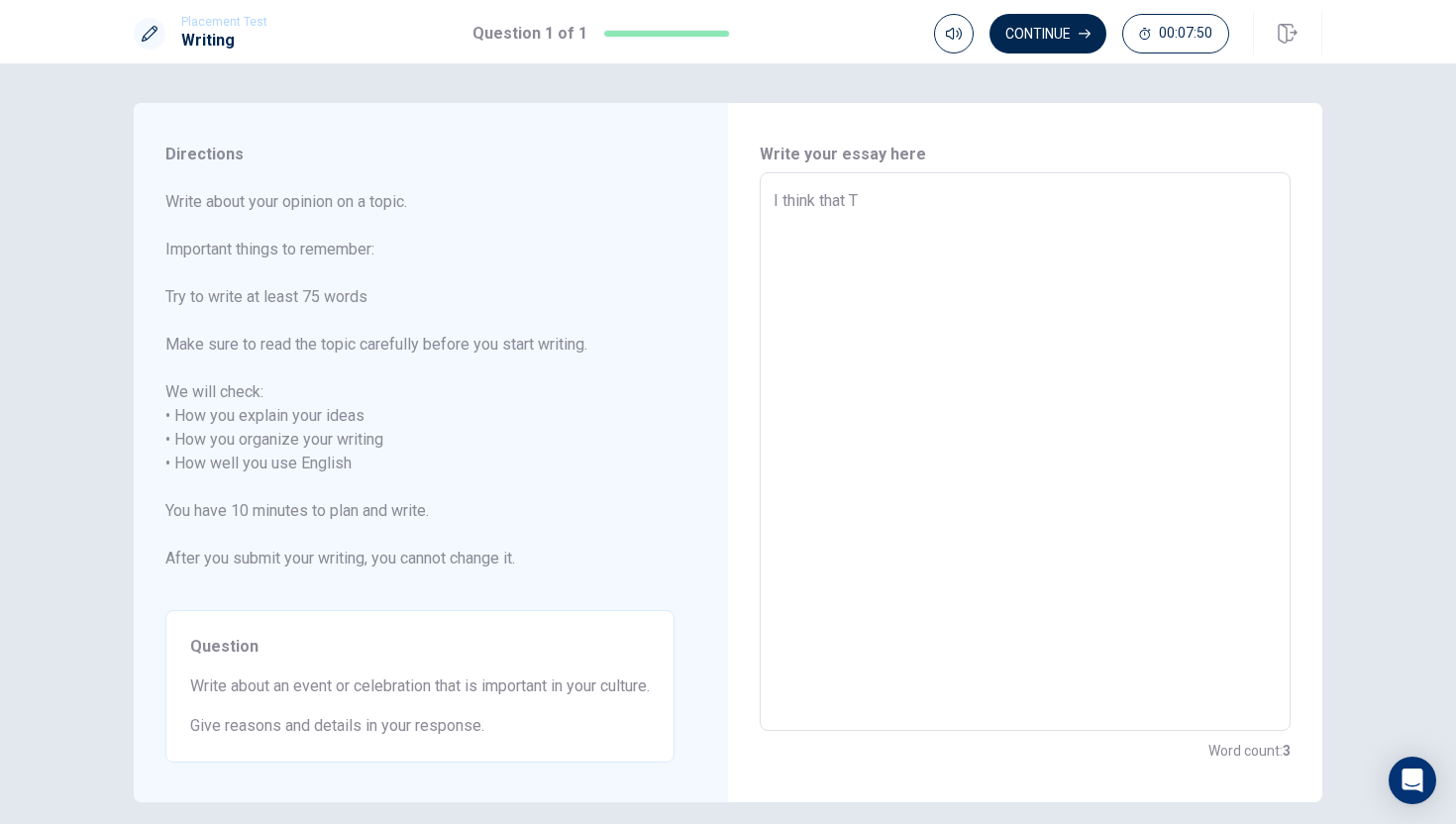 type on "x" 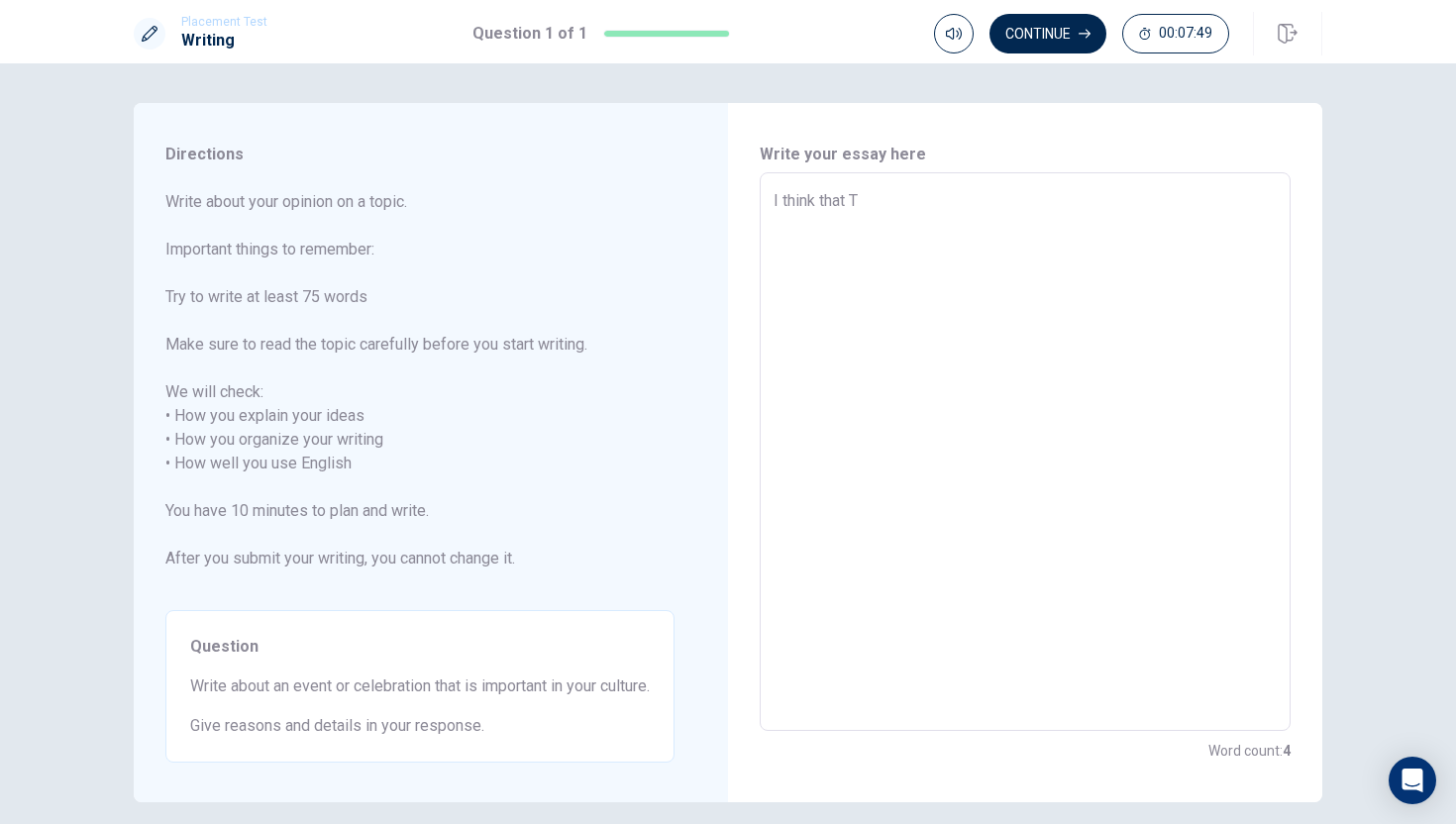 type on "I think that TH" 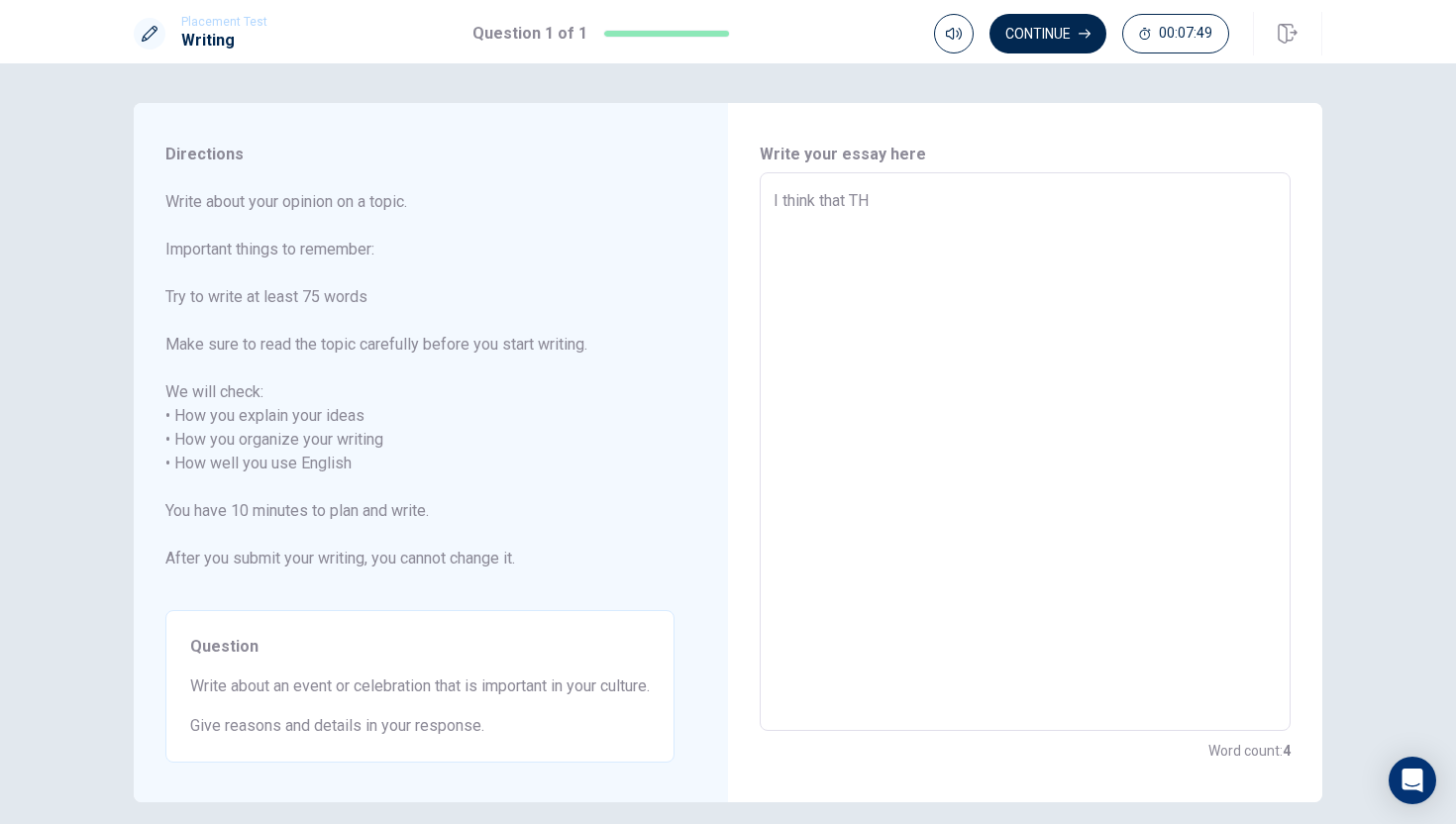 type on "x" 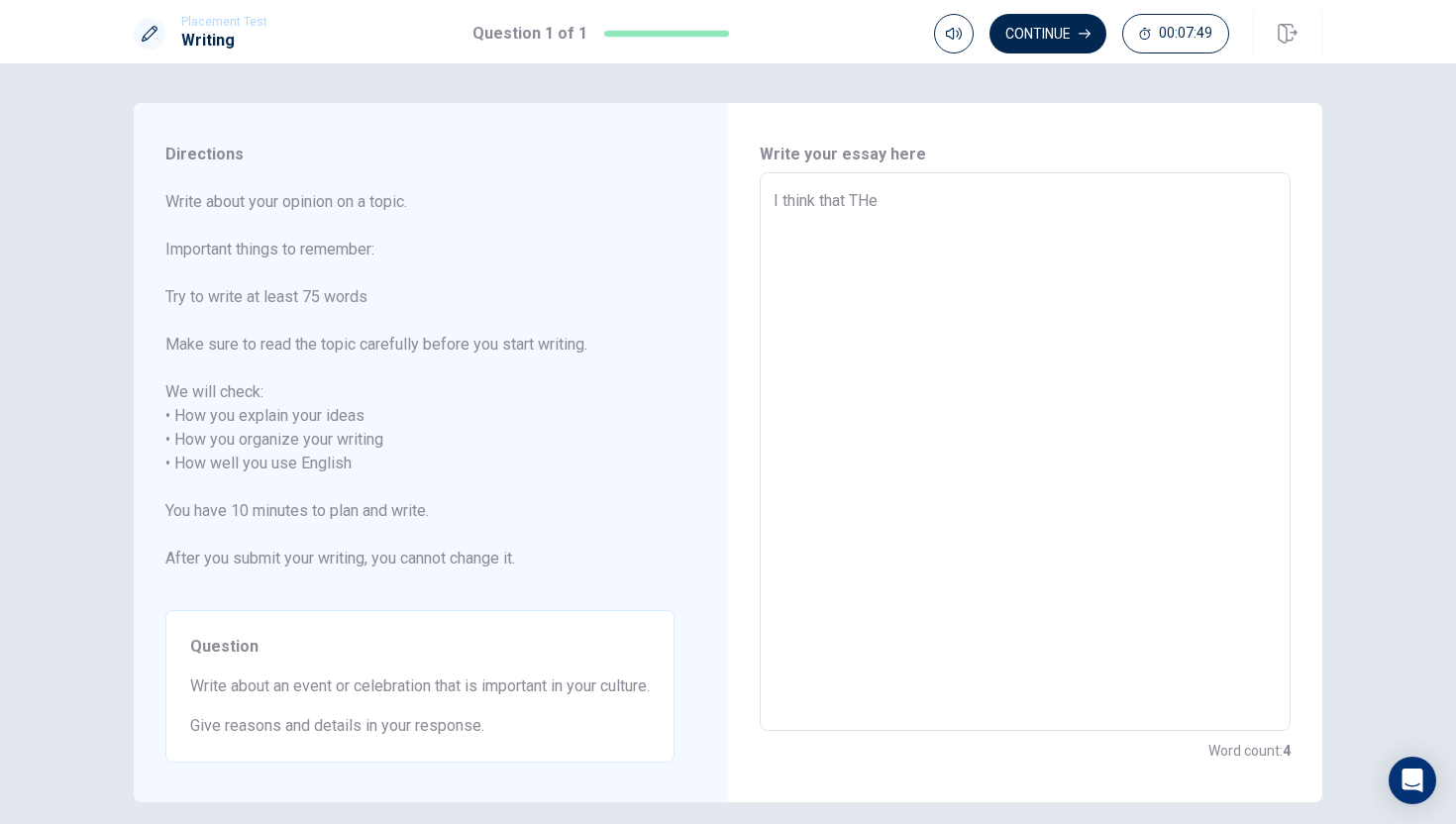 type on "x" 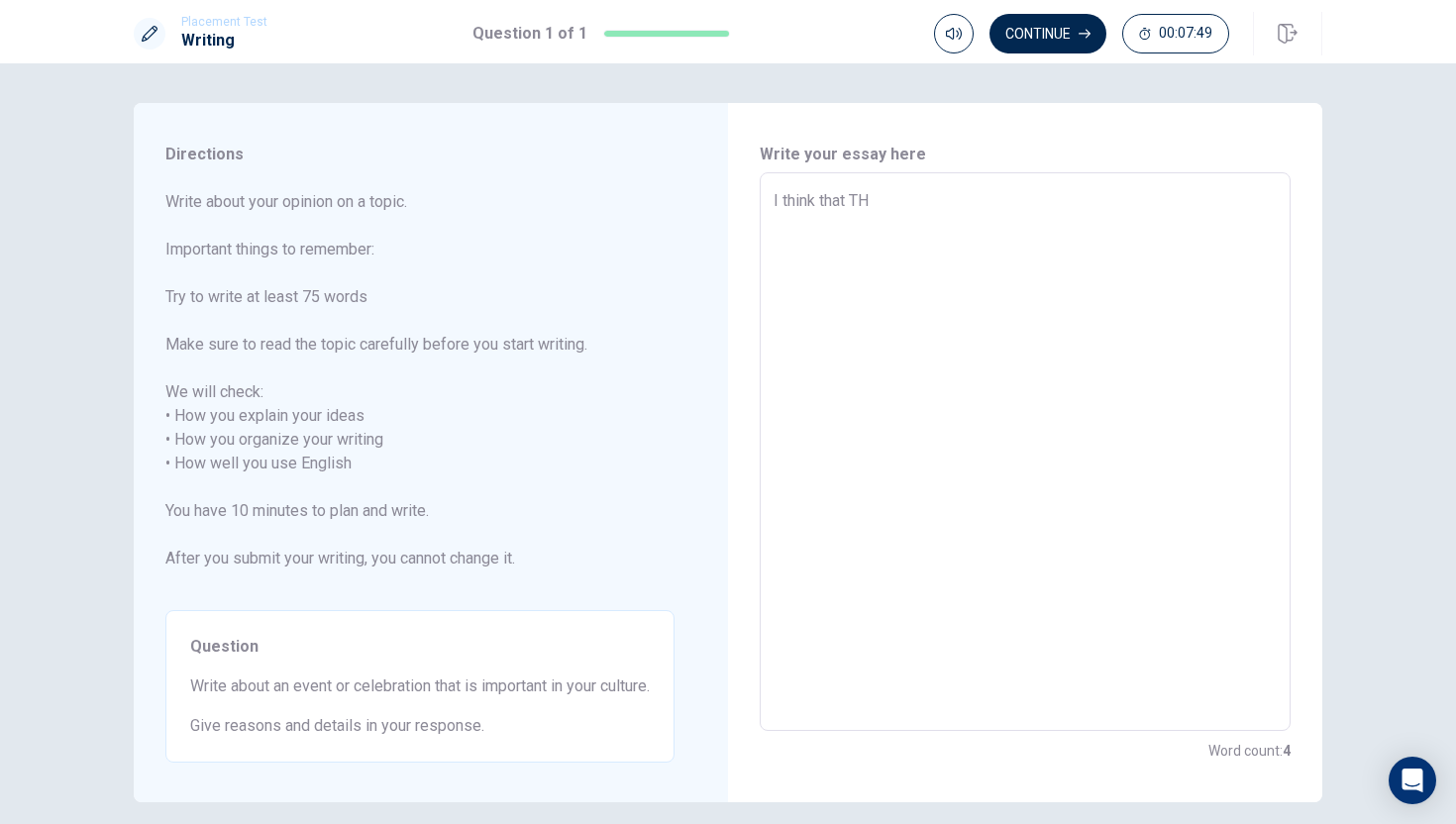 type on "x" 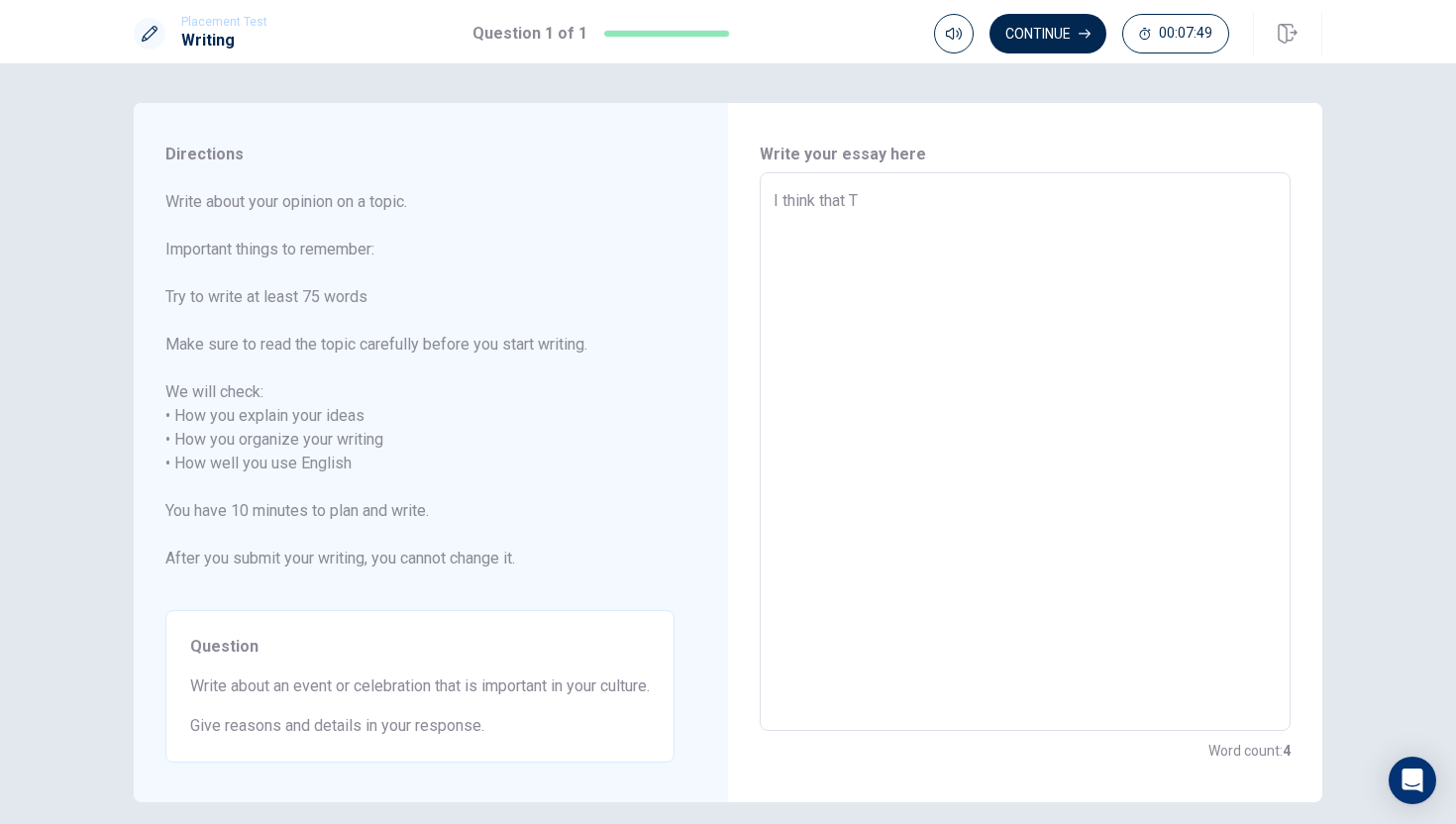 type on "x" 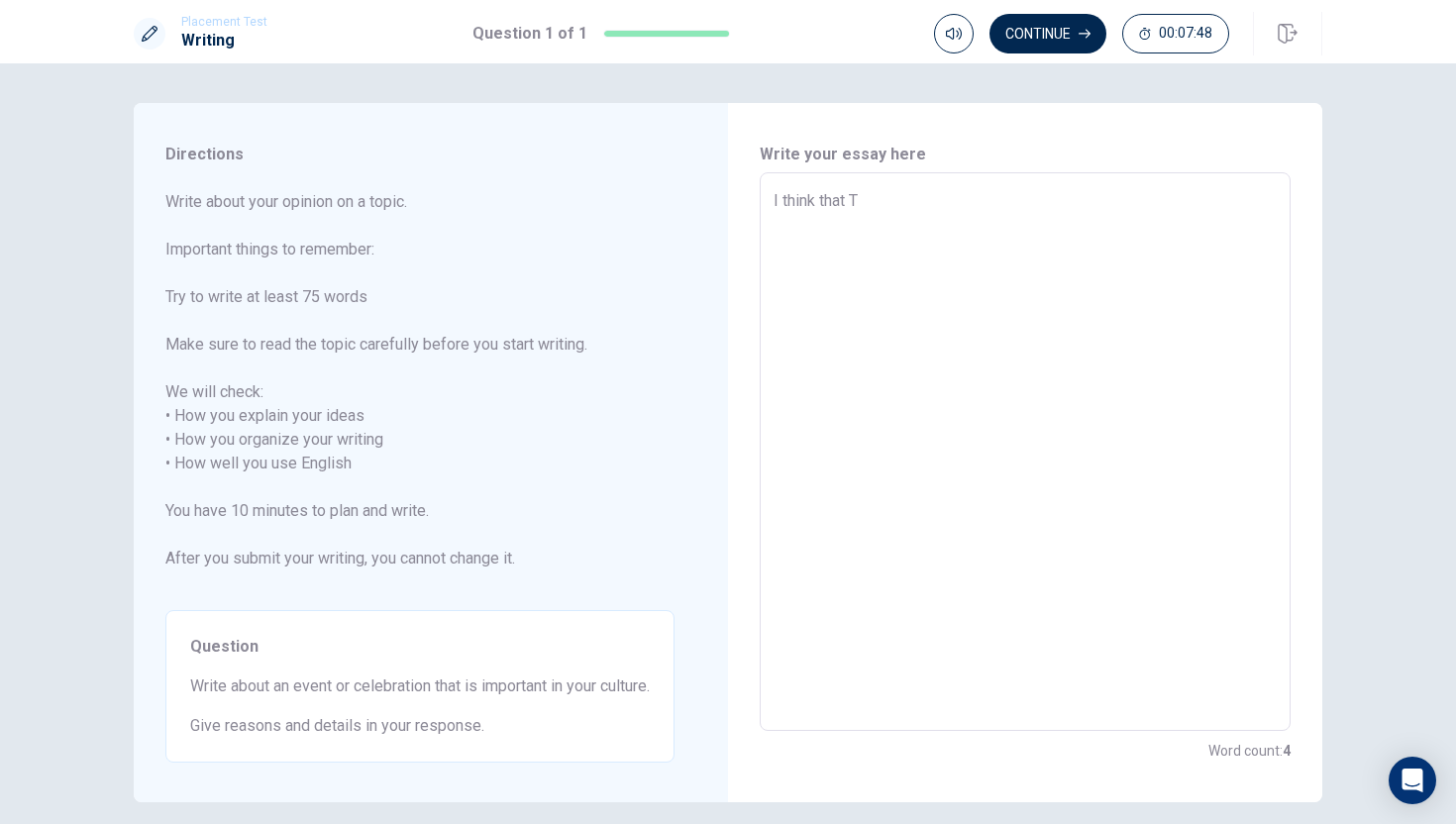 type on "I think that" 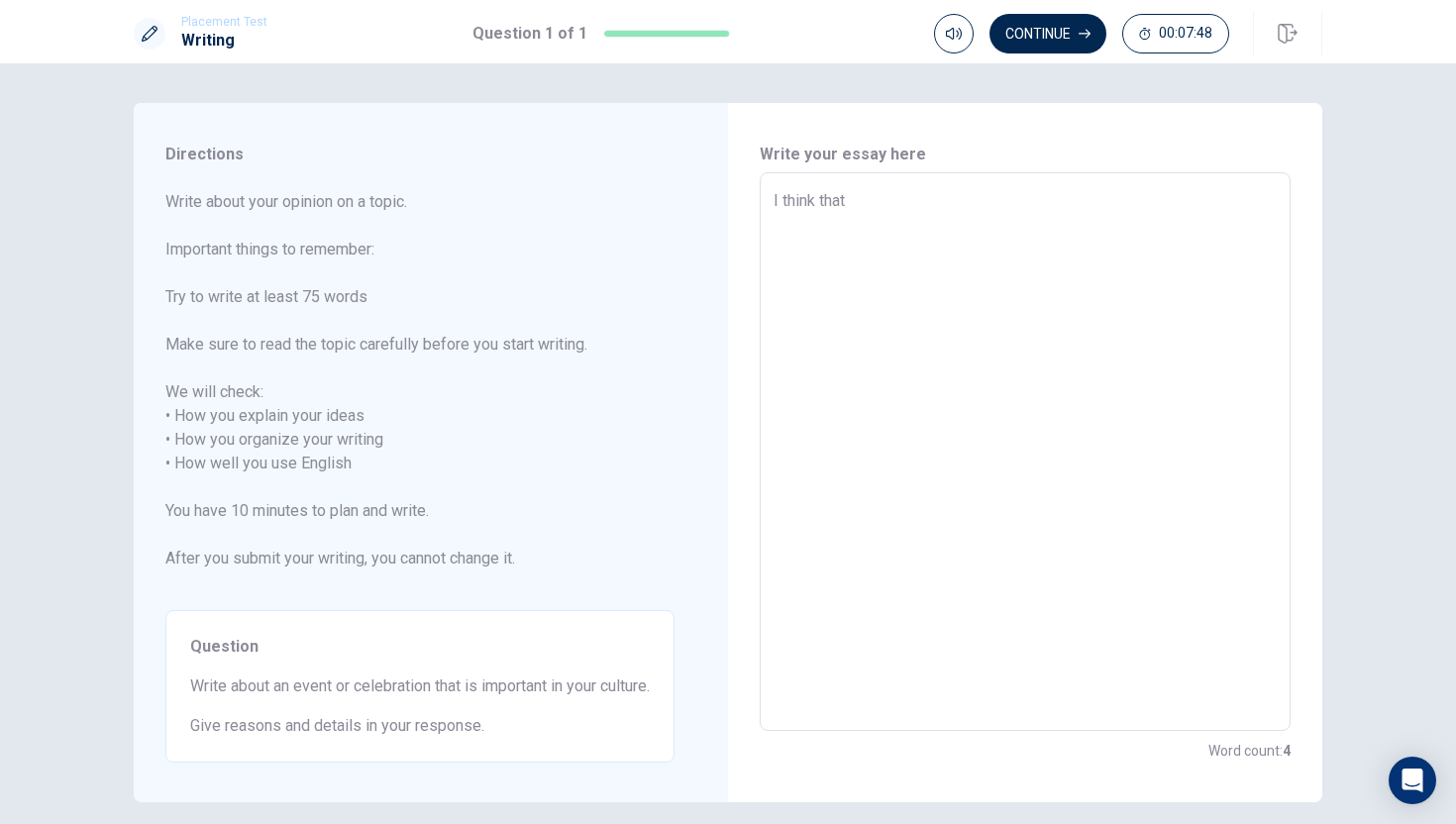 type on "x" 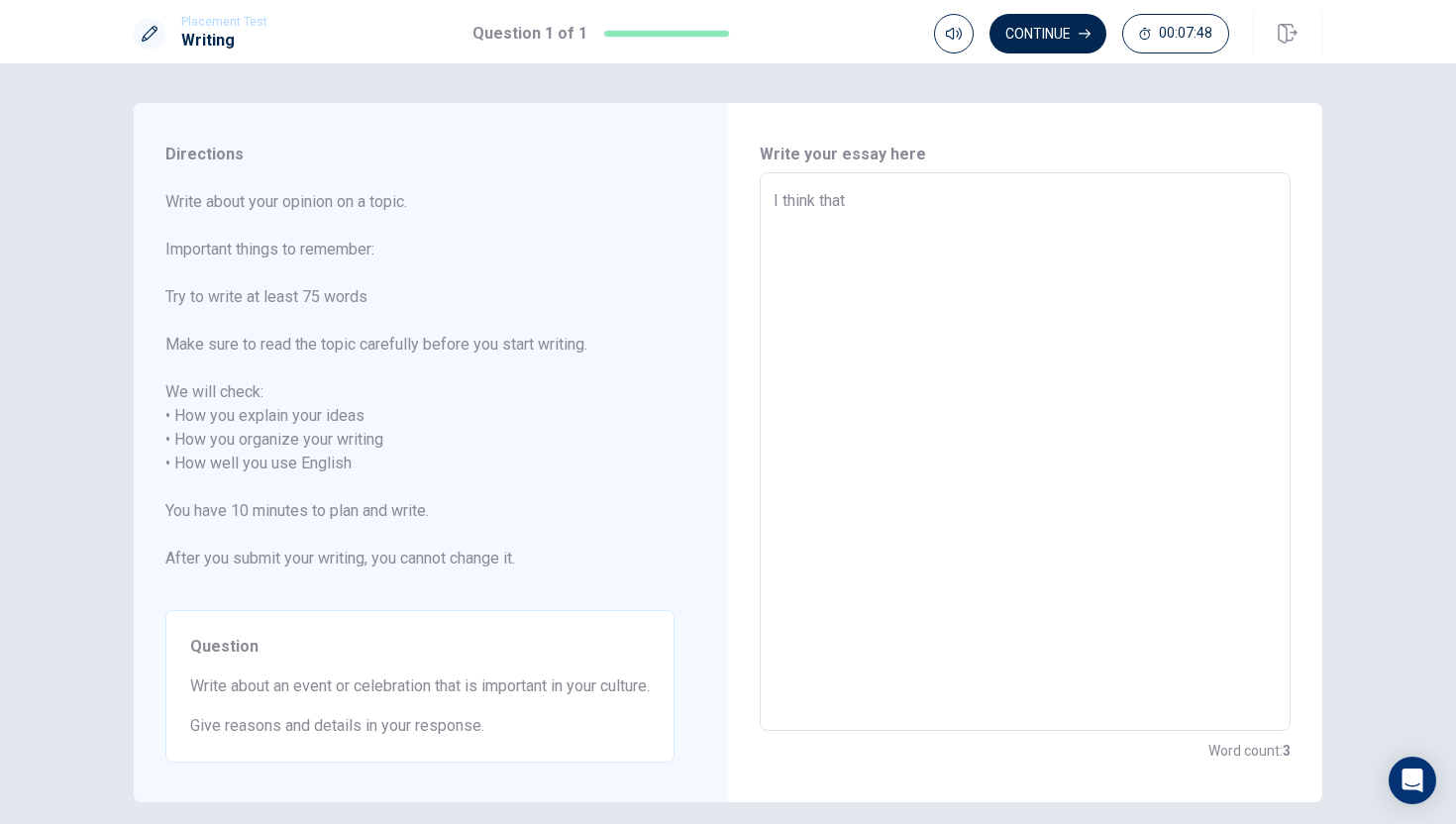 type on "I think that t" 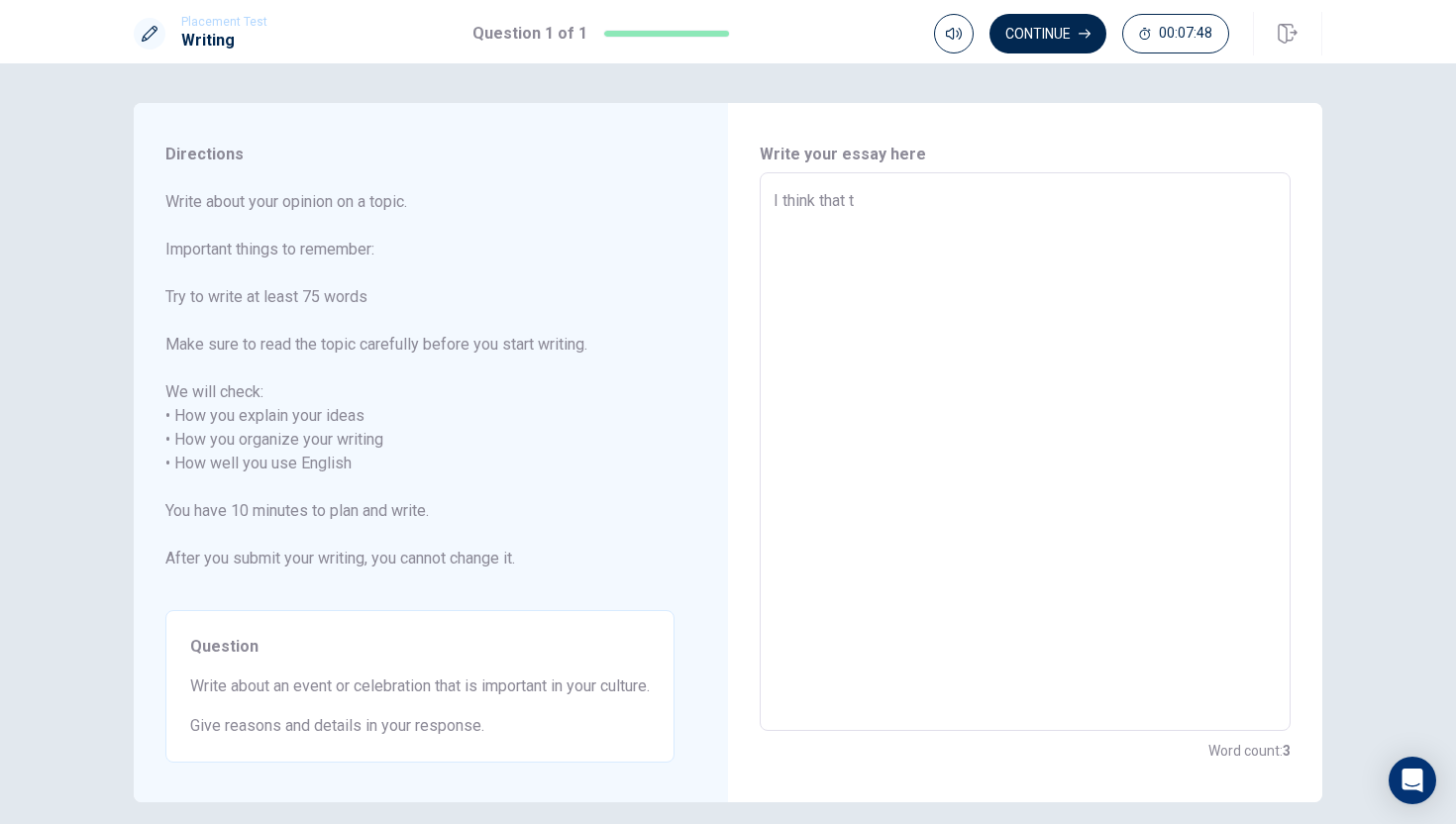 type on "x" 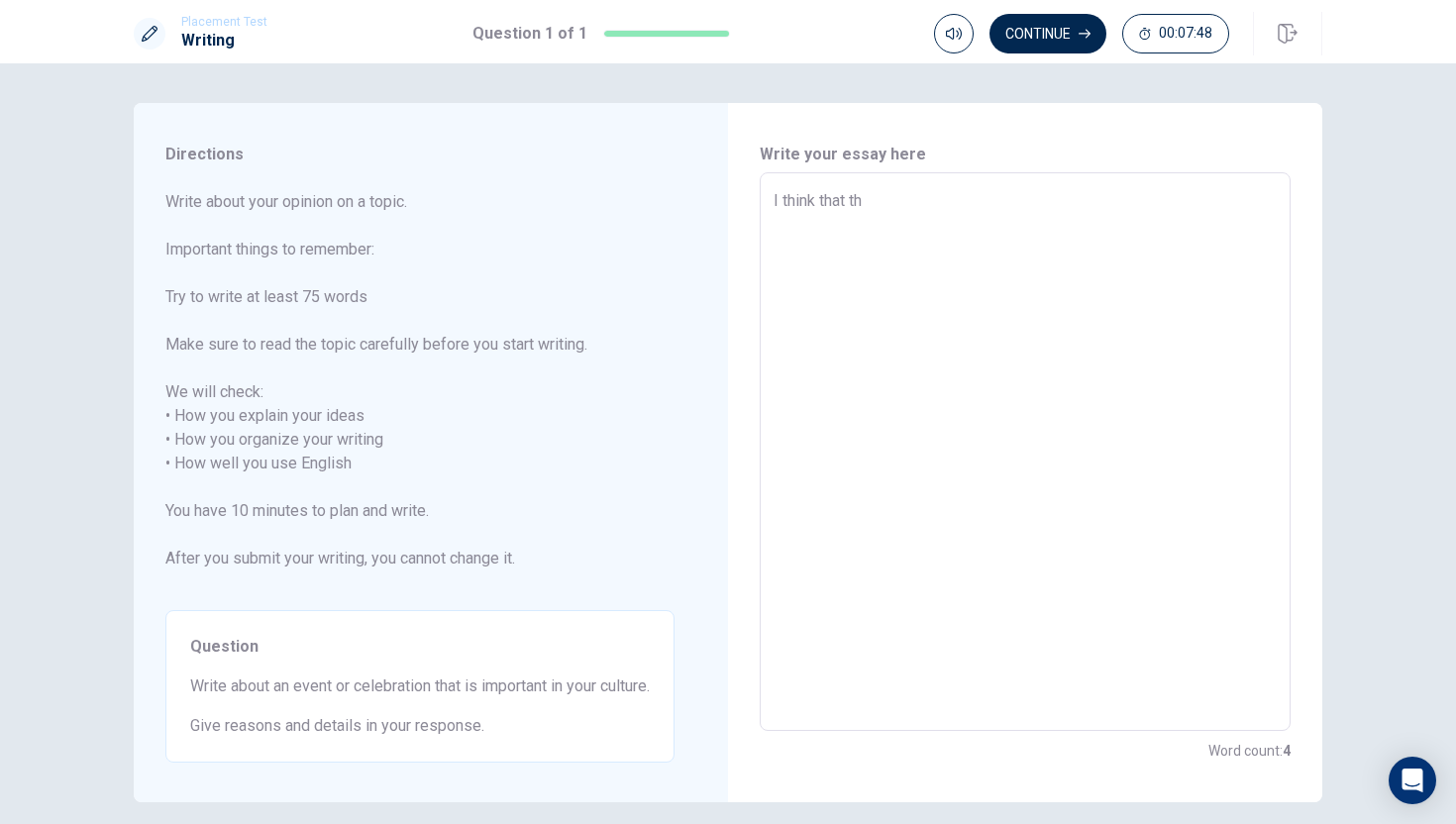 type on "x" 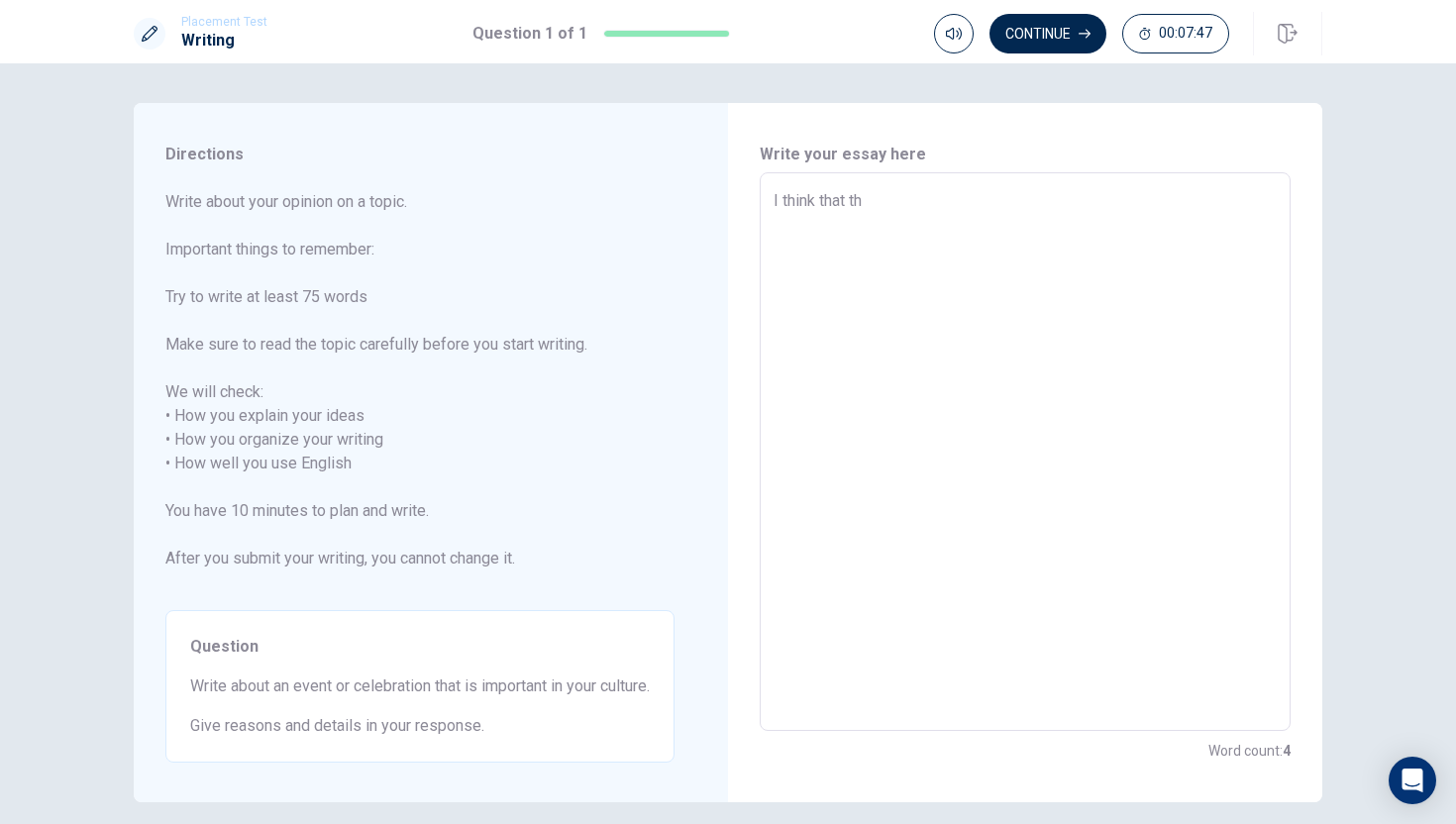 type on "I think that the" 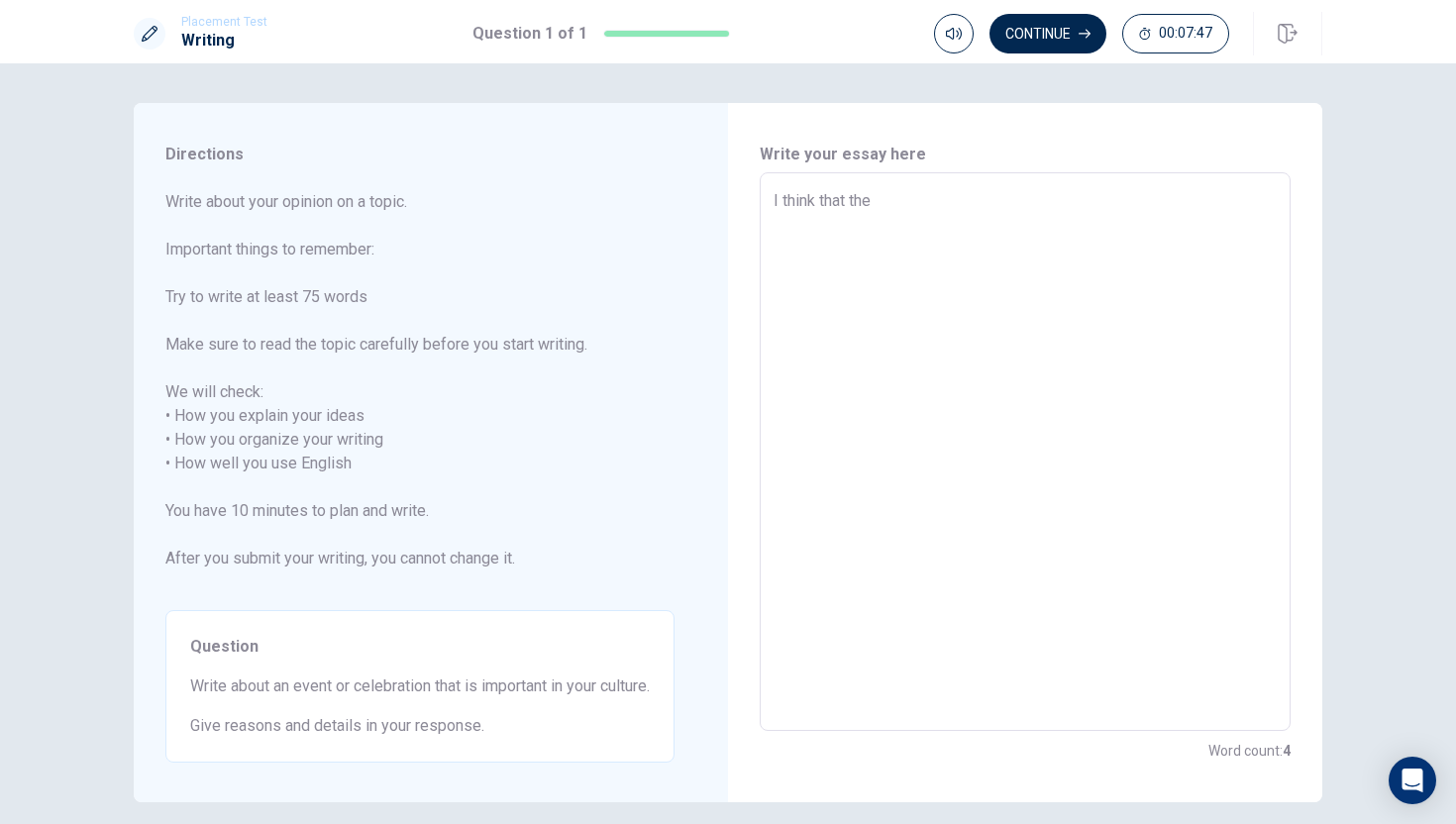 type on "x" 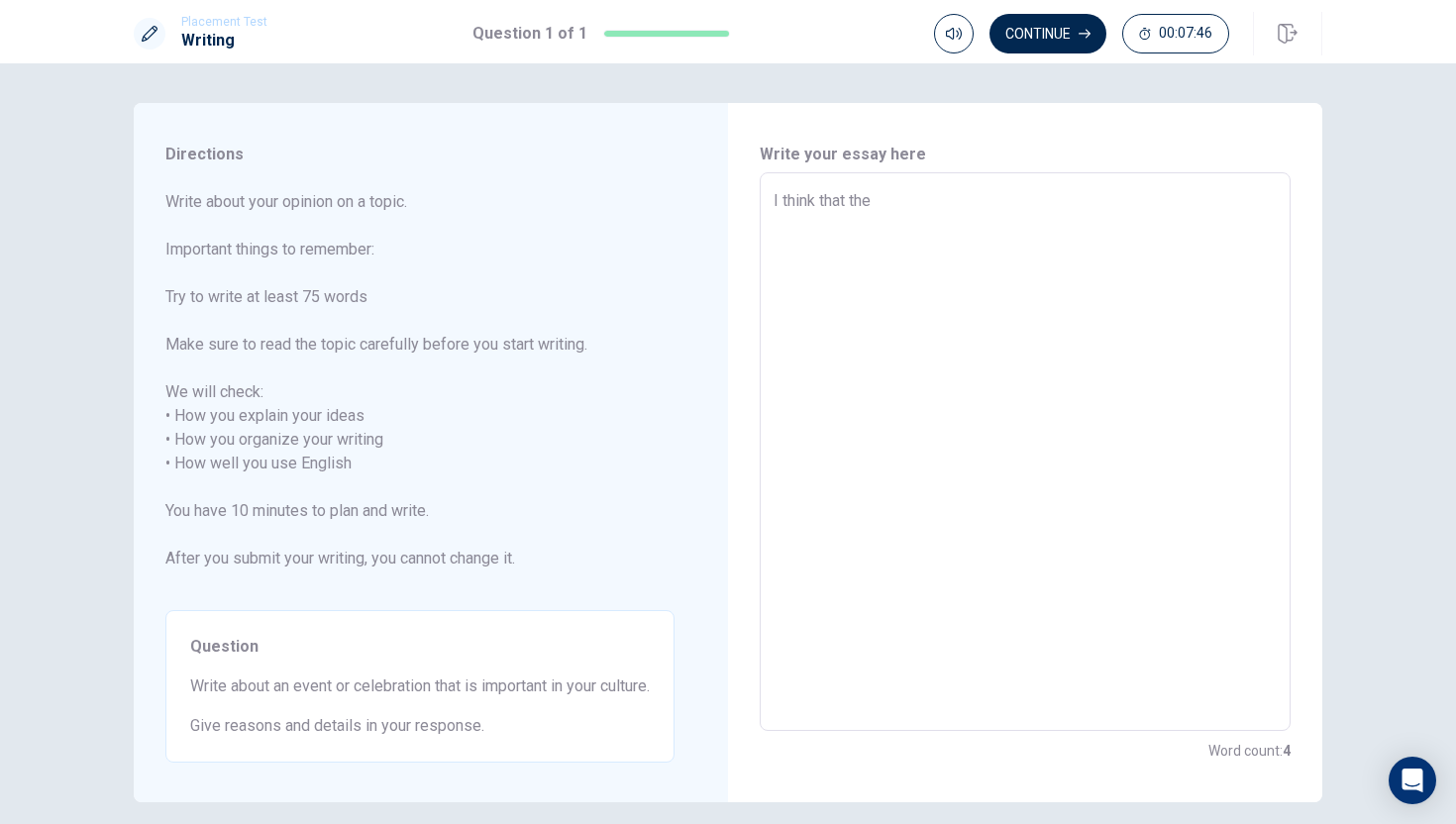 type on "x" 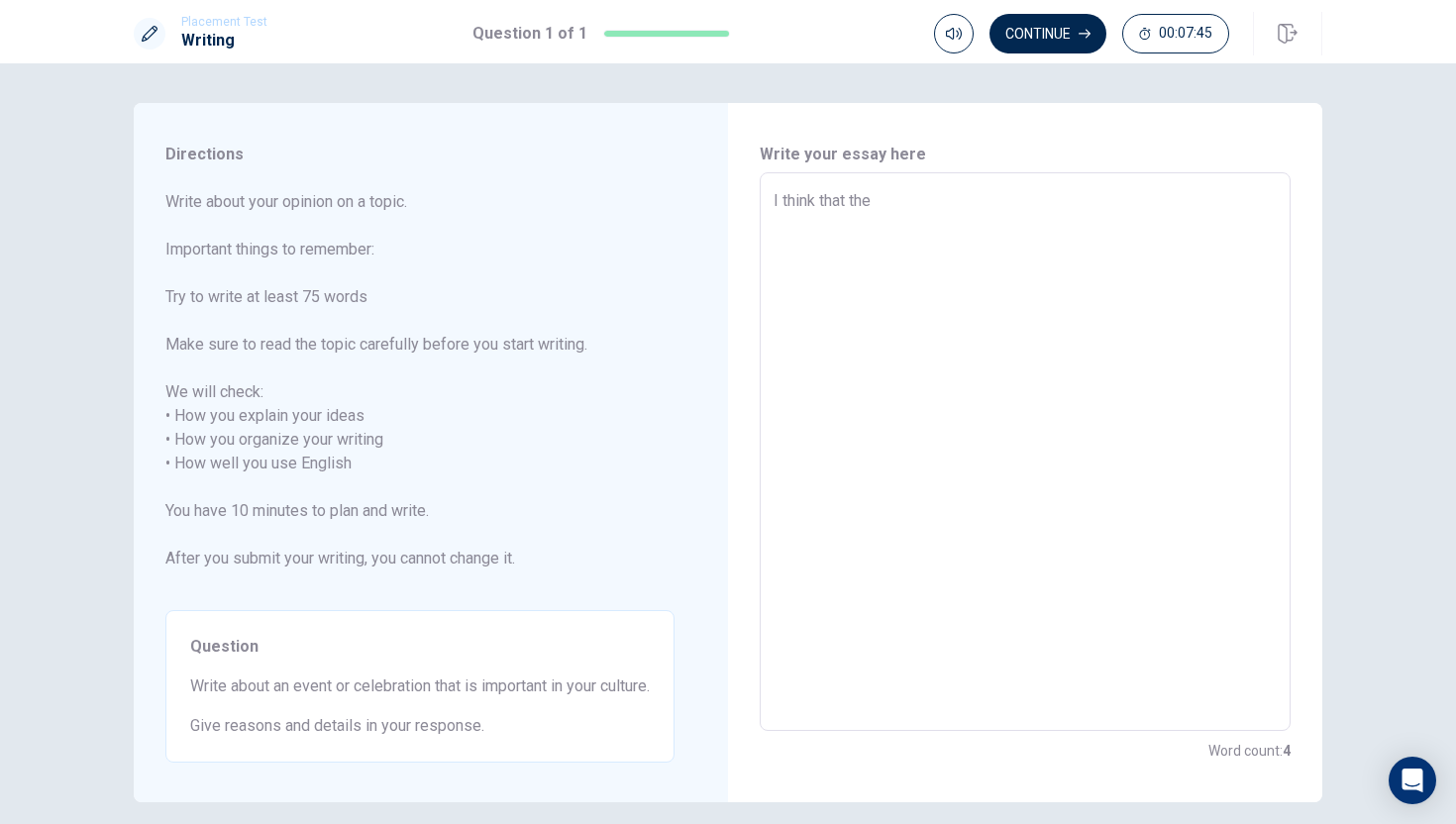 type on "I think that the d" 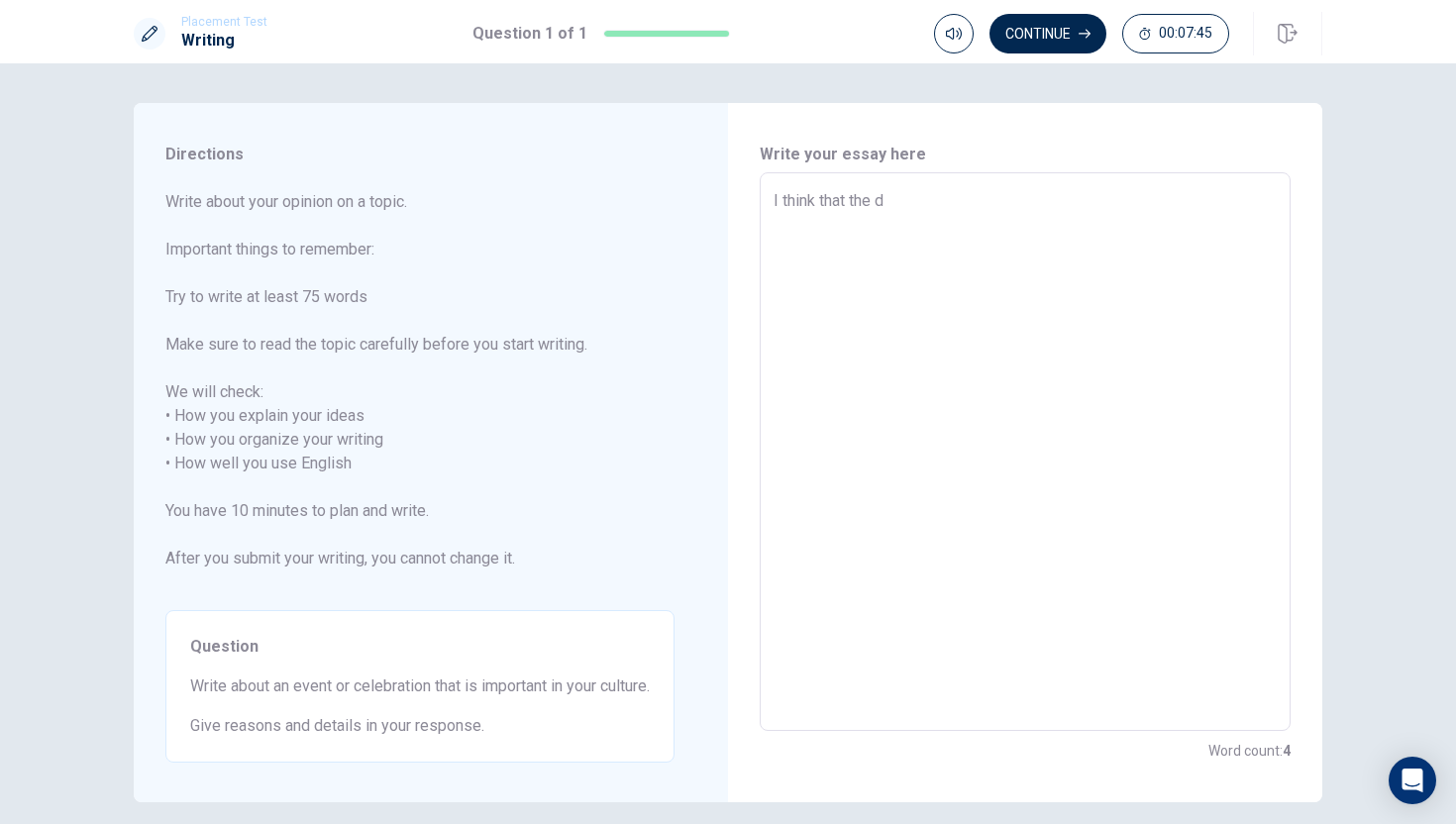 type on "x" 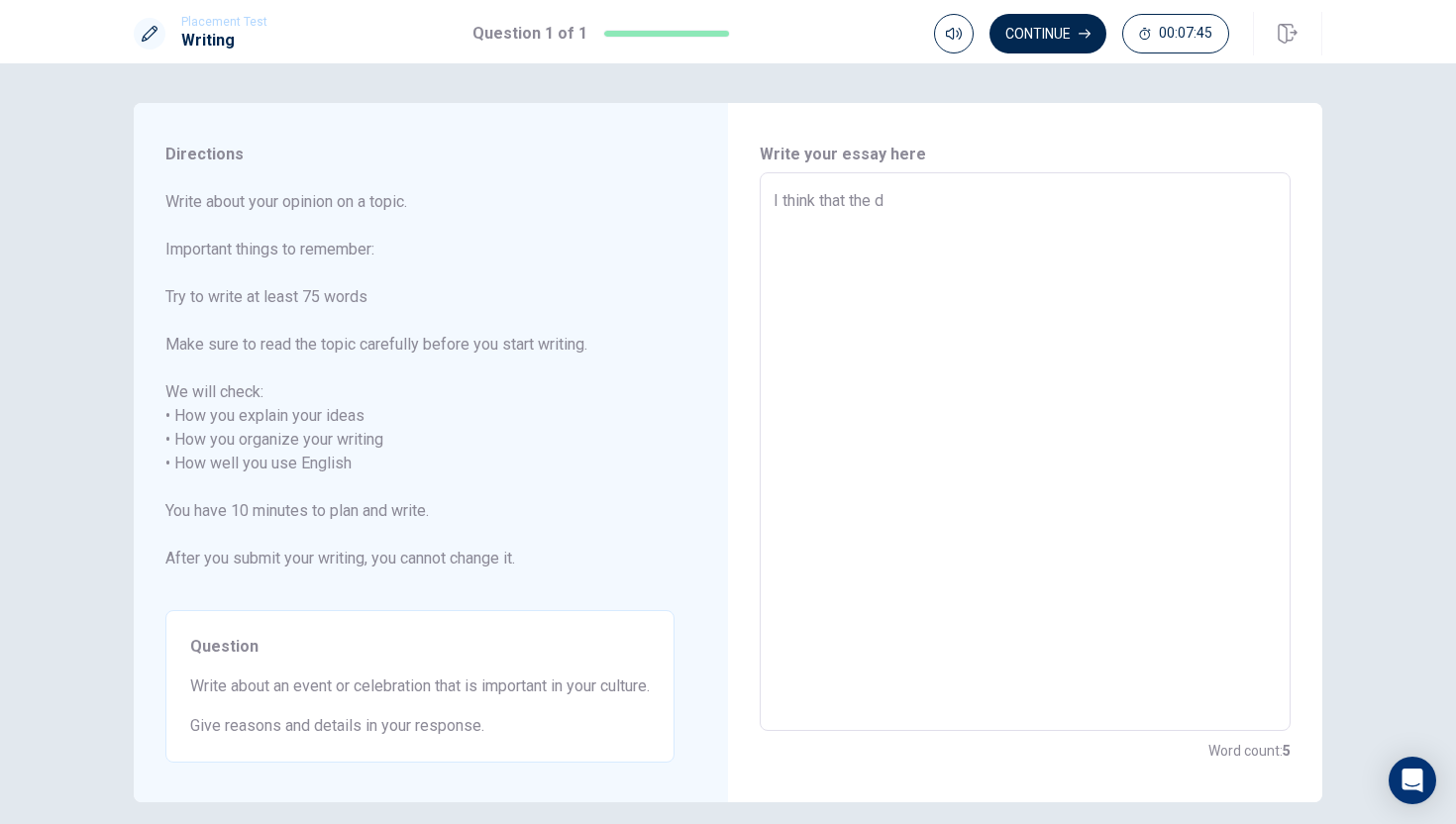 type on "I think that the da" 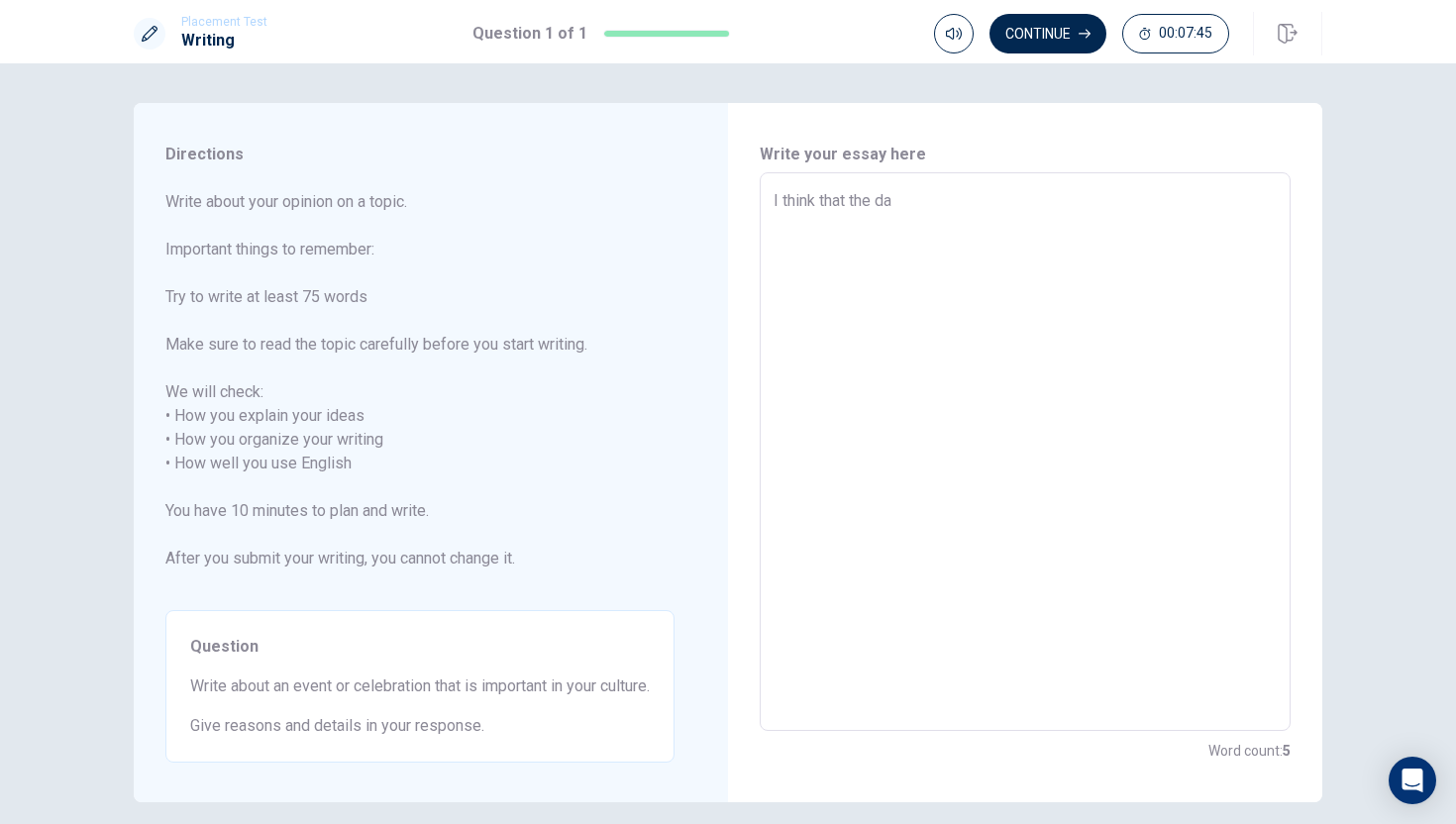 type on "x" 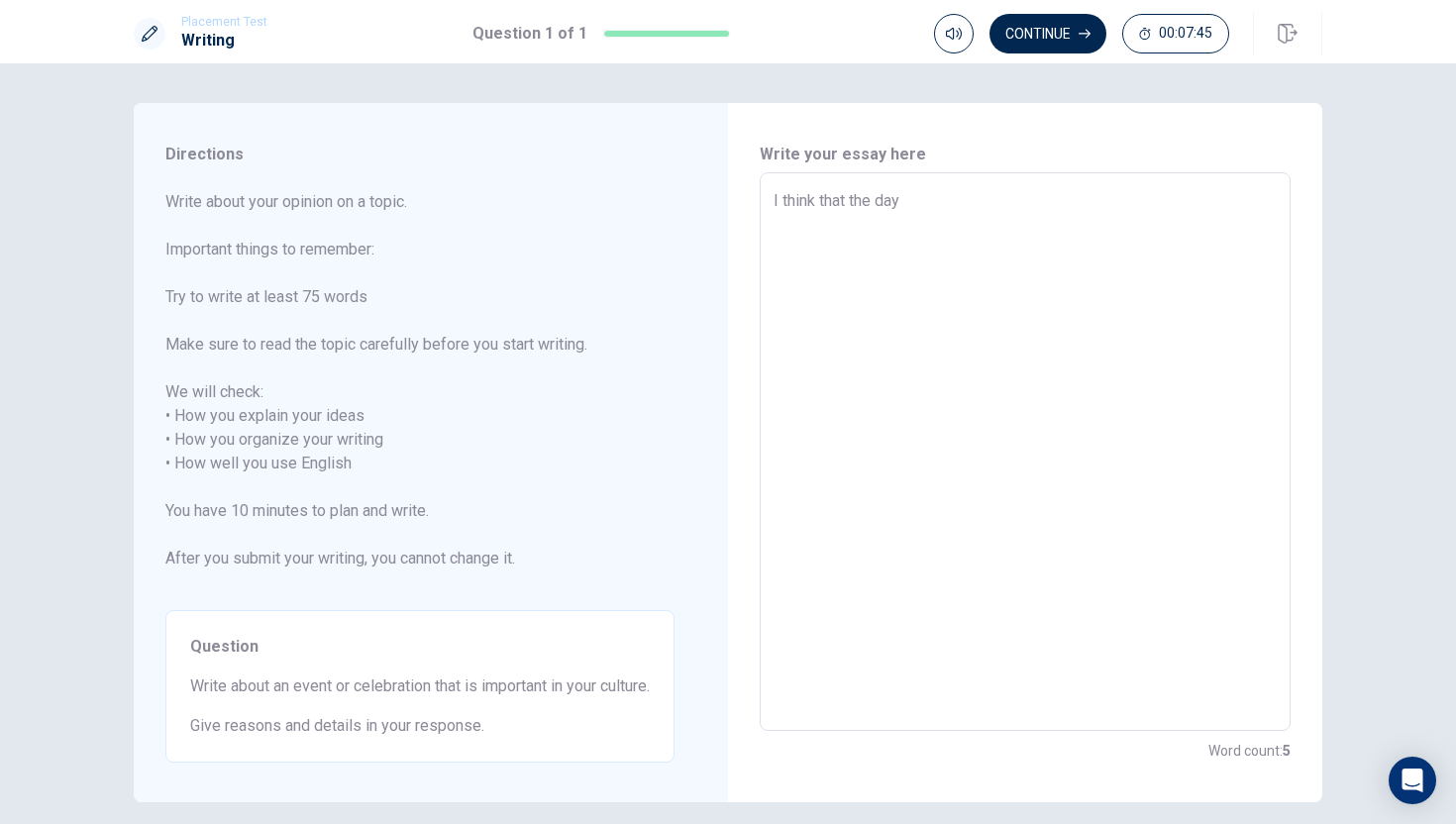 type on "x" 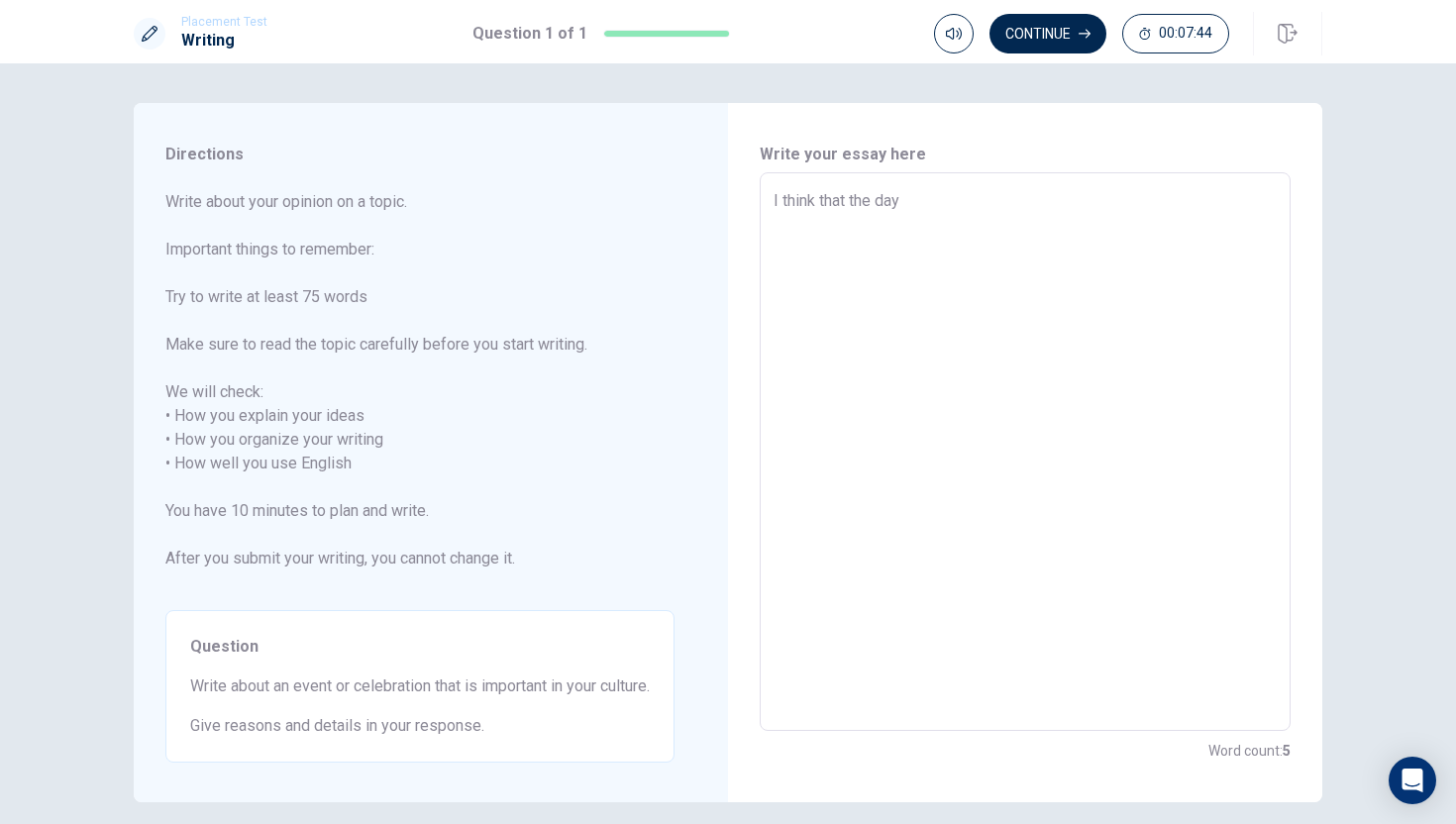 type on "I think that the day" 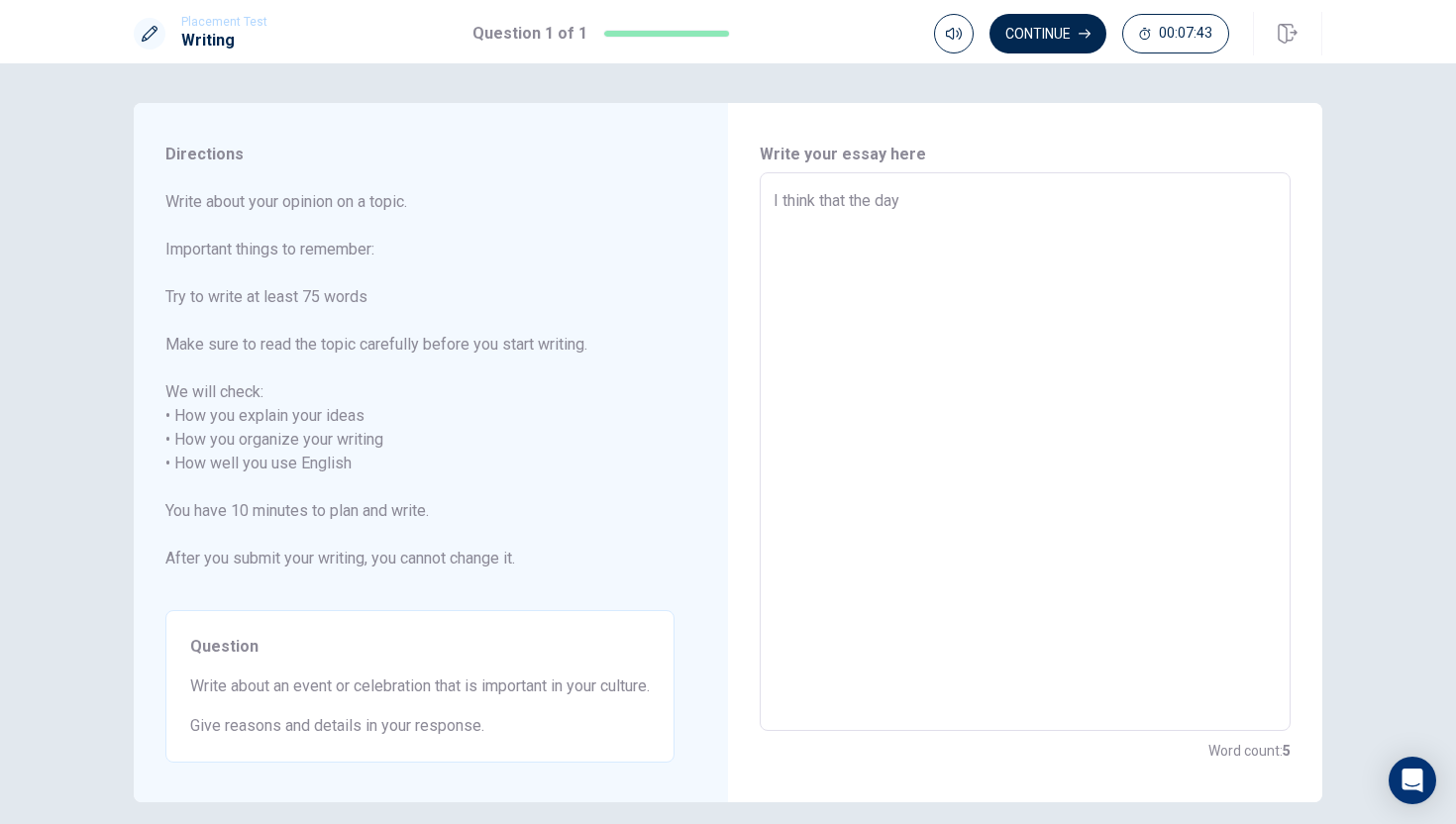 type on "I think that the day o" 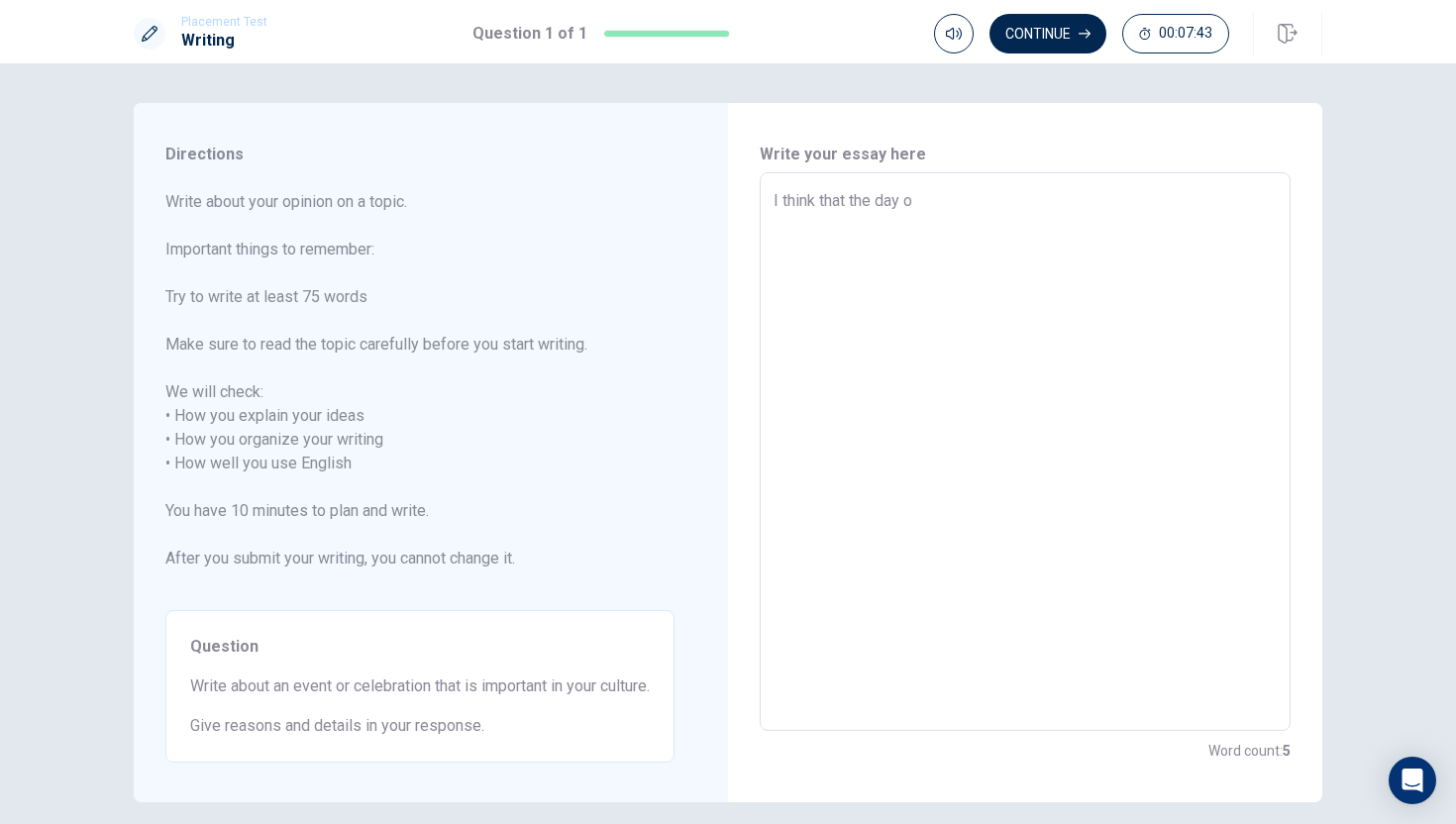 type on "x" 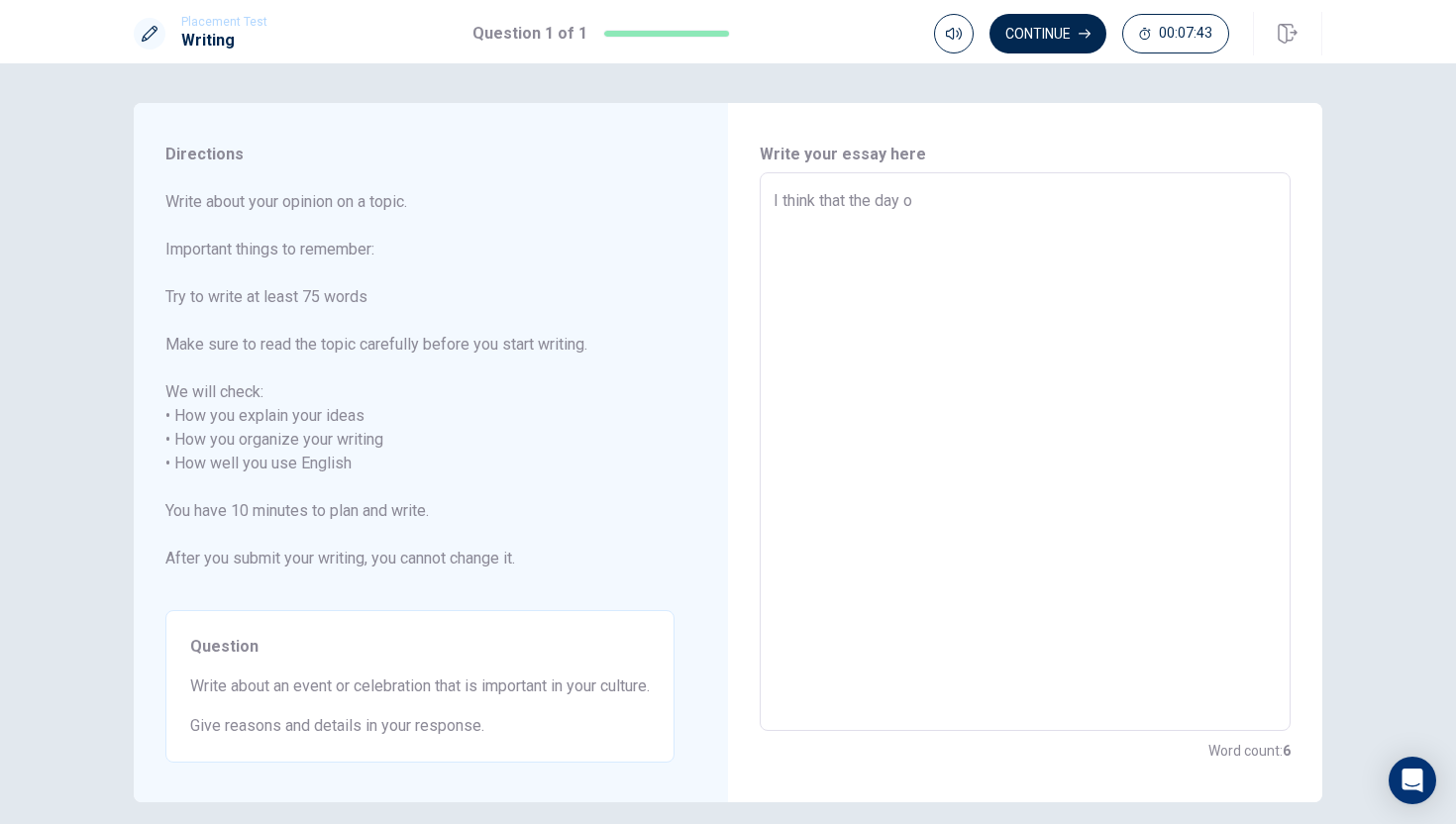 type on "I think that the day of" 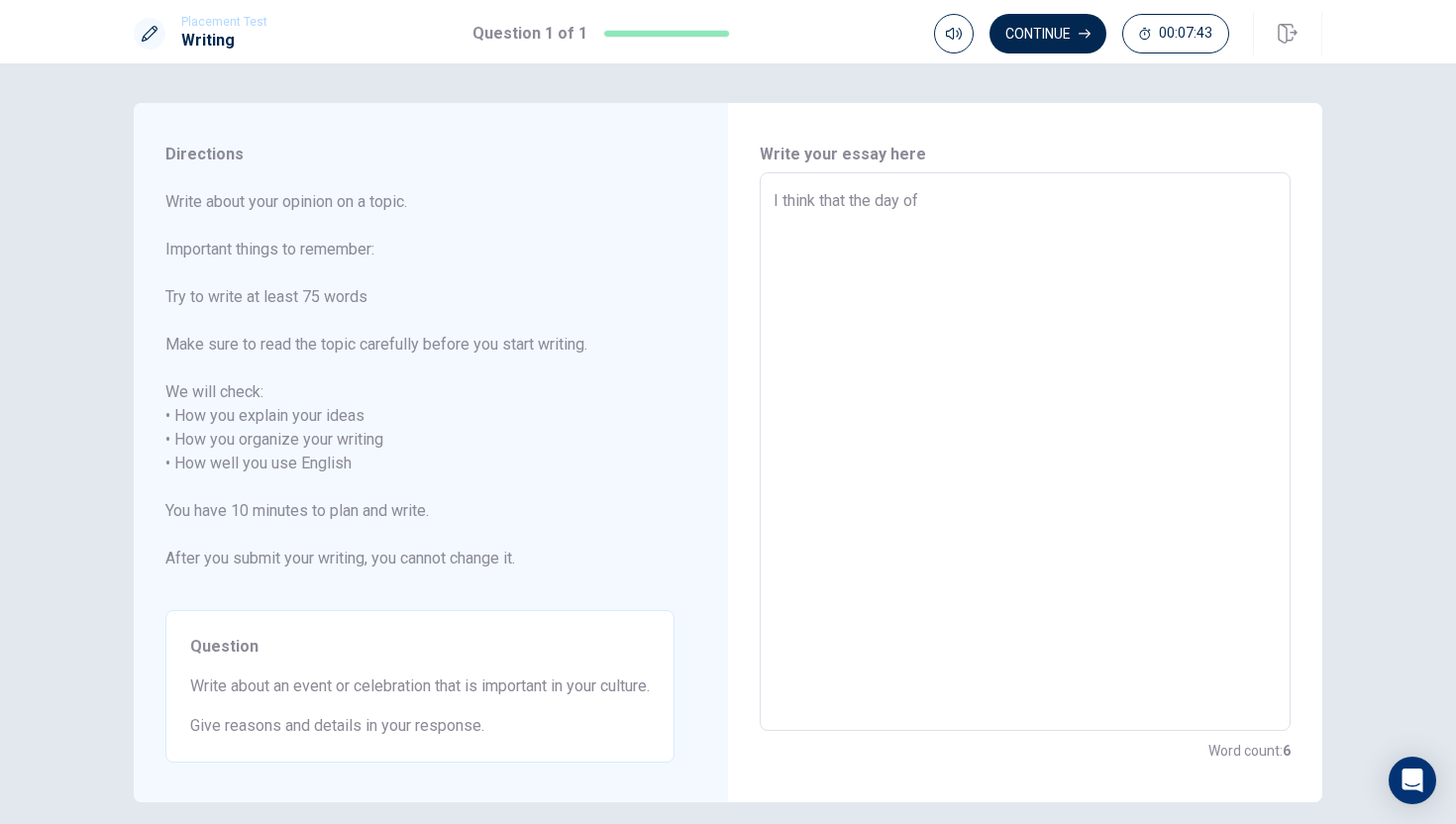type on "x" 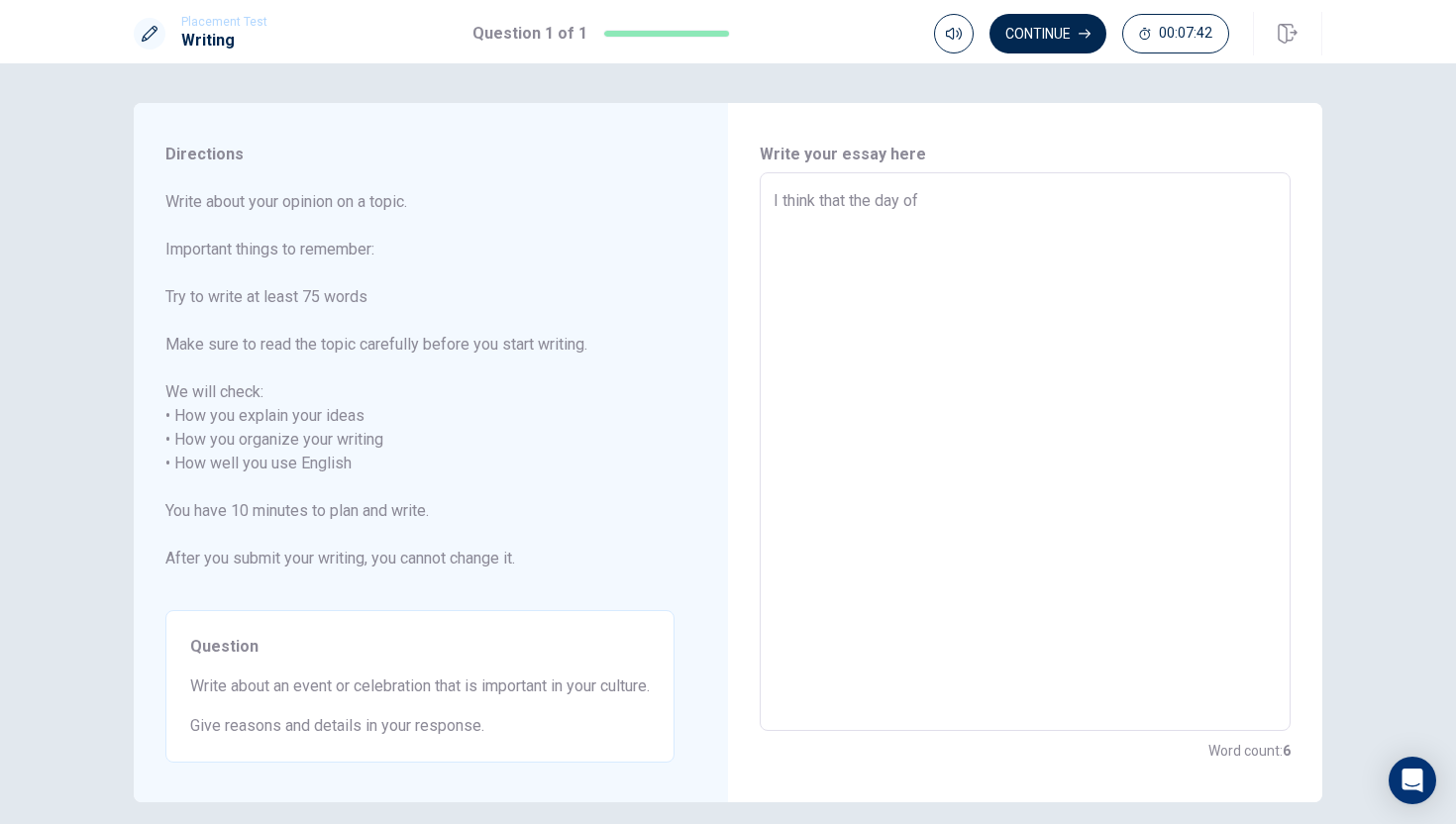 type on "x" 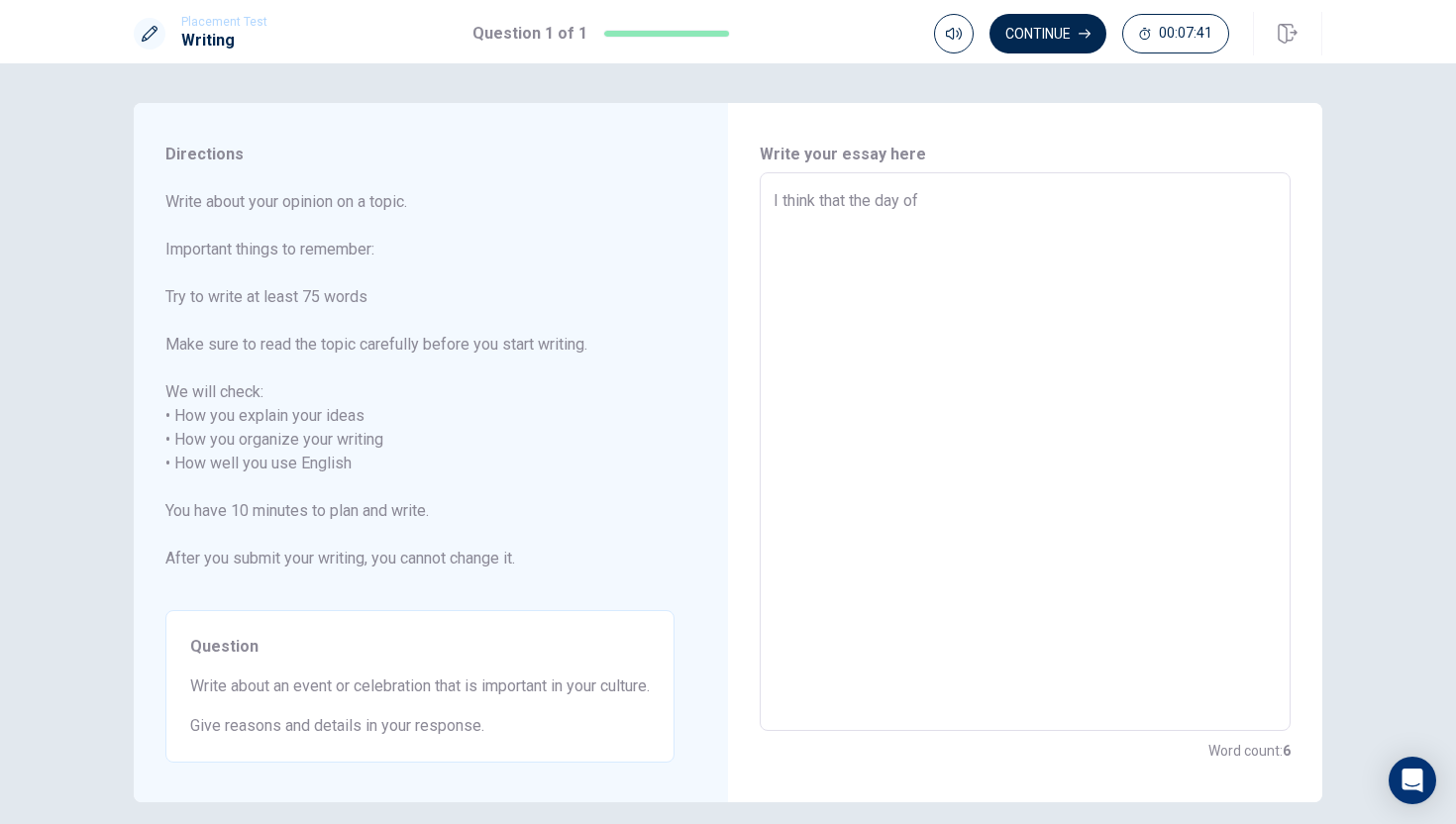 type on "I think that the day of m" 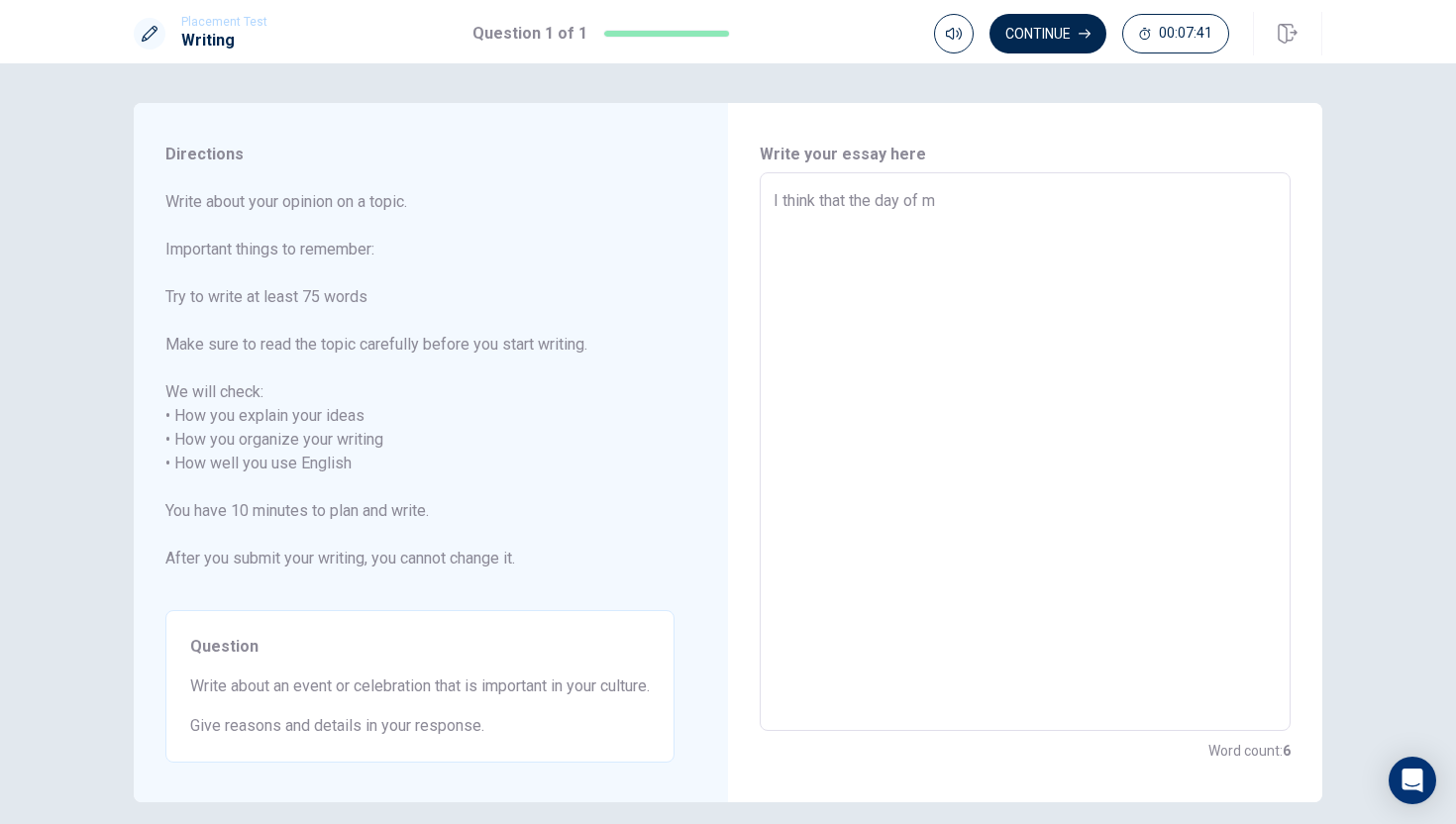type on "x" 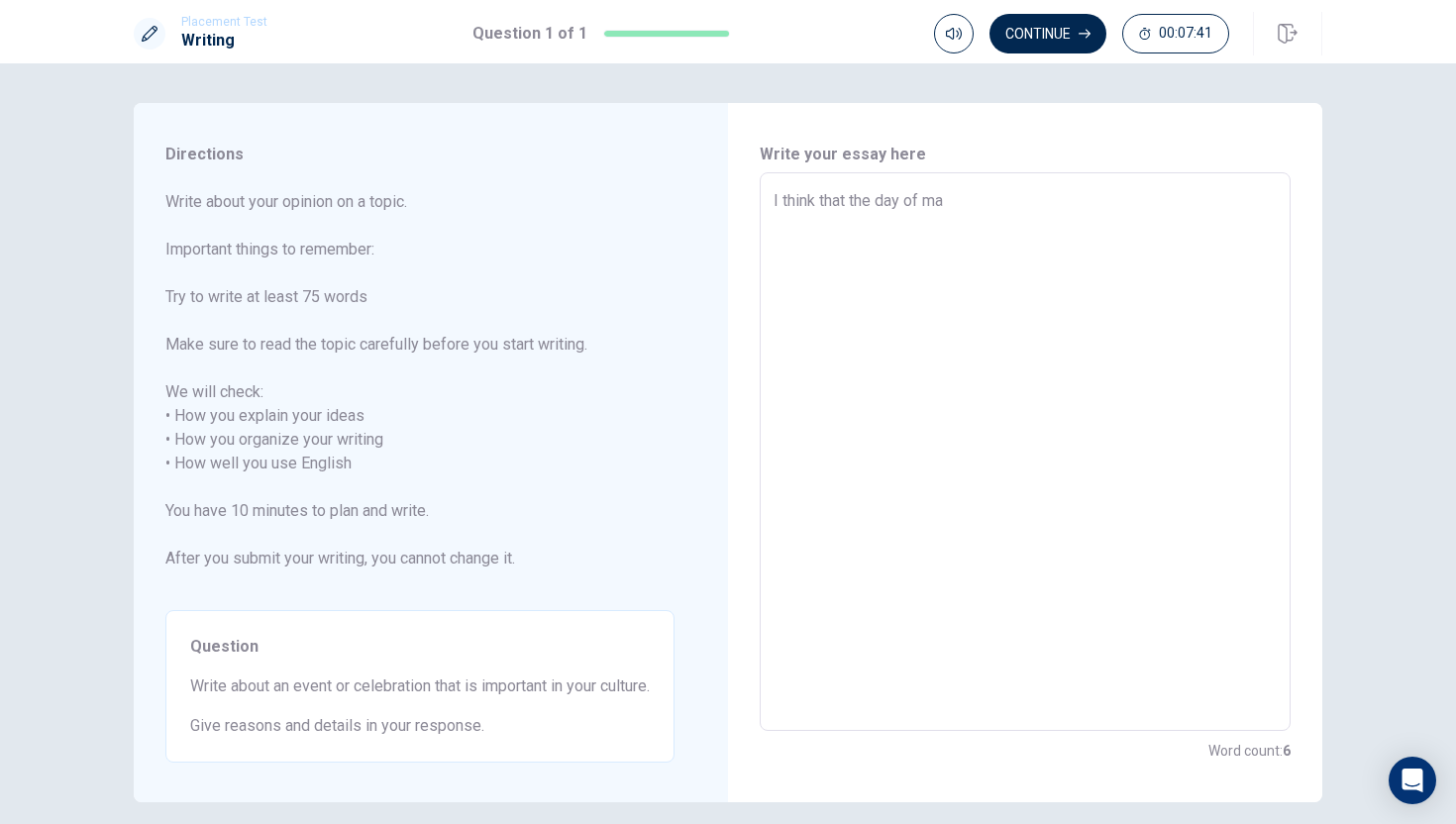 type on "x" 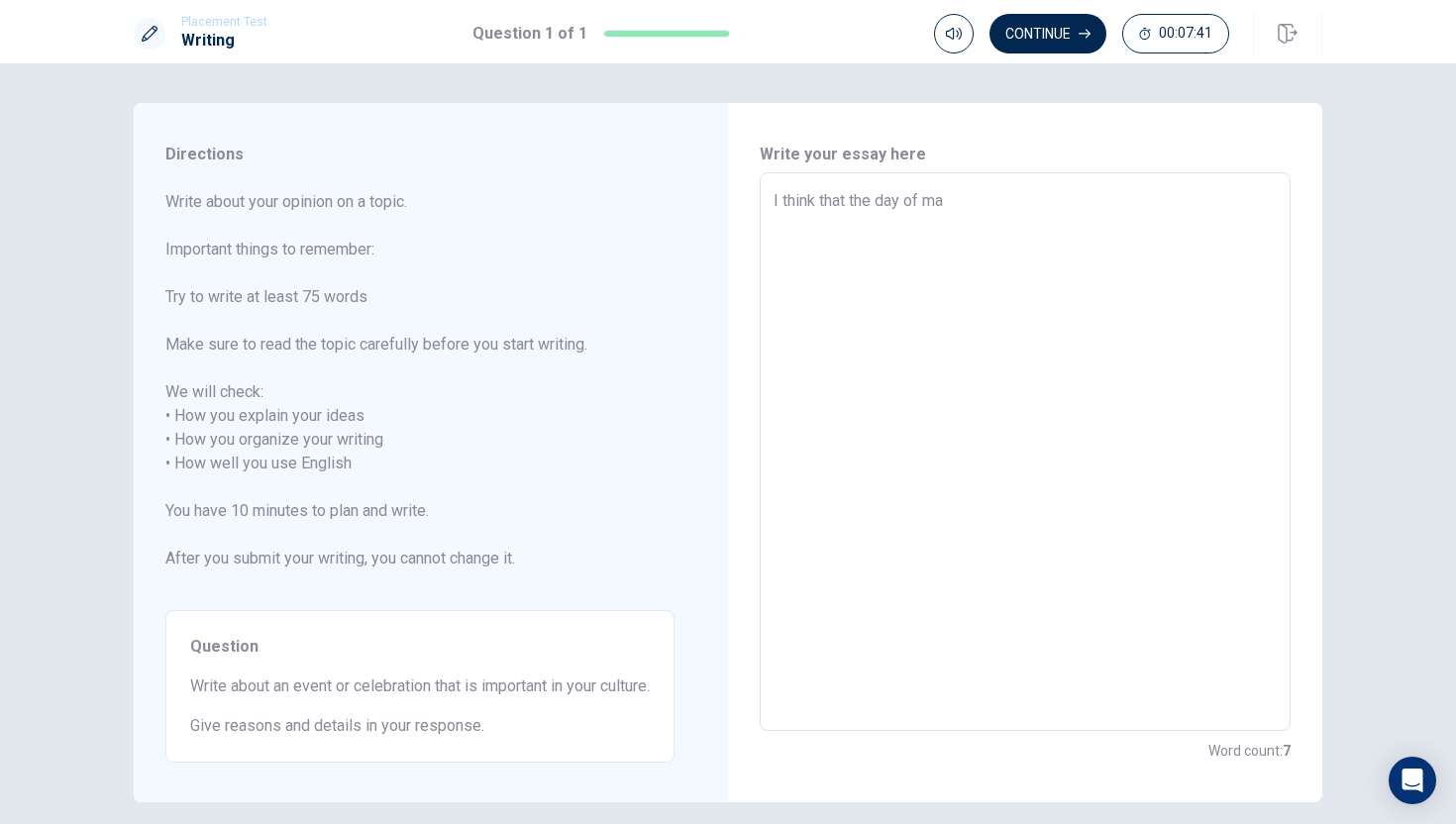 type on "I think that the day of mam" 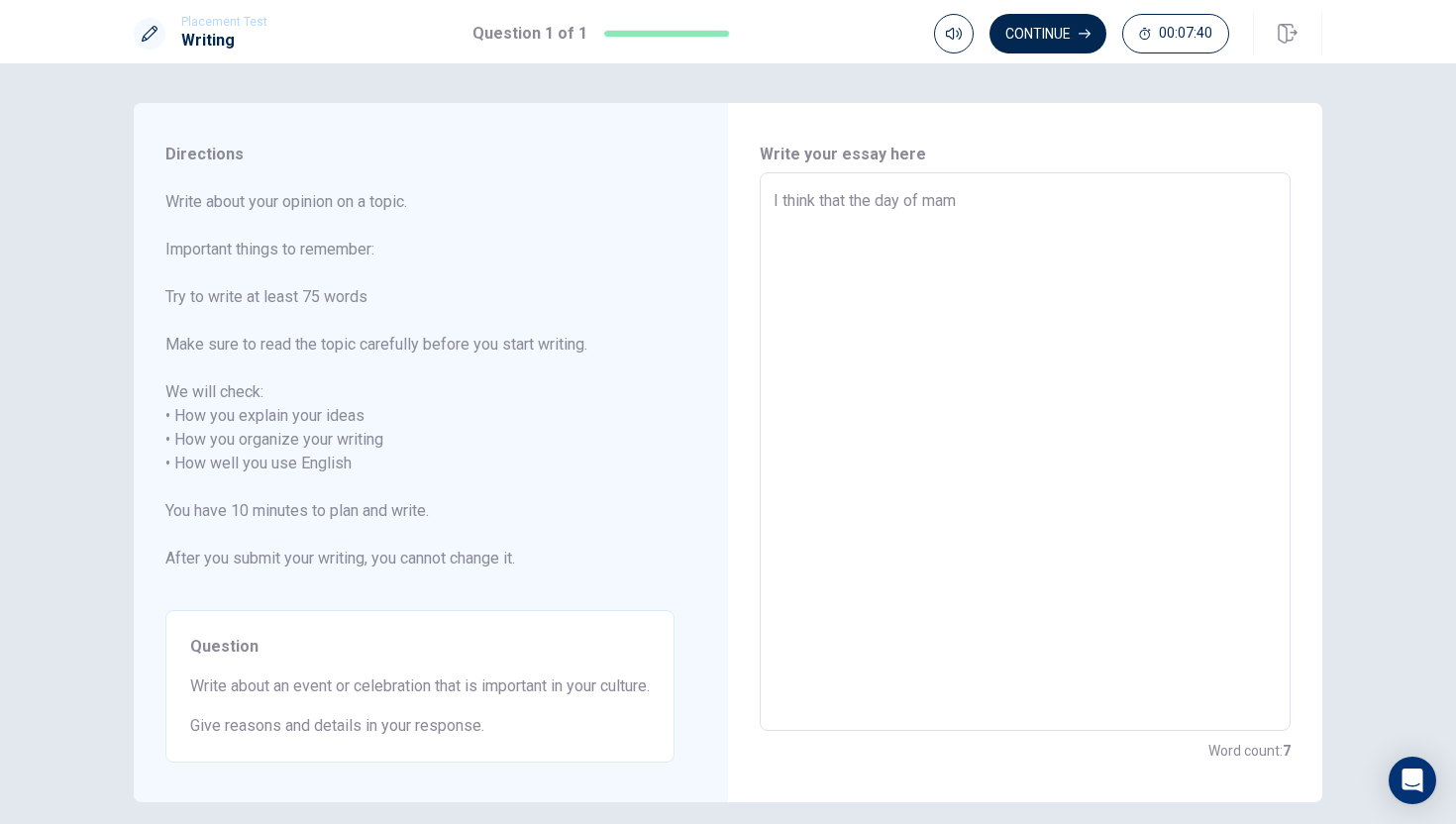 type on "x" 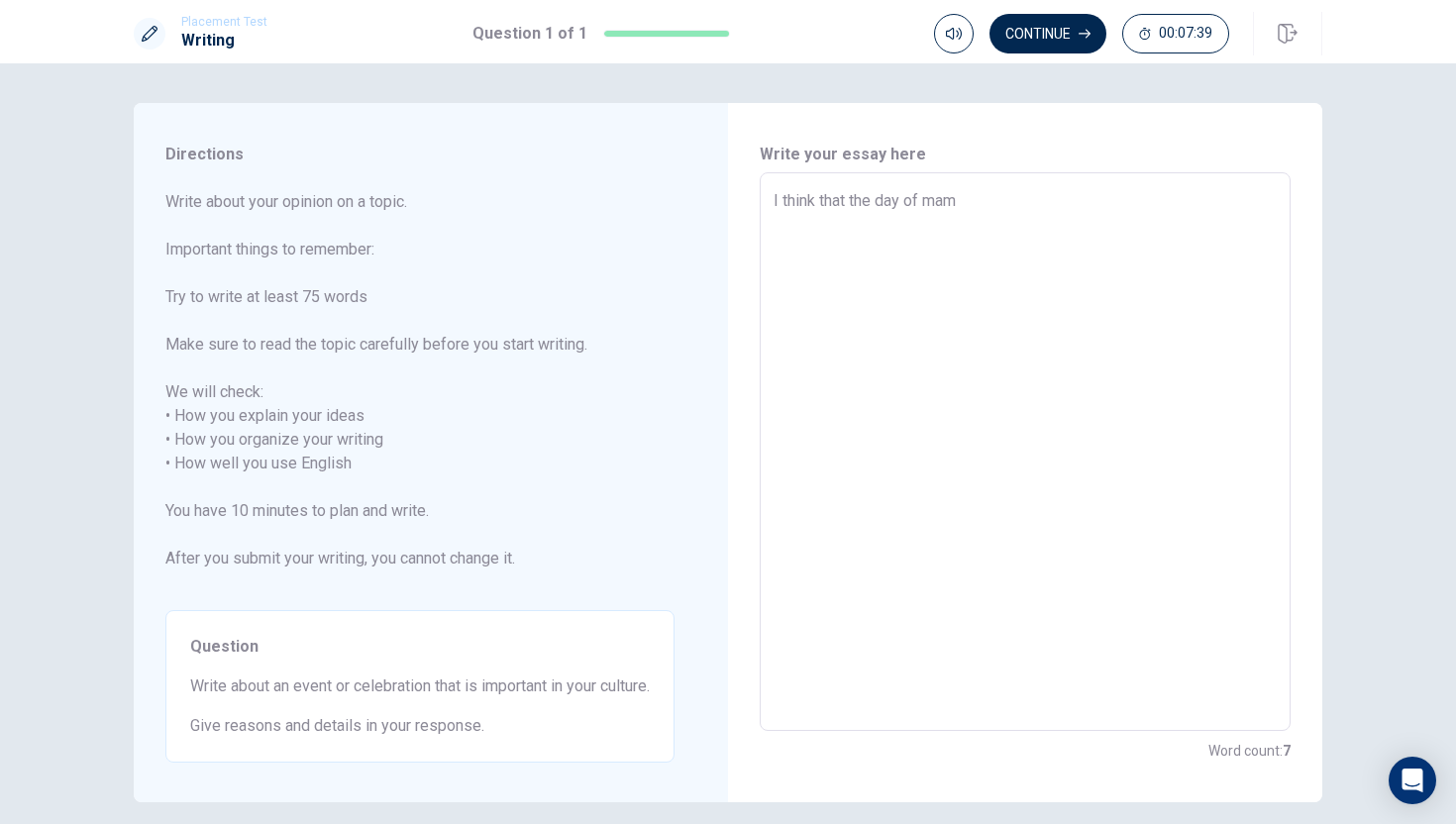 type on "I think that the day of mam" 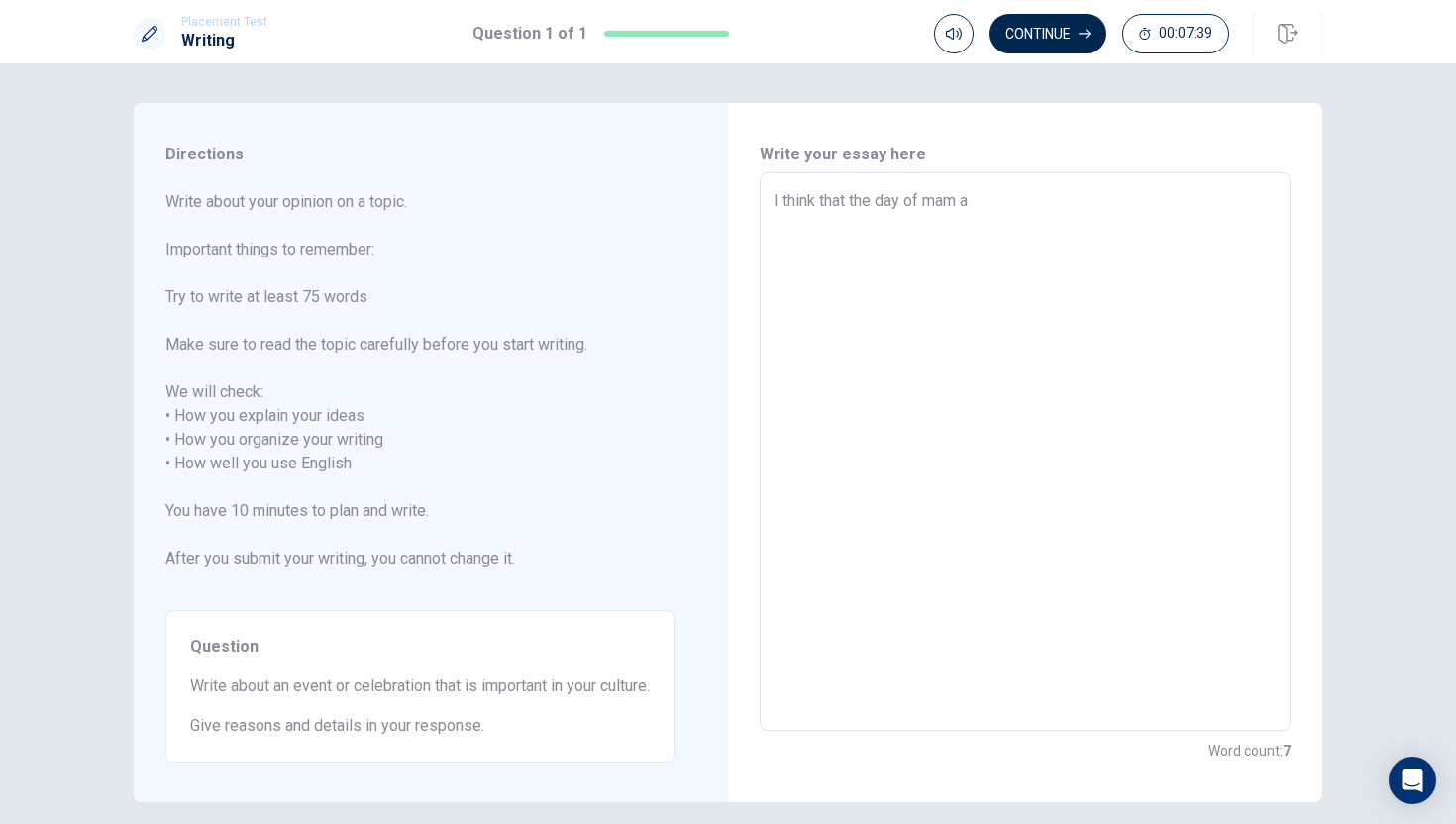 type on "x" 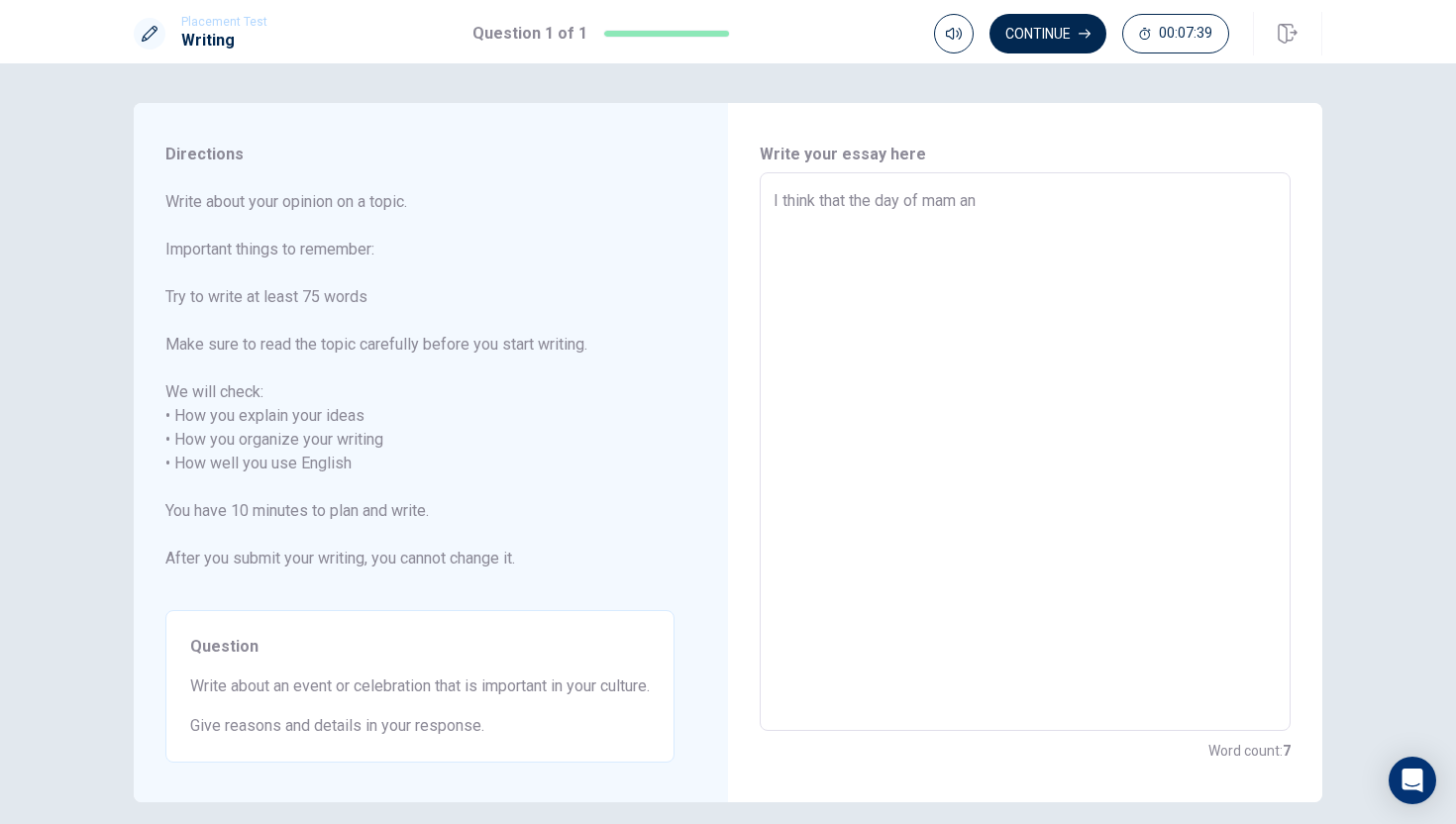 type on "x" 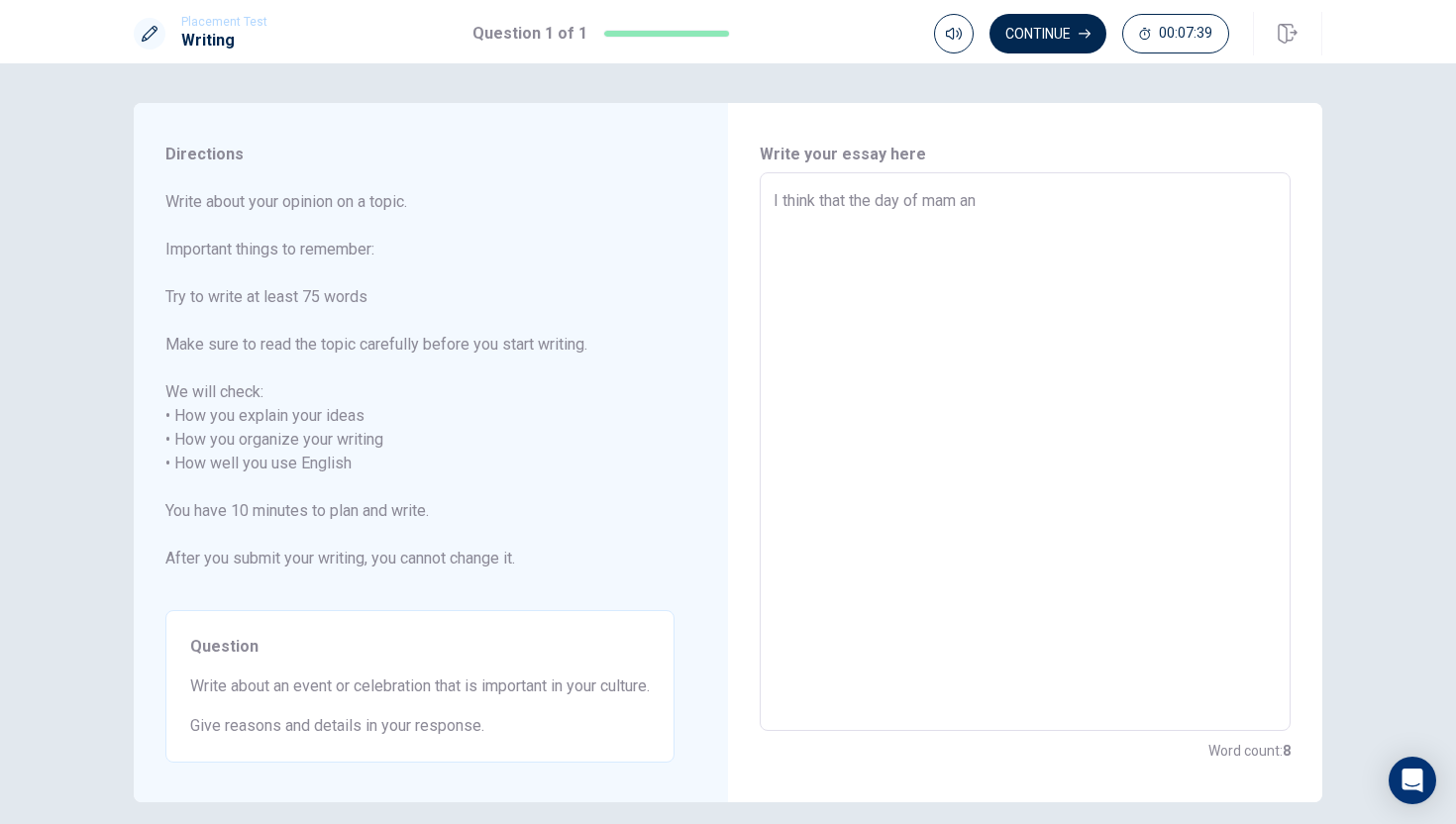 type on "I think that the day of mam and" 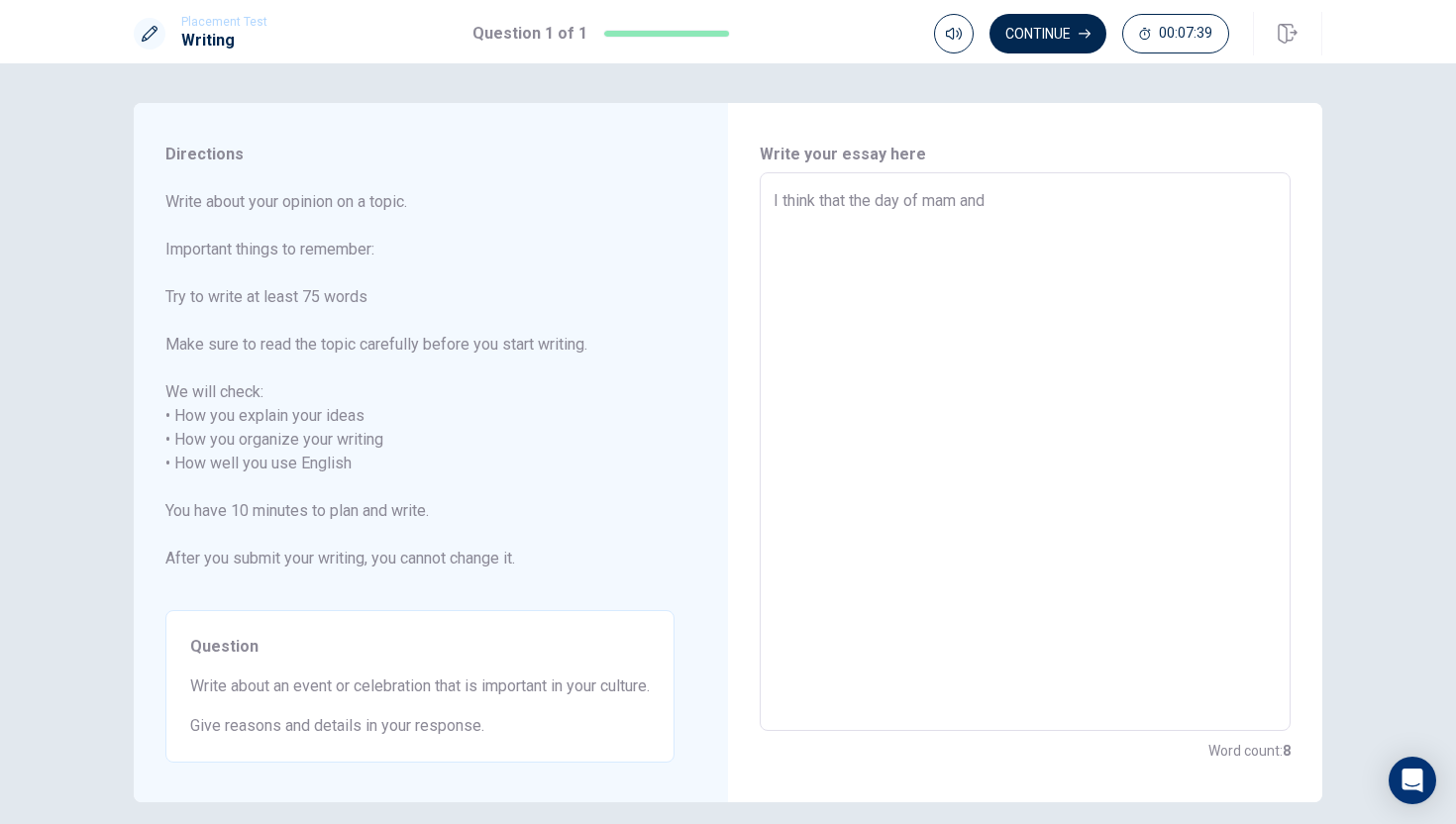 type on "x" 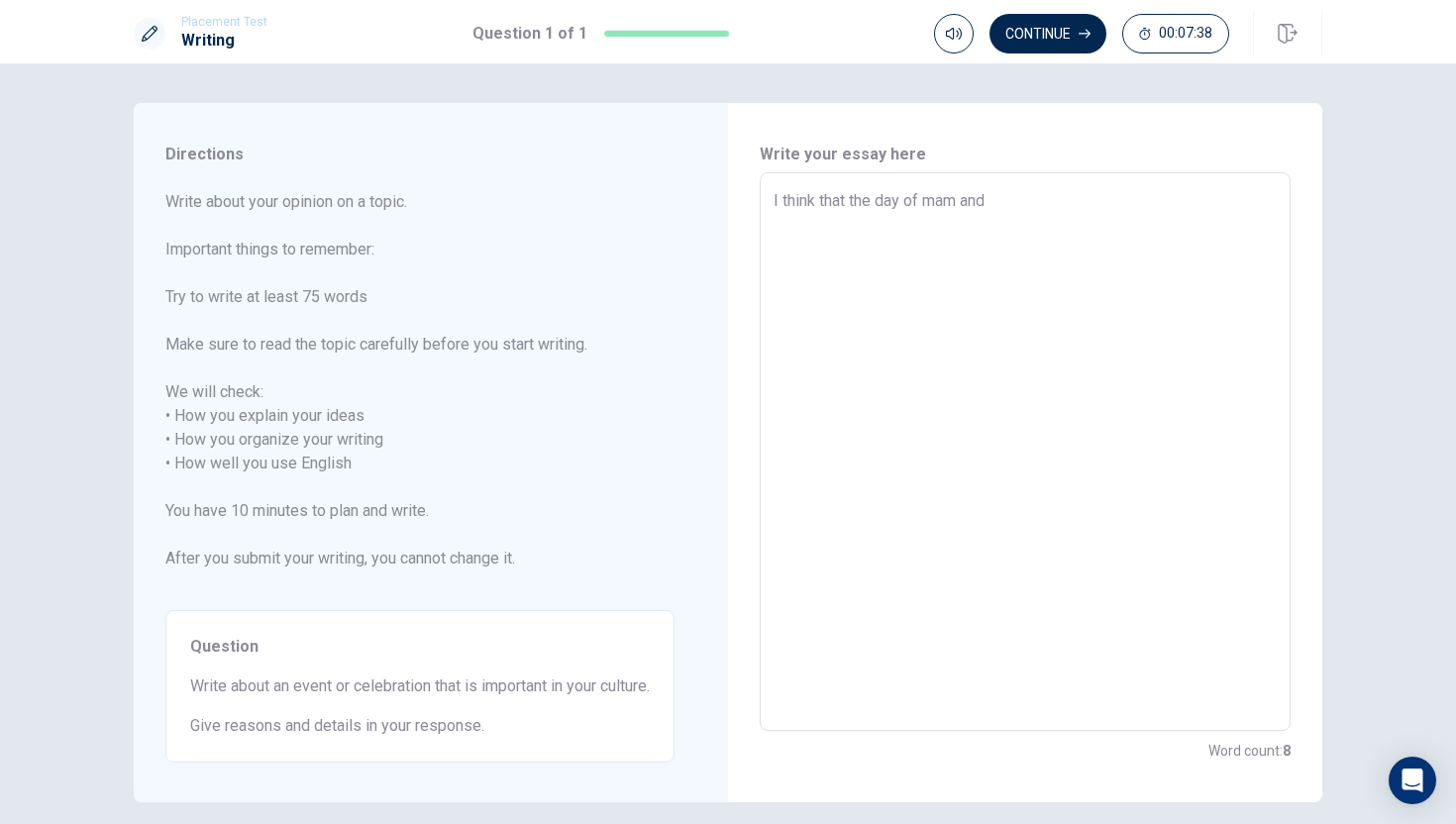 type on "I think that the day of mam and" 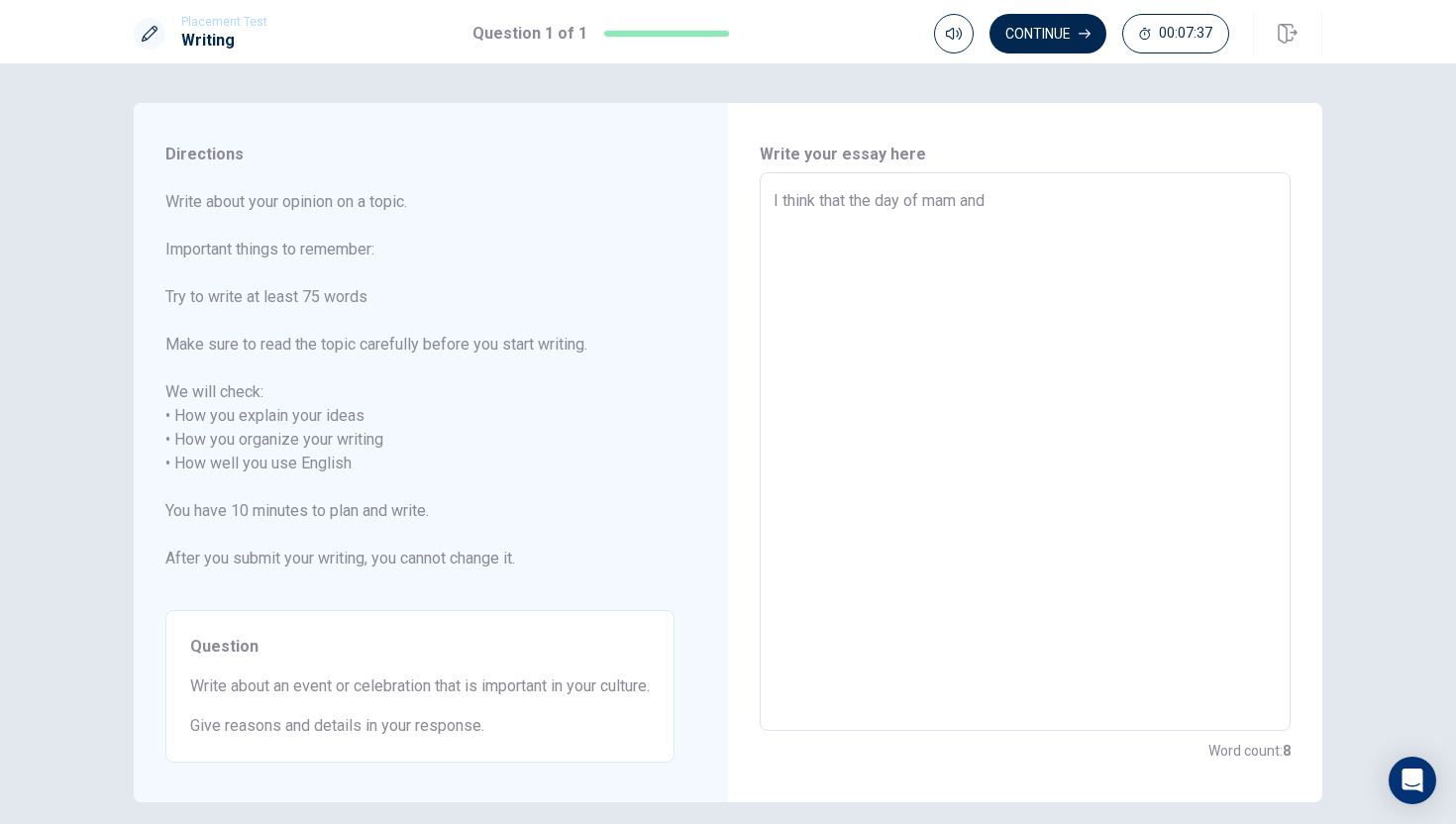 type on "x" 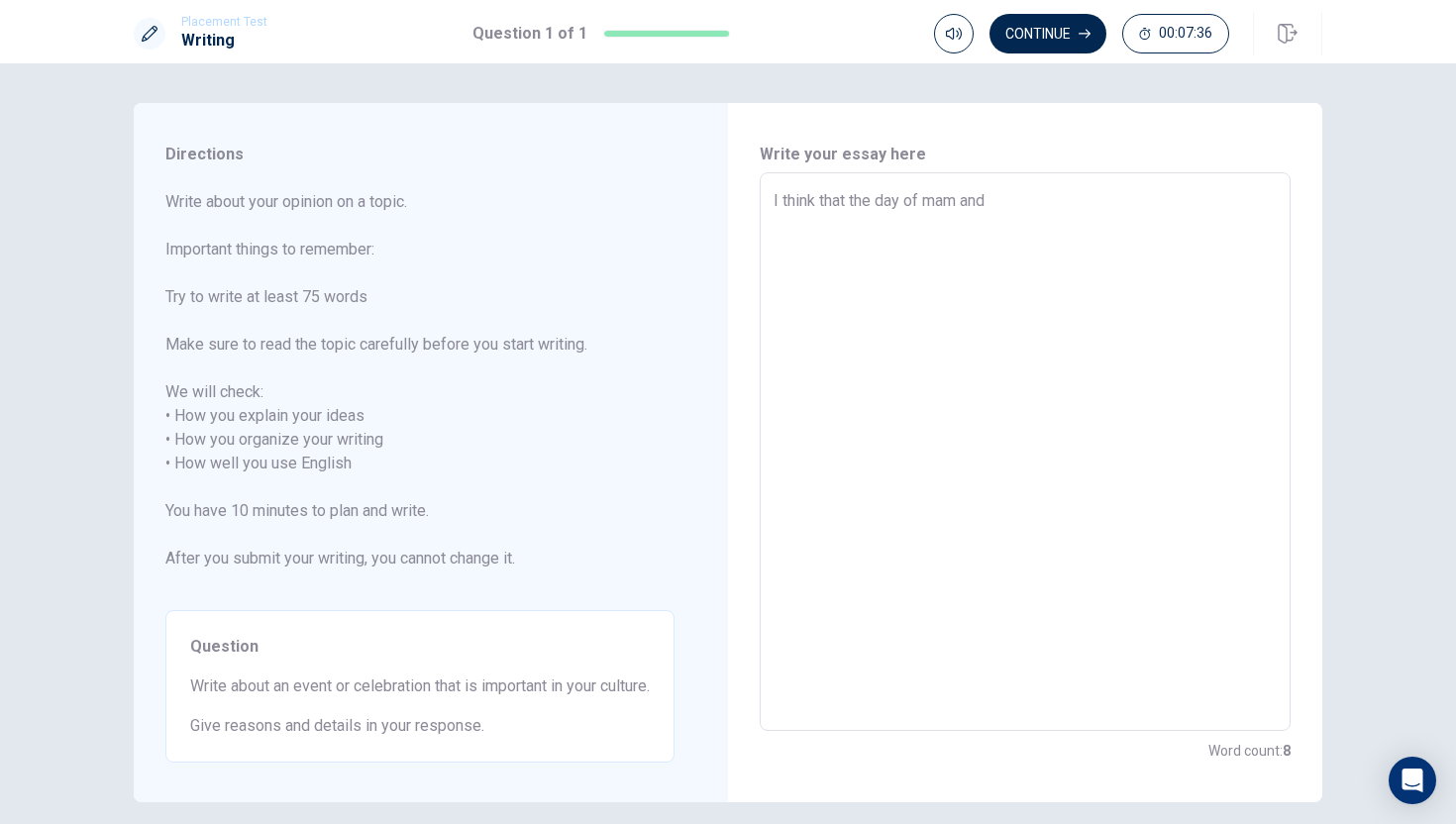 type on "I think that the day of mam and h" 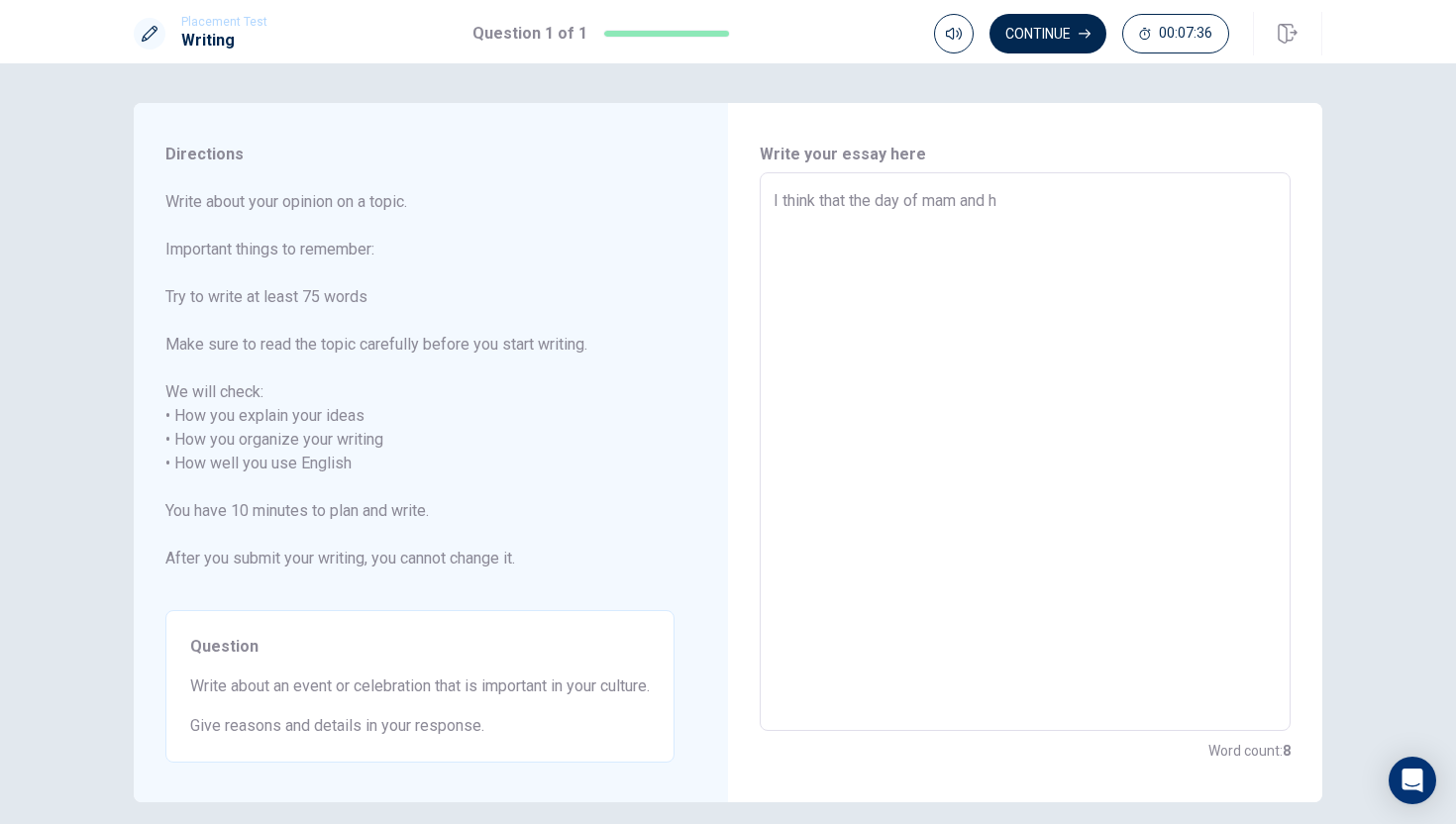 type on "x" 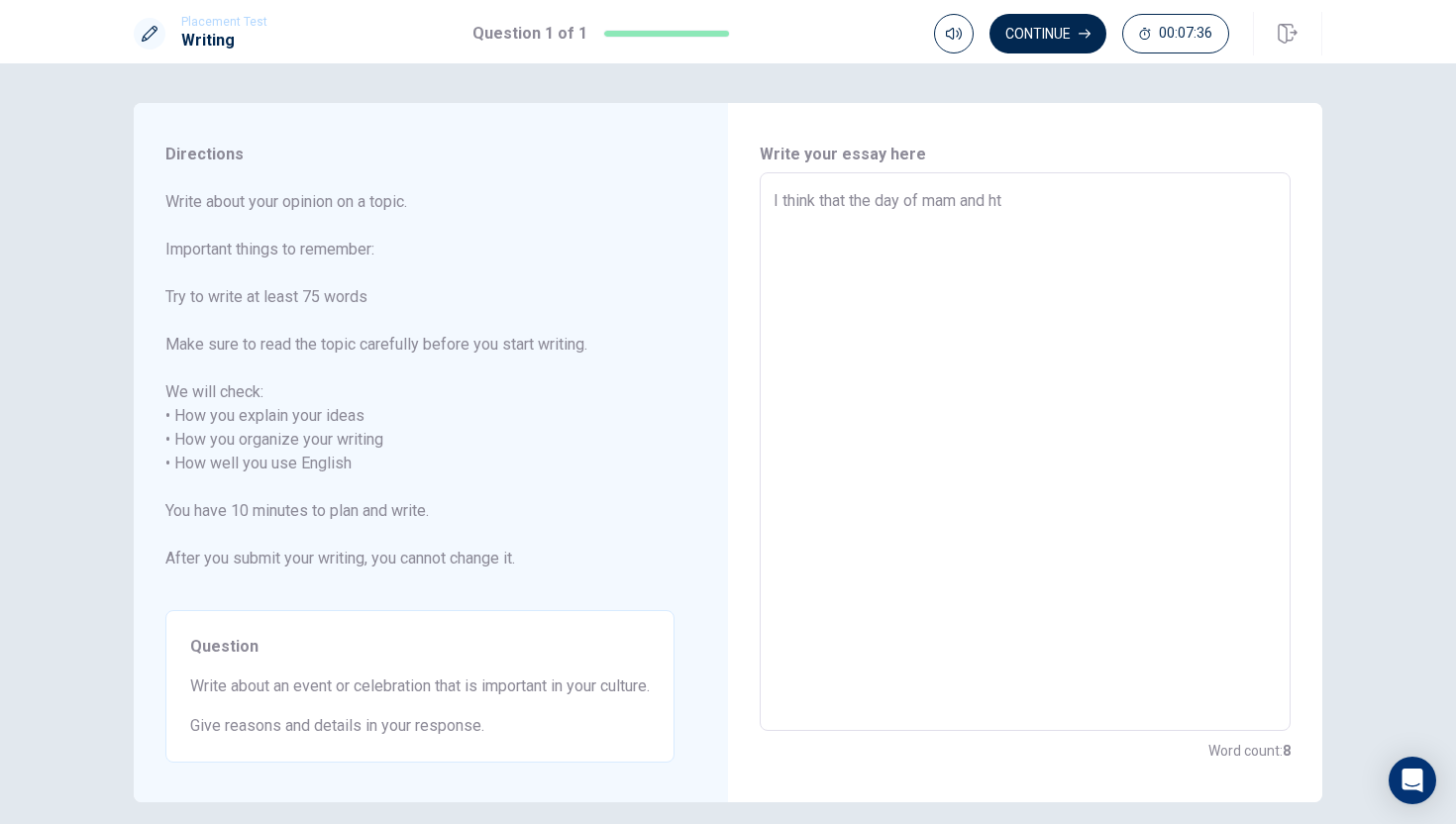 type on "x" 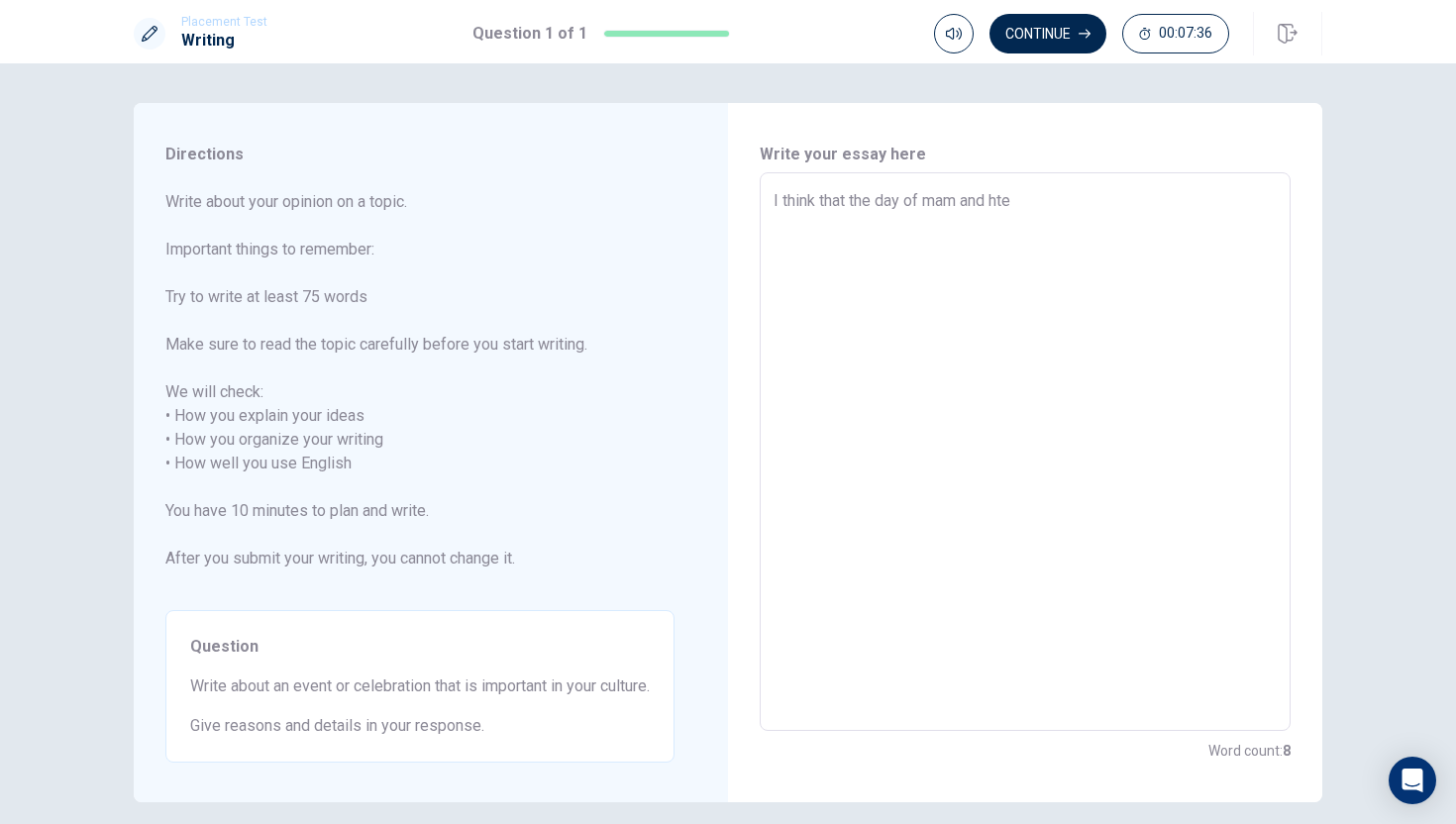 type on "x" 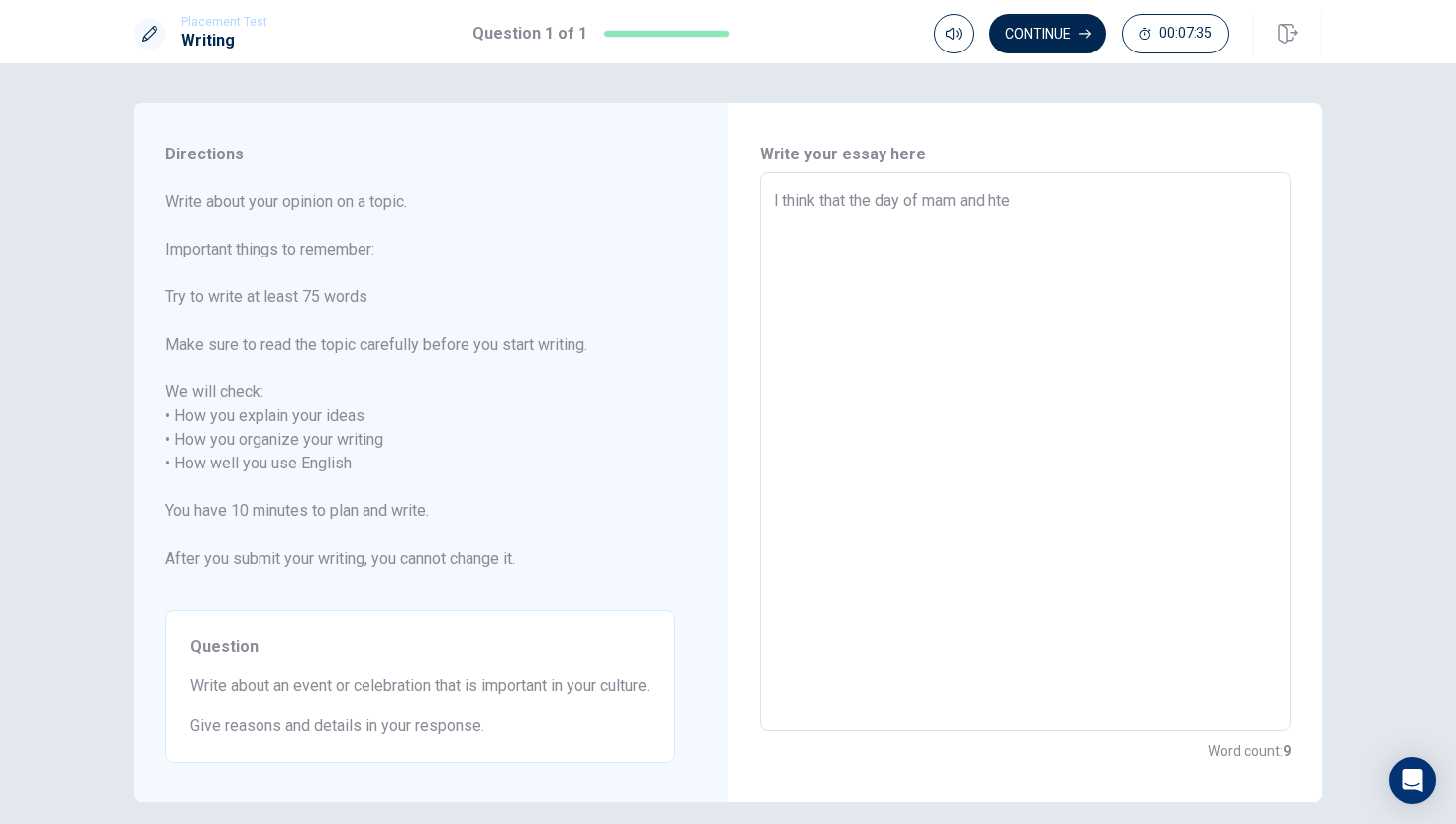 type on "I think that the day of mam and ht" 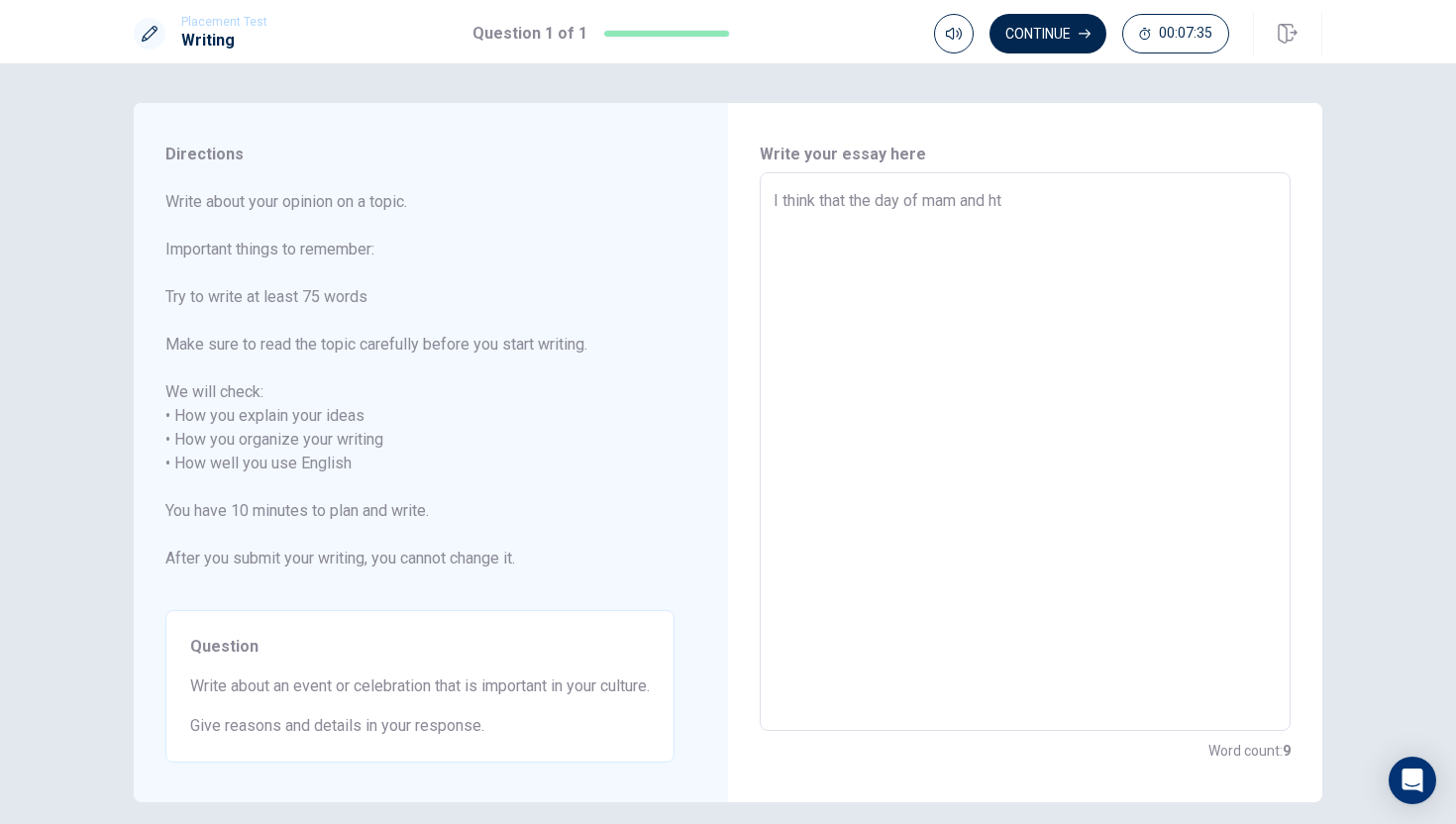 type on "x" 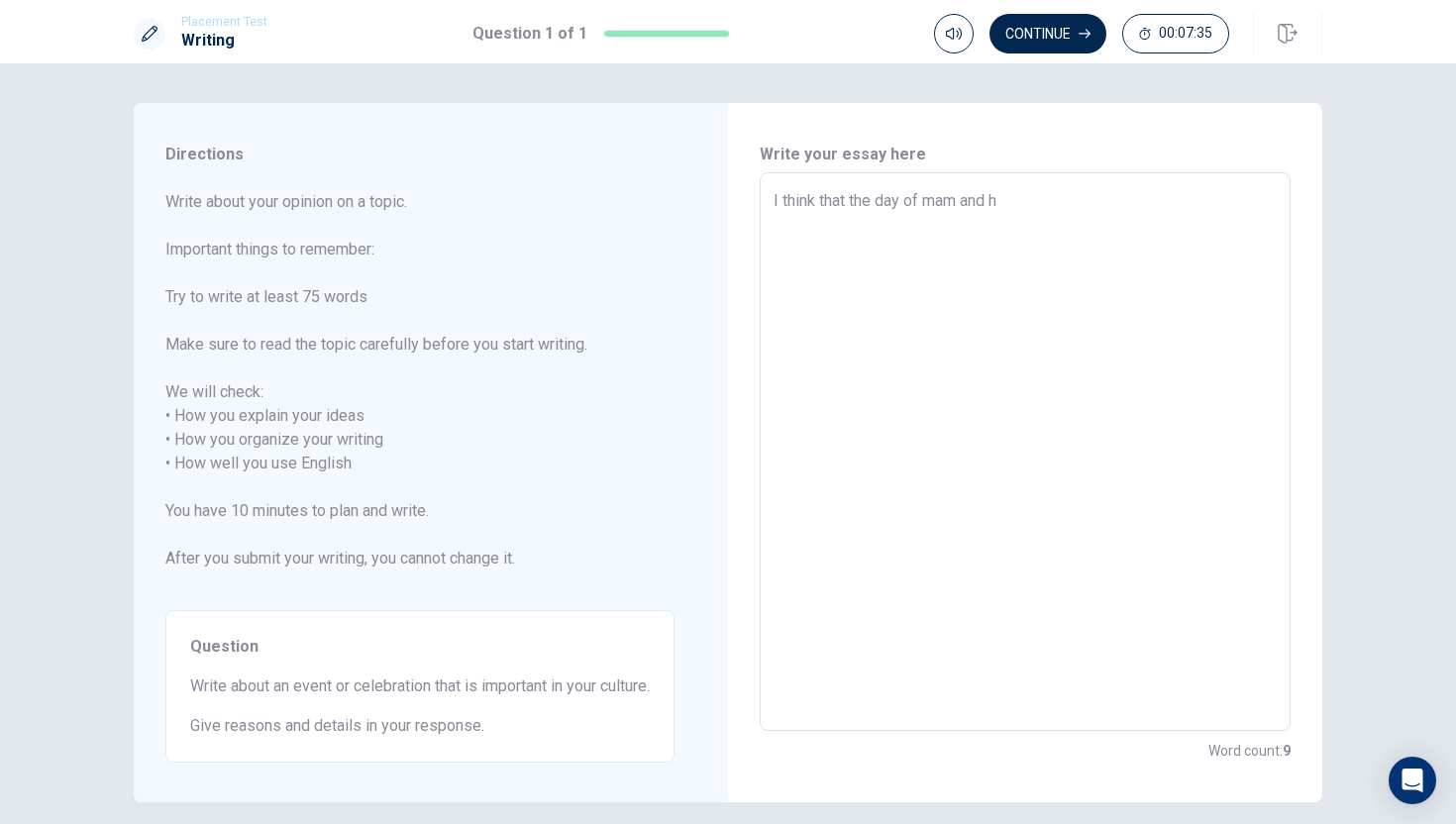 type on "x" 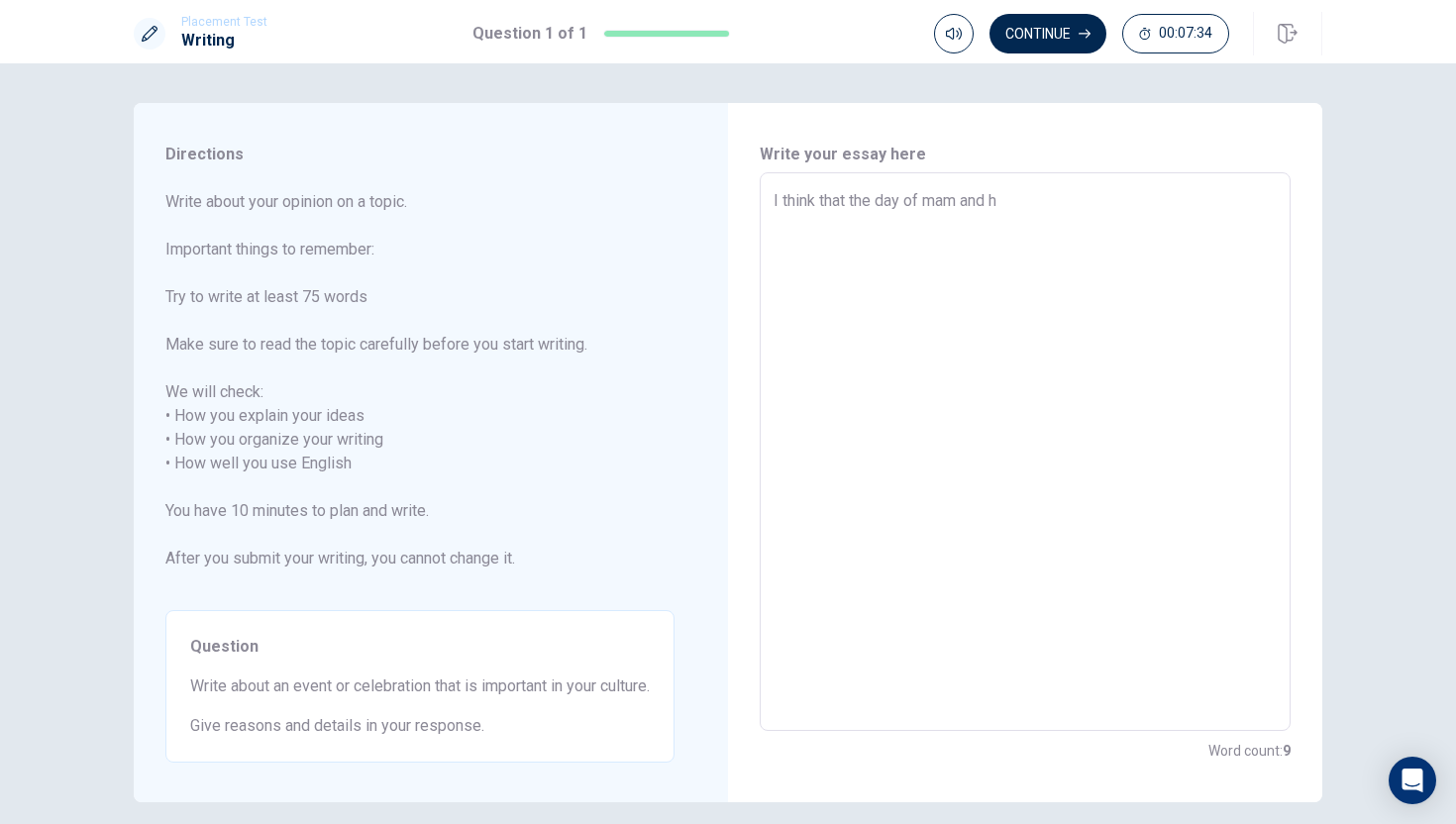 type on "I think that the day of mam and" 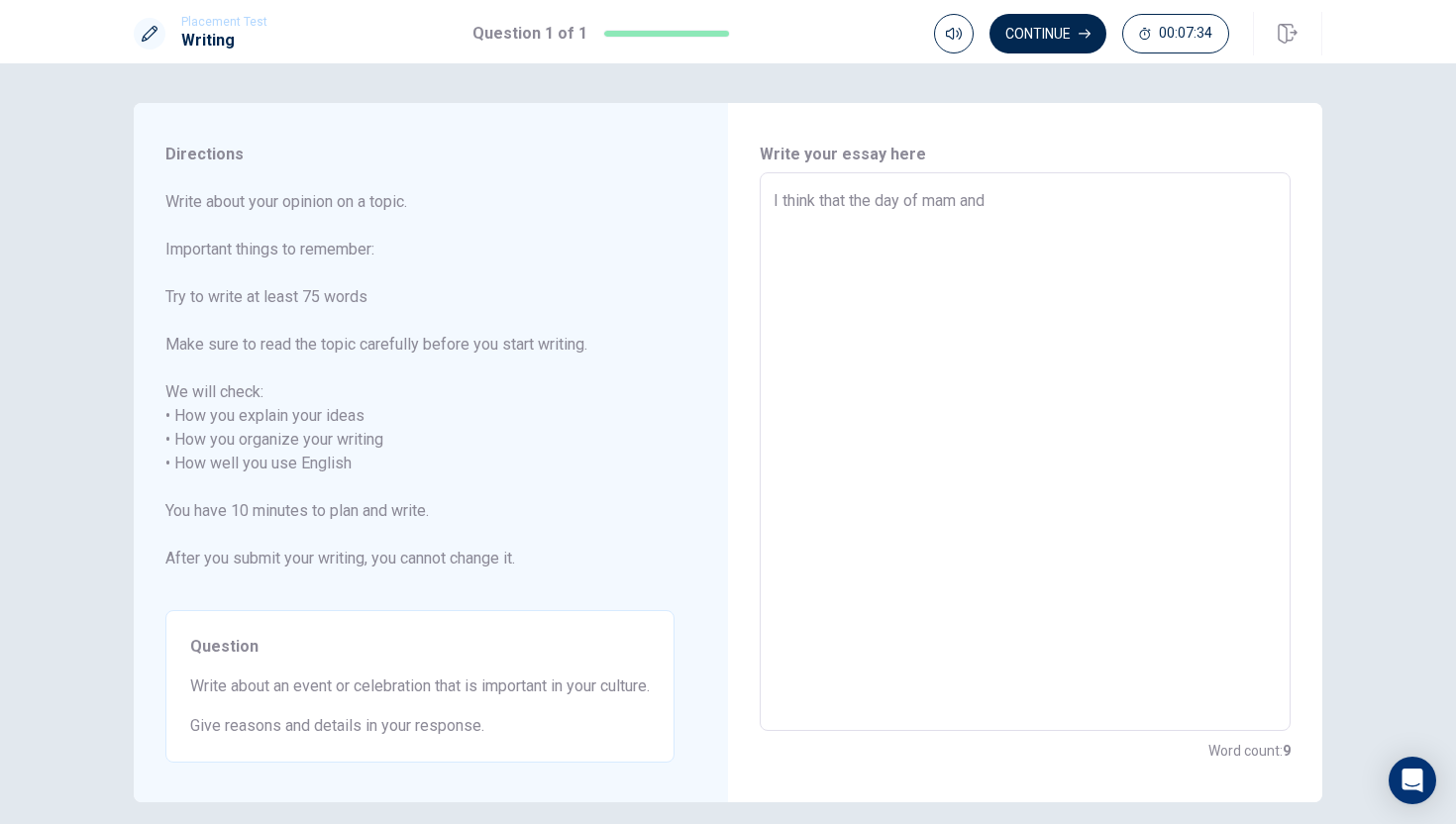 type on "x" 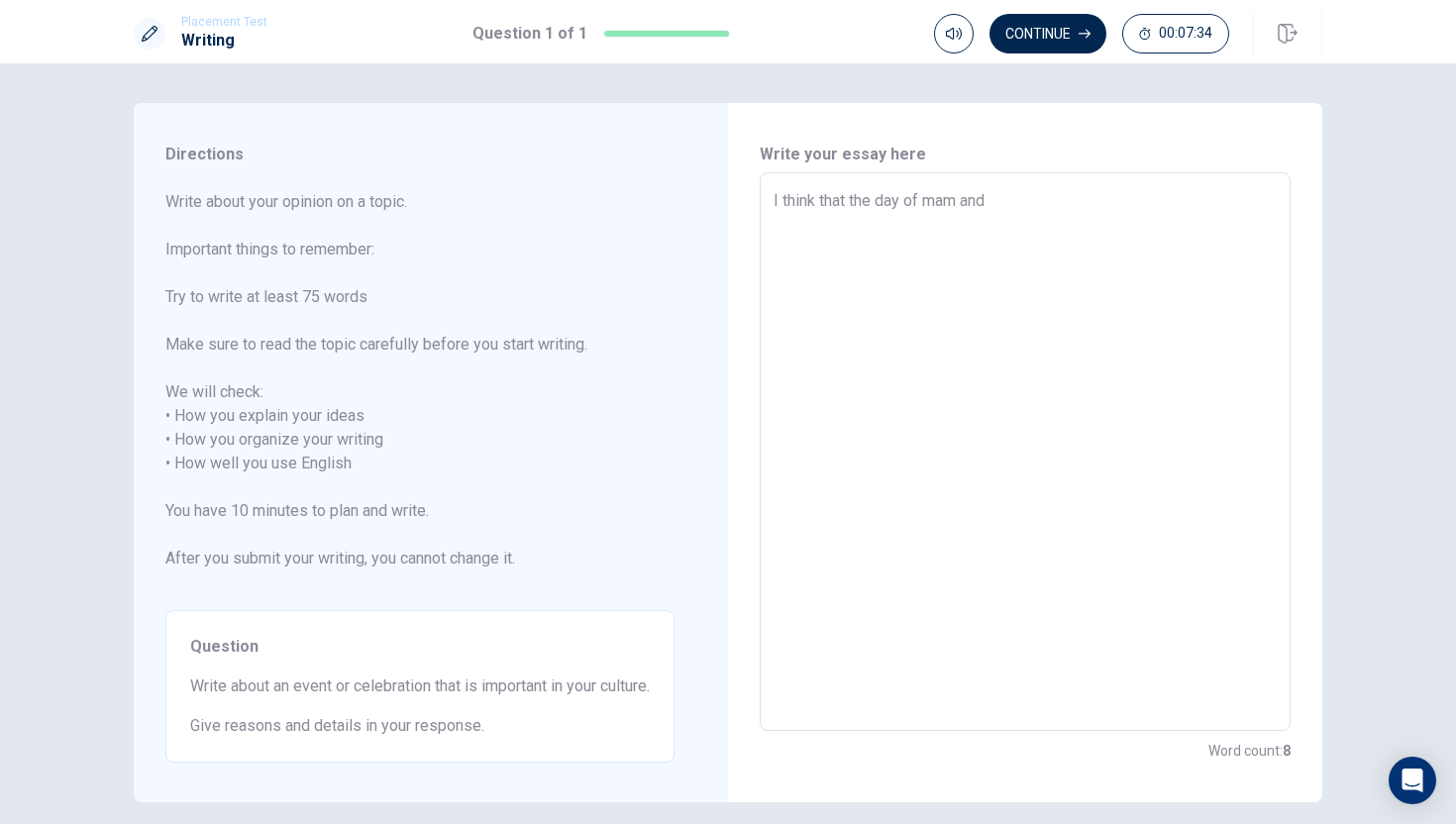 type on "I think that the day of mam and t" 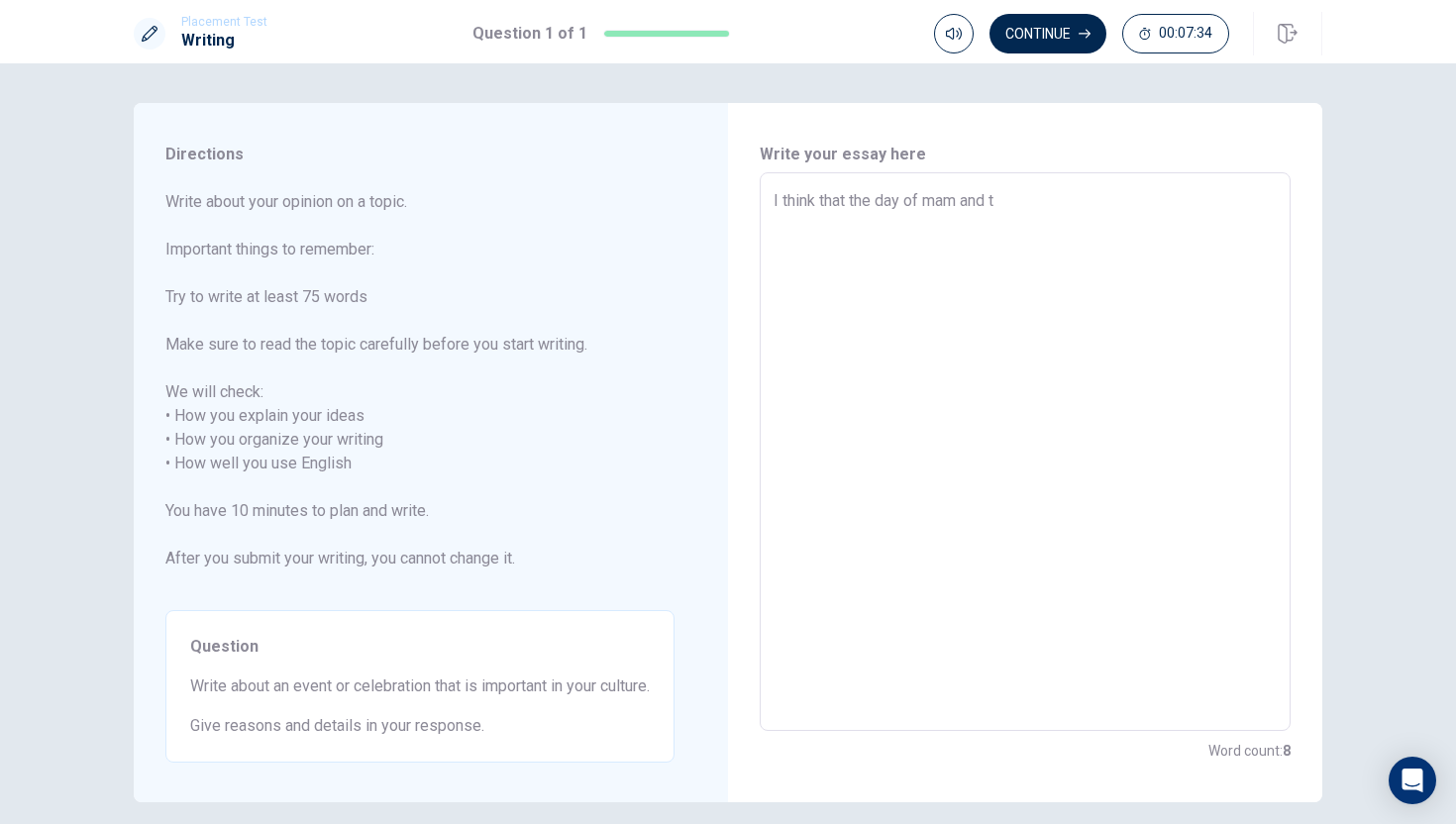 type on "x" 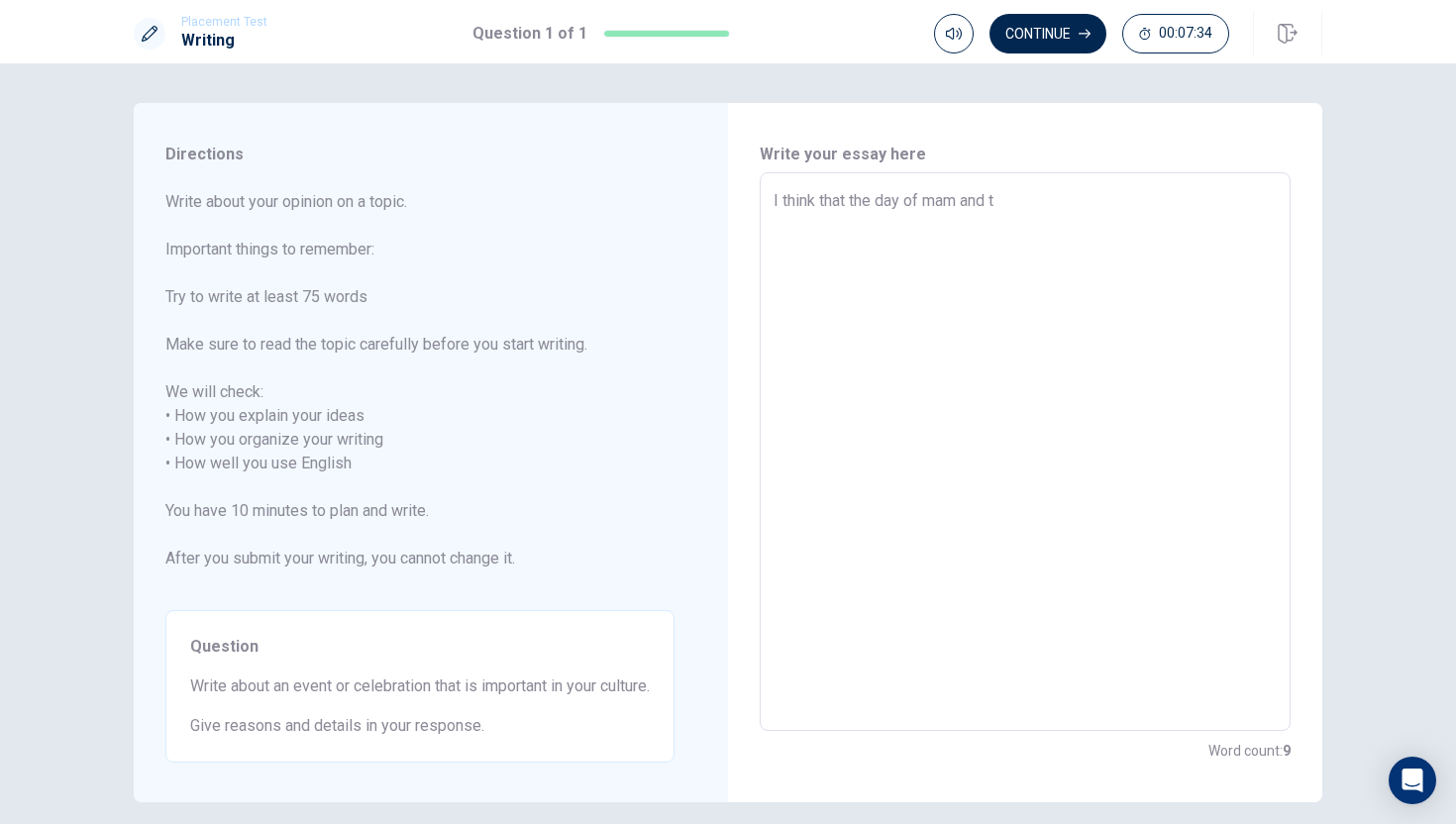 type on "I think that the day of mam and th" 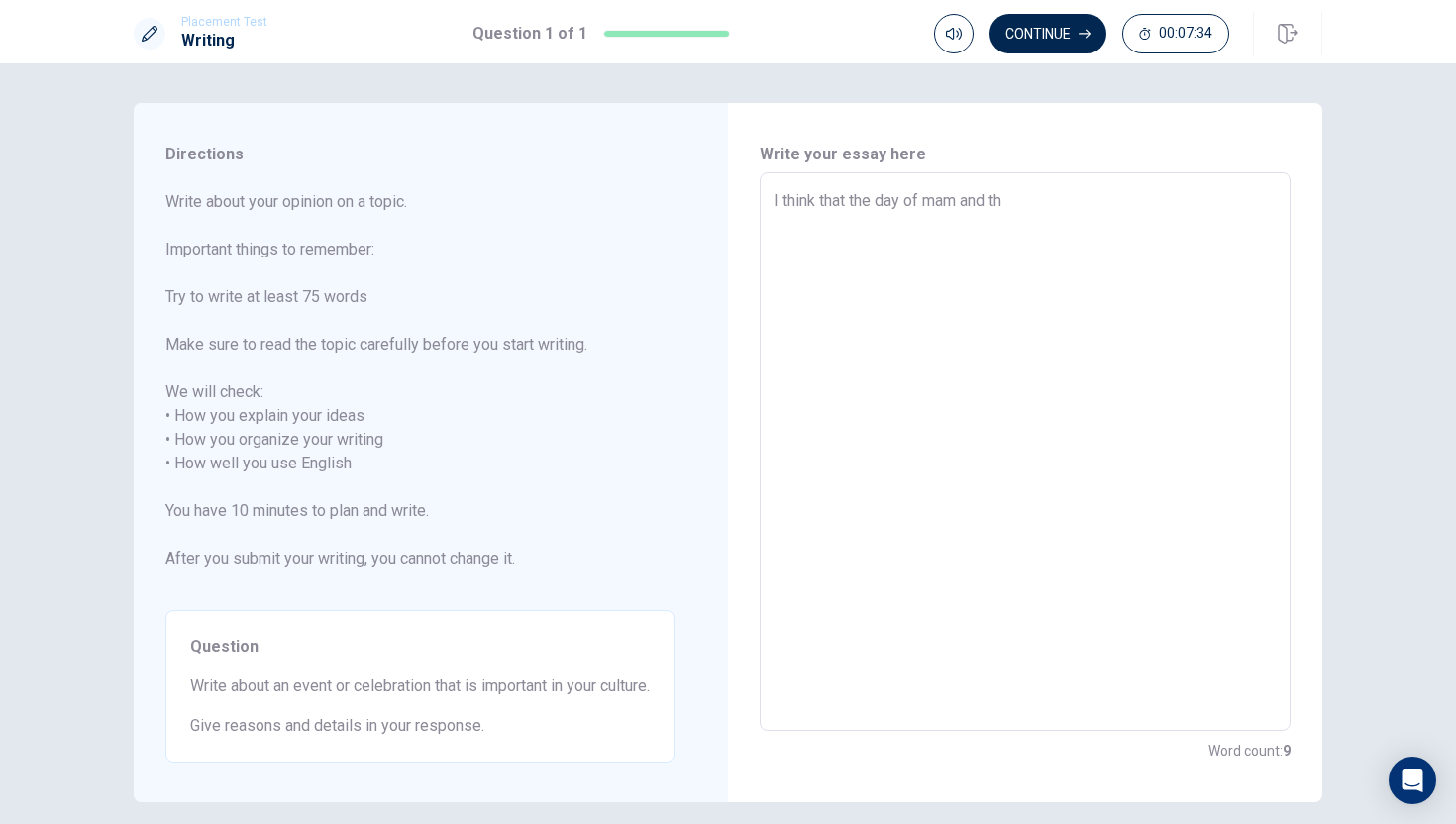 type on "x" 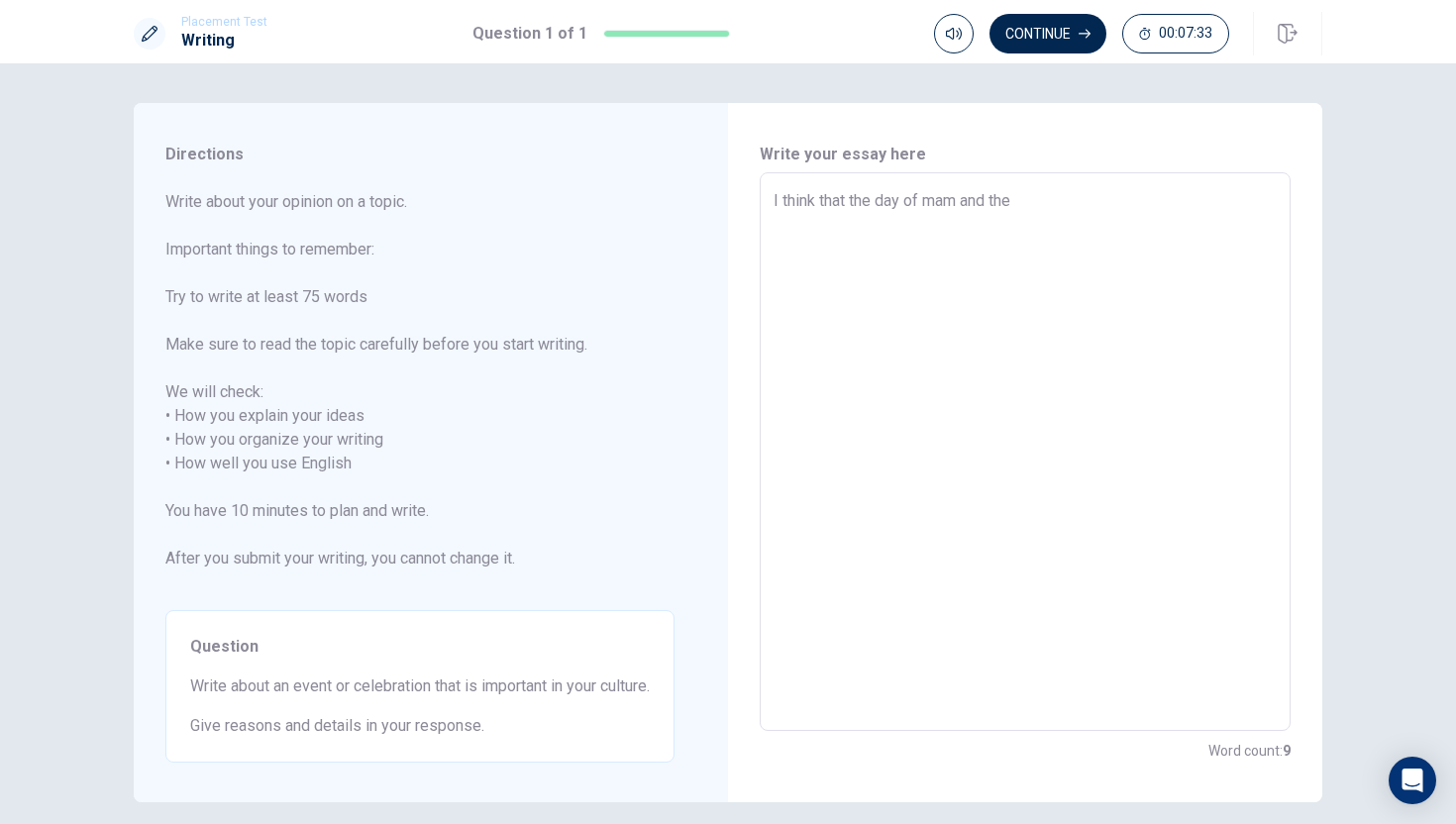 type on "I think that the day of mam and the" 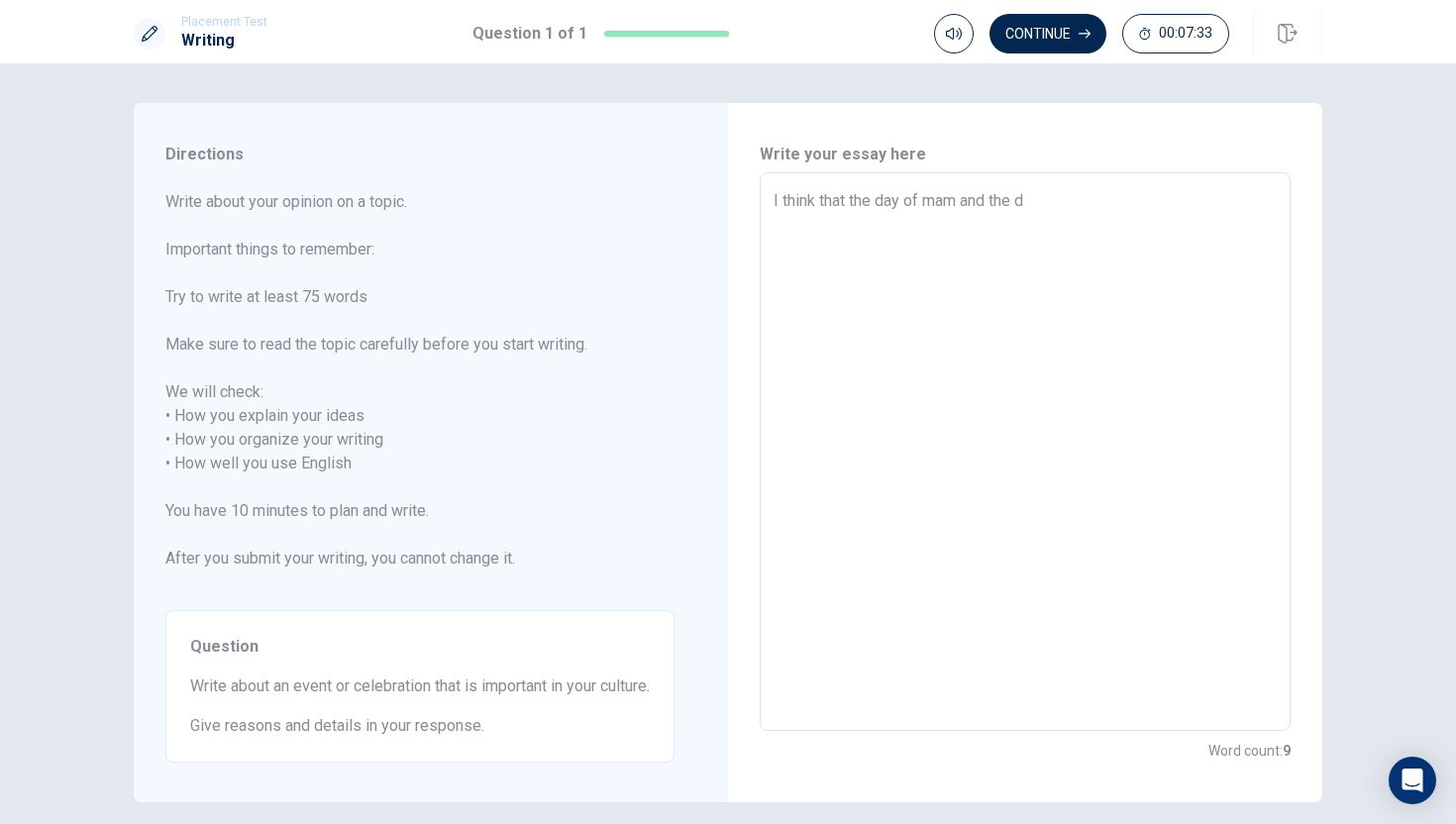type on "x" 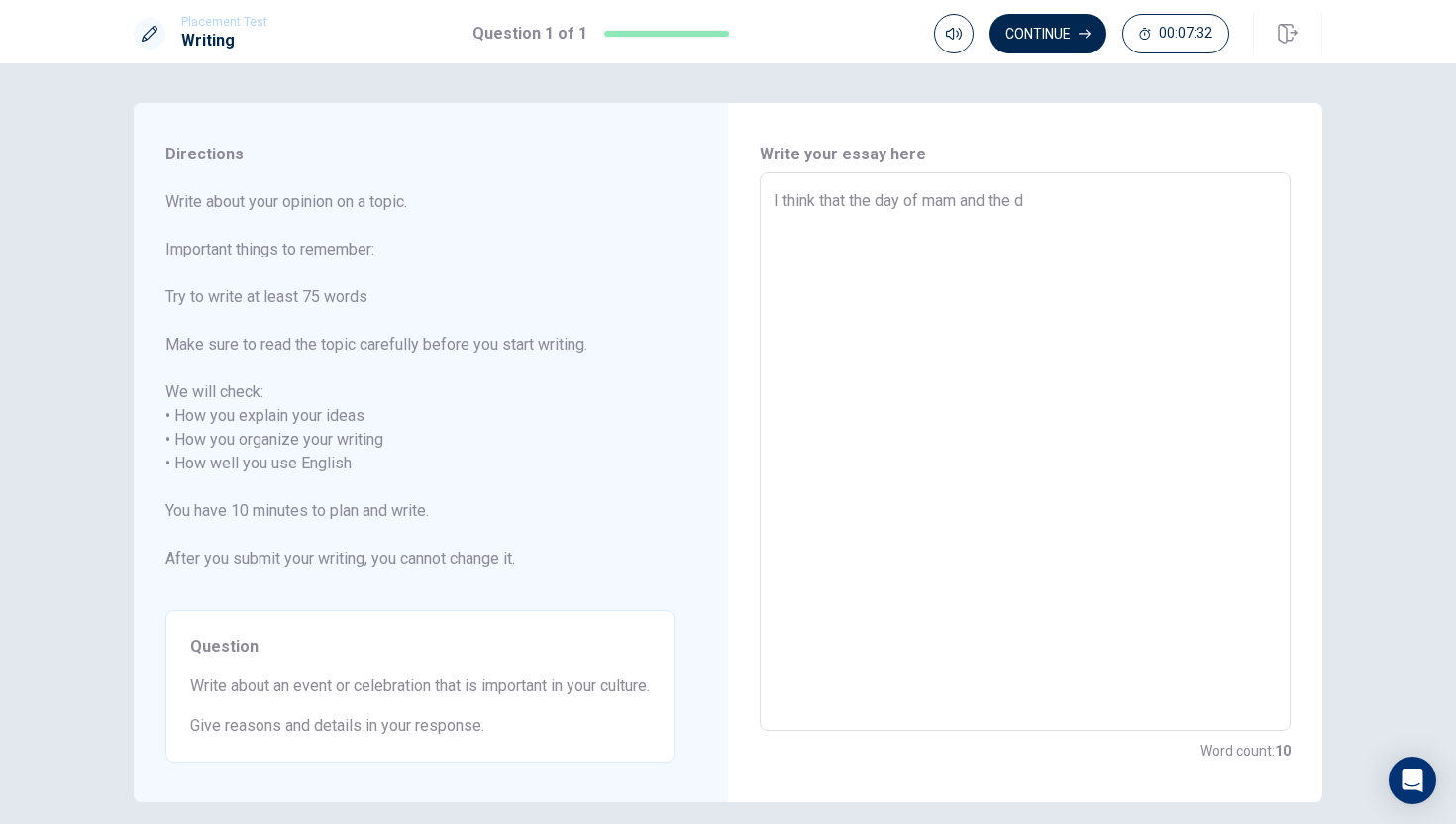 type on "I think that the day of mam and the da" 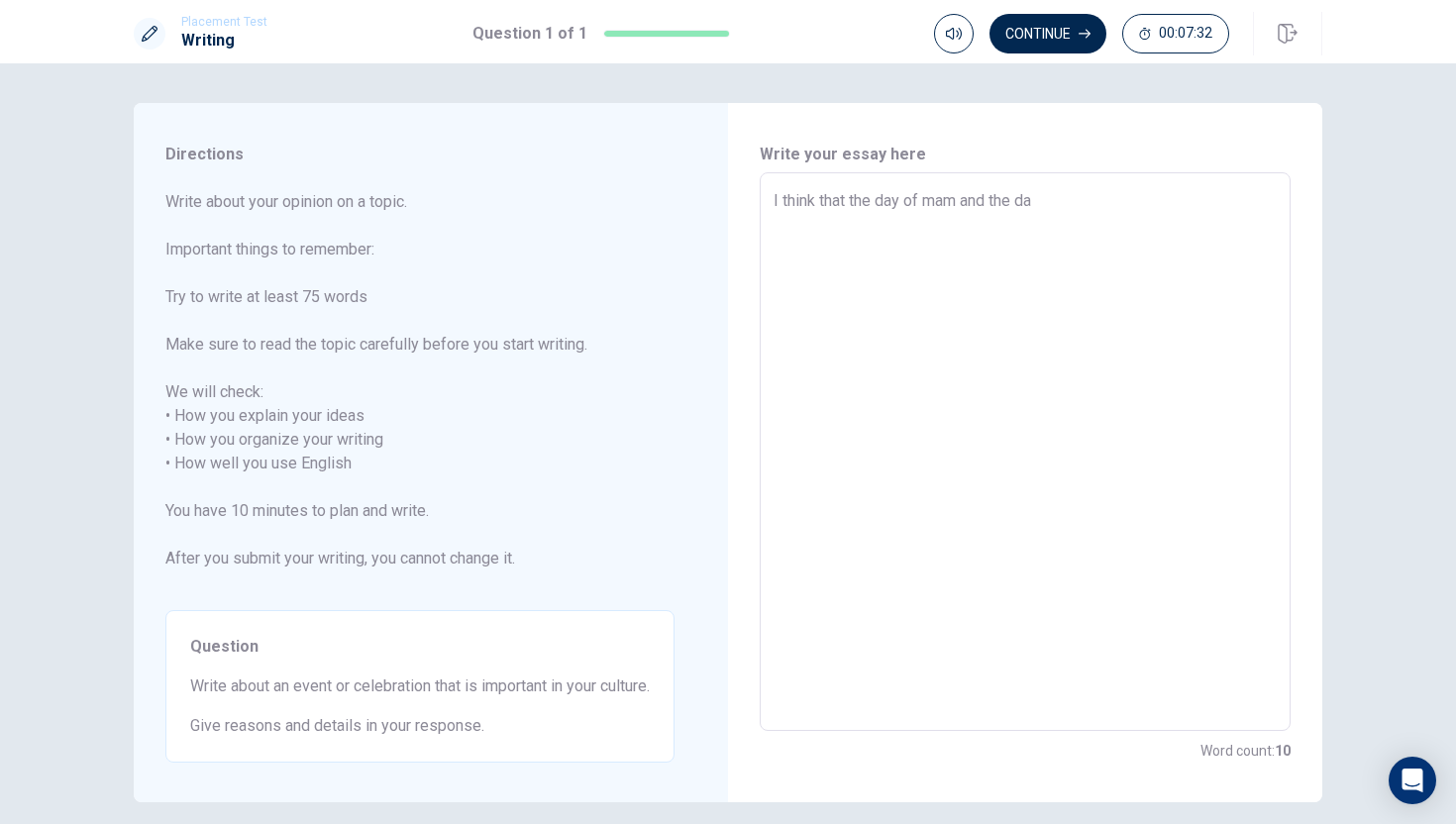 type on "x" 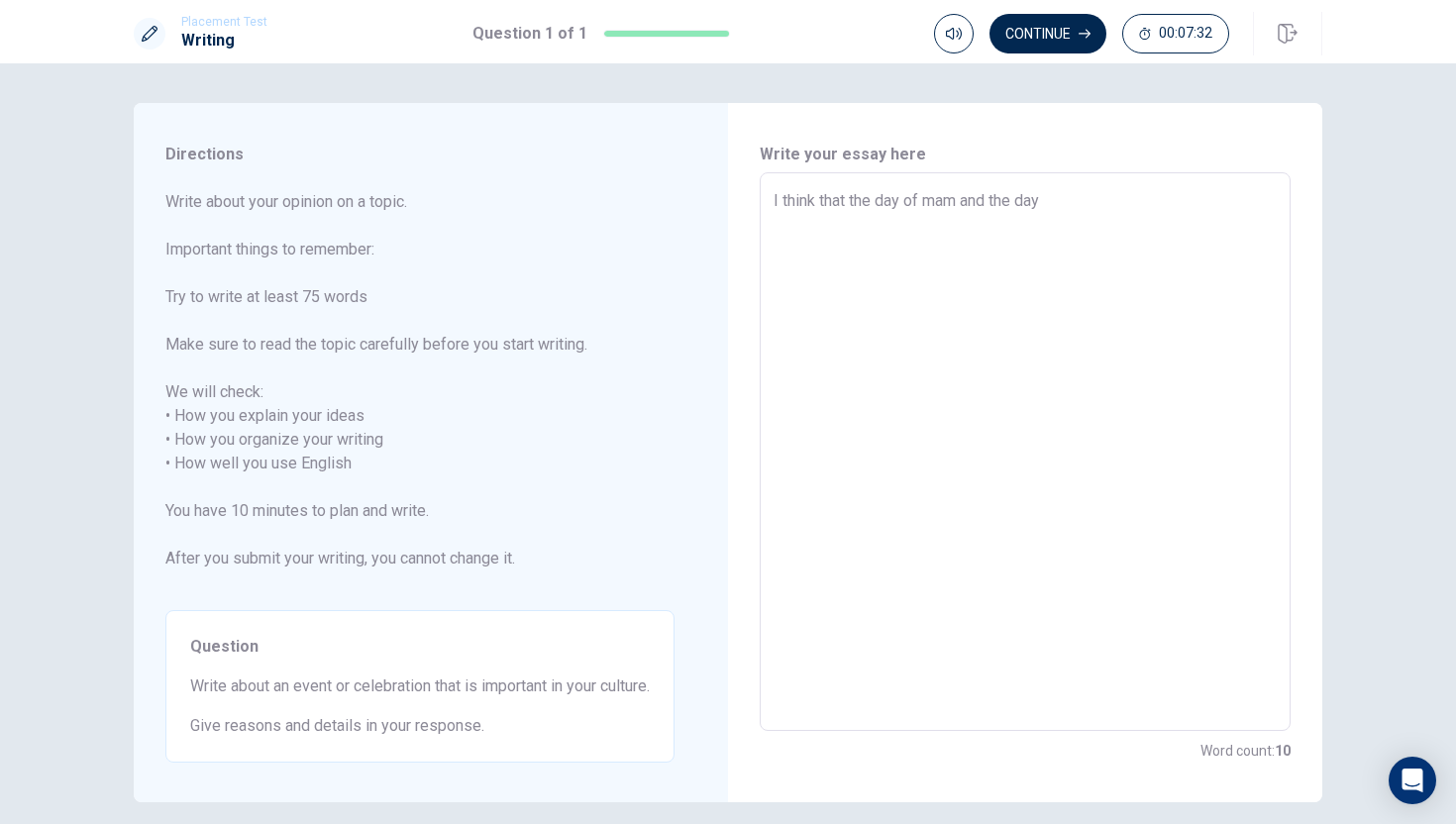 type on "x" 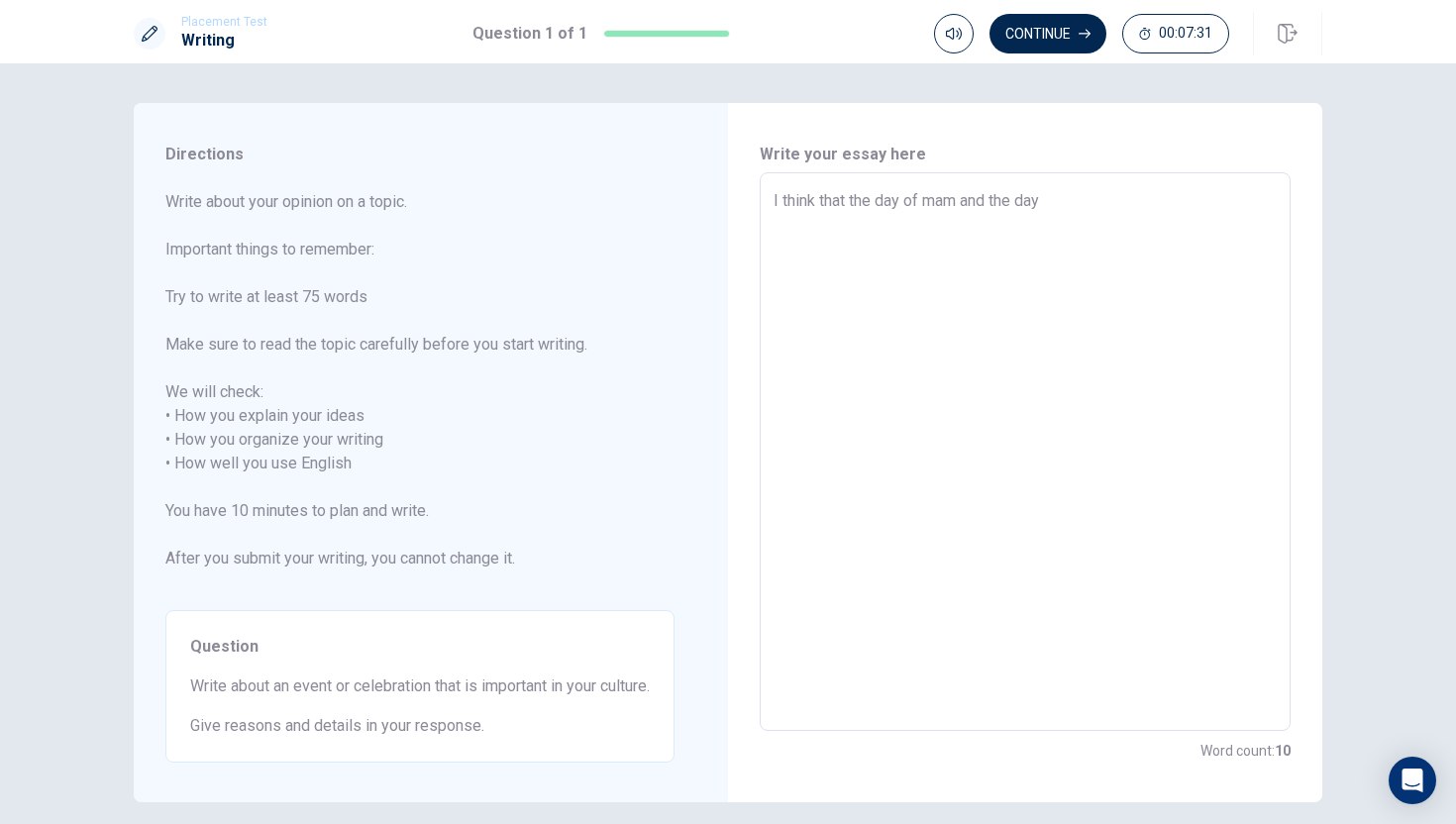 type on "I think that the day of mam and the day o" 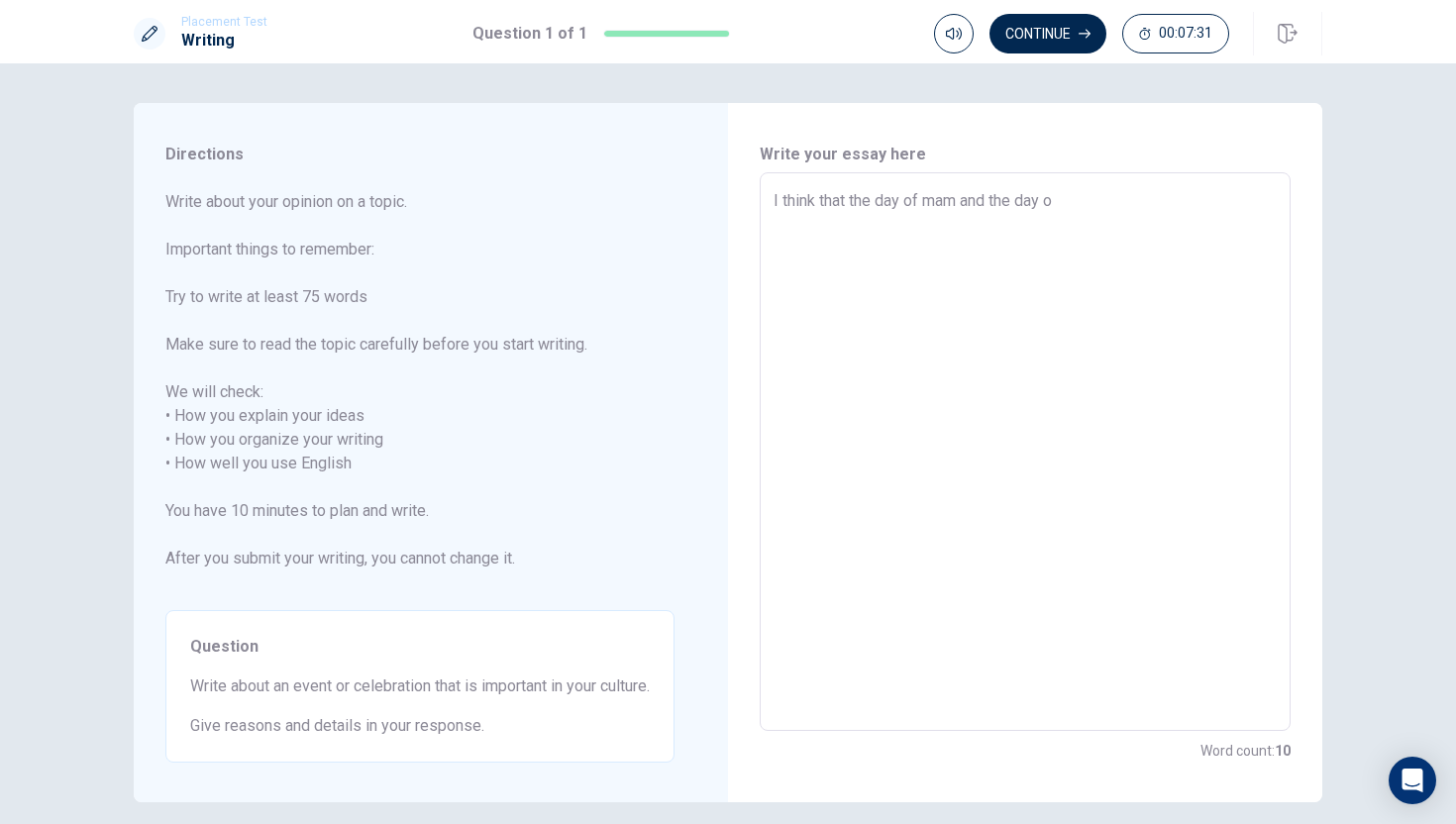 type on "x" 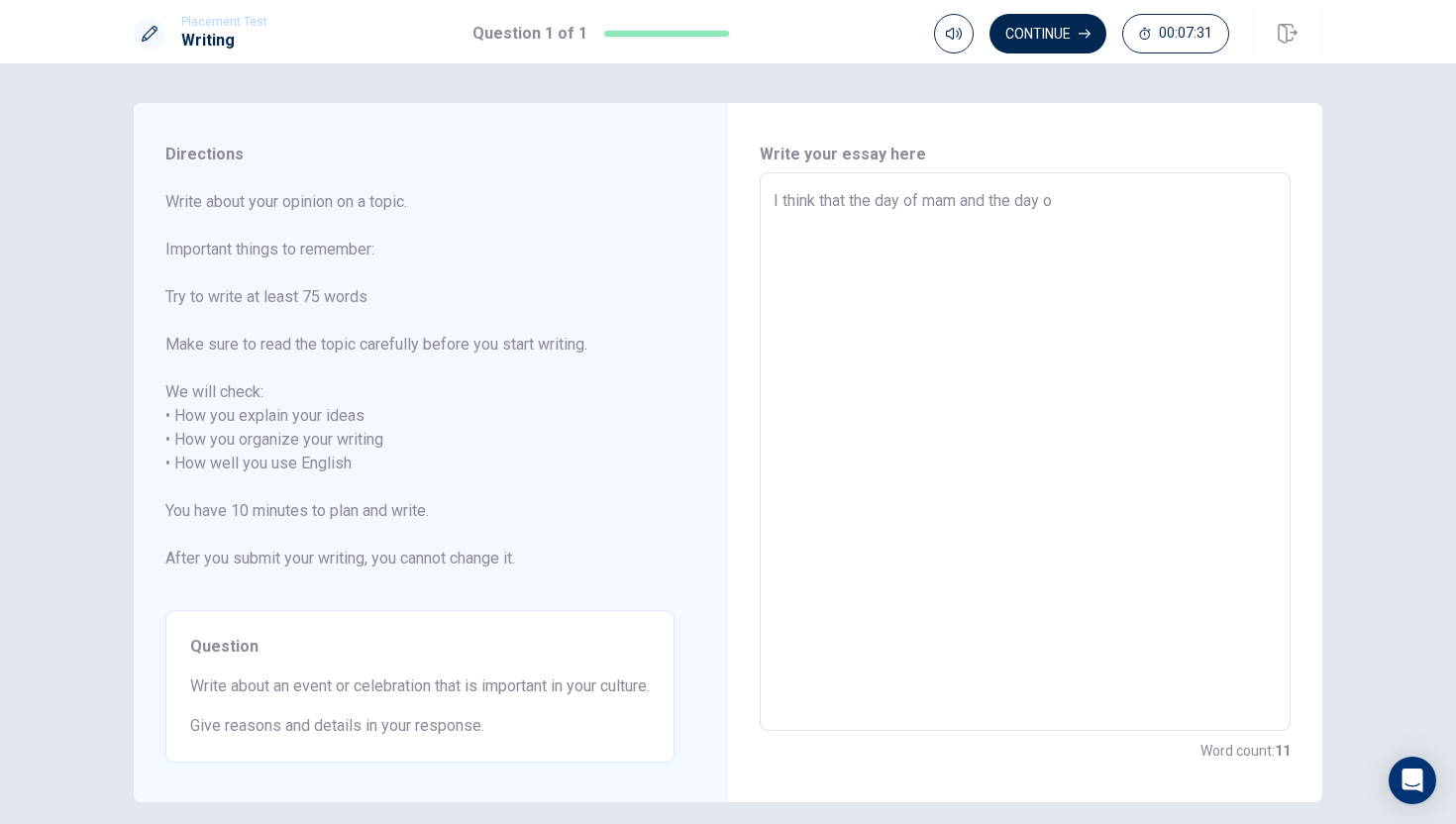 type on "I think that the day of mam and the day of" 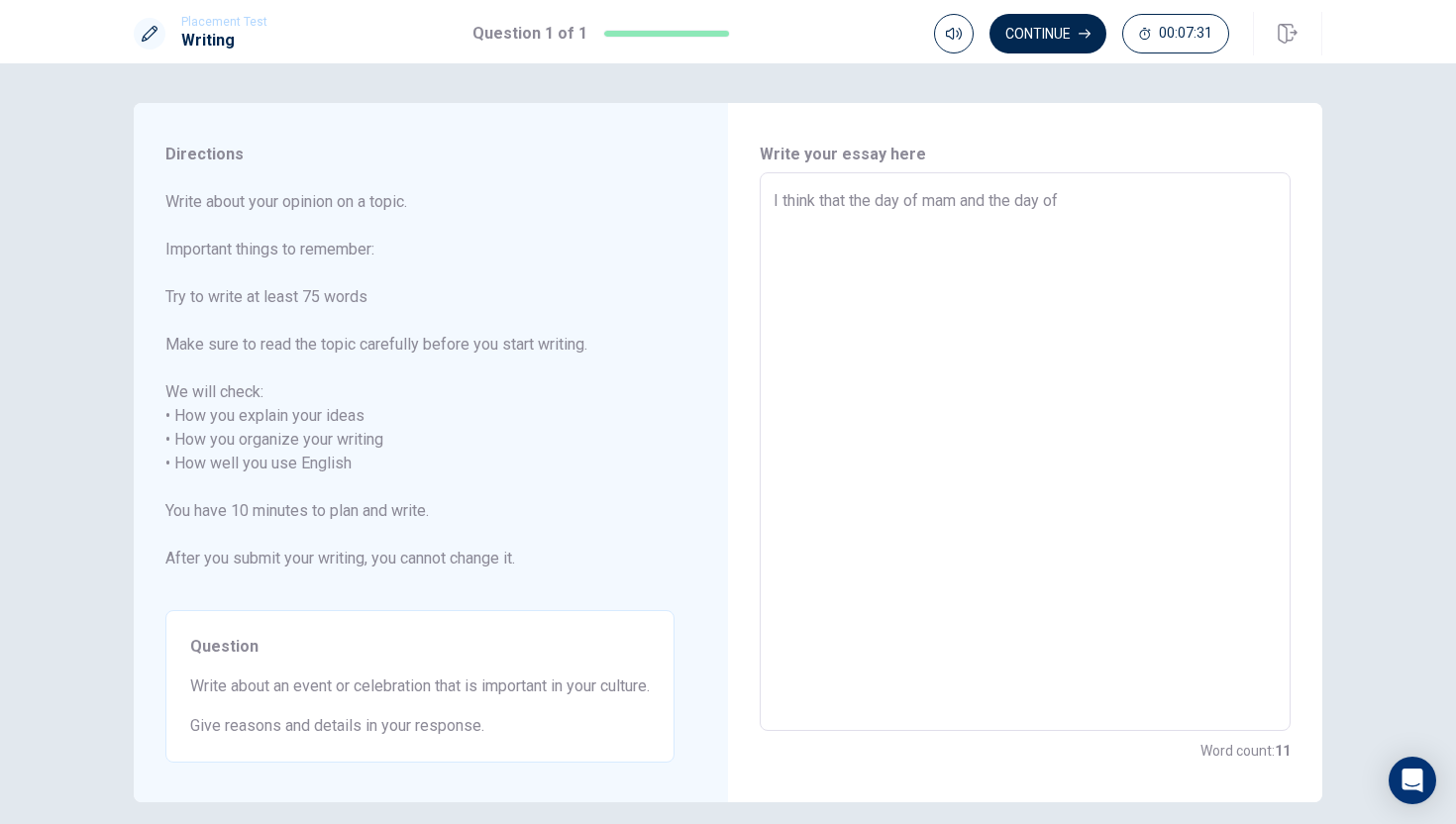 type on "x" 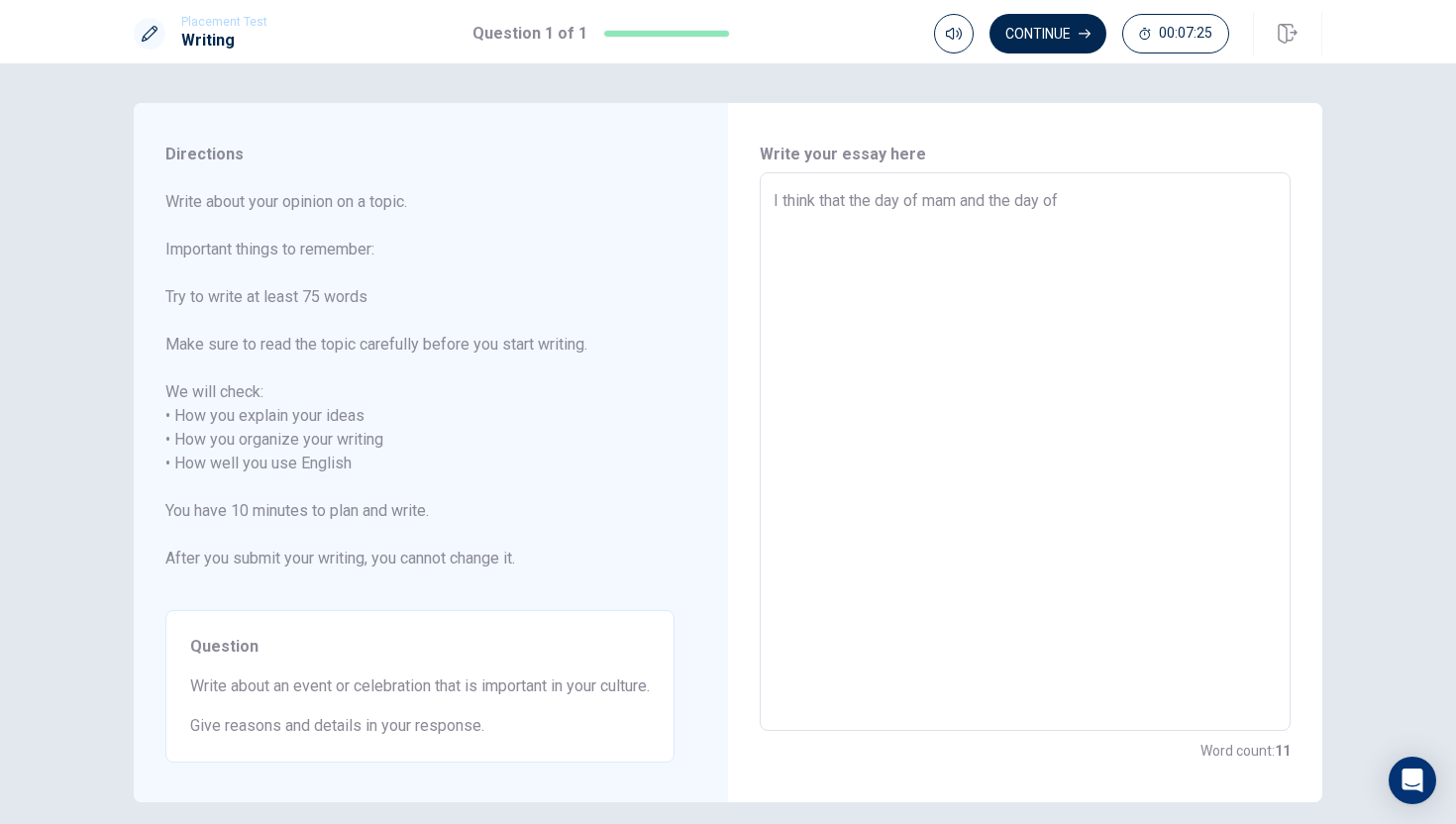 type on "x" 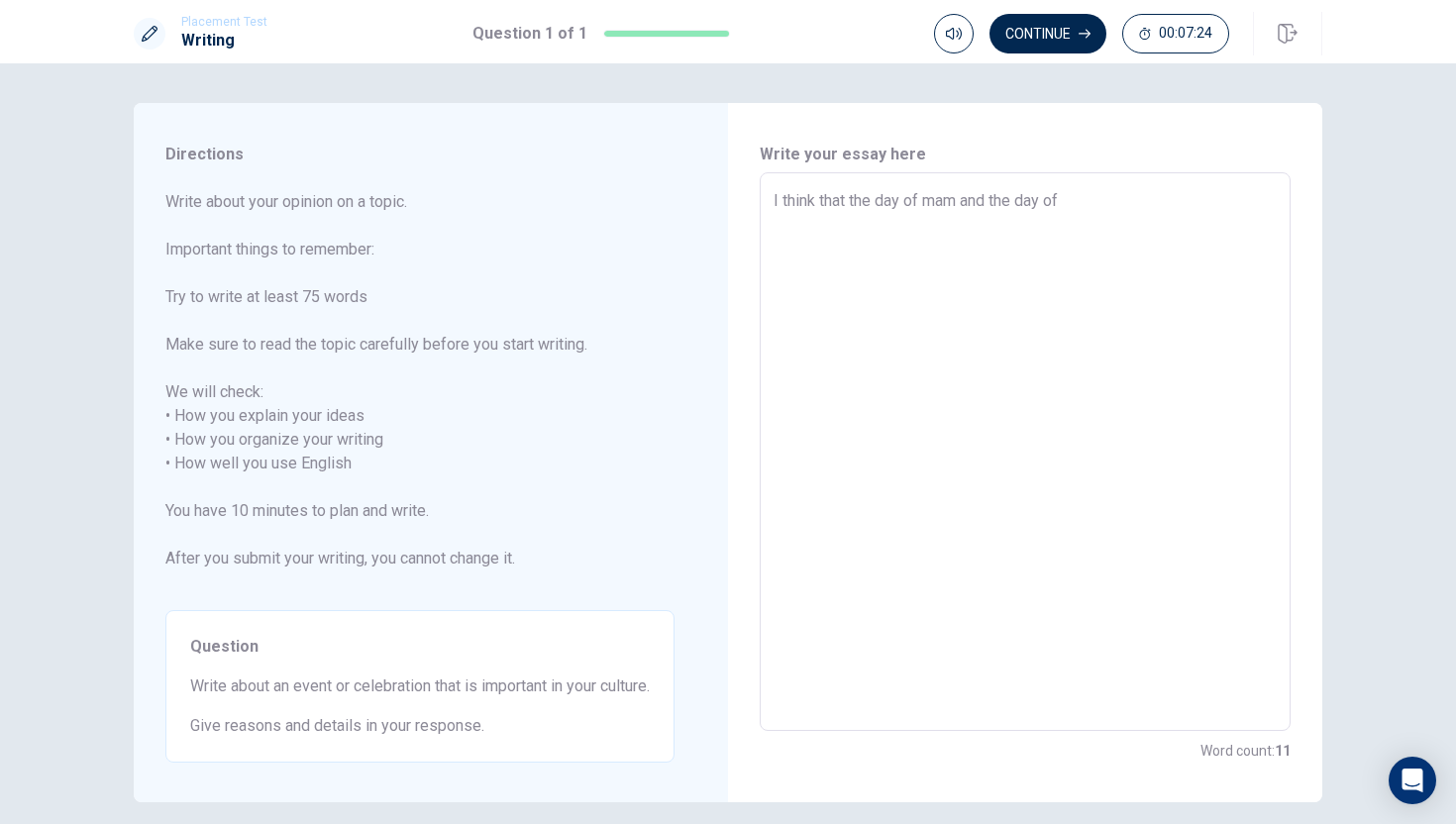 type on "I think that the day of mam and the day of d" 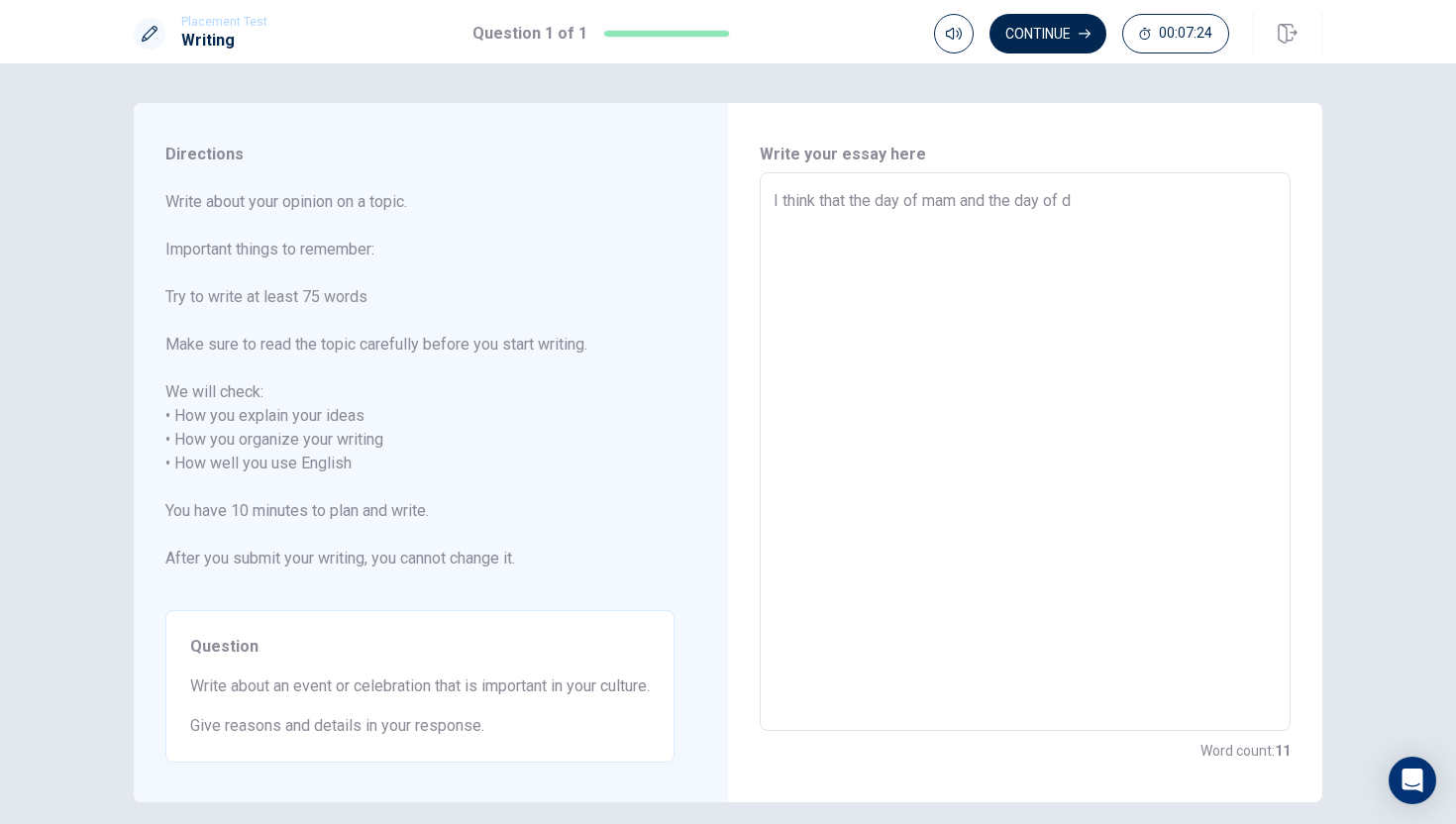 type on "x" 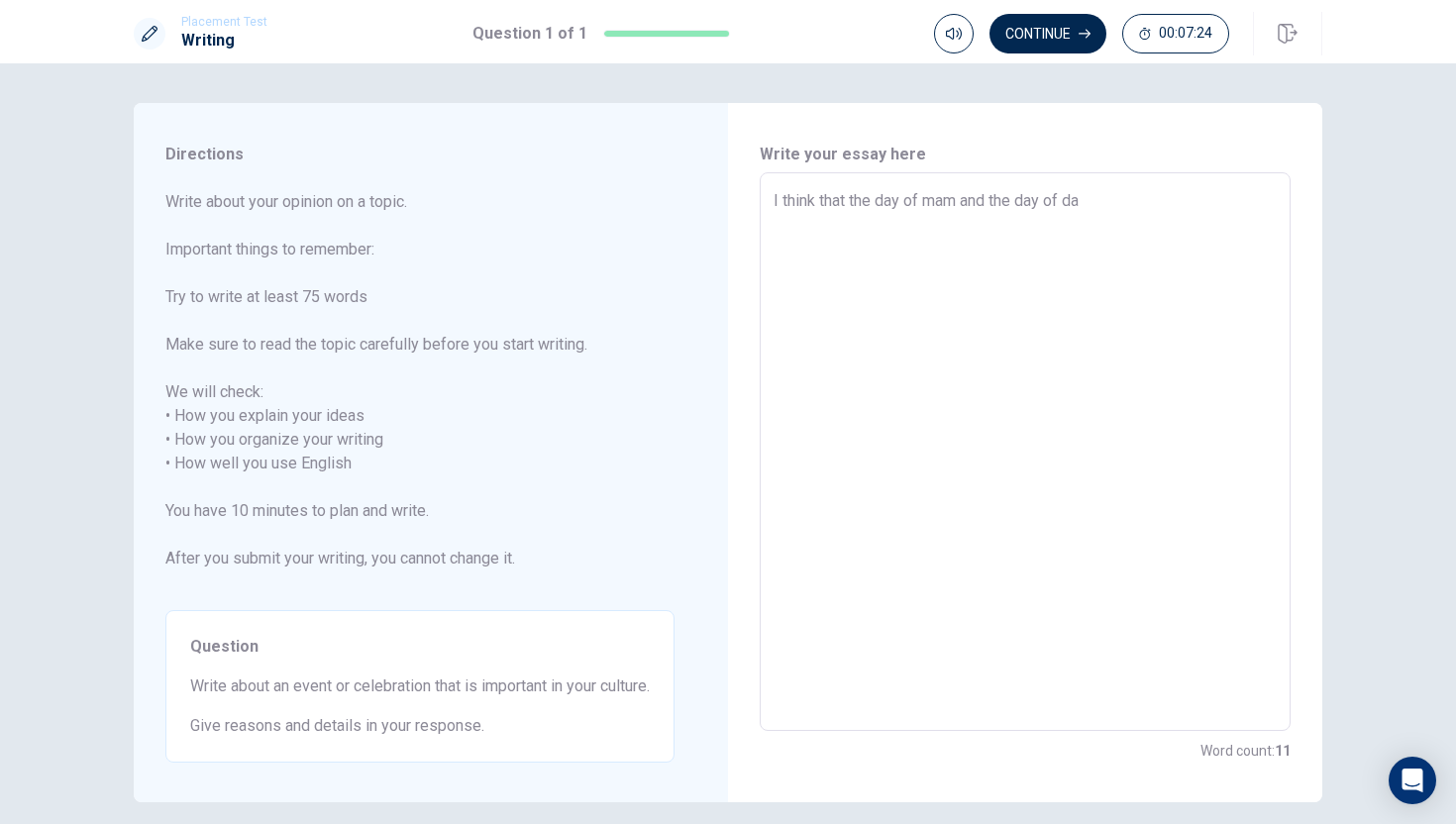 type on "x" 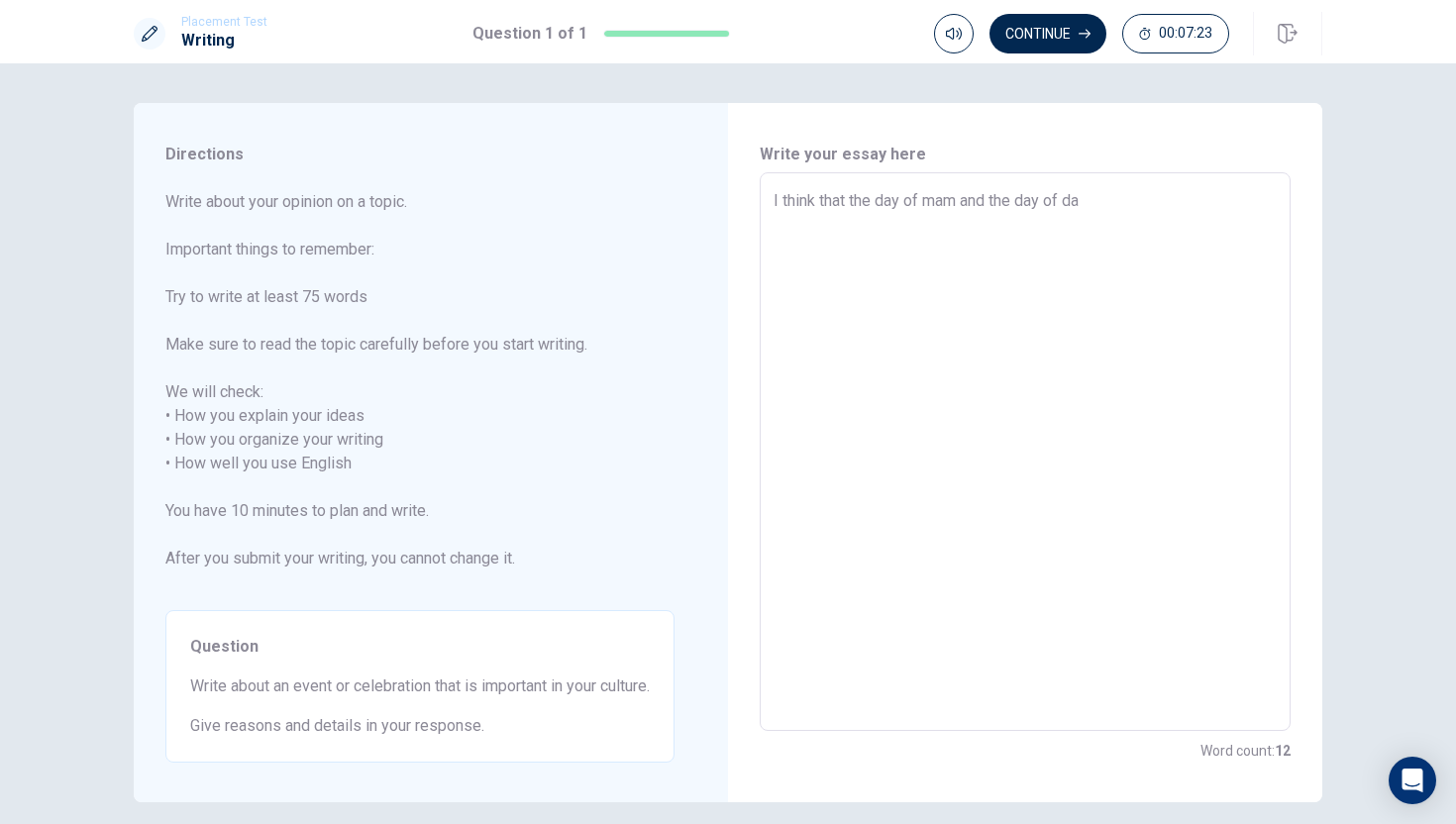 type on "I think that the day of mam and the day of dad" 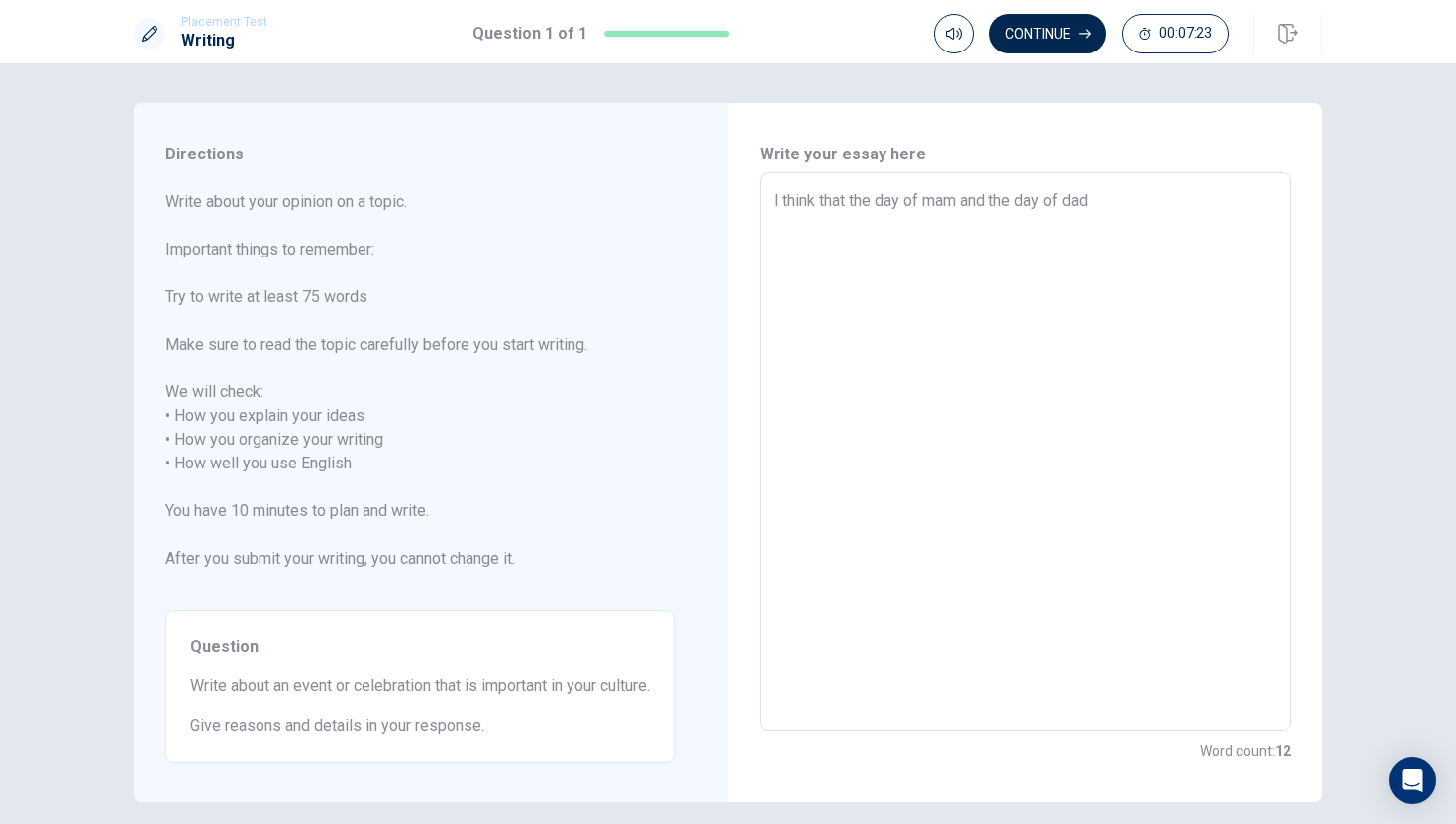 type on "x" 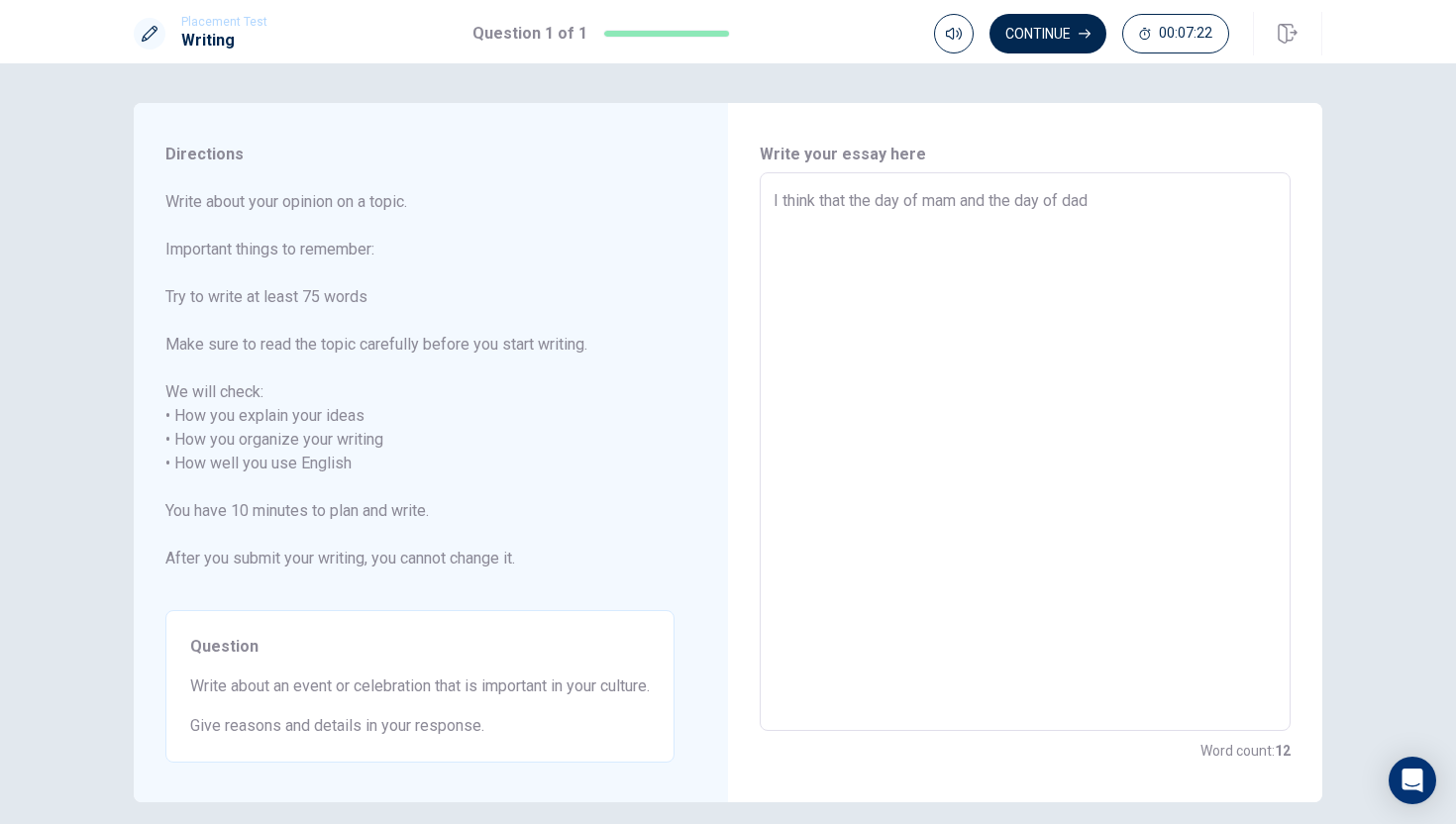 type on "I think that the day of mam and the day of dad" 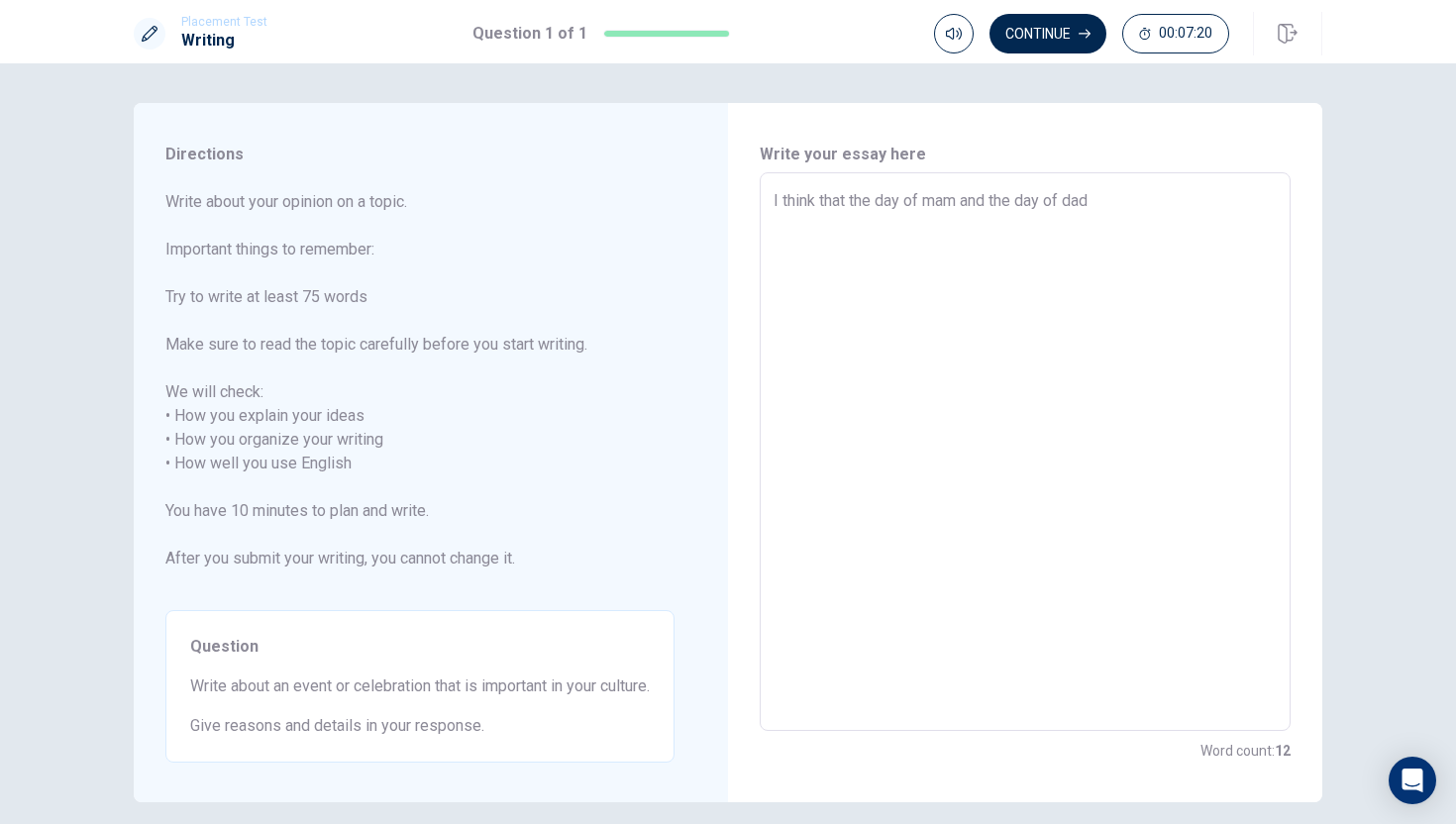 type on "x" 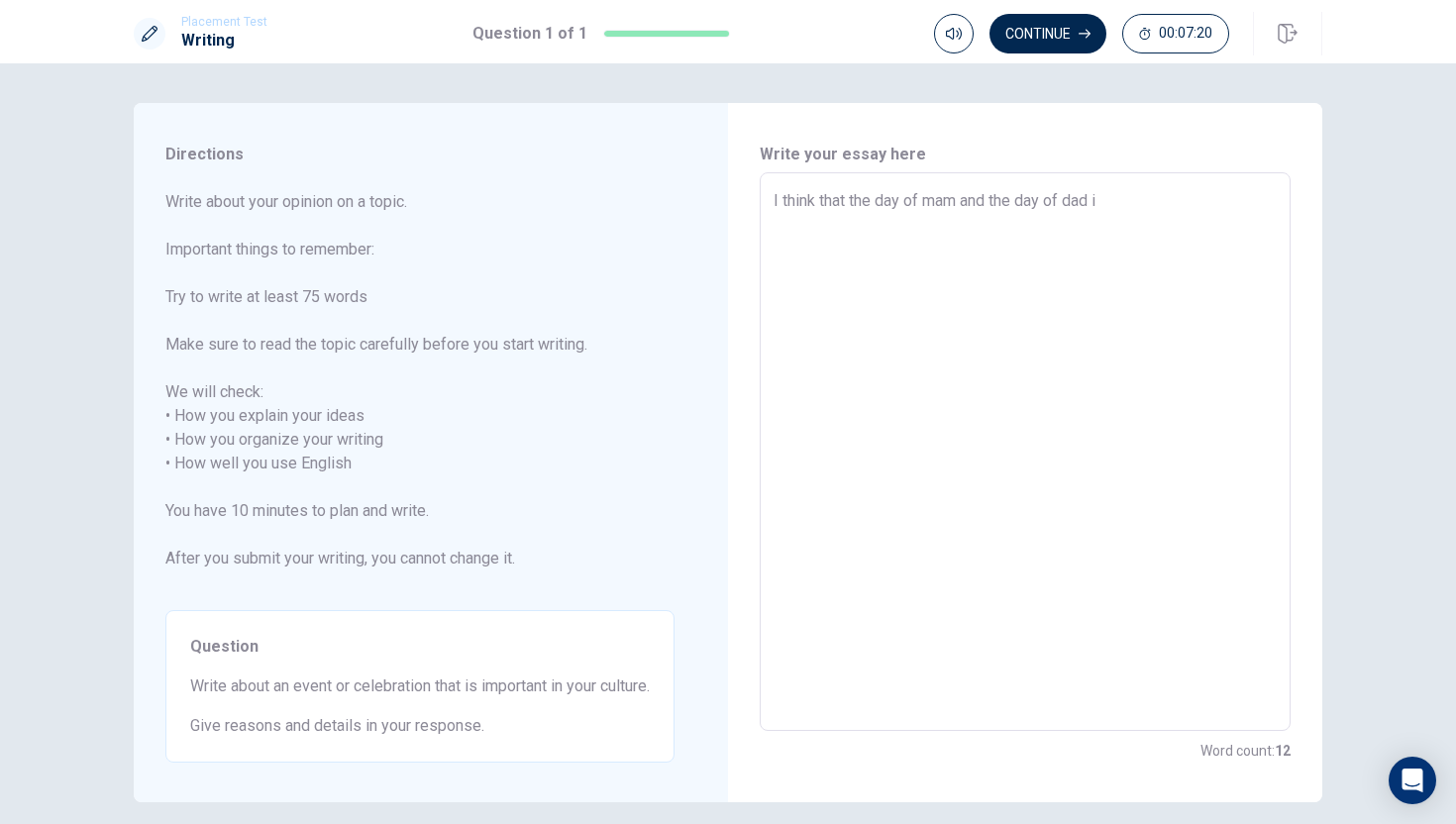 type on "x" 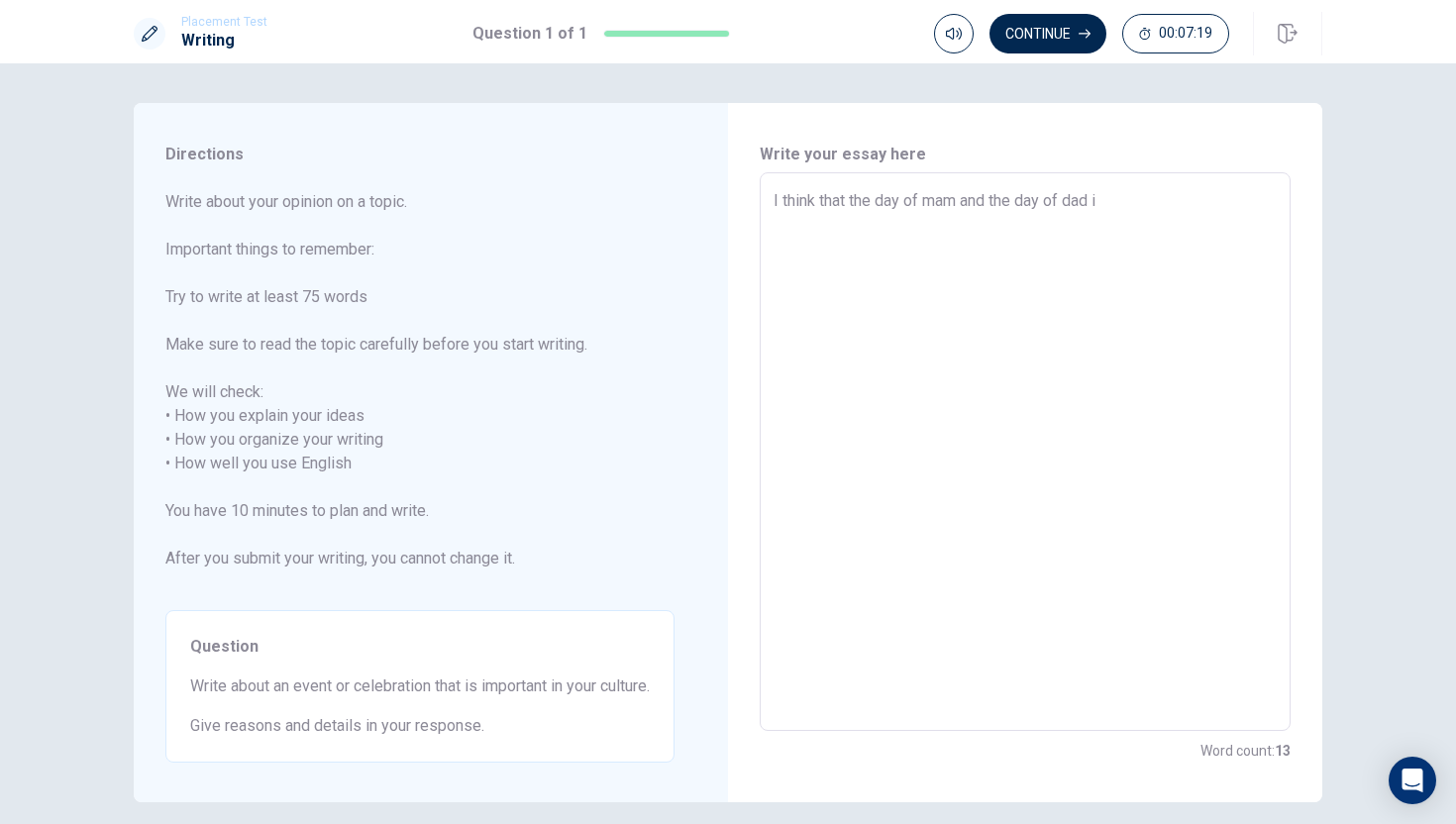 type on "I think that the day of mam and the day of dad is" 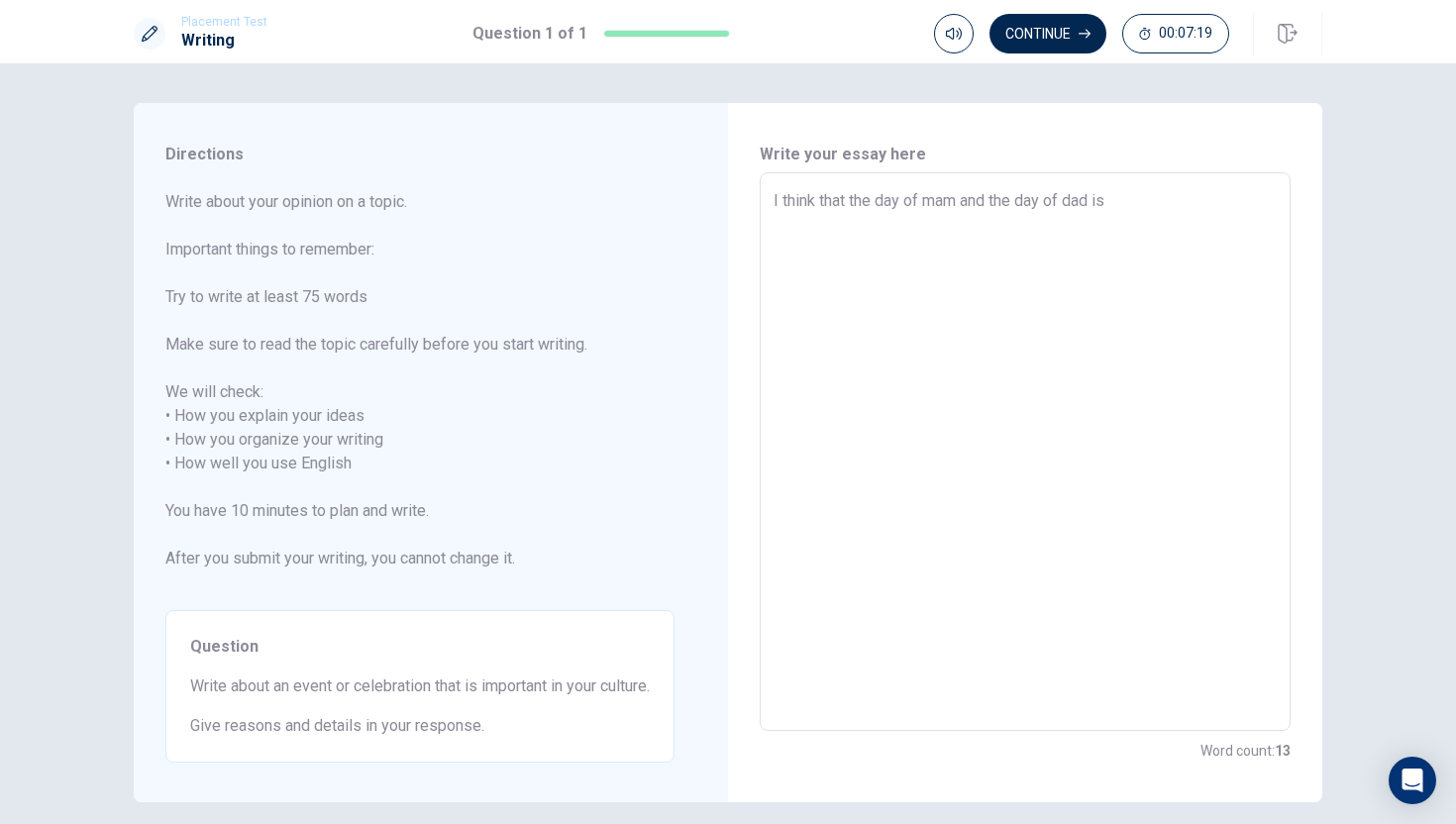 type on "x" 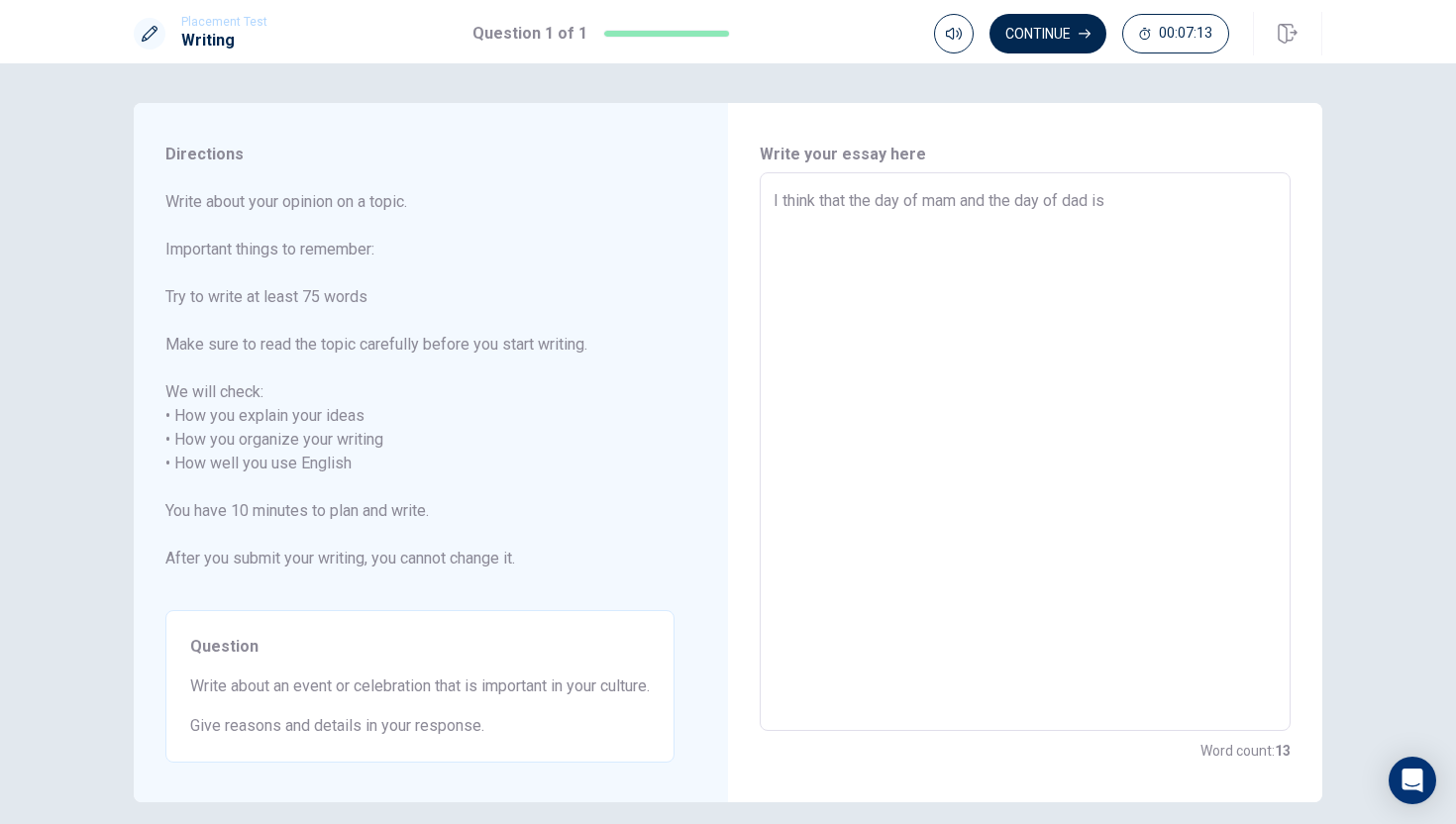type on "x" 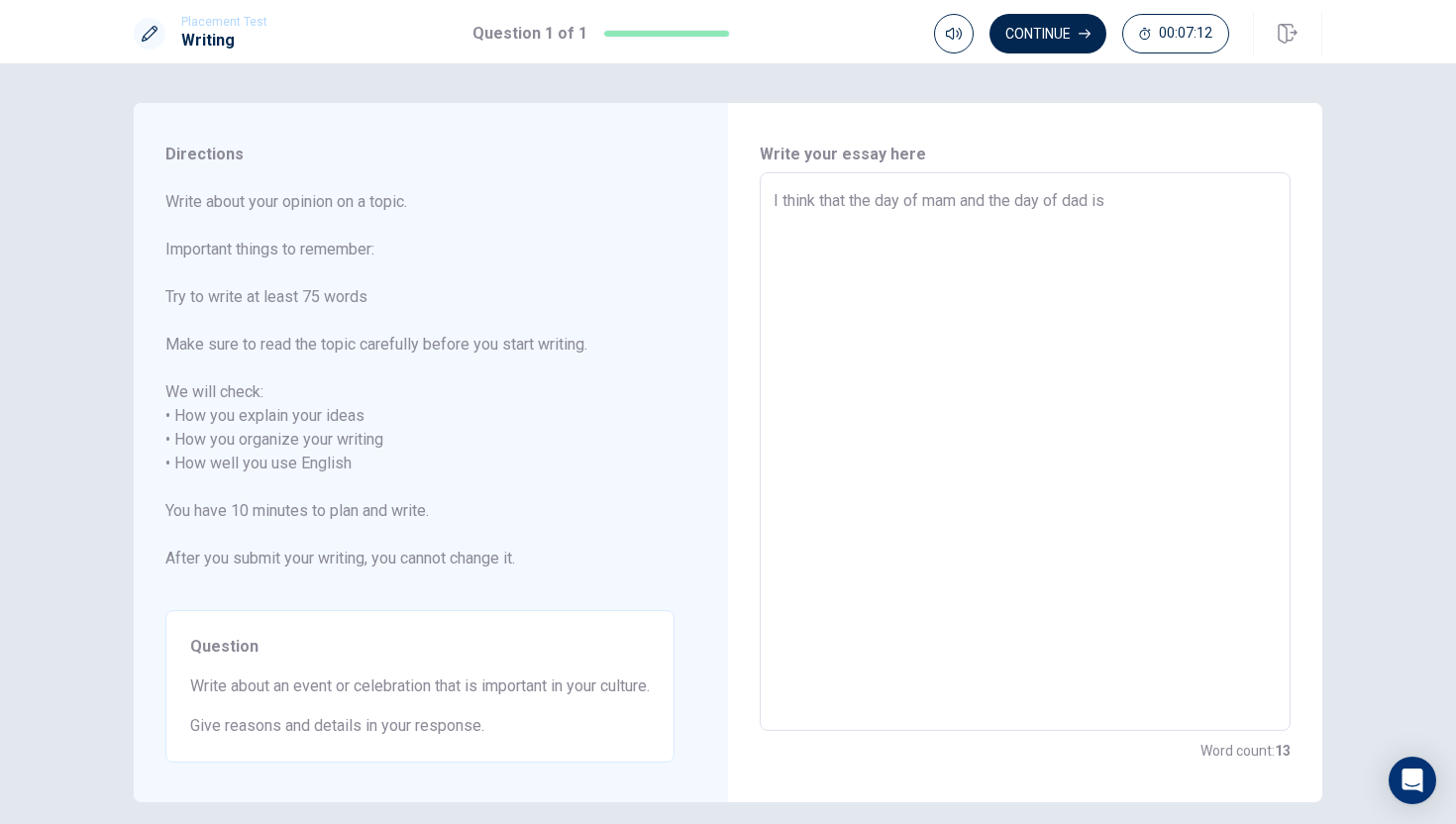 type on "I think that the day of mam and the day of dad is i" 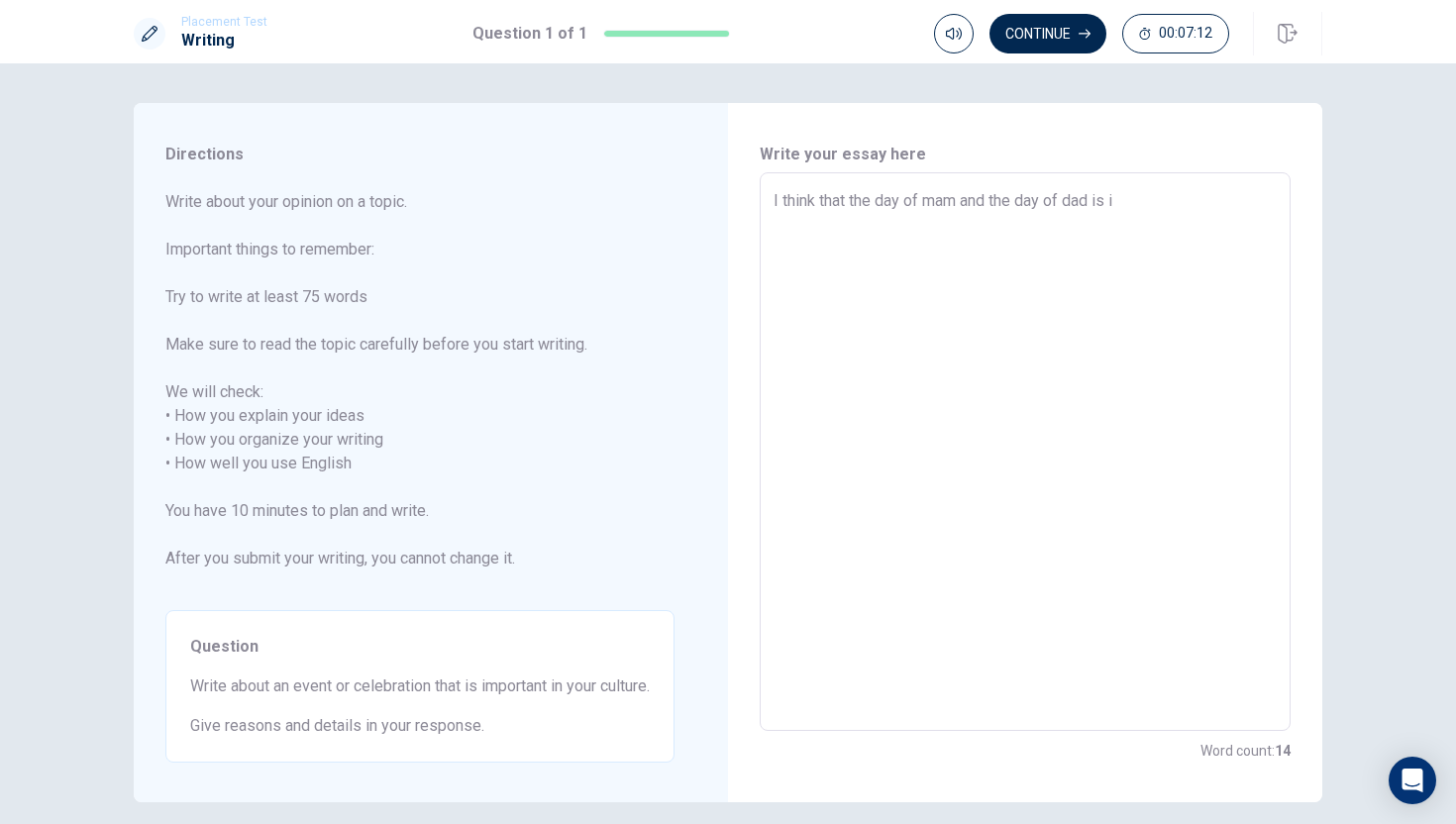 type on "x" 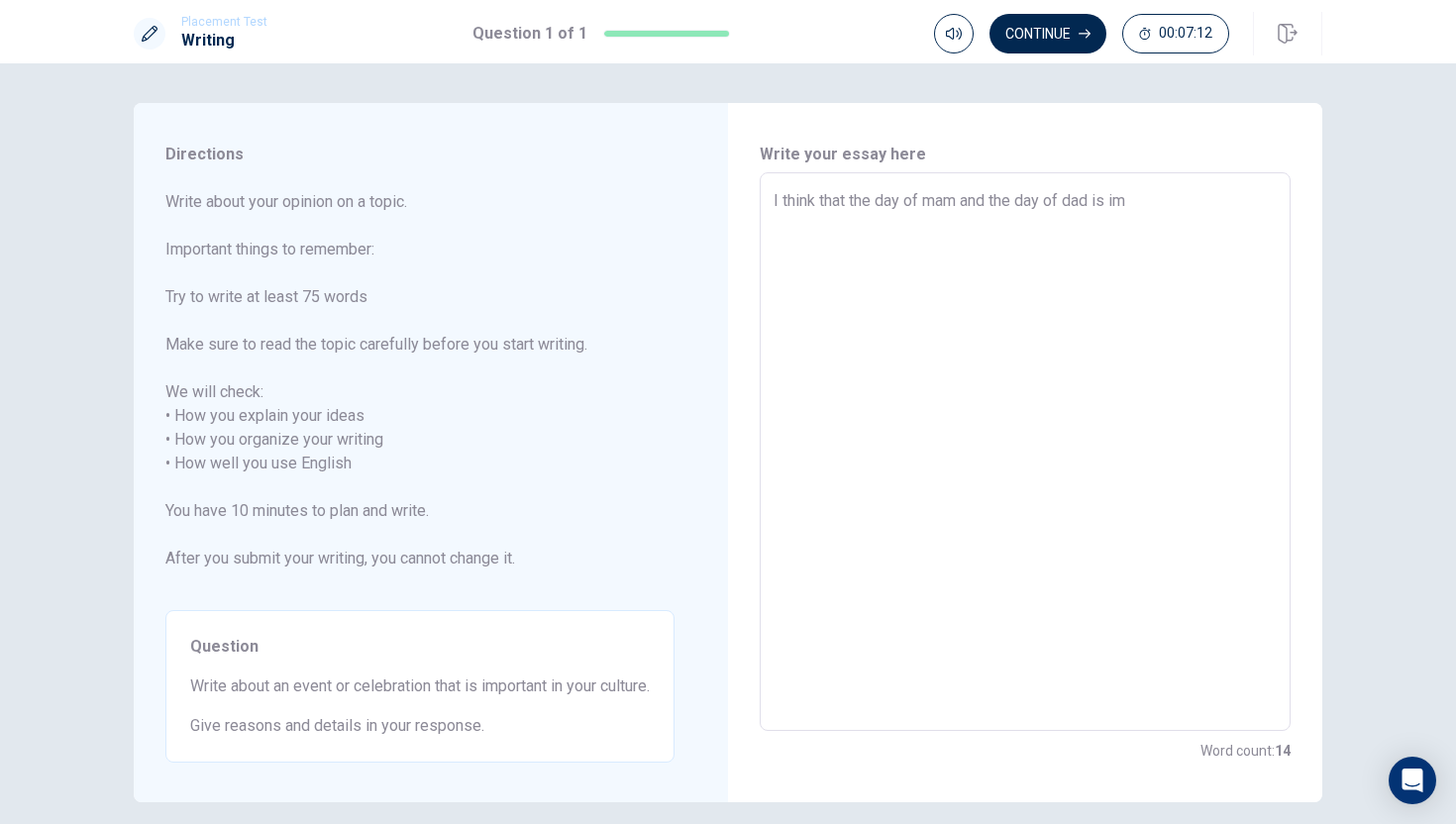type on "x" 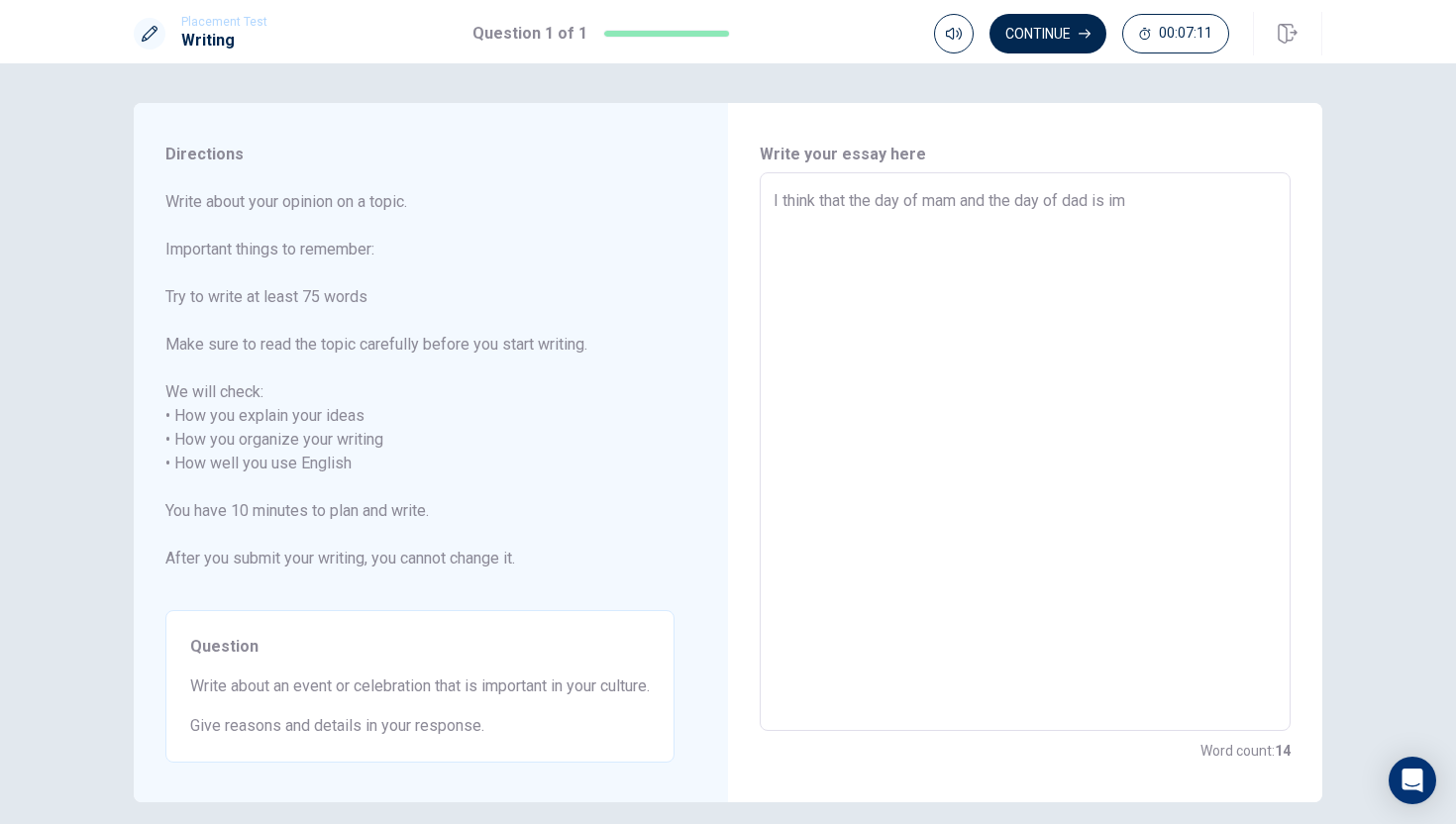 type on "I think that the day of mam and the day of dad is imm" 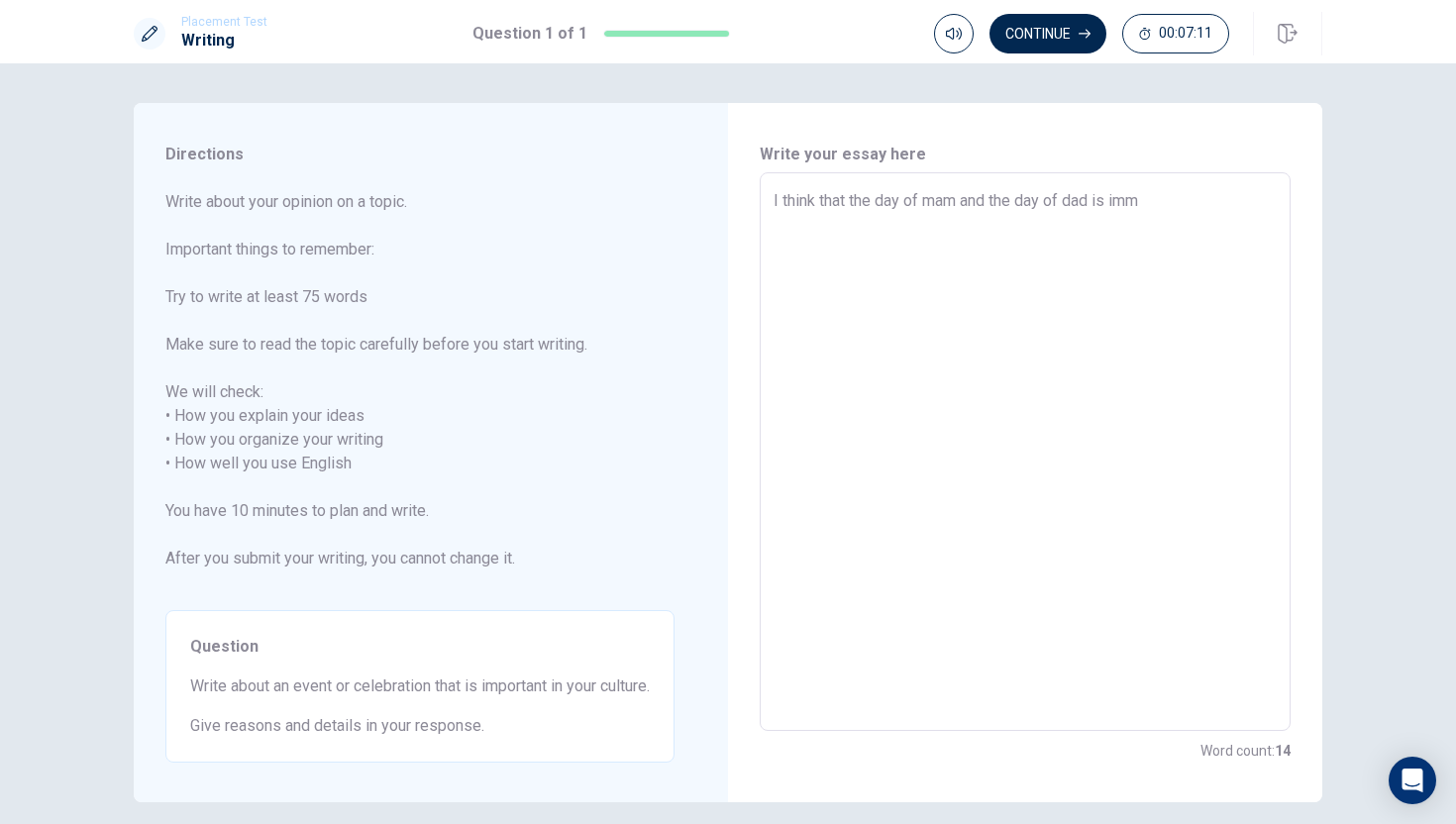 type on "x" 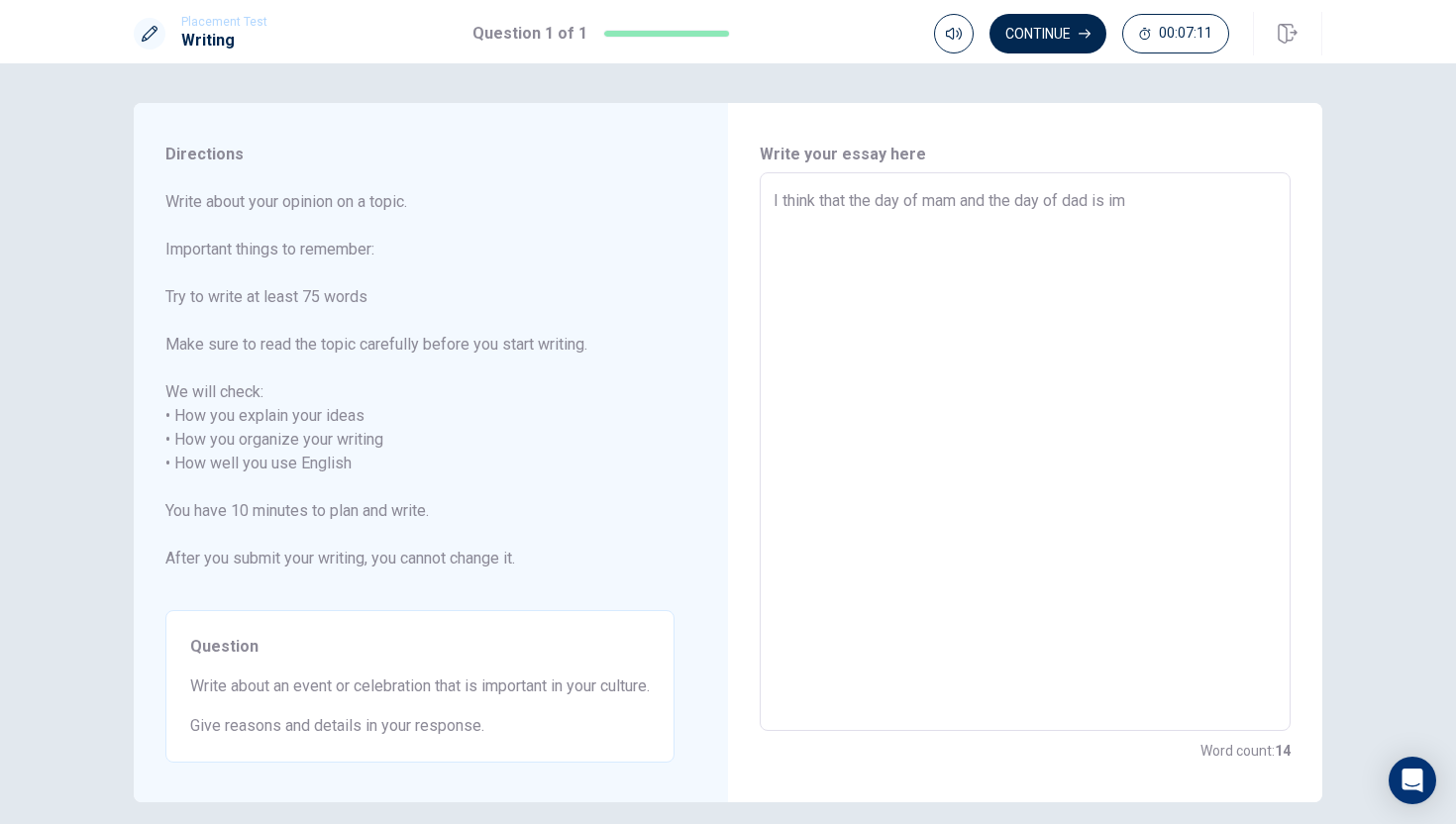 type on "x" 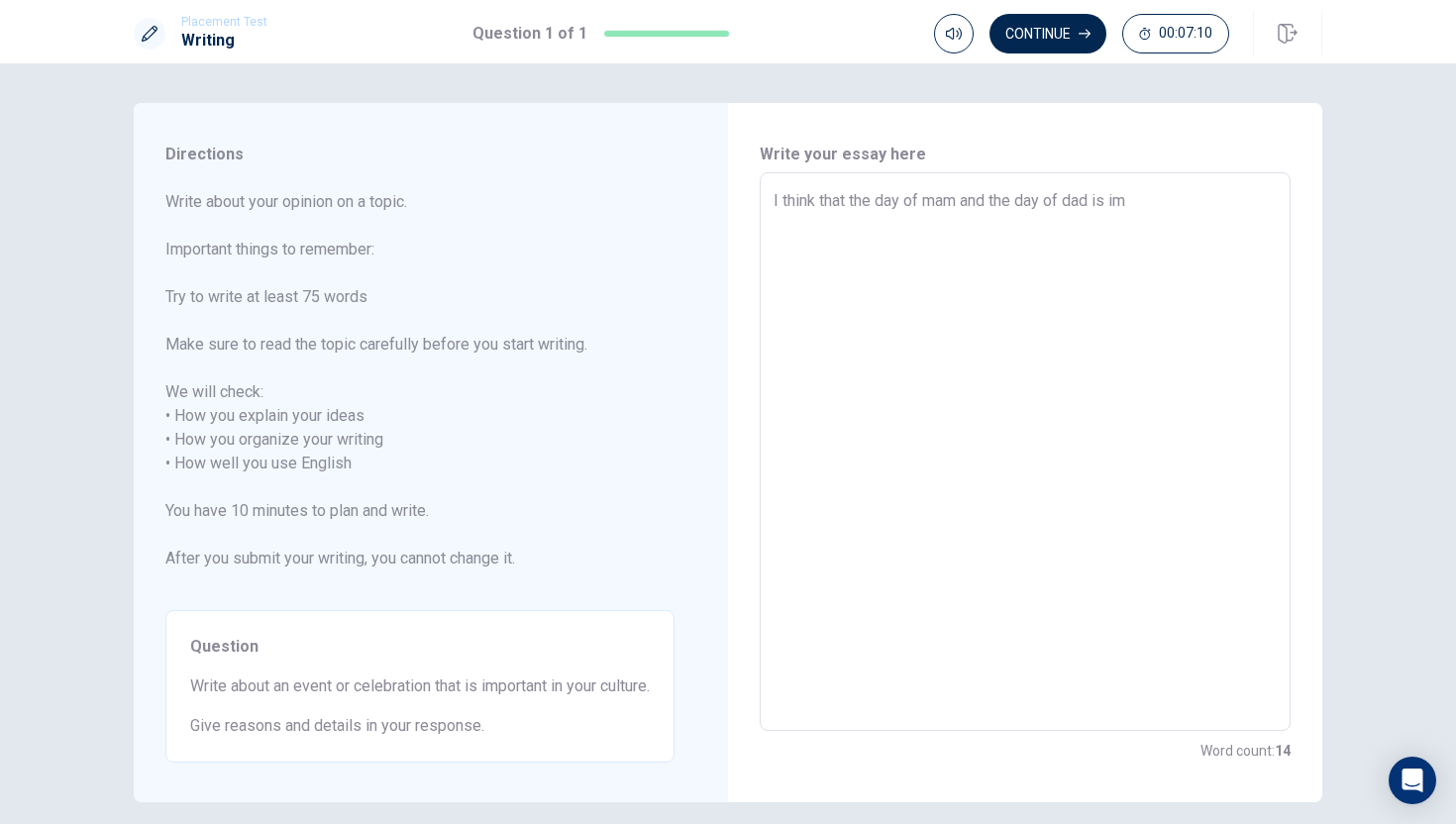 type on "I think that the day of mam and the day of dad is imp" 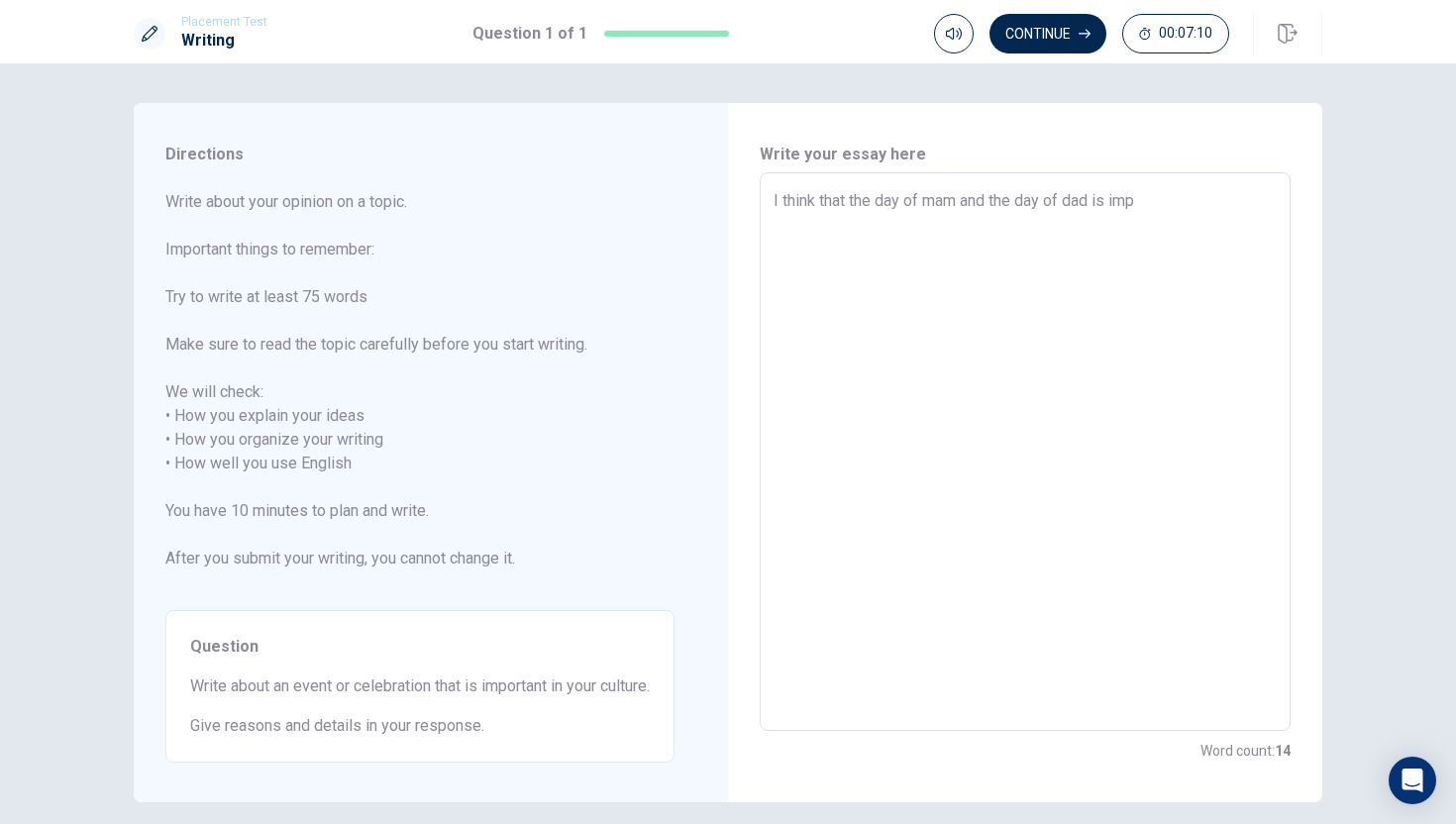 type on "x" 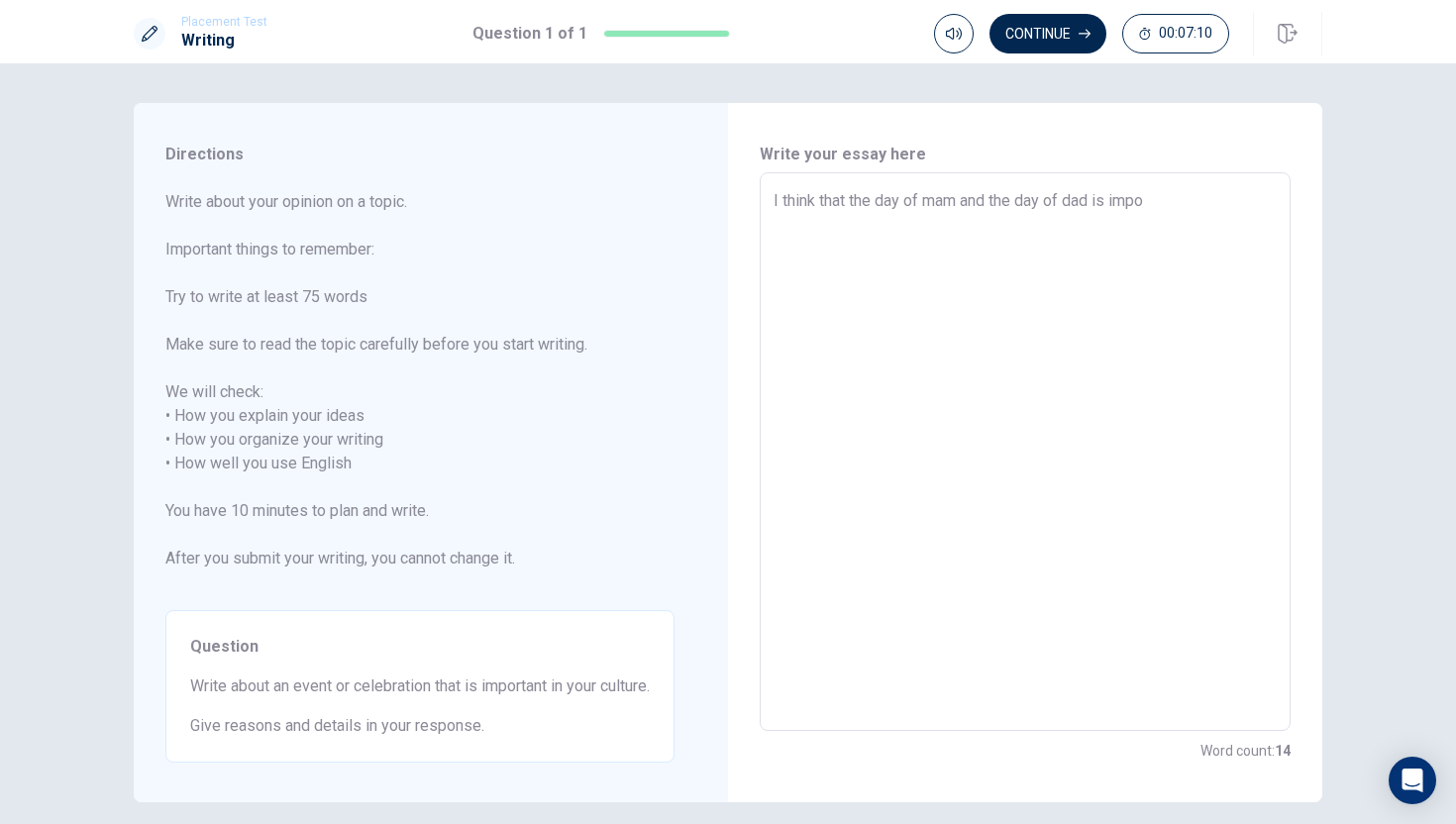 type on "x" 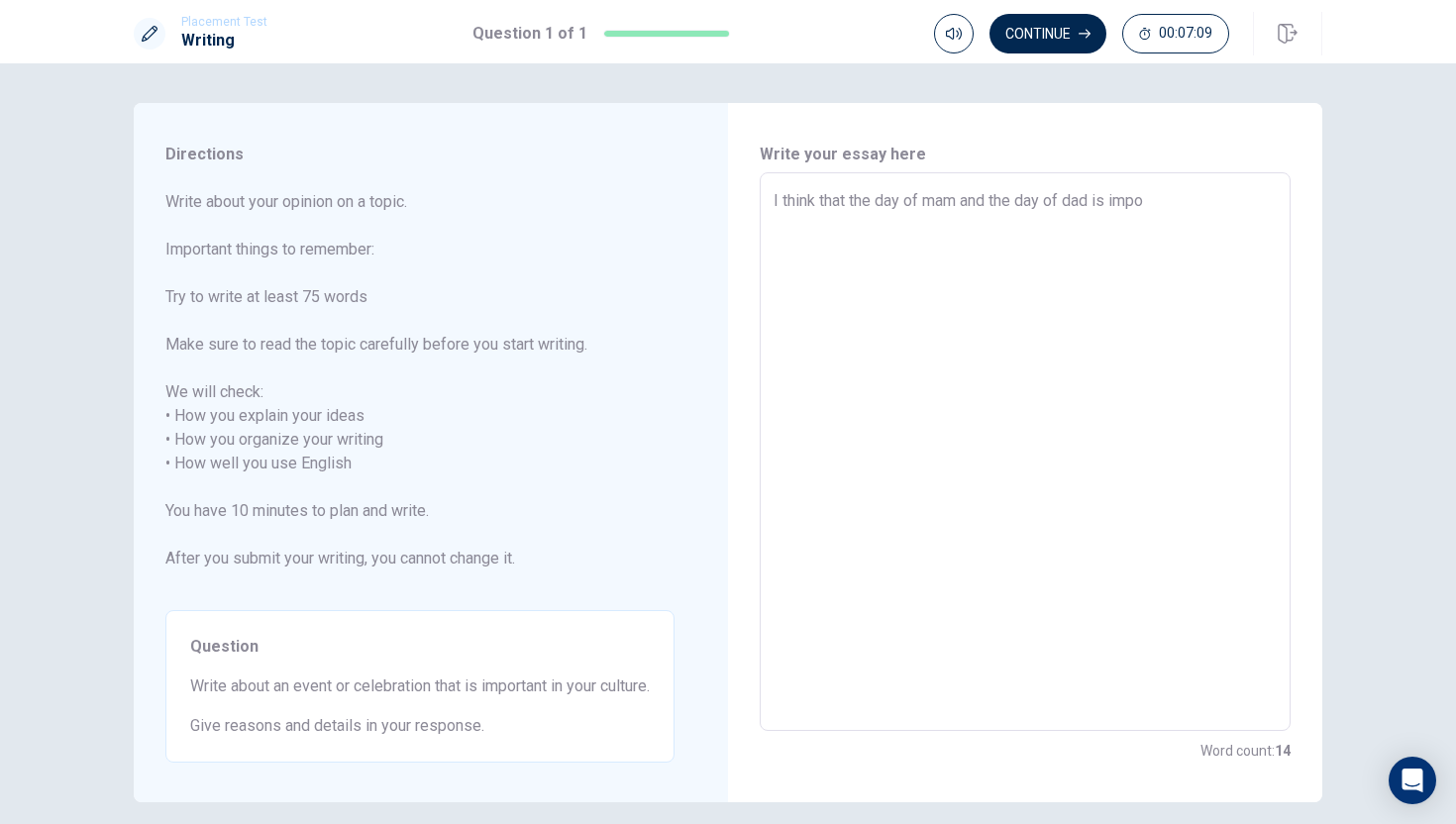 type on "I think that the day of mam and the day of dad is impot" 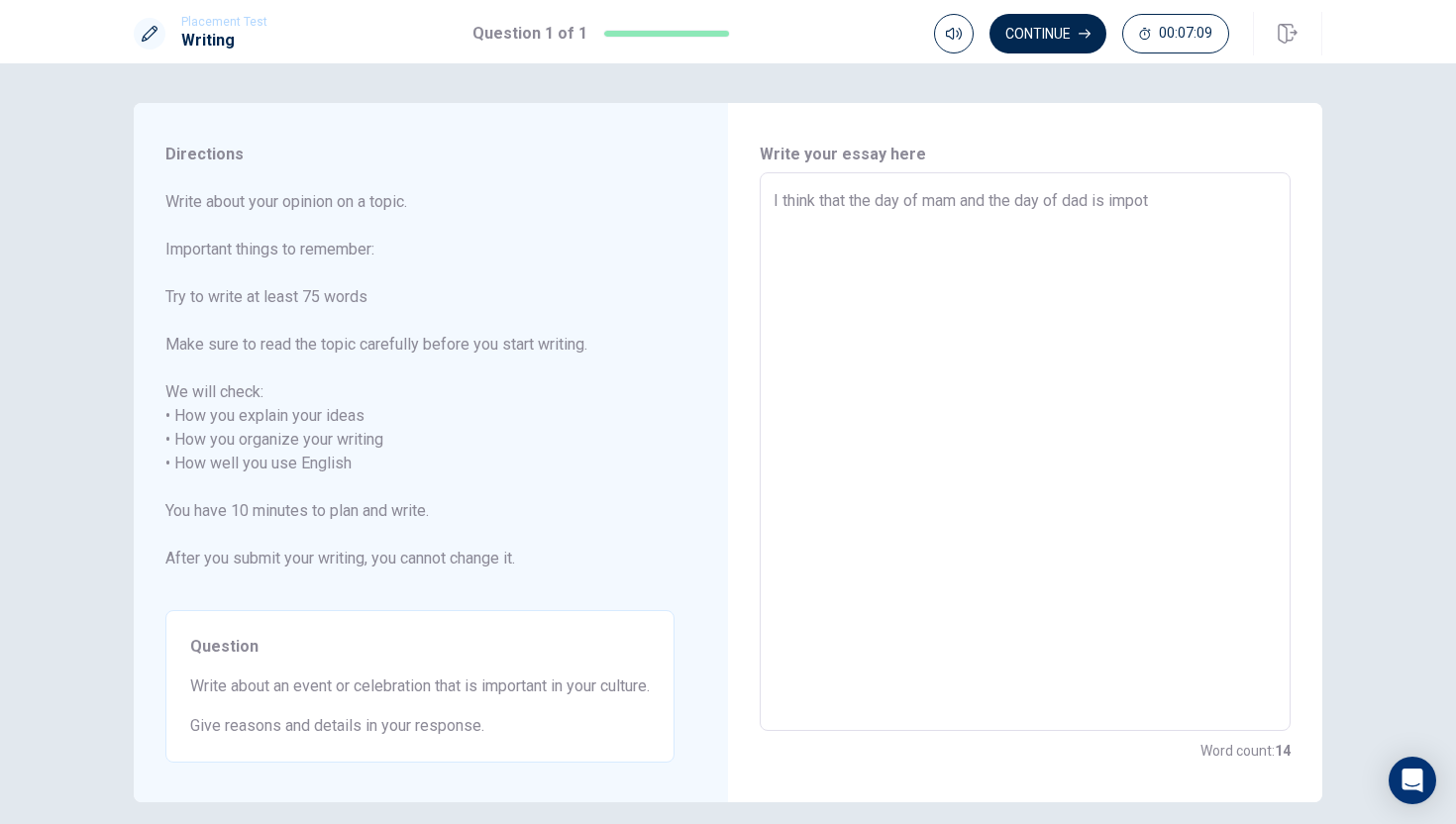type on "x" 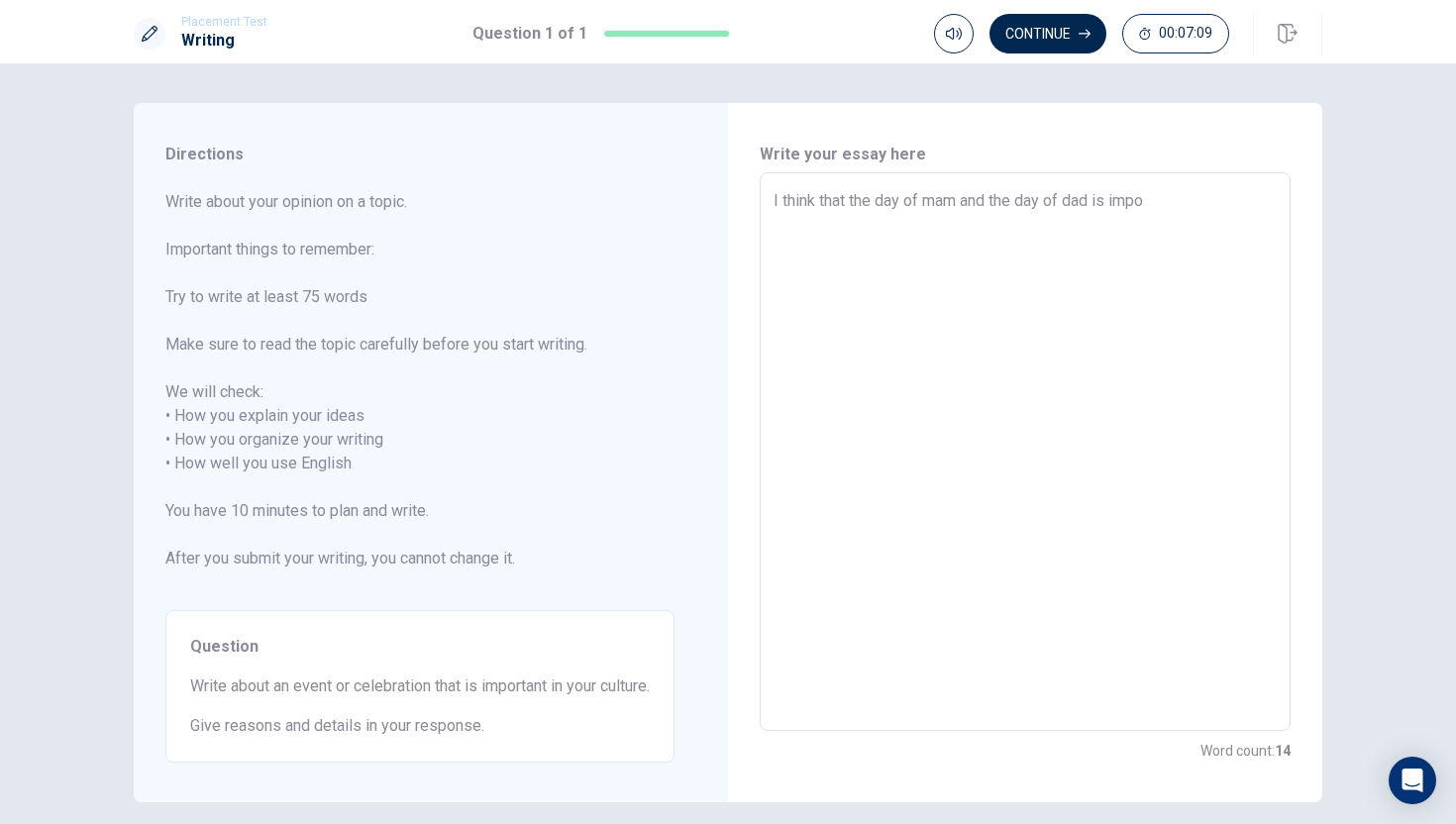 type on "x" 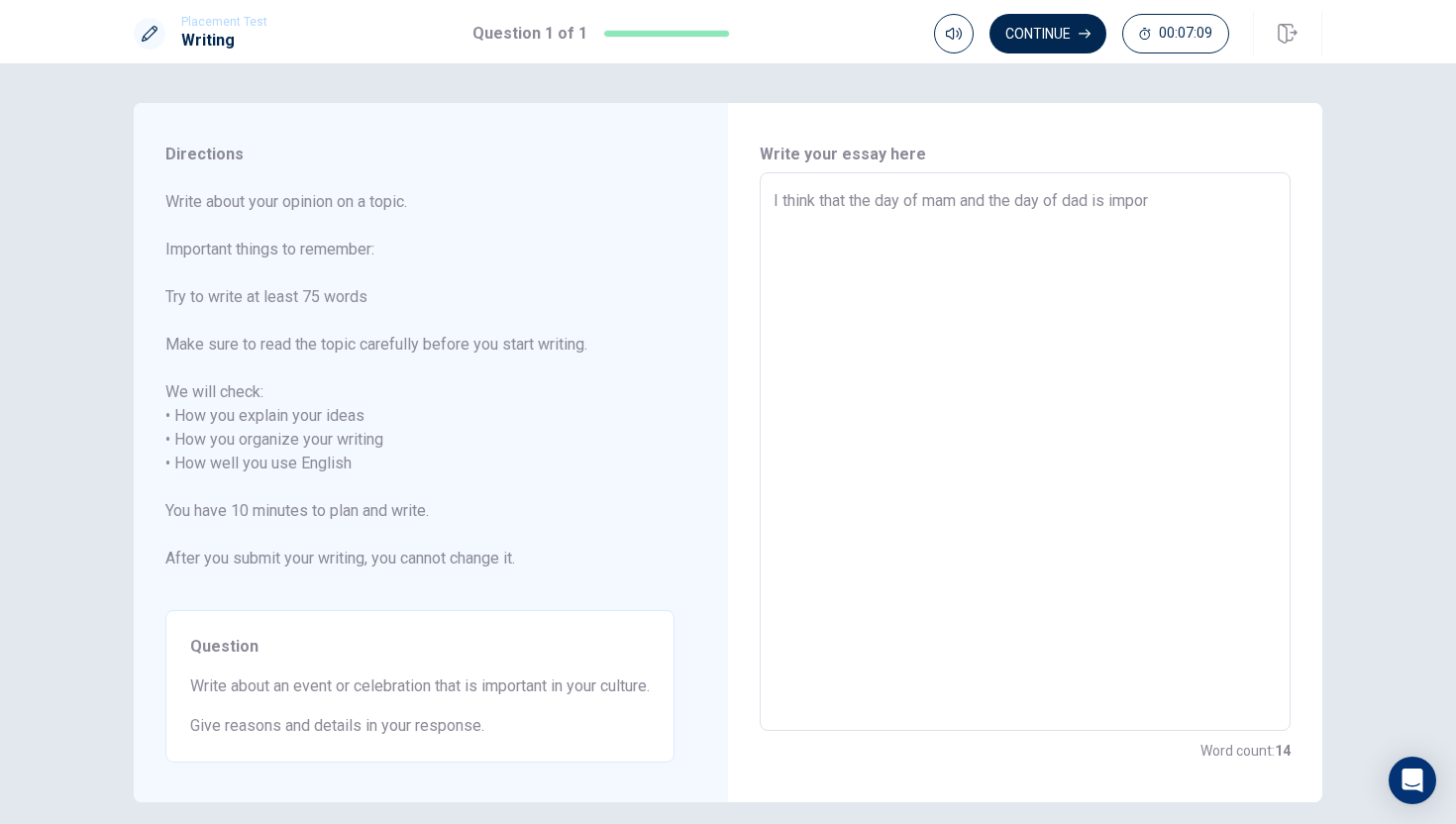 type on "x" 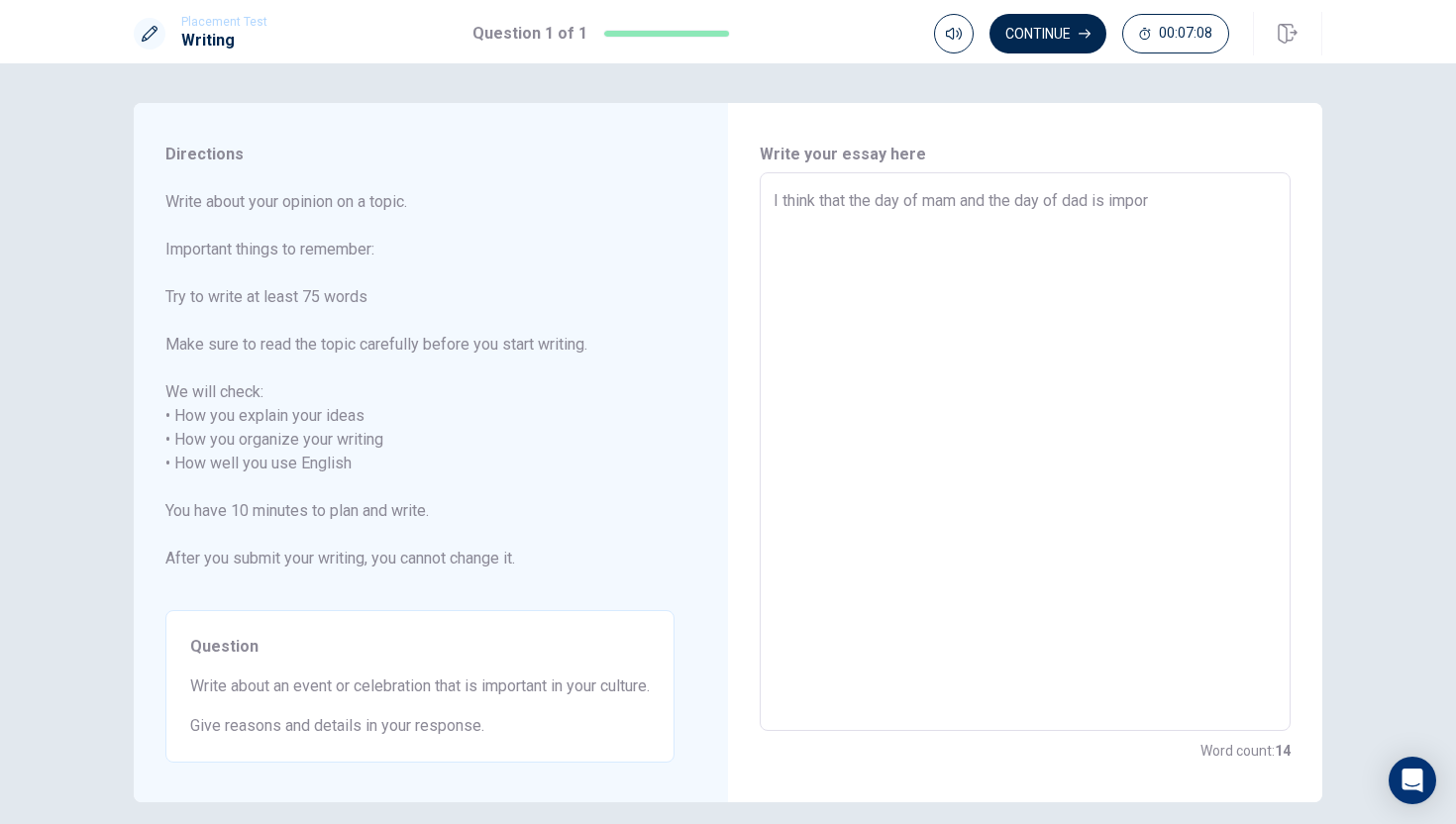 type on "I think that the day of mam and the day of dad is import" 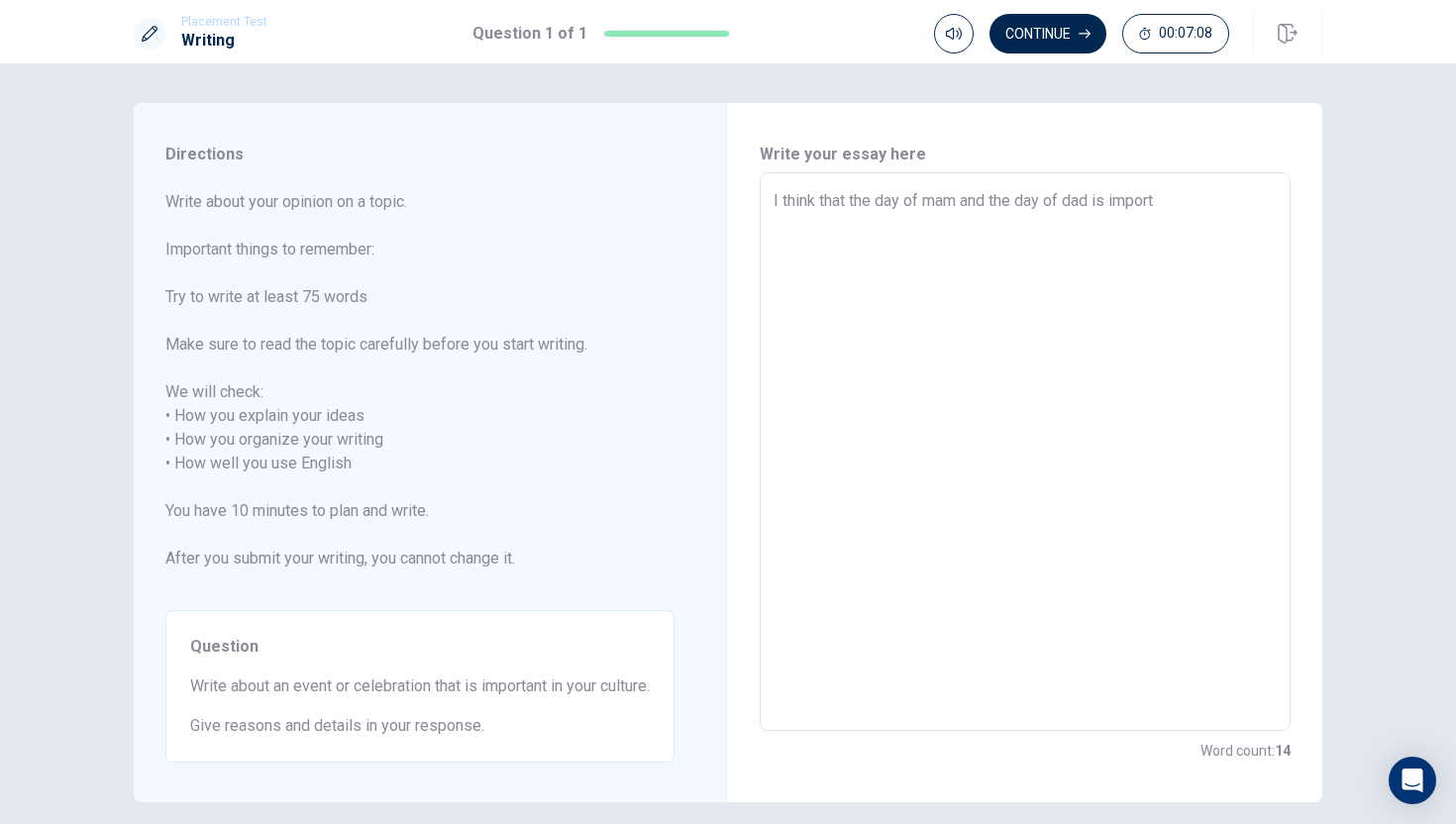 type on "x" 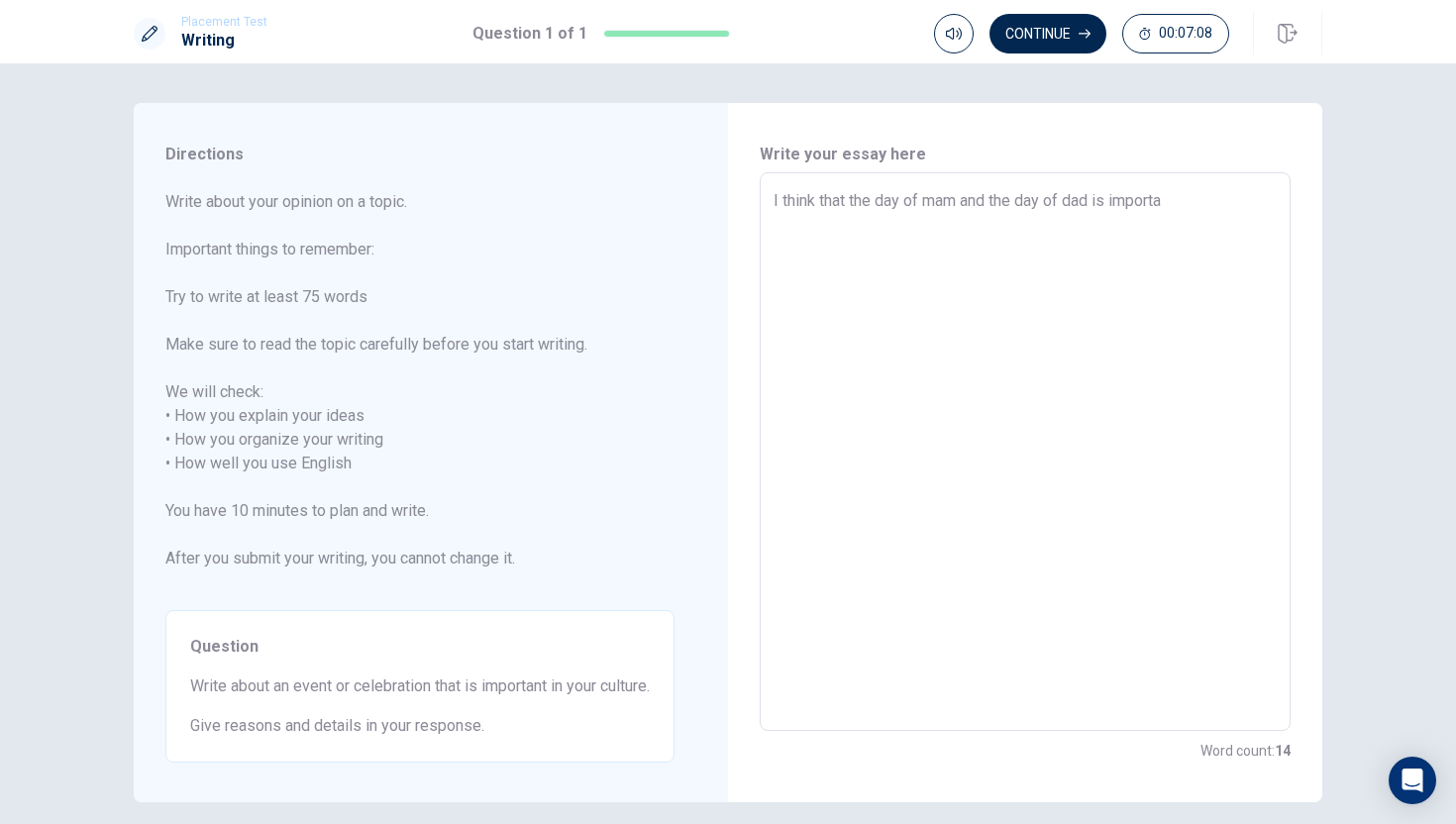 type on "x" 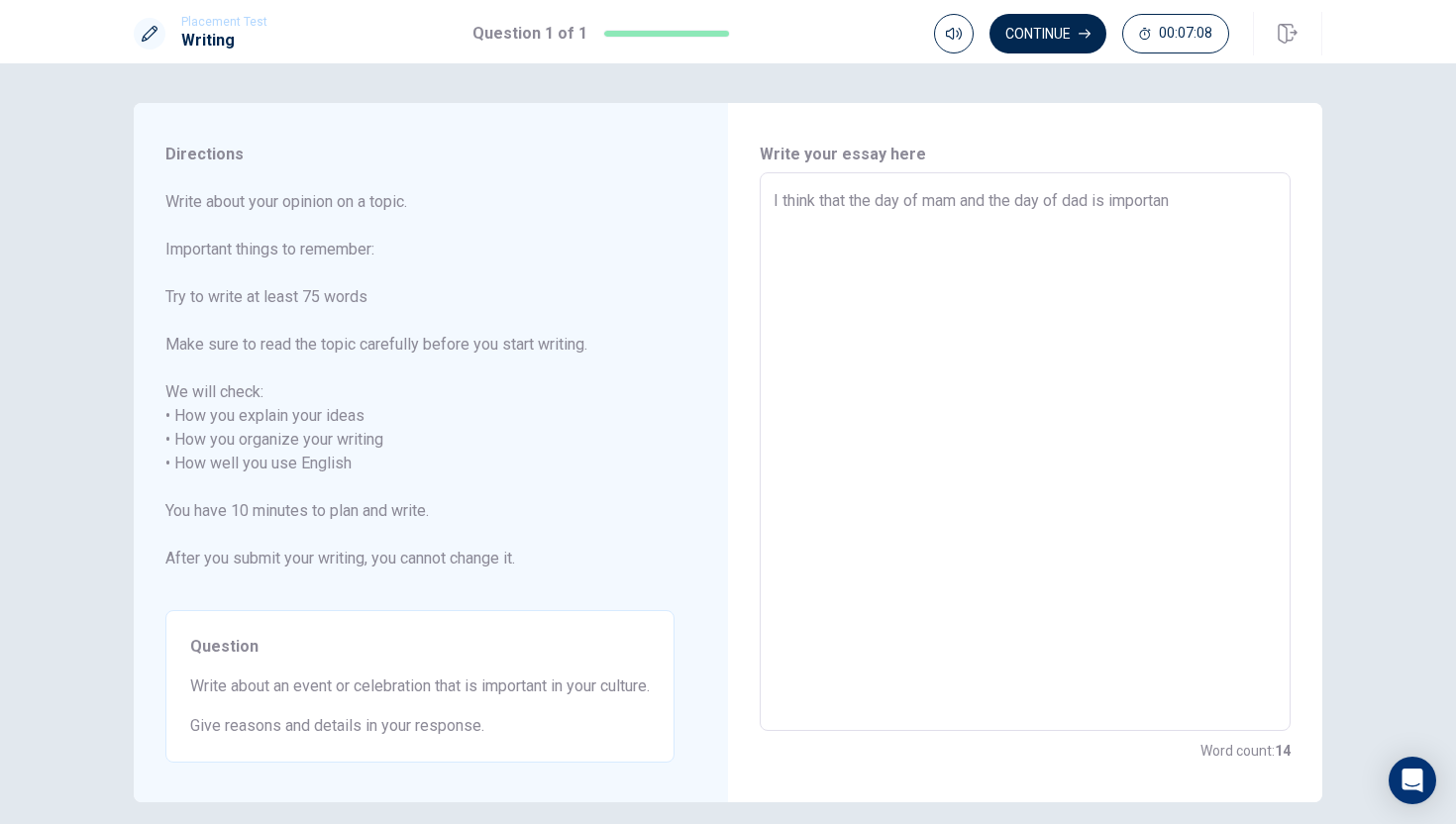 type on "x" 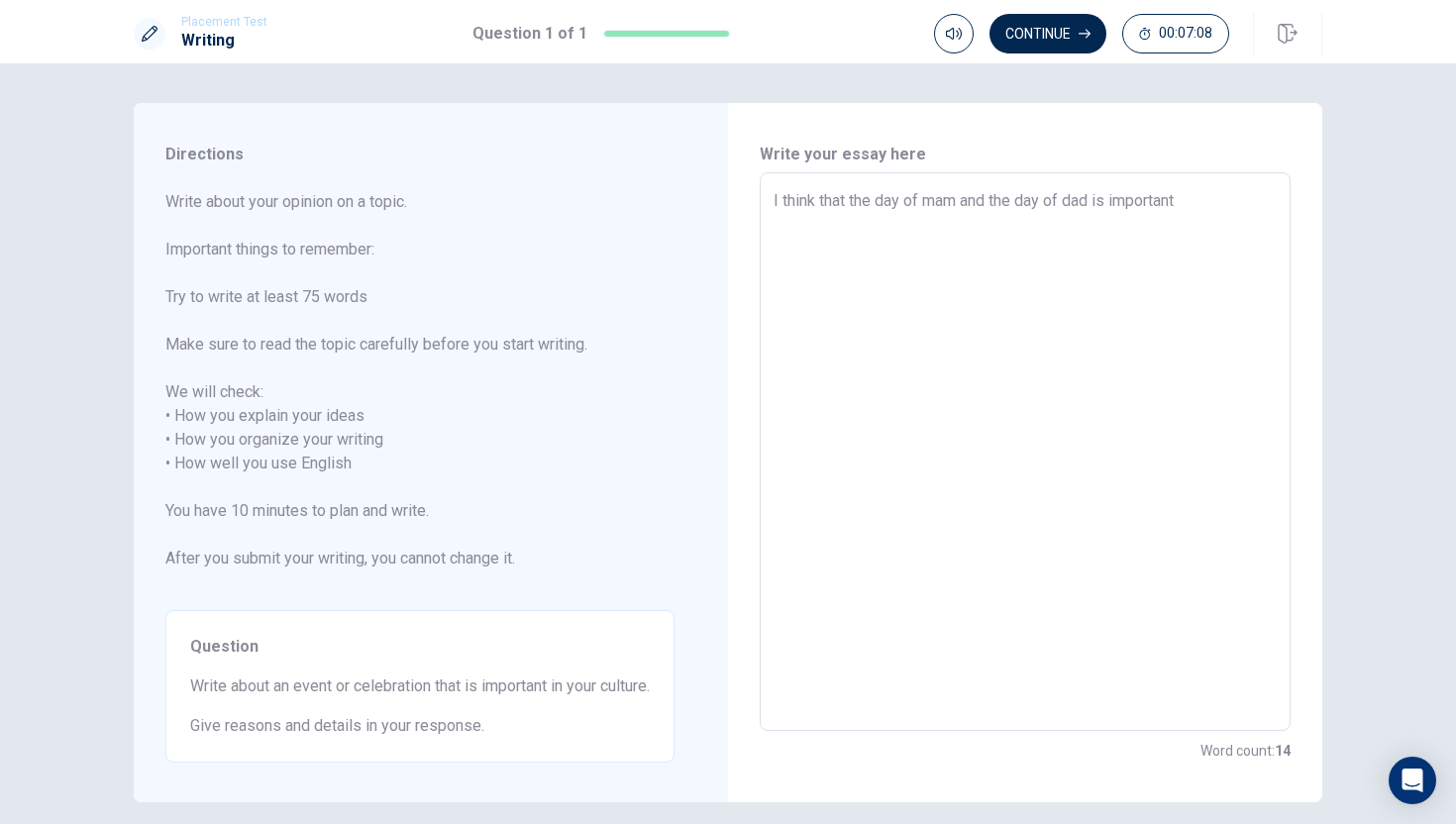 type on "x" 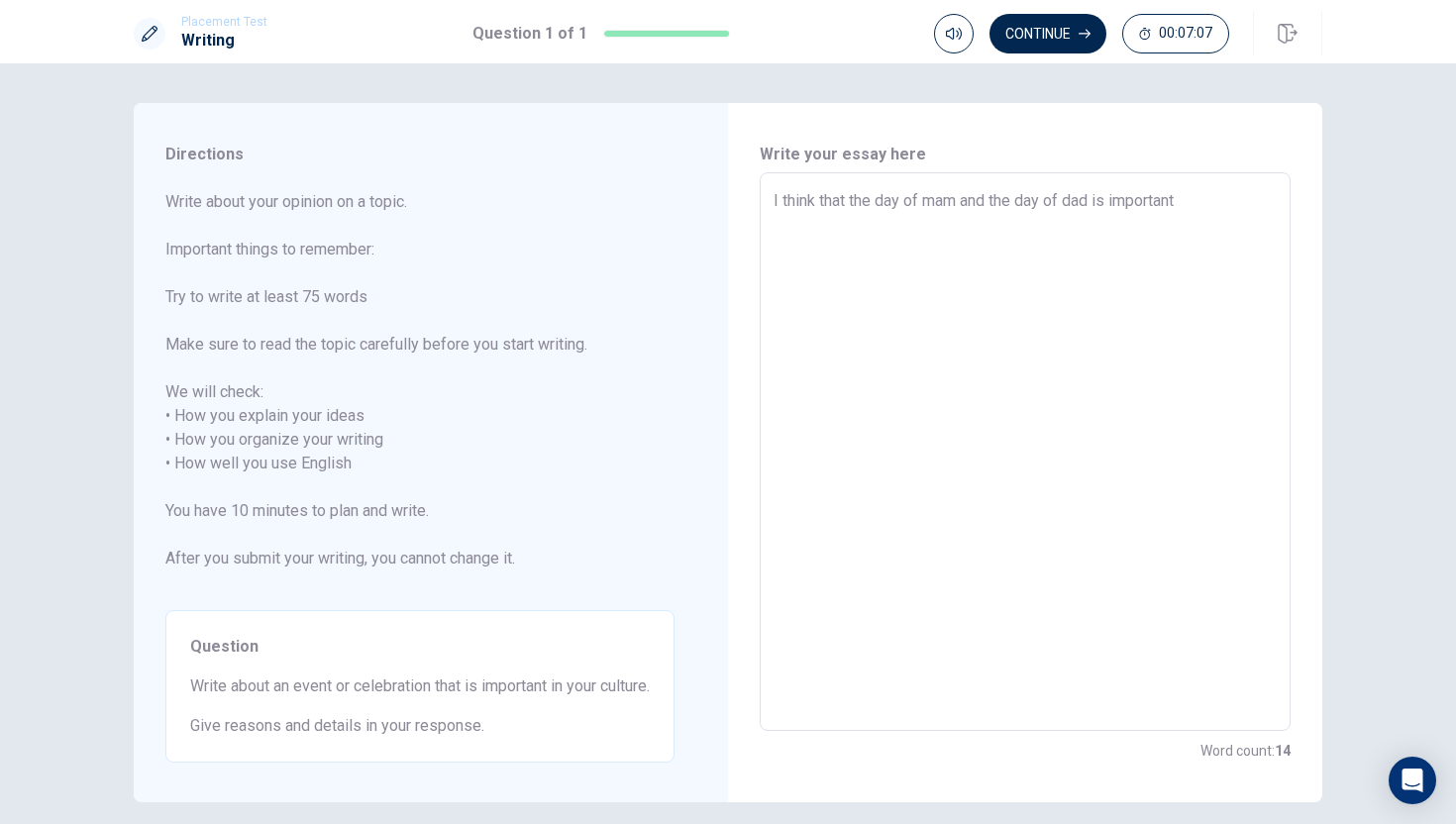 type on "I think that the day of mam and the day of dad is important" 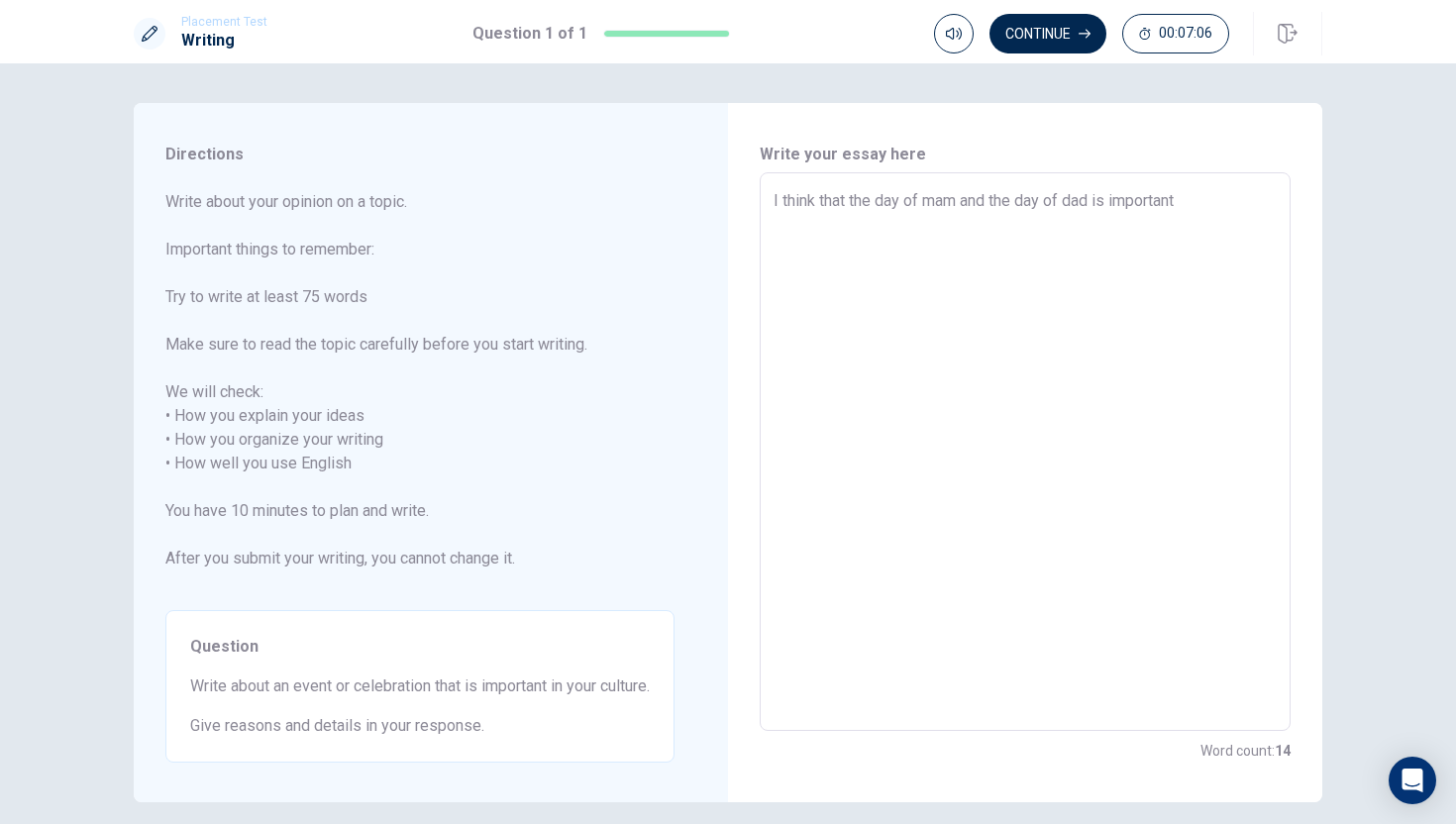 type on "I think that the day of mam and the day of dad is important i" 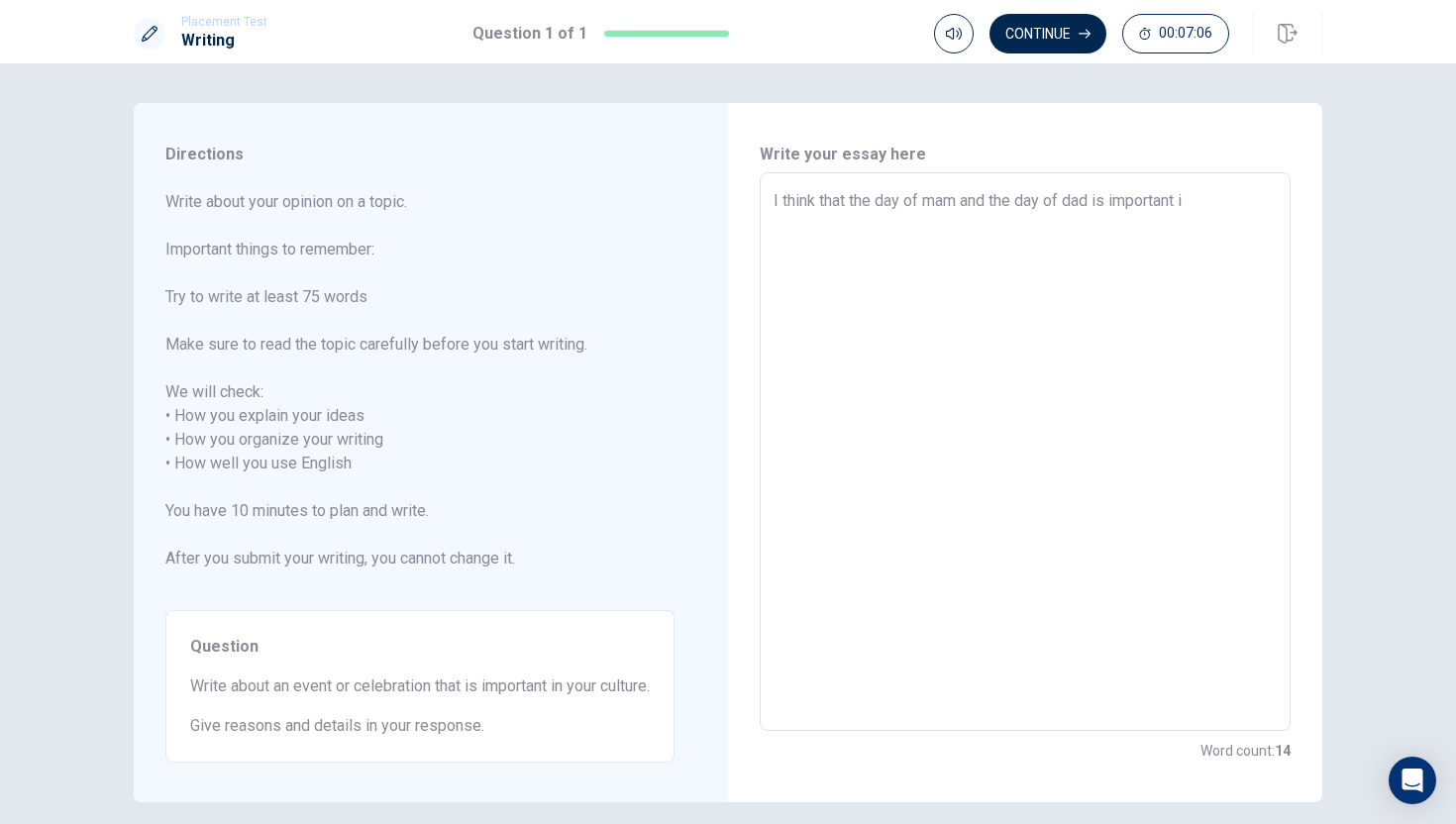 type on "x" 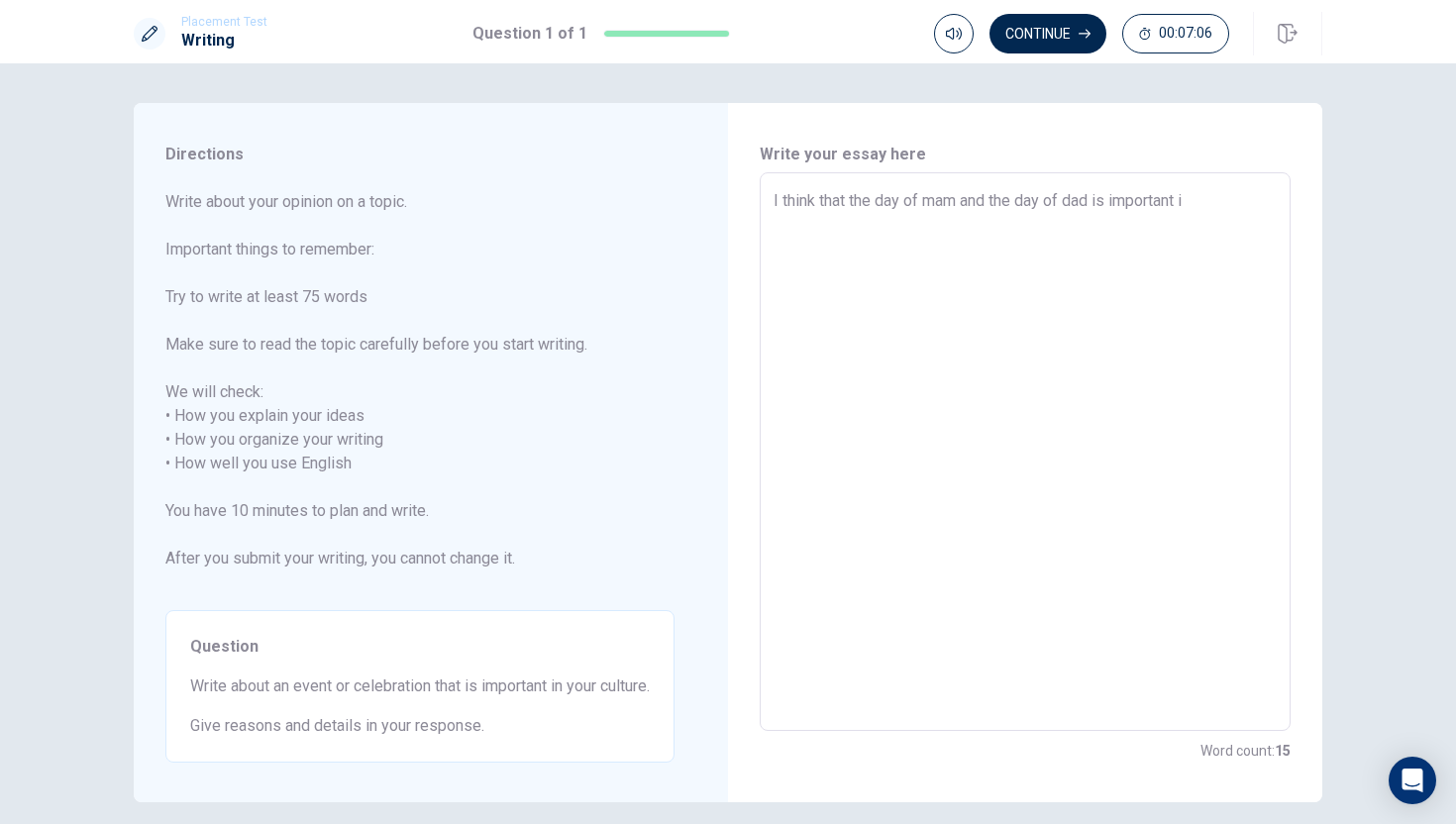 type on "I think that the day of mam and the day of dad is important in" 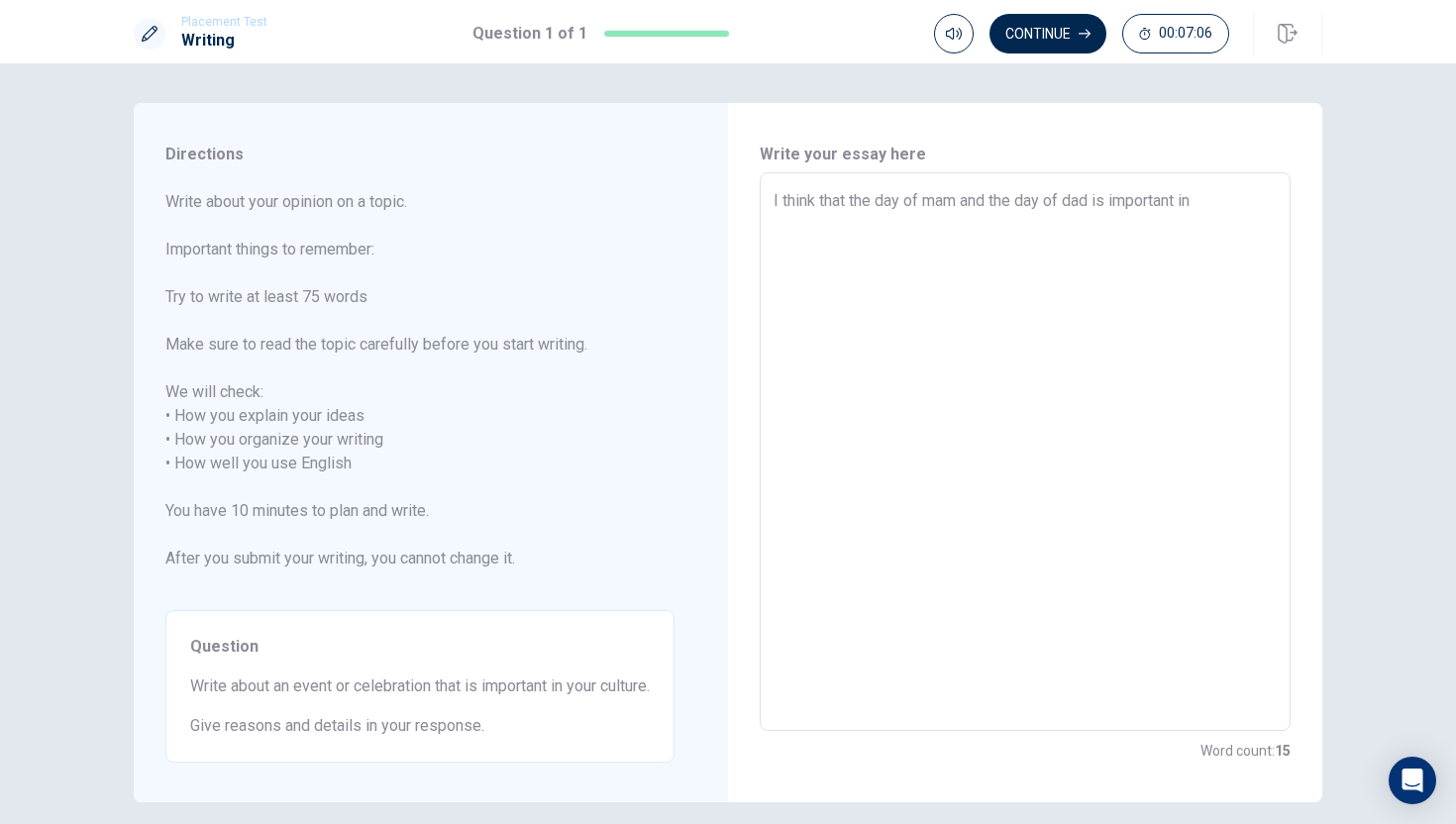 type on "x" 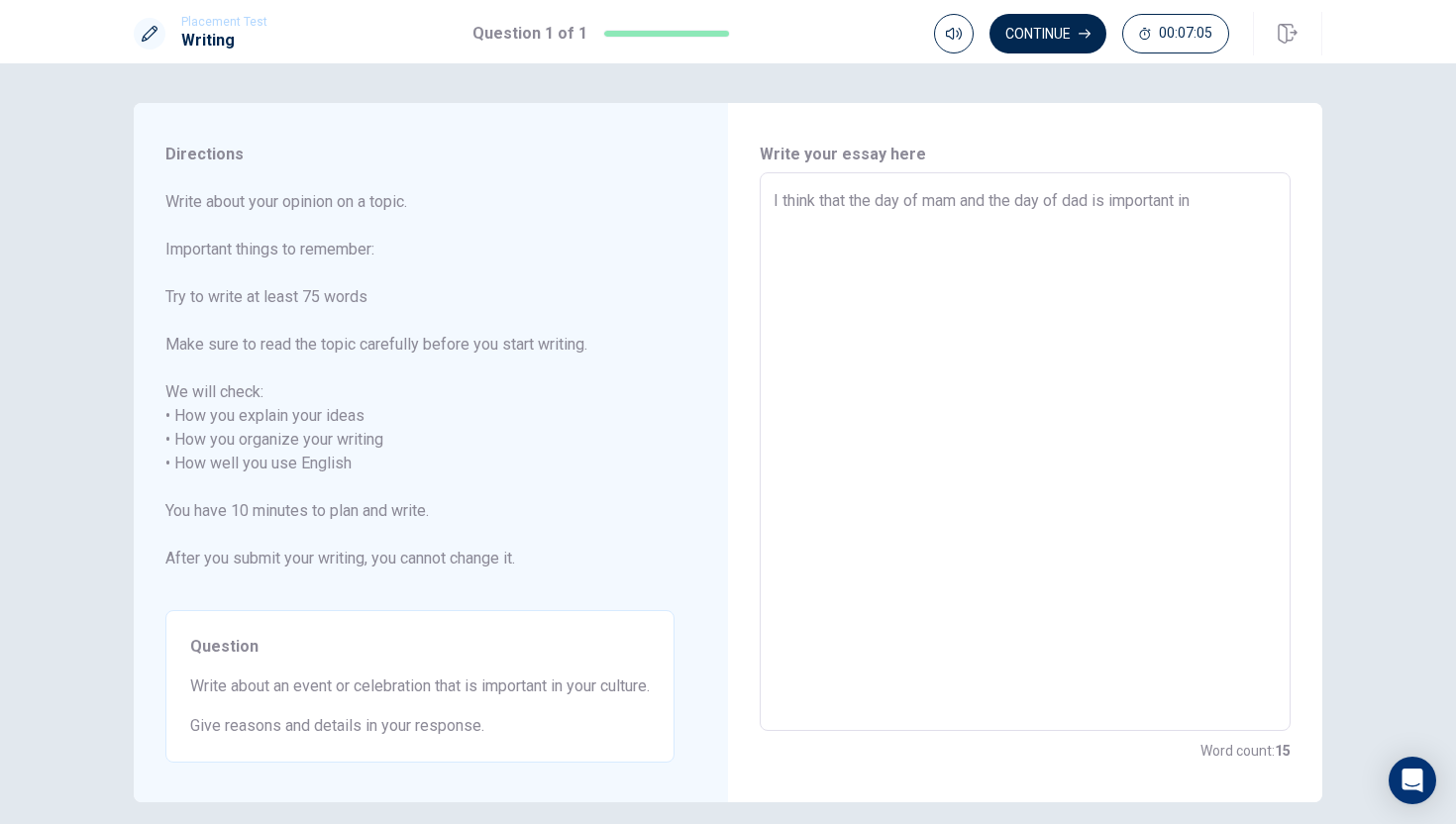 type on "I think that the day of mam and the day of dad is important in" 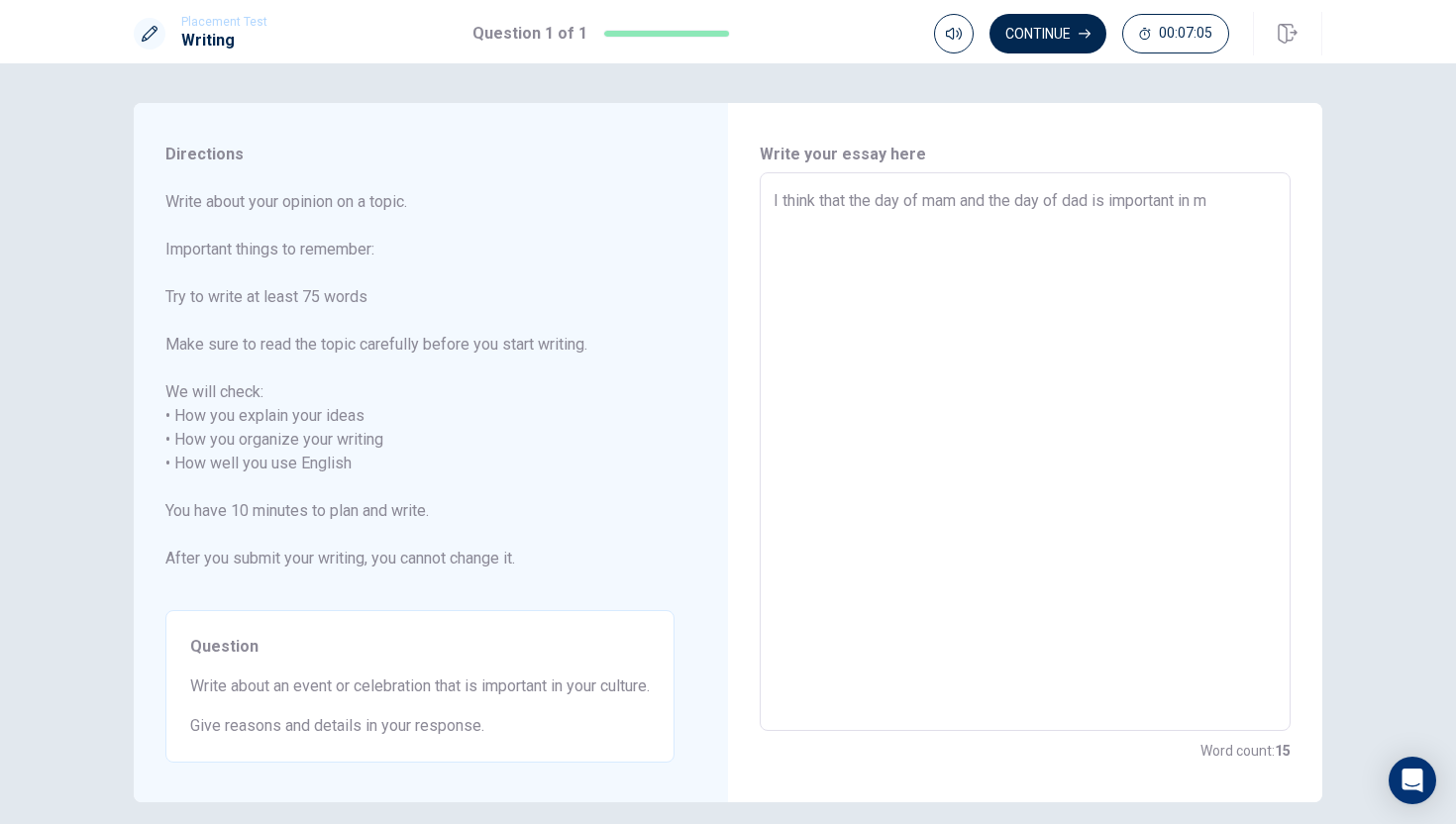type on "x" 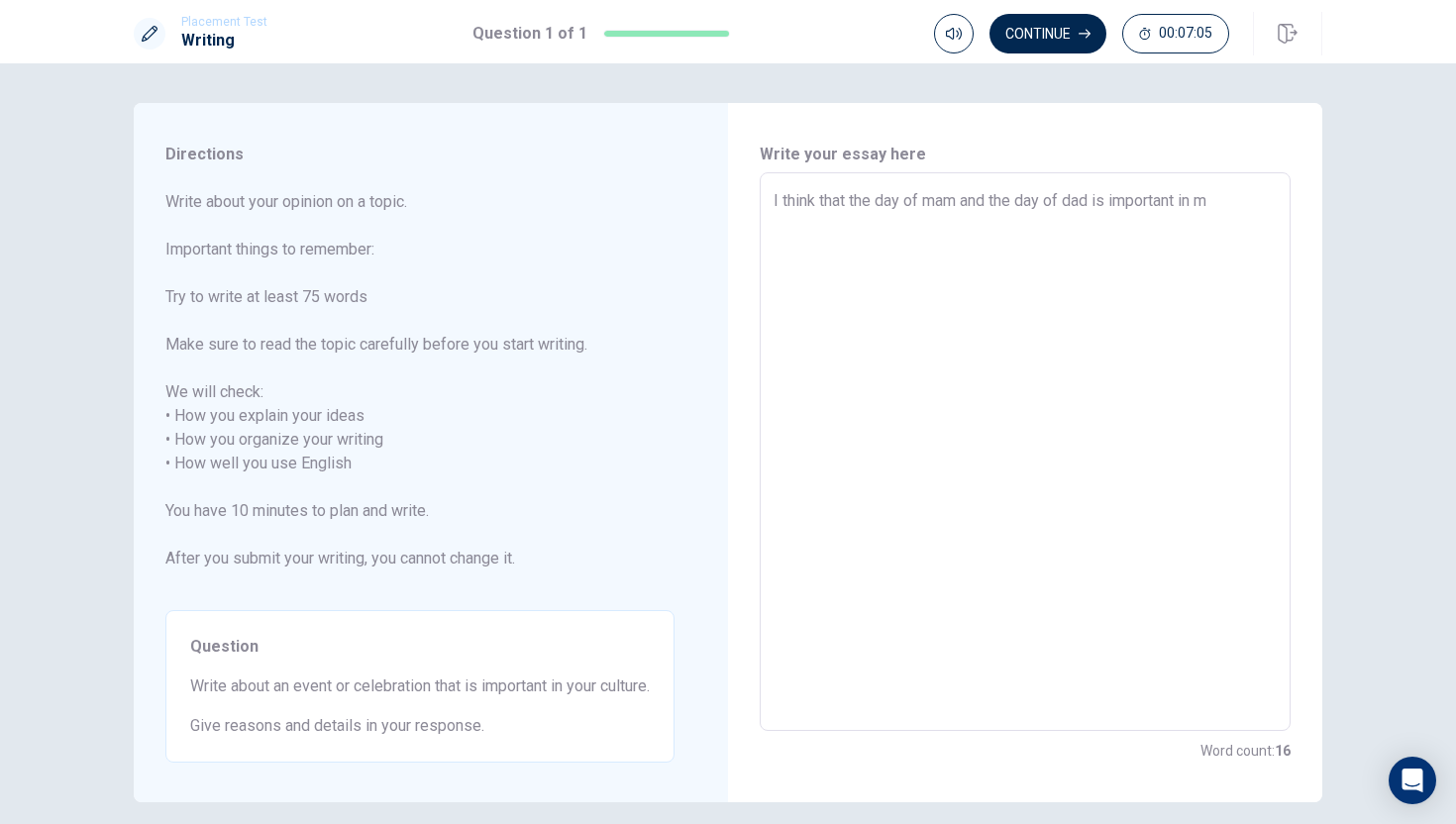 type on "I think that the day of mam and the day of dad is important in my" 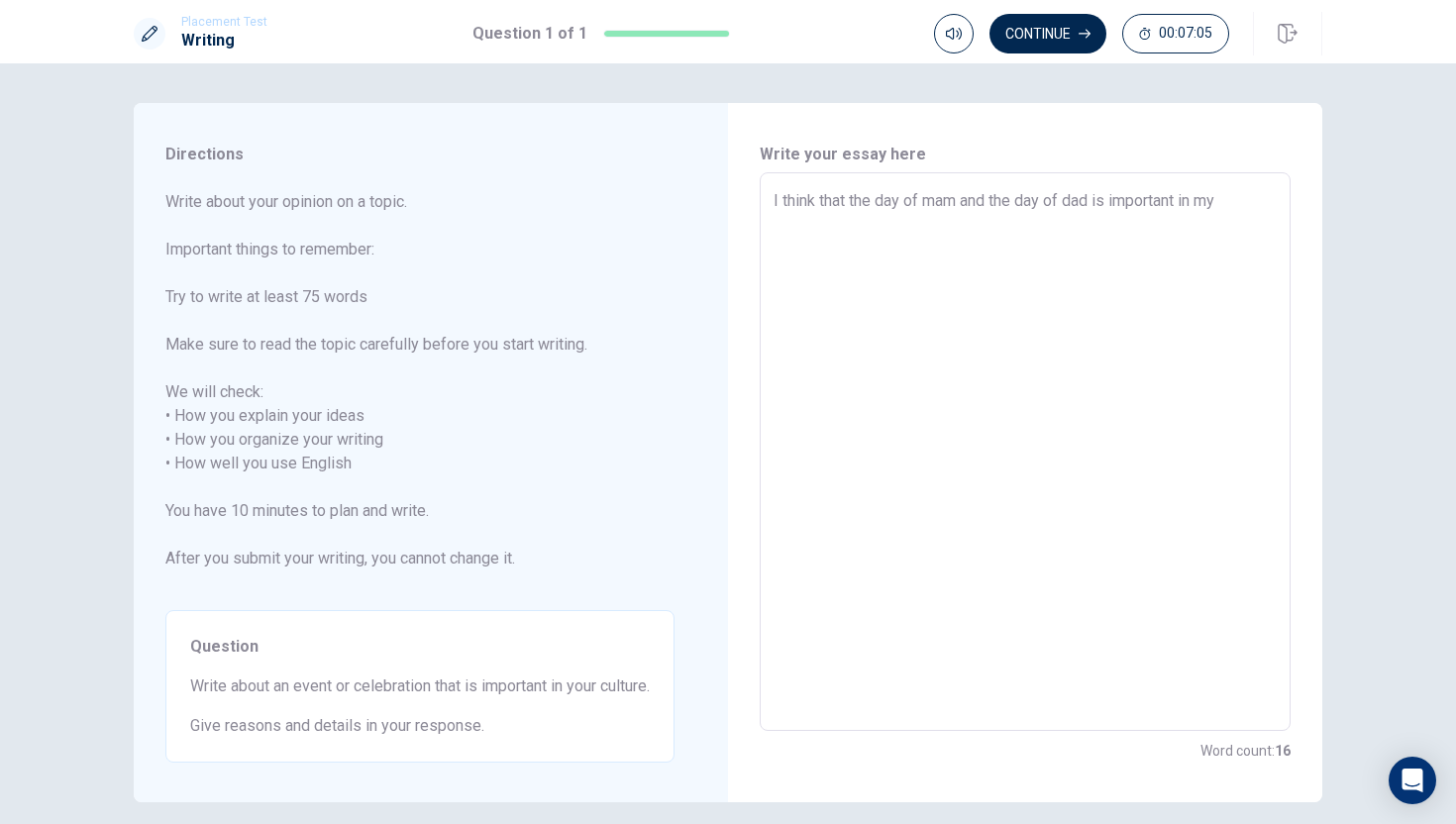 type on "x" 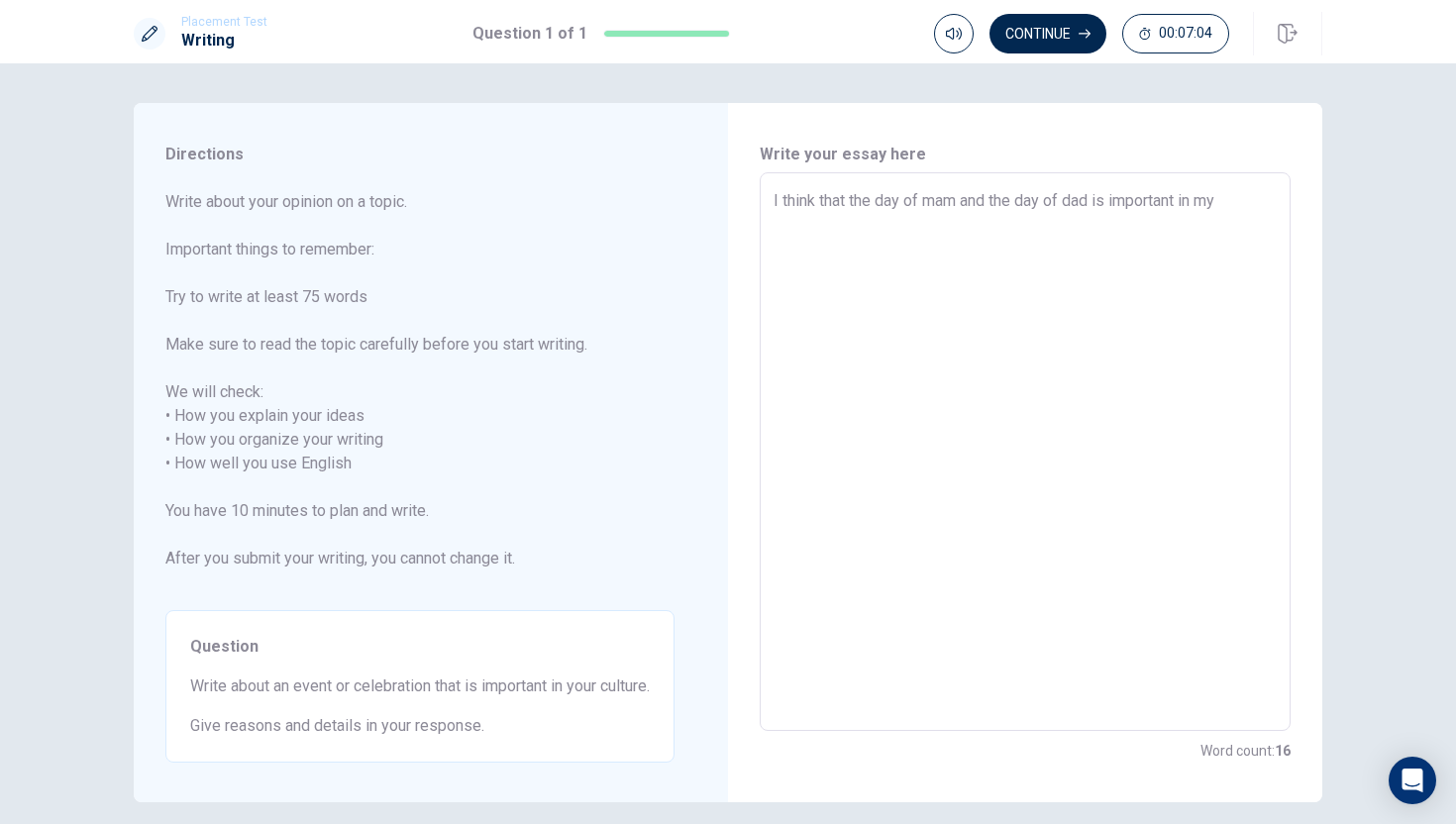 type on "I think that the day of mam and the day of dad is important in my" 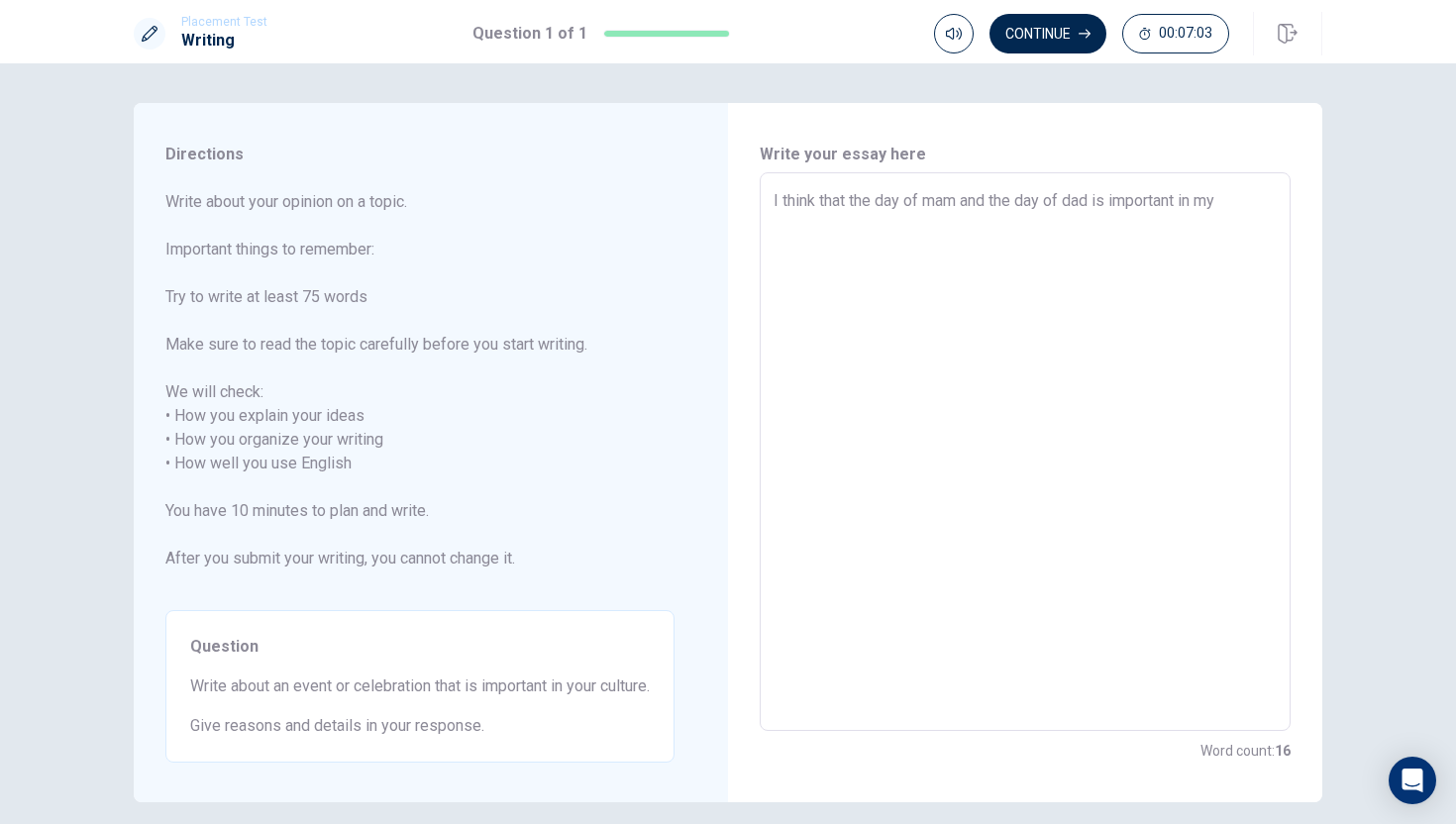 type on "I think that the day of mam and the day of dad is important in my c" 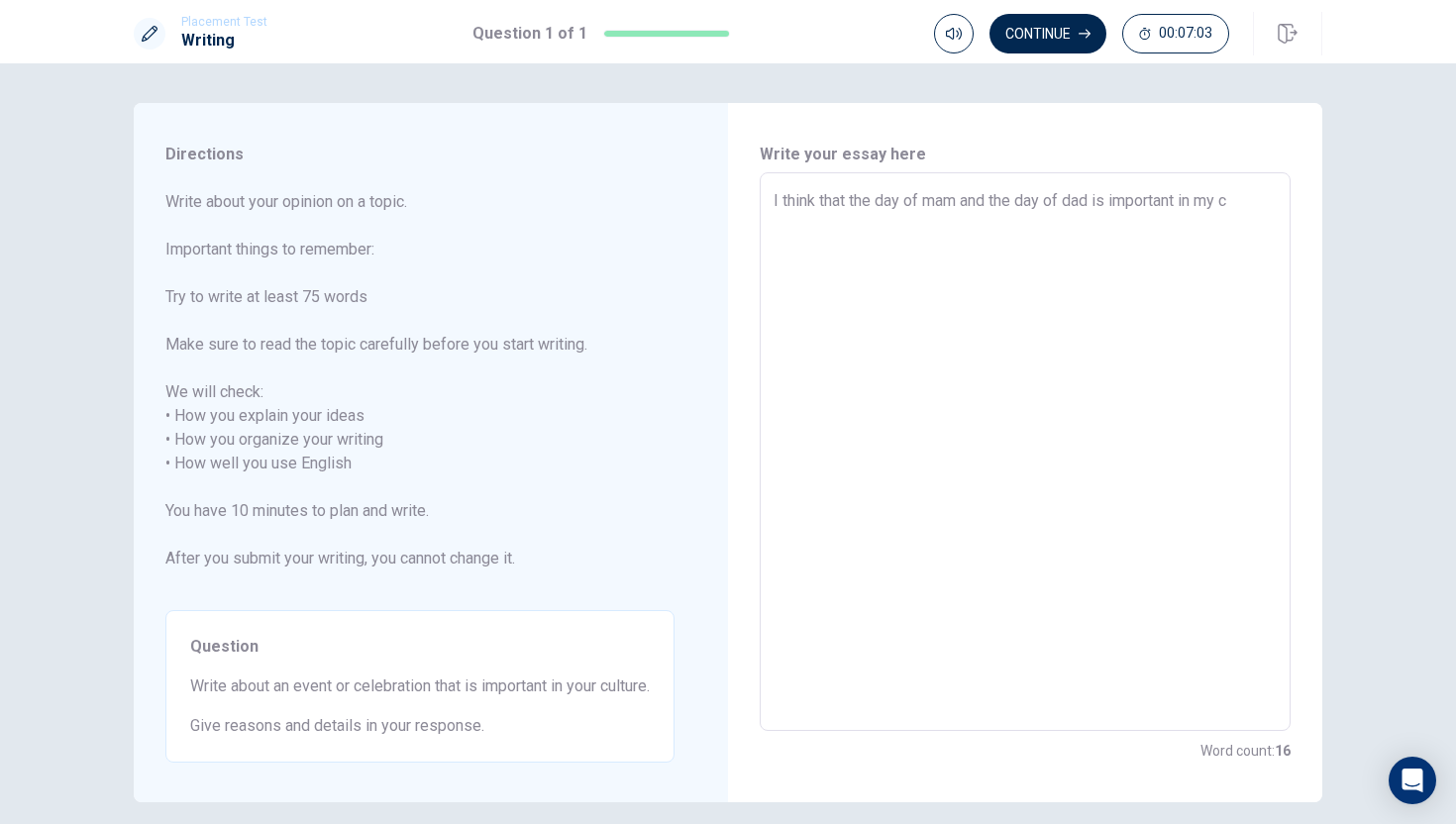 type on "x" 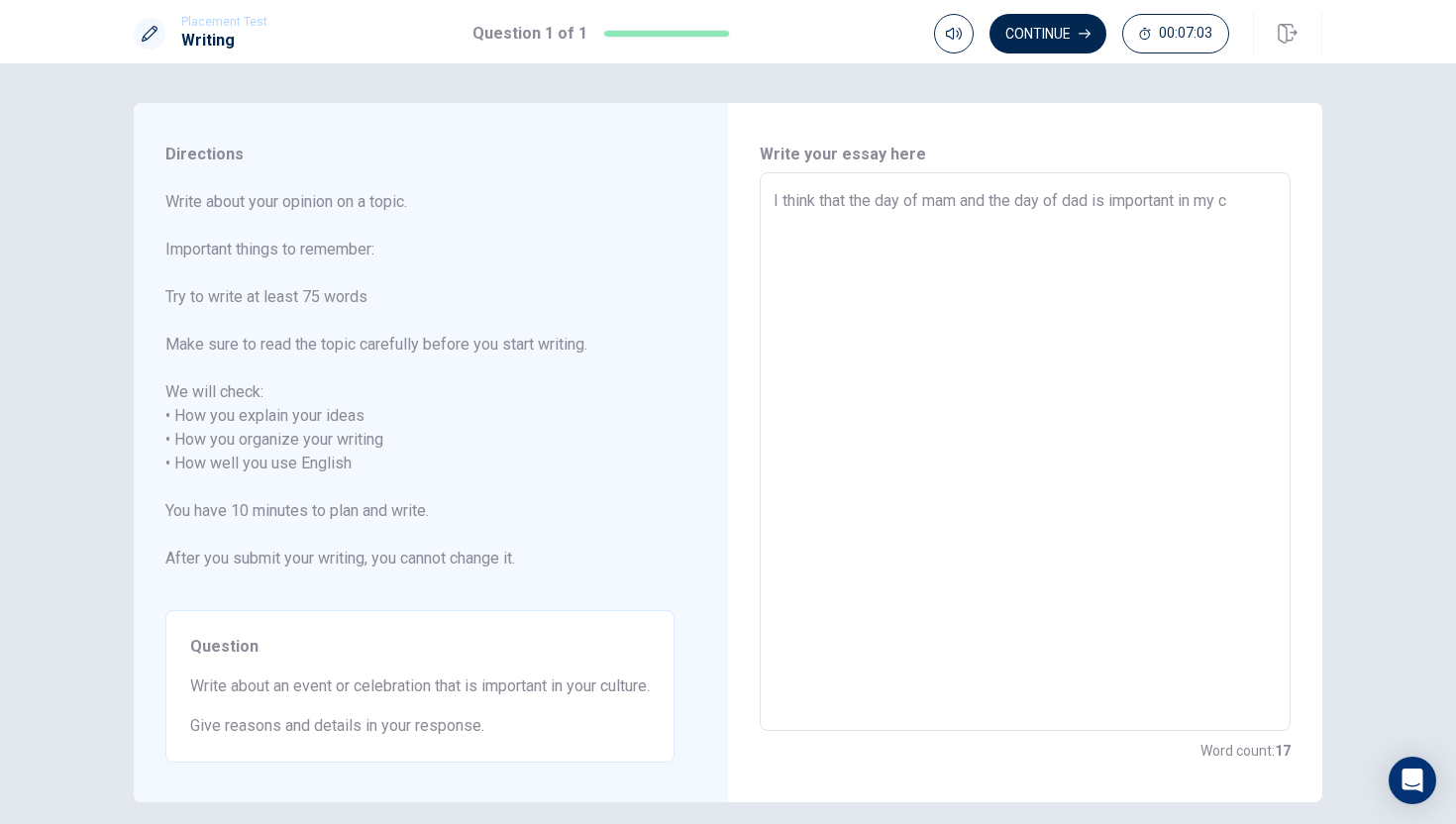type on "I think that the day of mam and the day of dad is important in my cu" 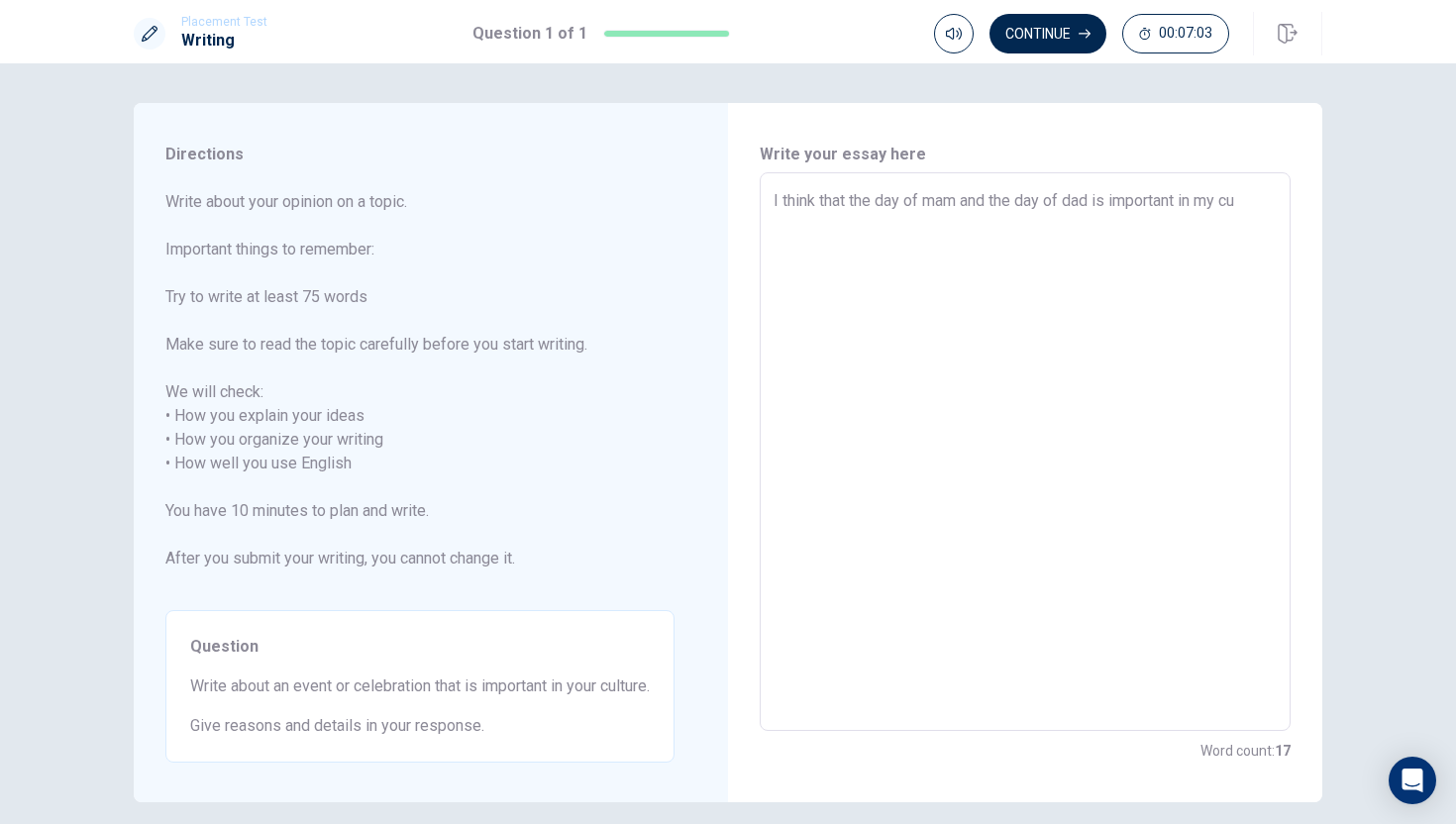 type on "x" 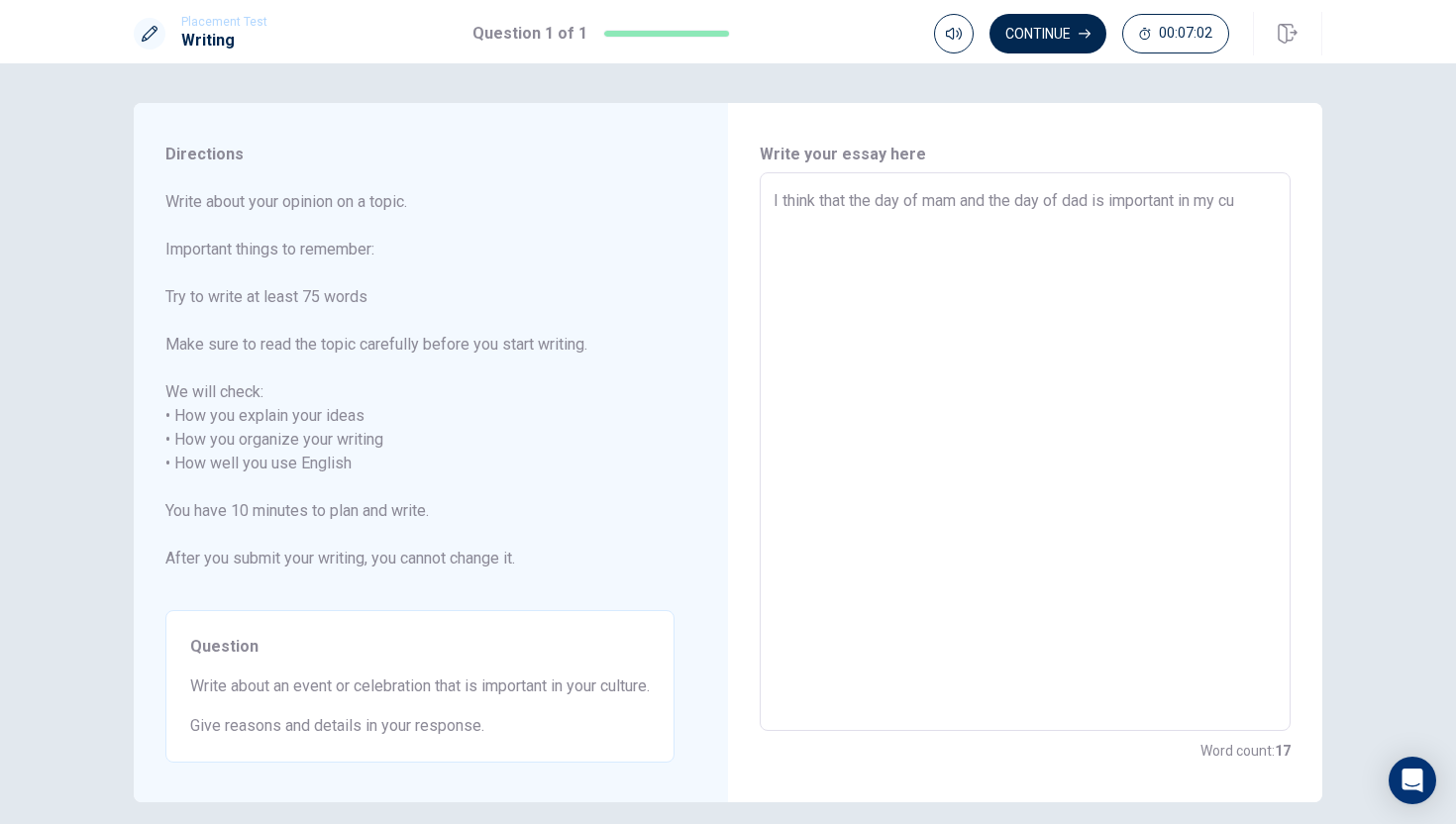 type on "I think that the day of mam and the day of dad is important in my cul" 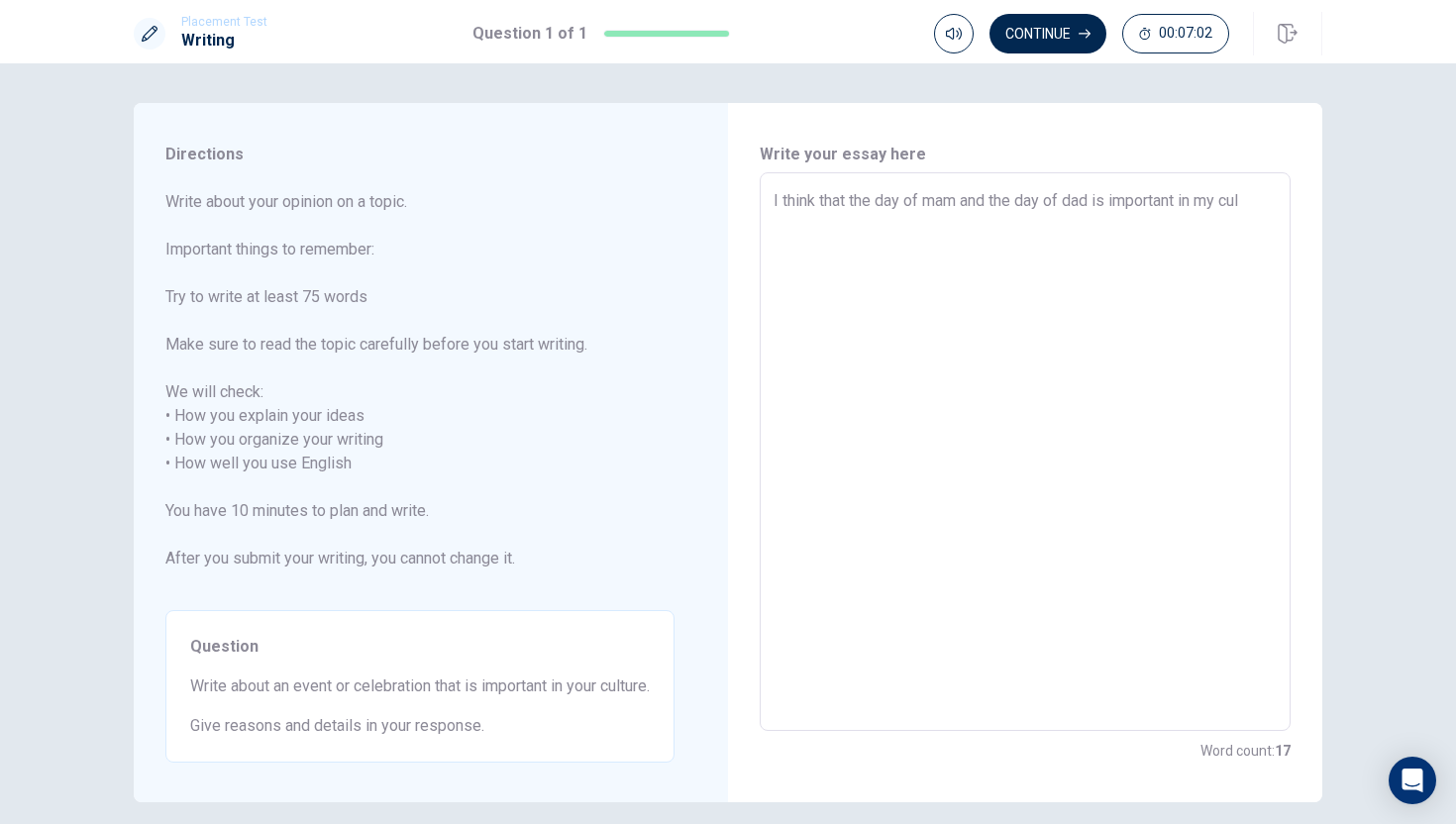 type on "x" 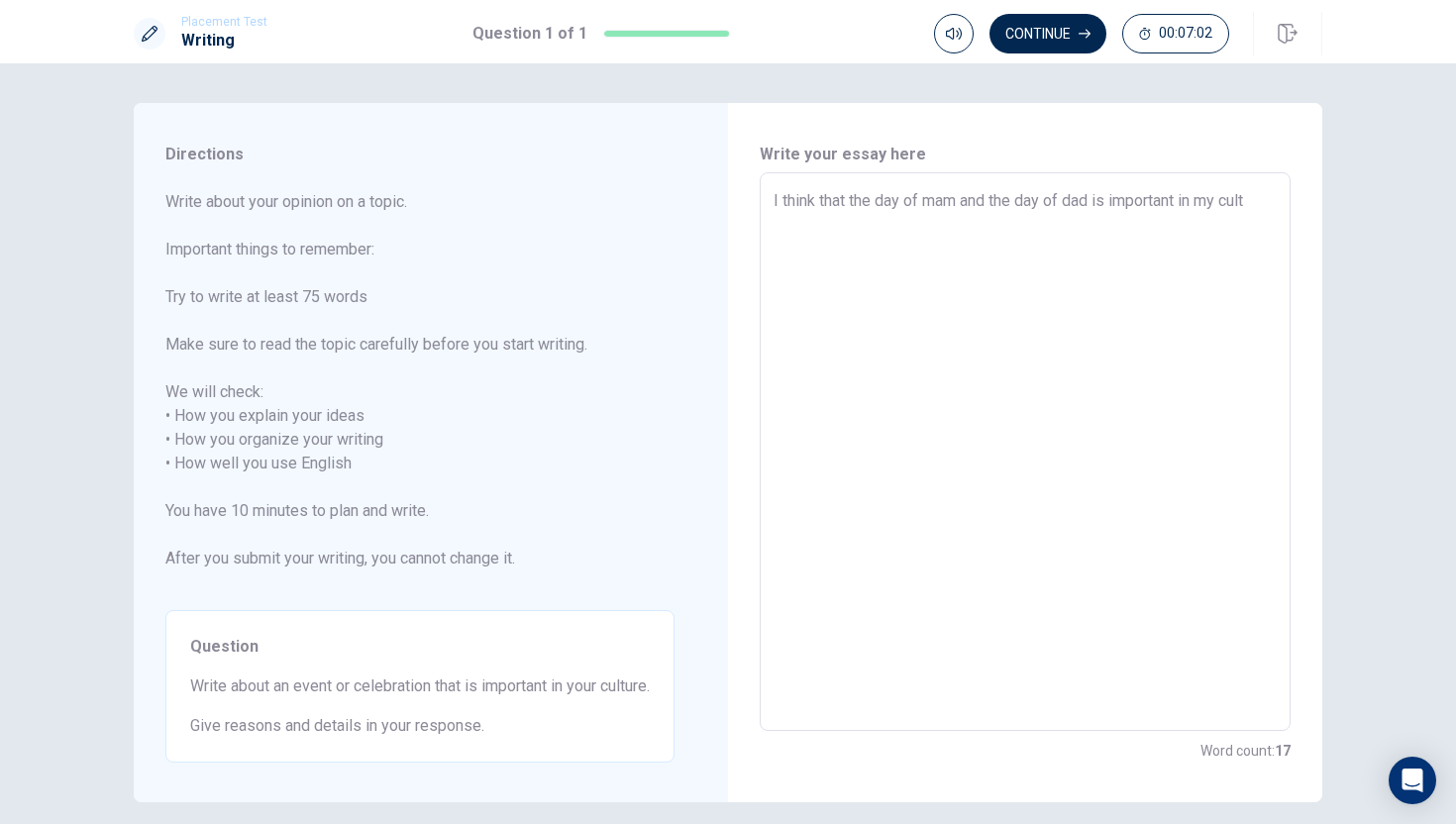 type on "x" 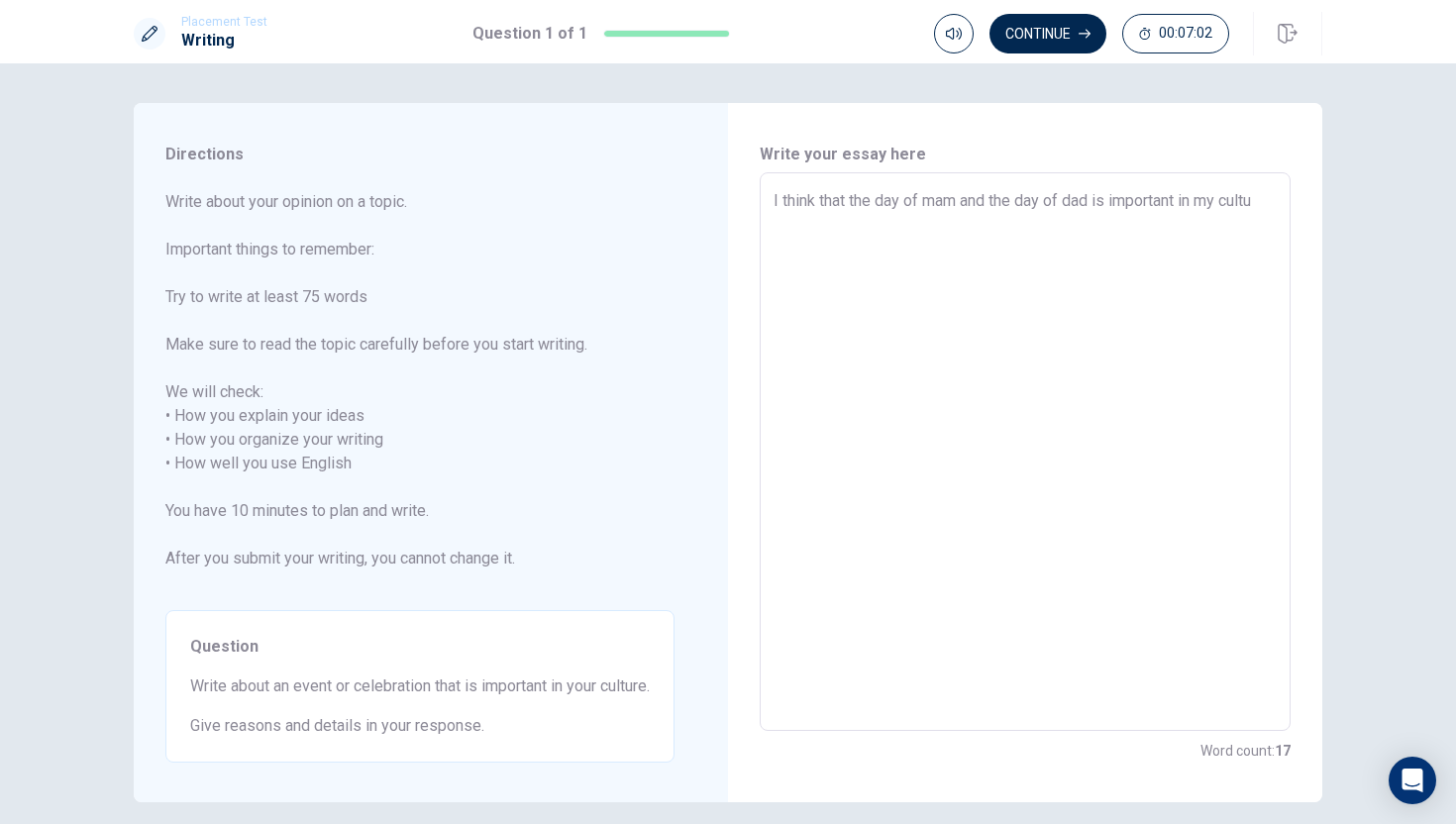 type on "x" 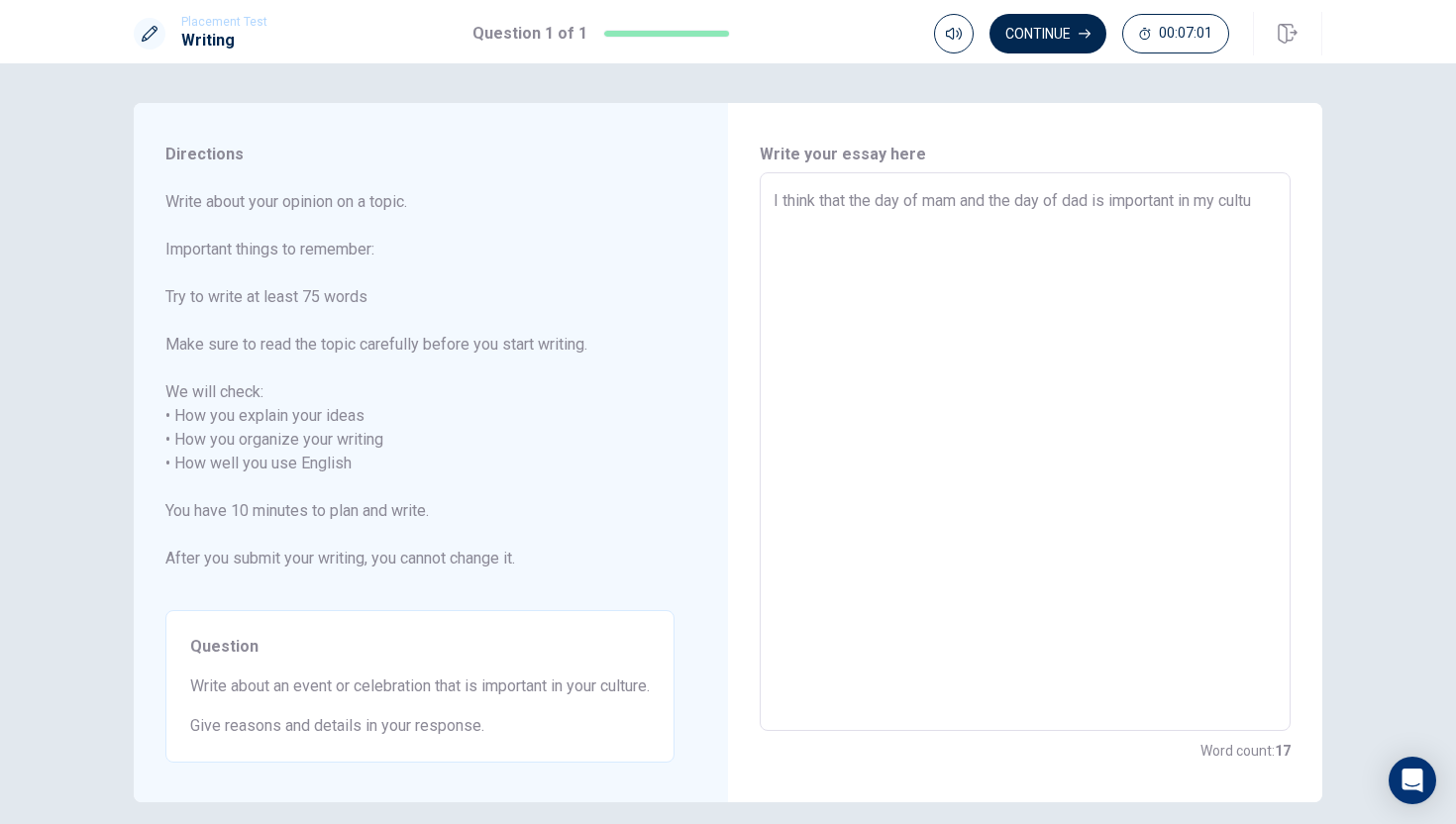 type on "I think that the day of mam and the day of dad is important in my cultur" 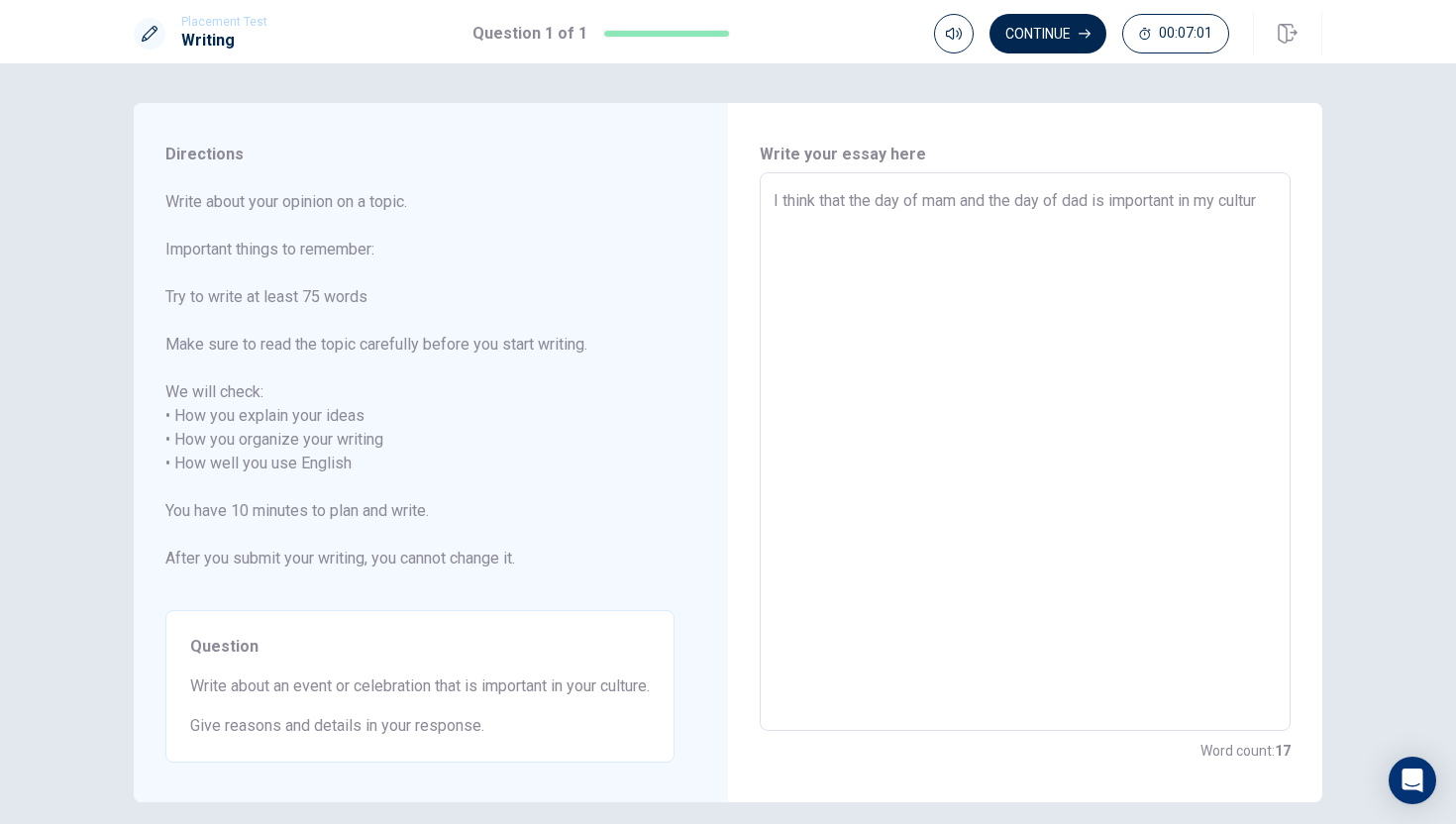 type on "x" 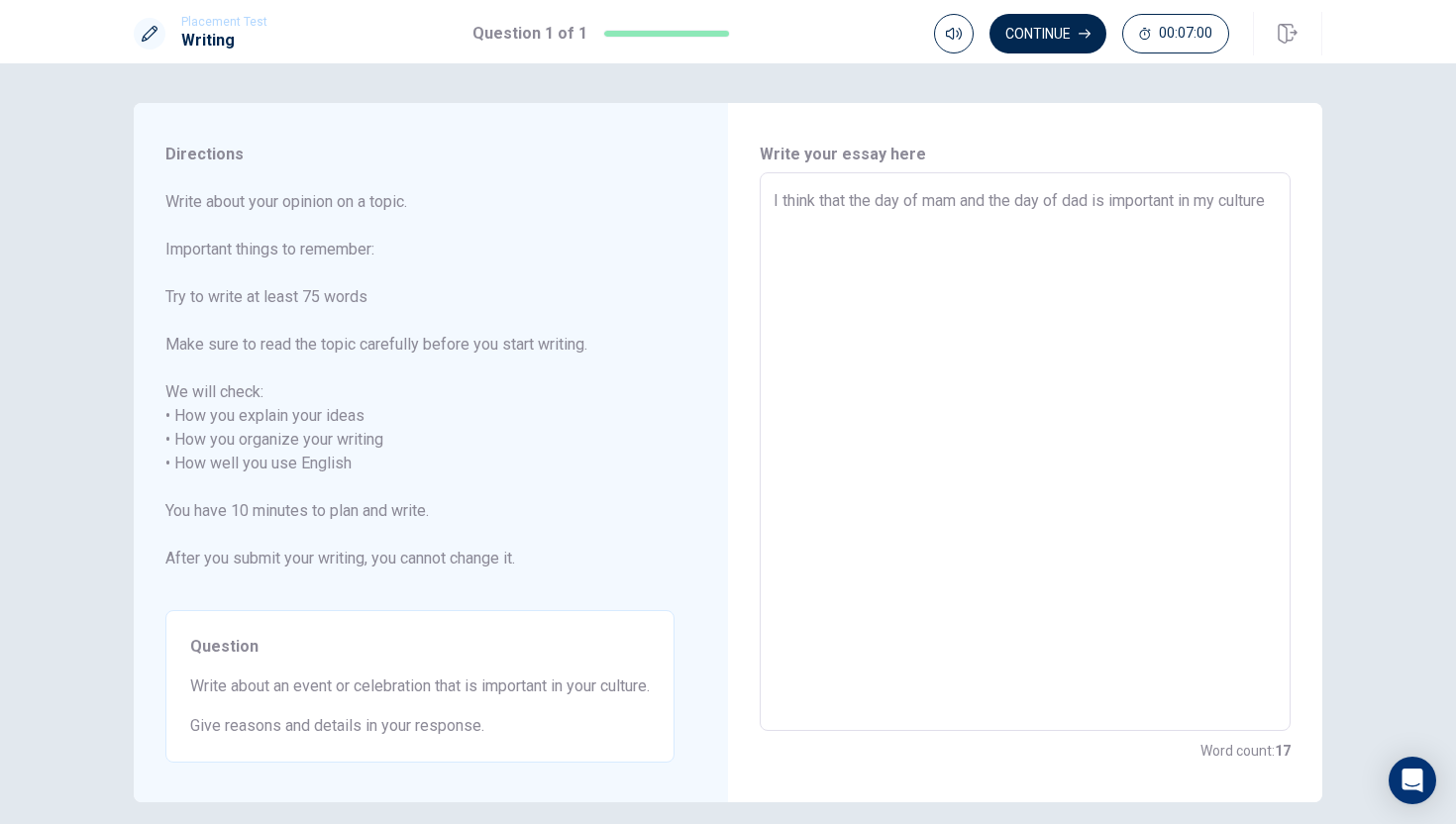 type on "x" 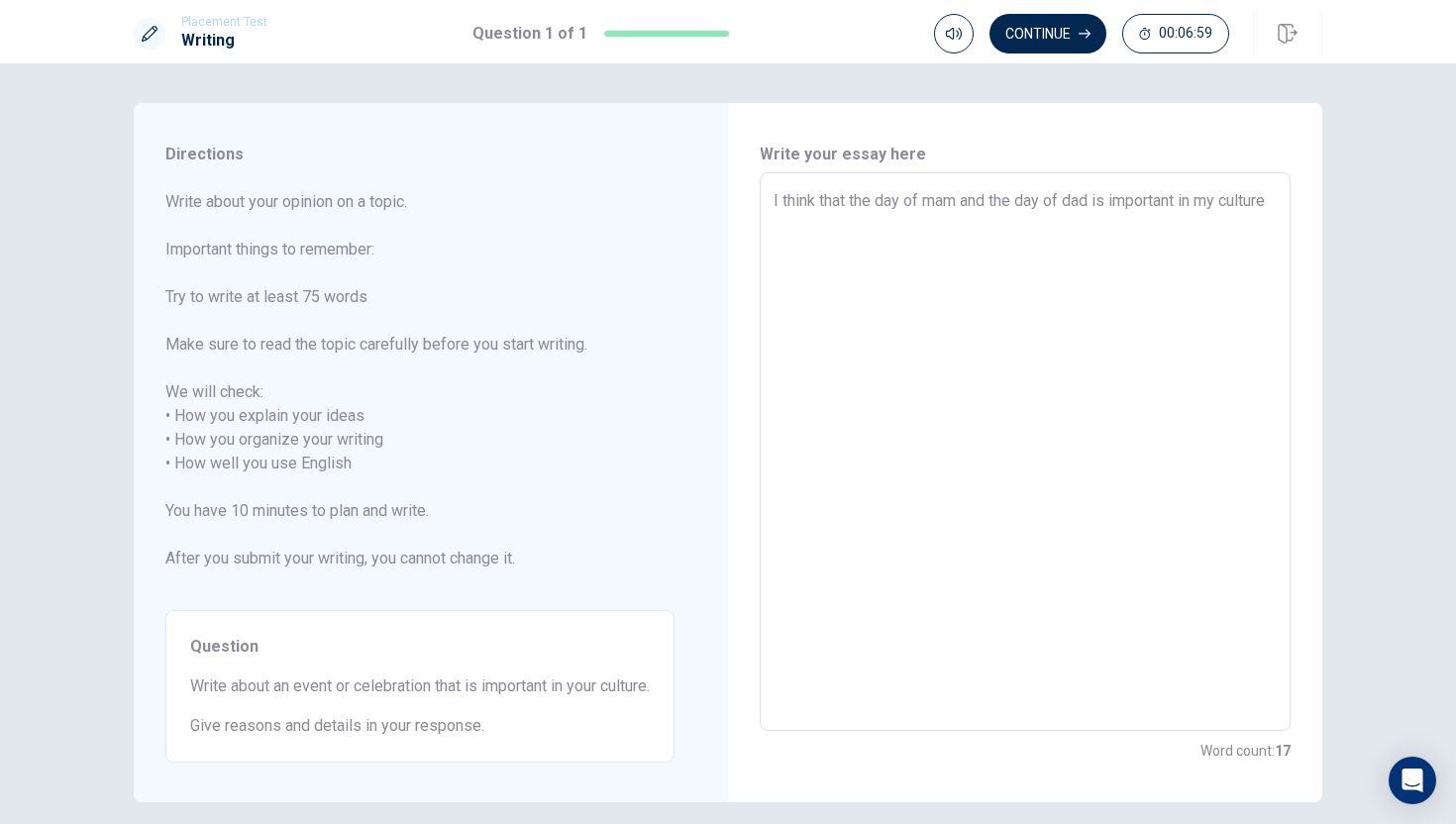 type on "I think that the day of mam and the day of dad is important in my culture." 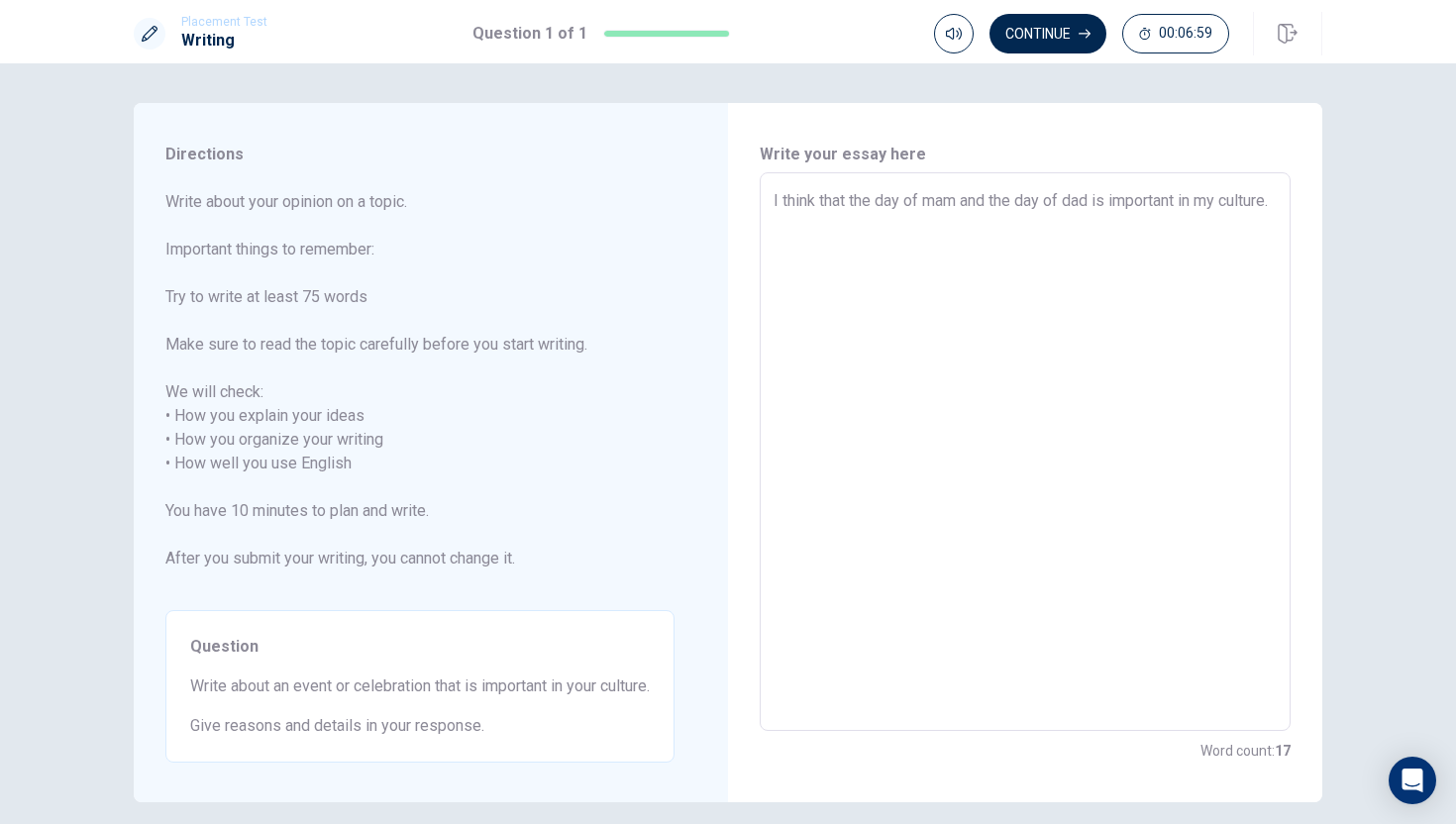 type on "x" 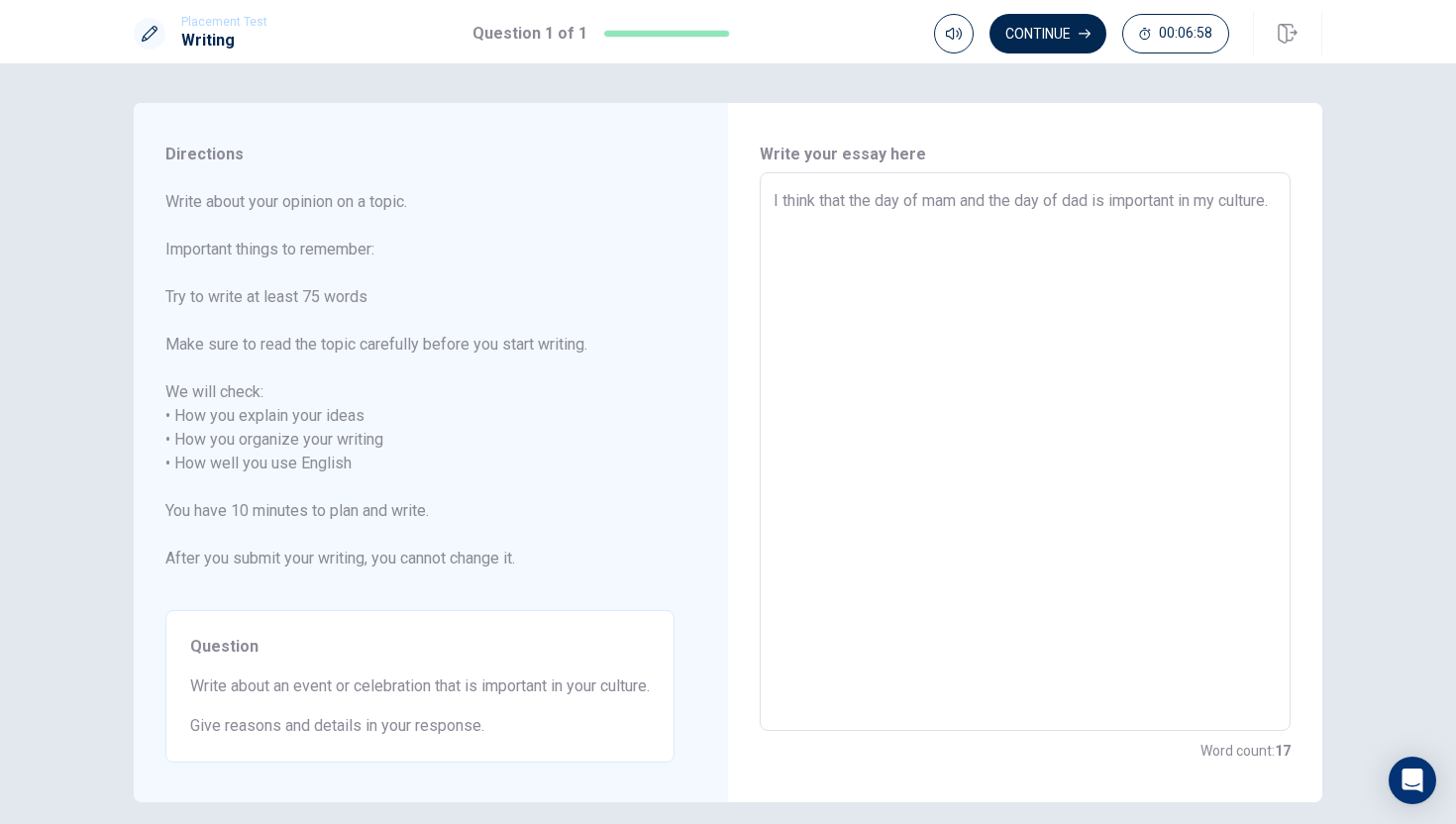 type on "I think that the day of mam and the day of dad is important in my culture." 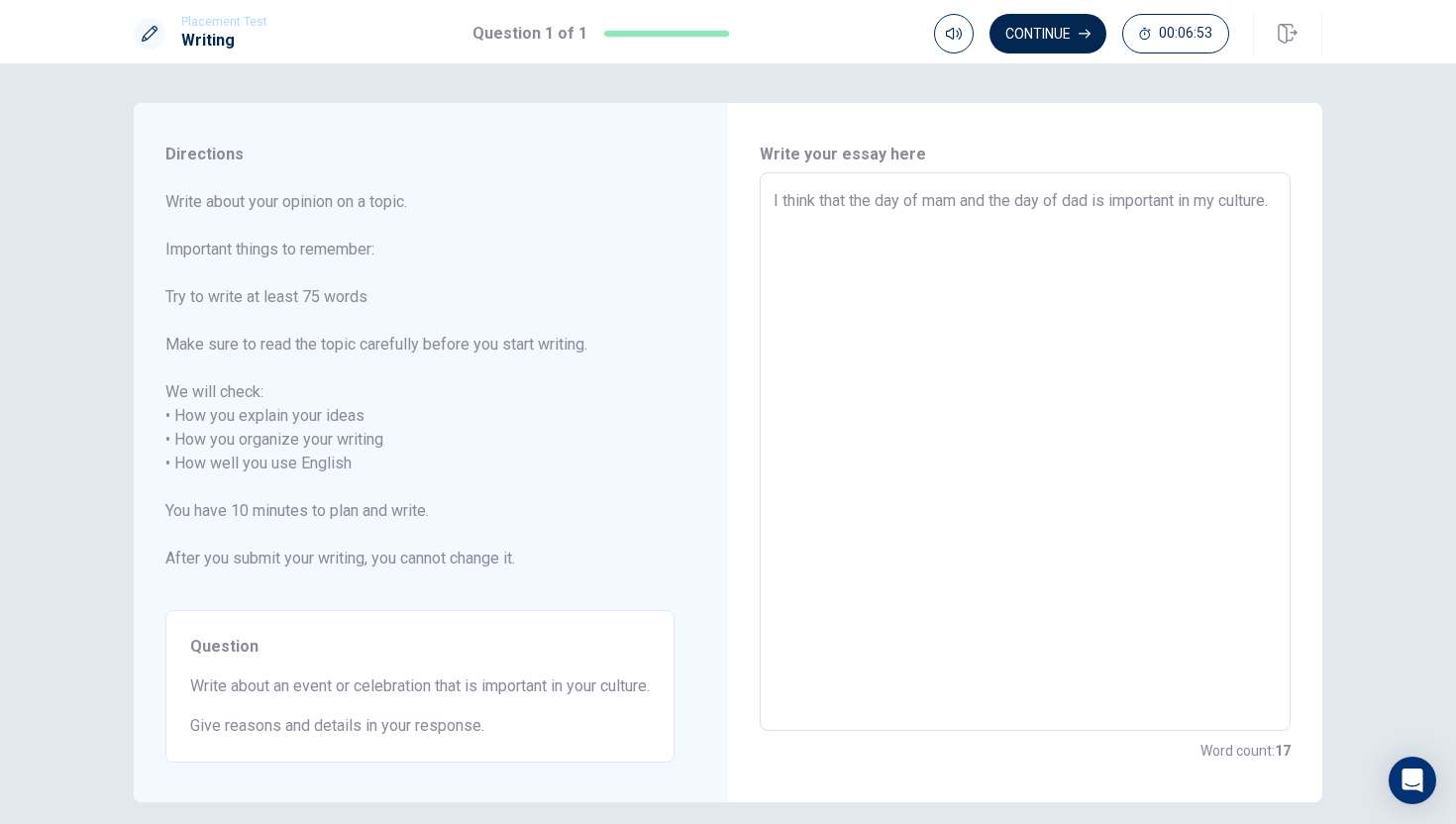 type on "x" 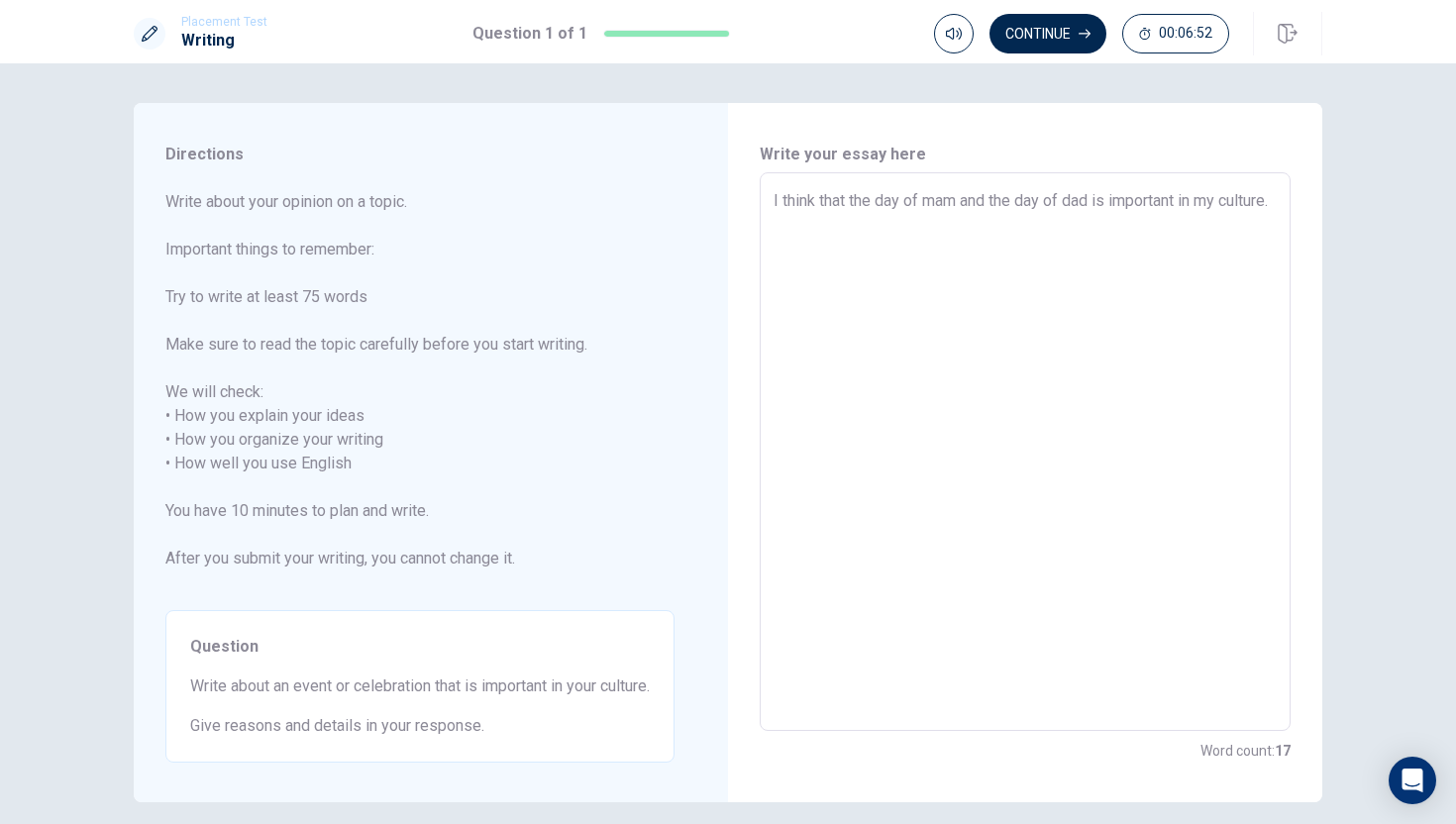 type on "I think that the day of mam and the day of dad is important in my culture. t" 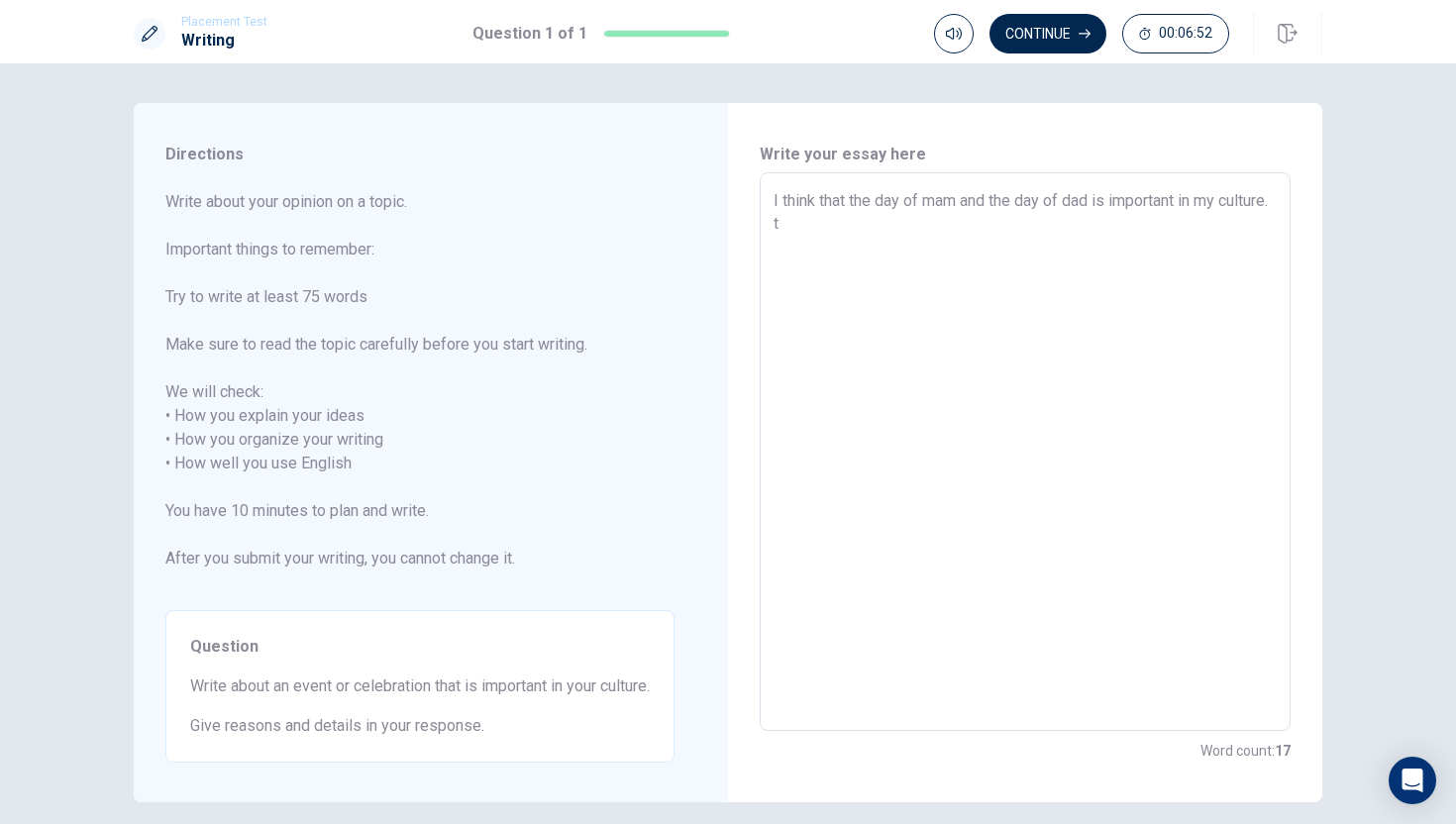 type on "x" 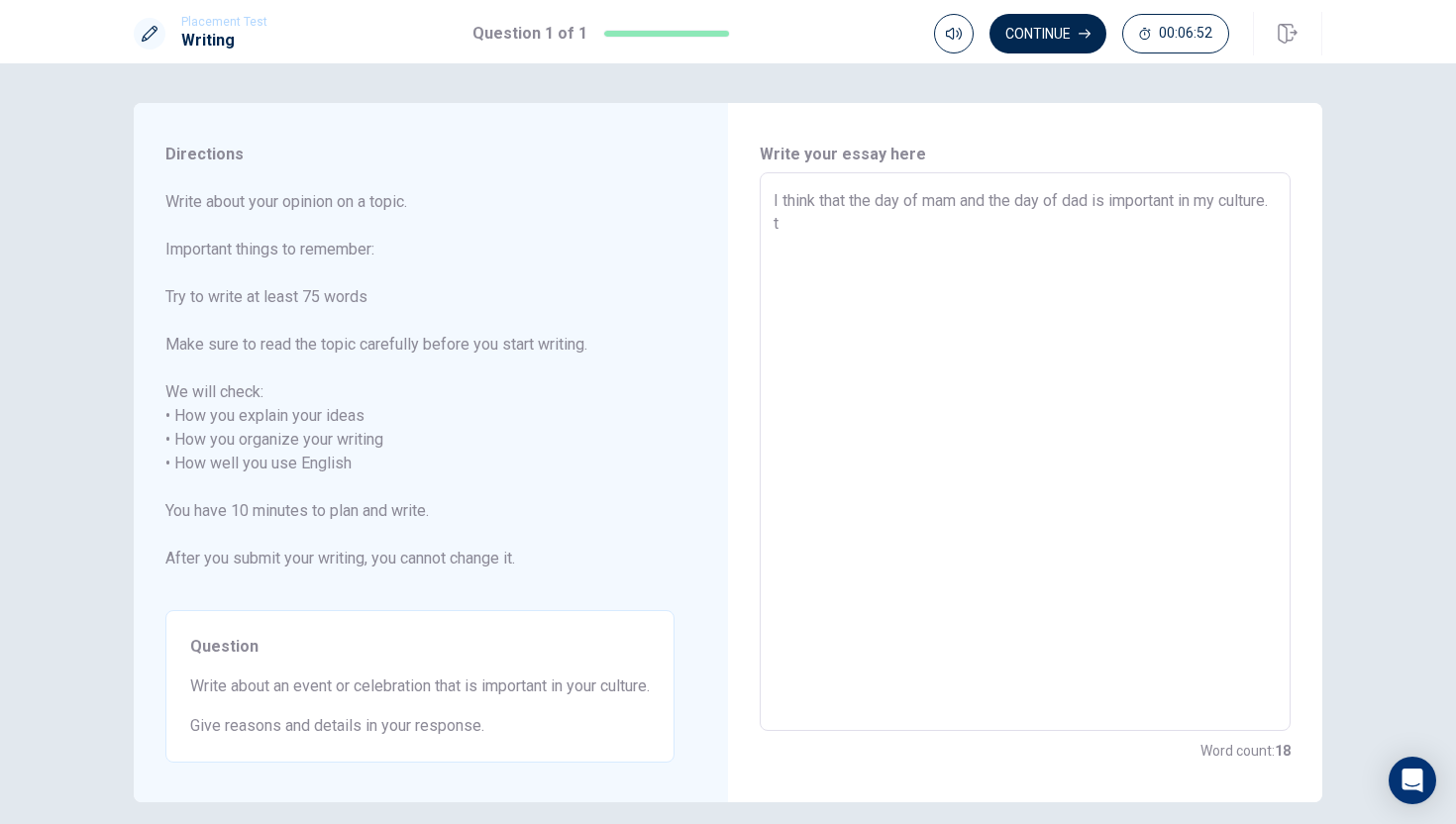 type on "I think that the day of mam and the day of dad is important in my culture. tr" 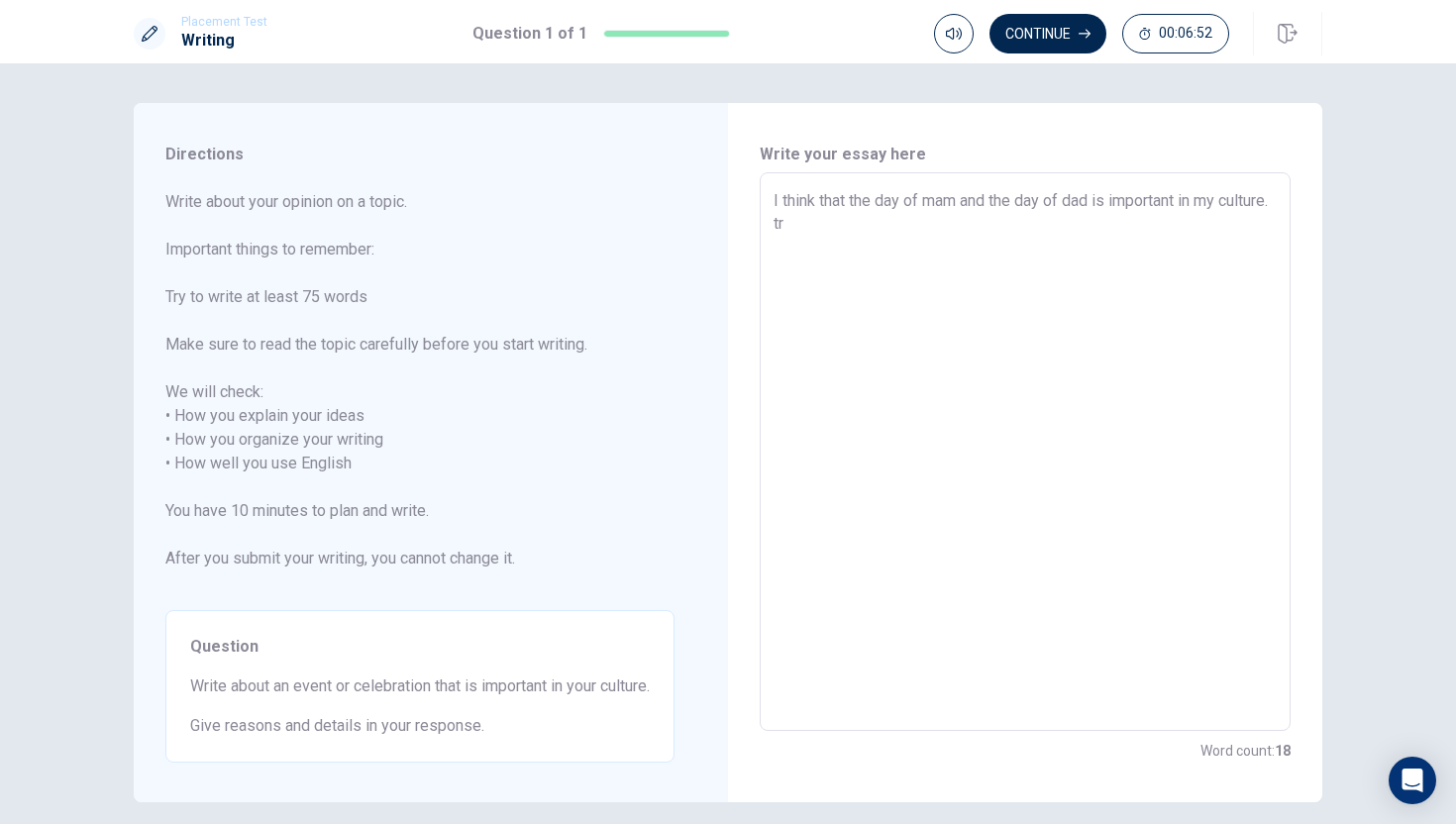 type on "x" 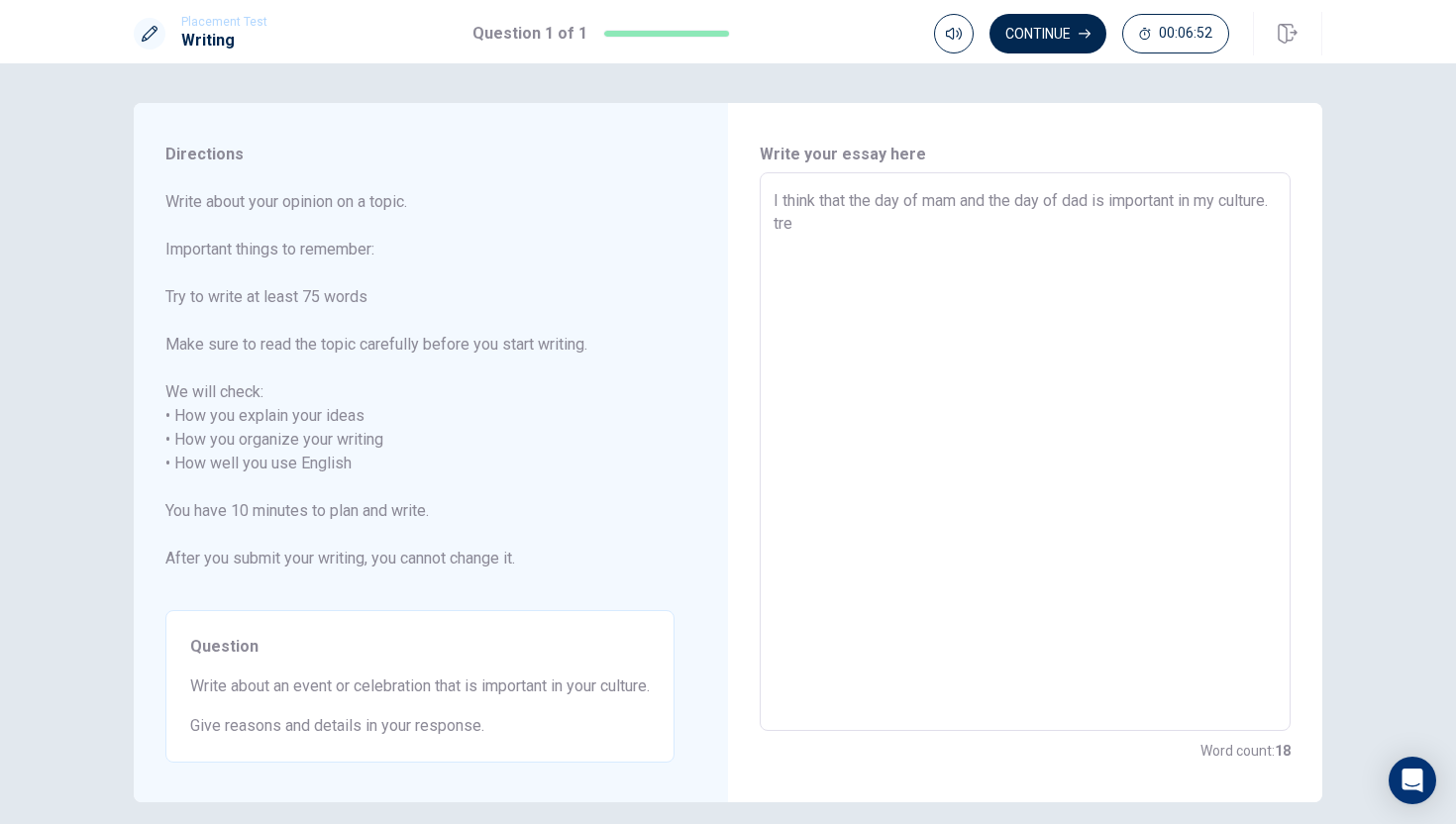 type on "x" 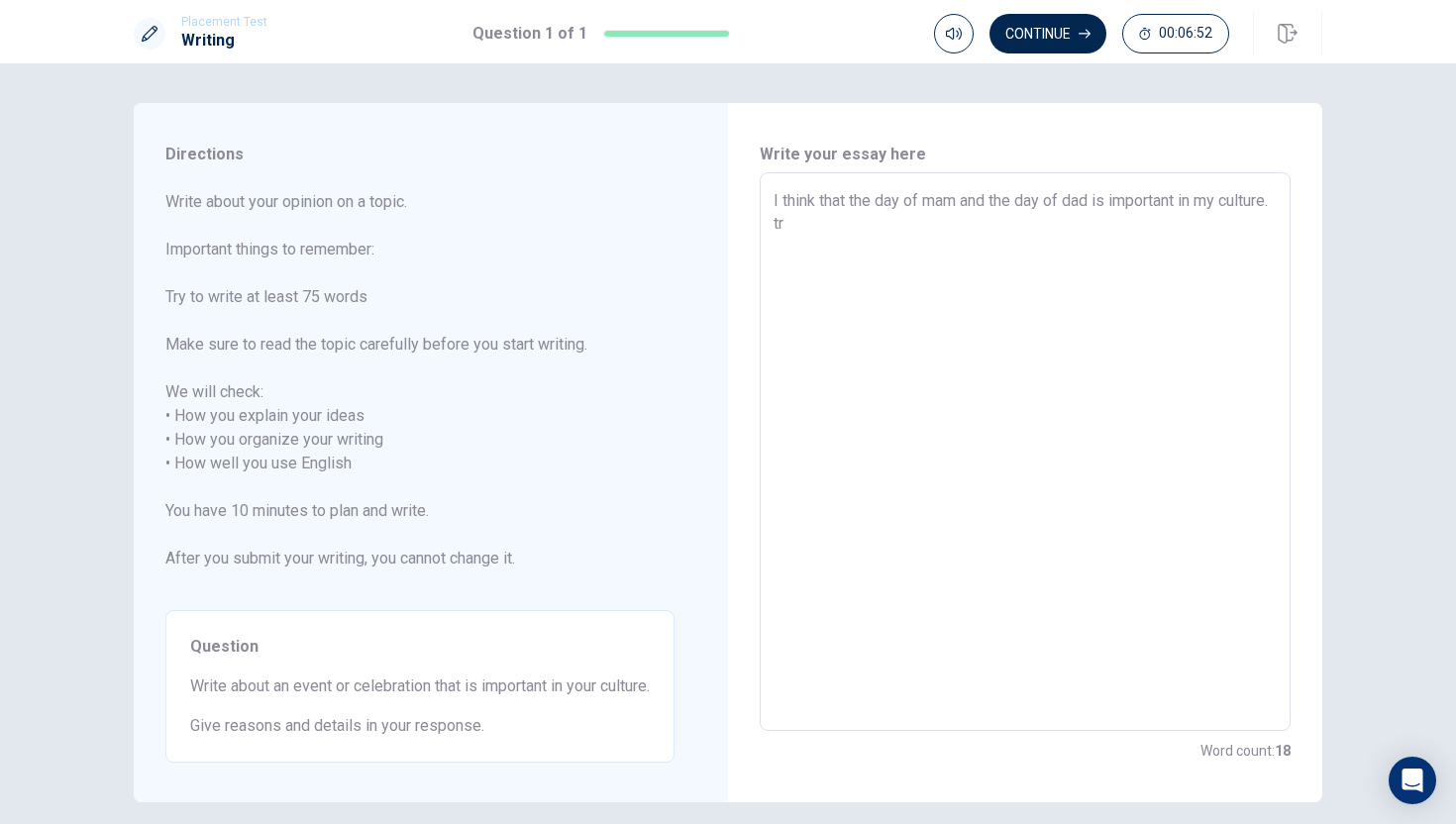 type on "x" 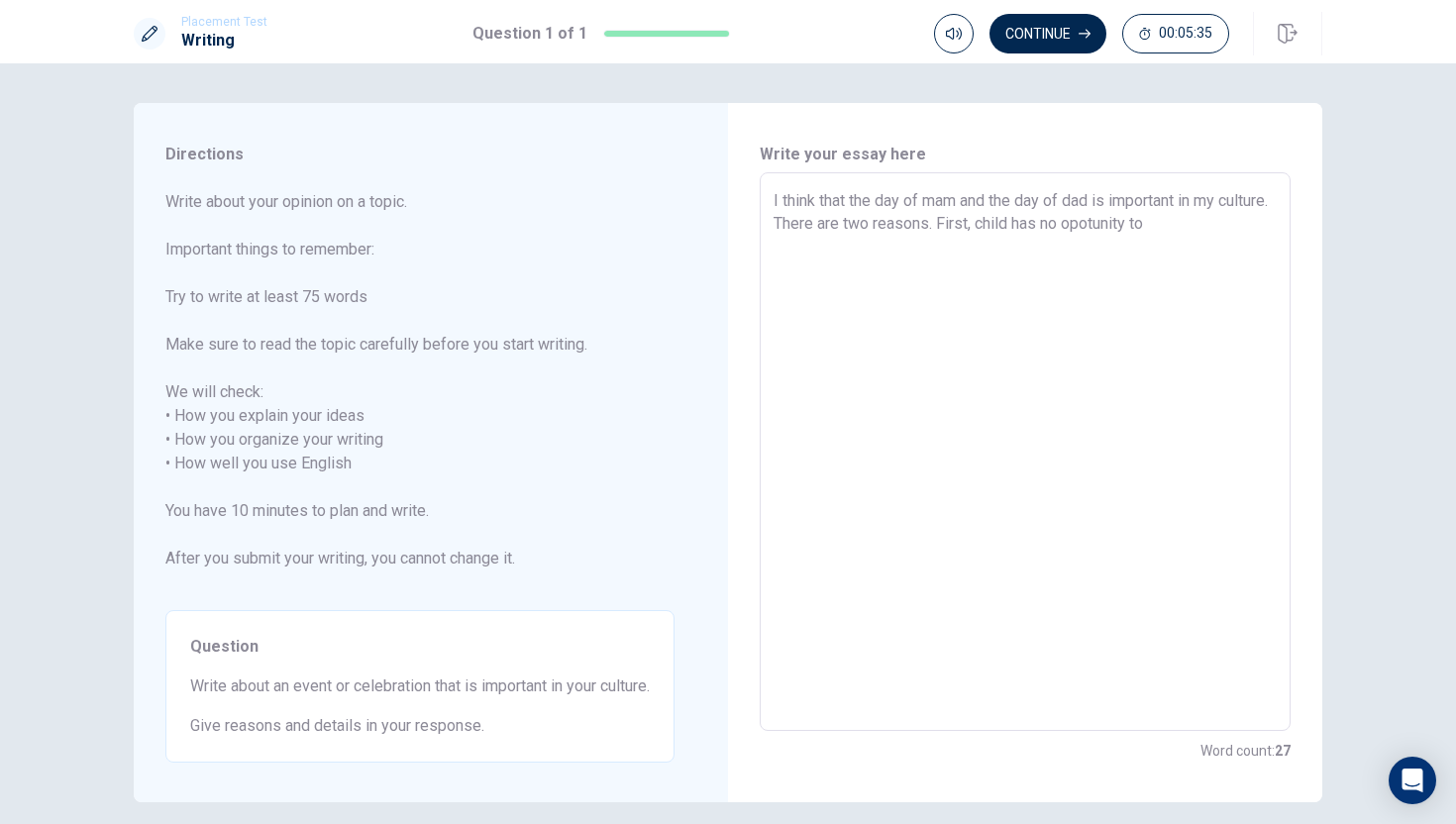 click on "I think that the day of mam and the day of dad is important in my culture. There are two reasons. First, child has no opotunity to" at bounding box center (1025, 452) 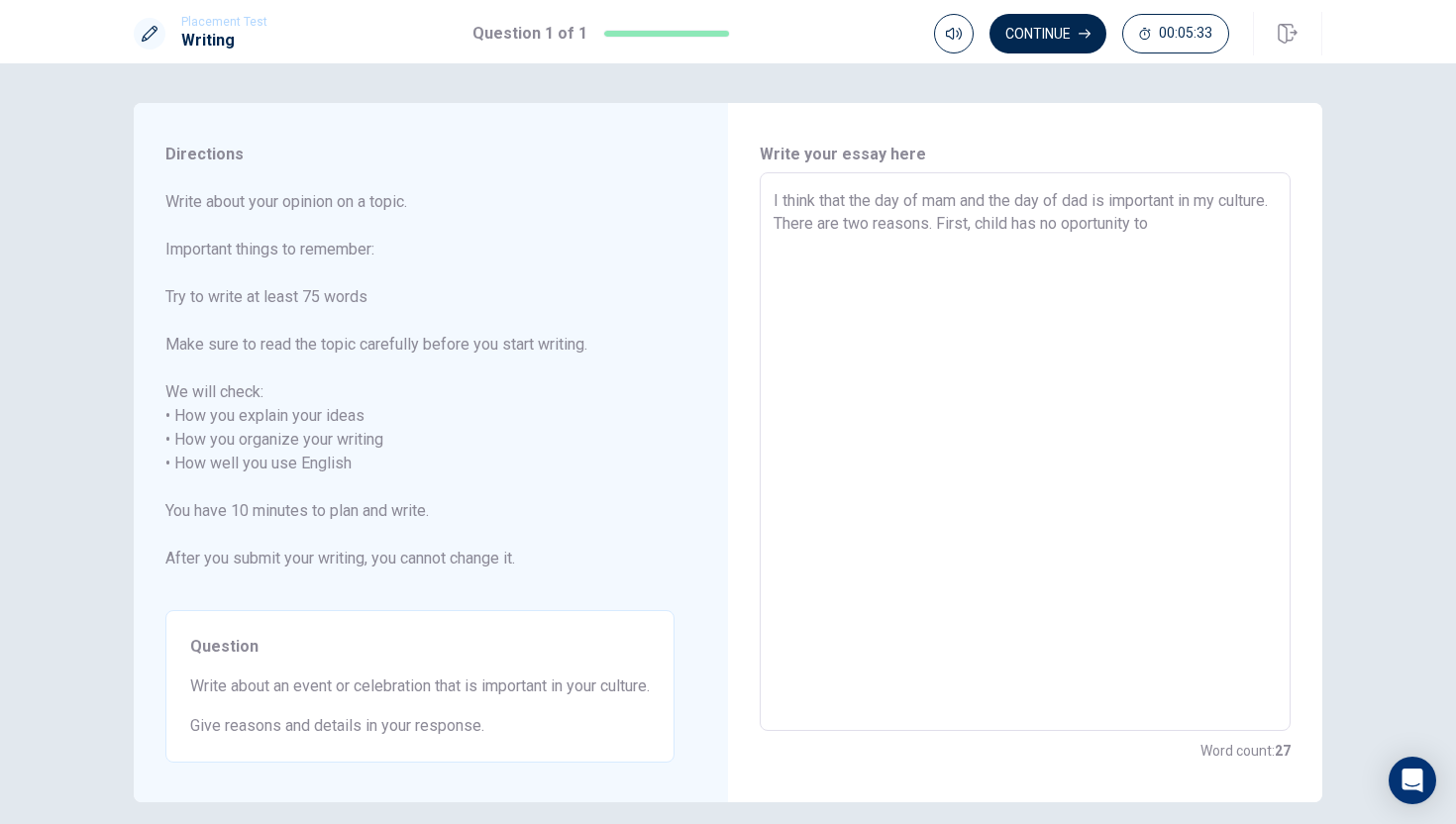 click on "I think that the day of mam and the day of dad is important in my culture. There are two reasons. First, child has no oportunity to" at bounding box center (1025, 452) 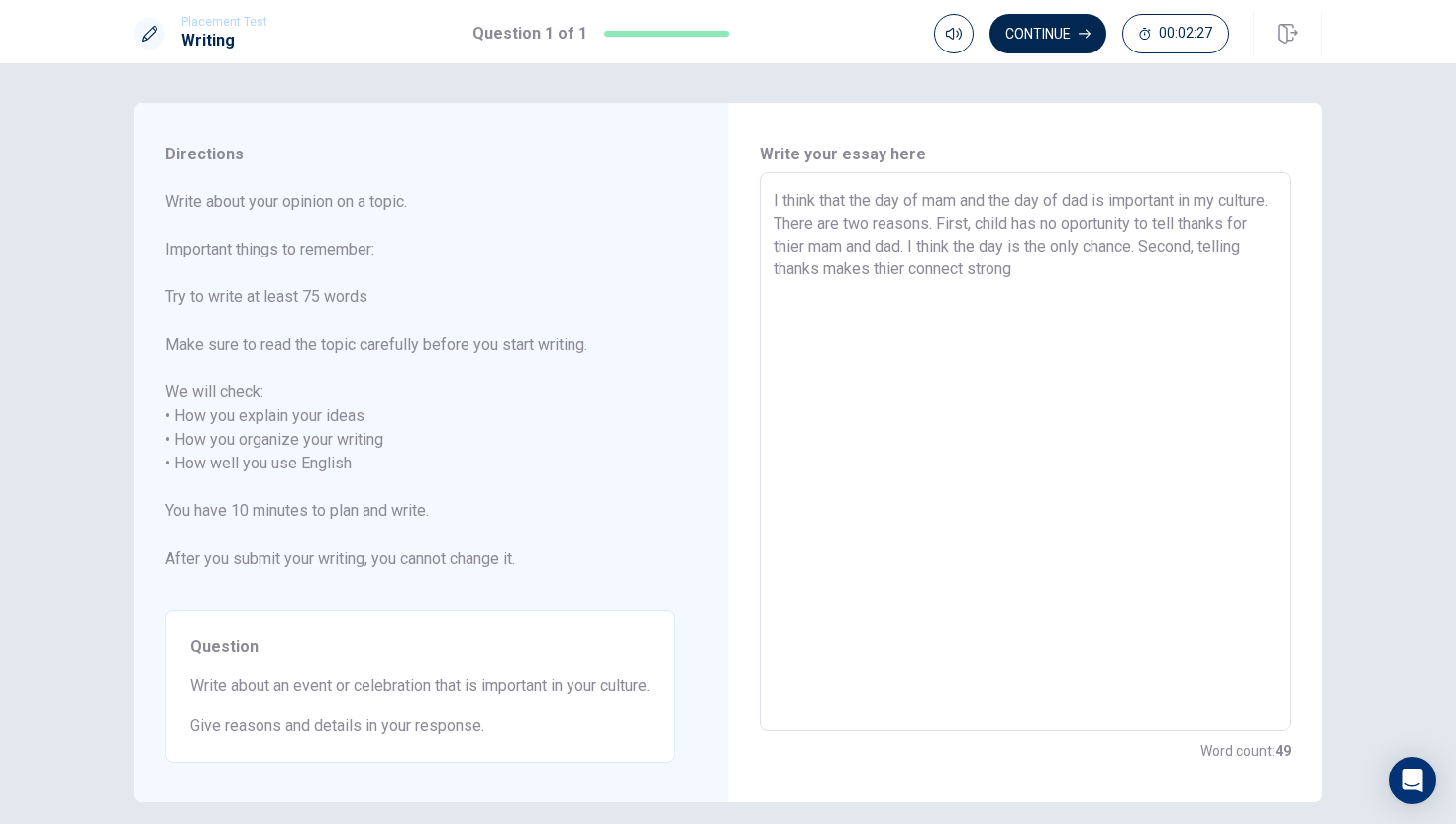 click on "I think that the day of mam and the day of dad is important in my culture. There are two reasons. First, child has no oportunity to tell thanks for thier mam and dad. I think the day is the only chance. Second, telling thanks makes thier connect strong" at bounding box center (1025, 452) 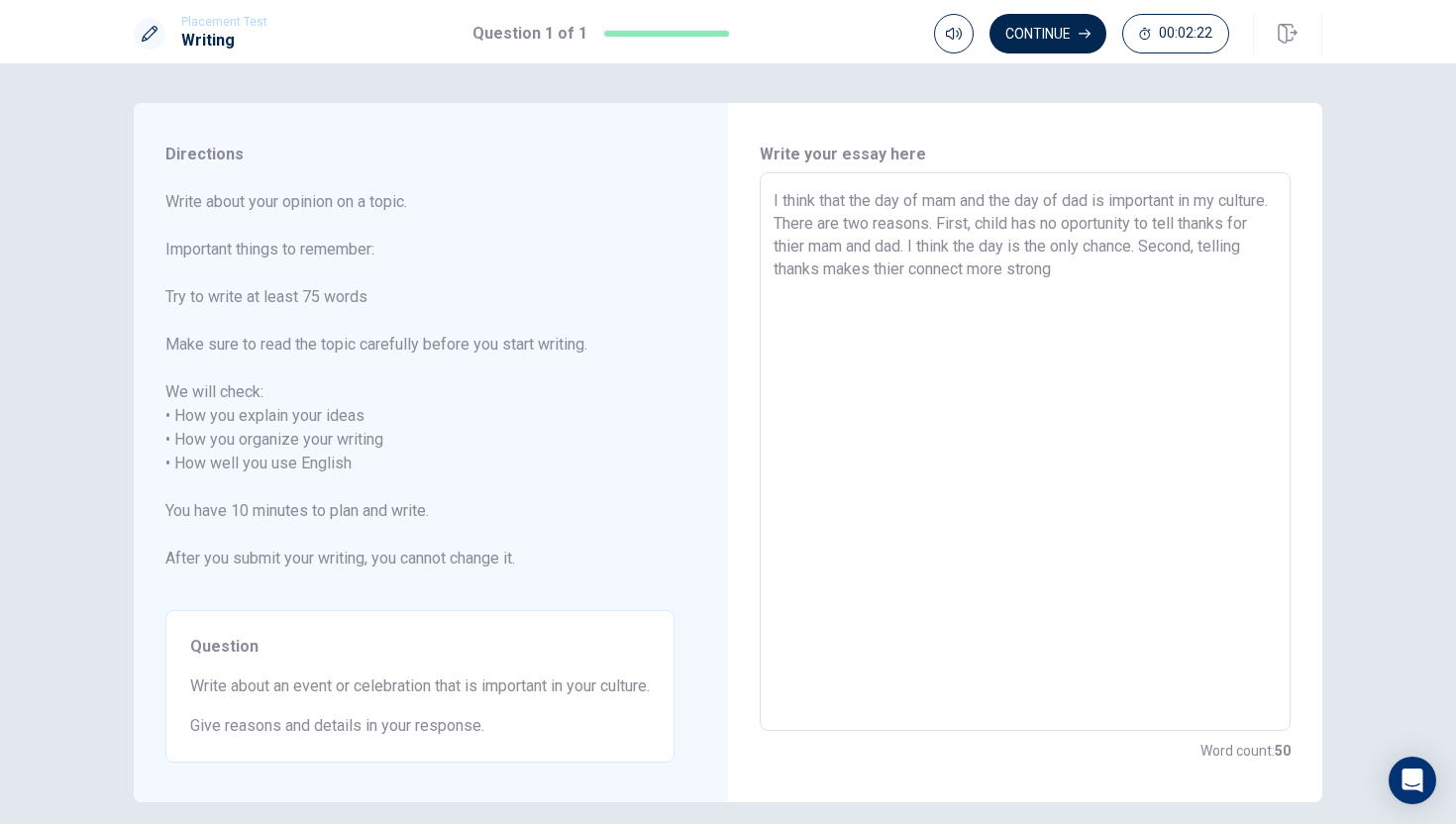 click on "I think that the day of mam and the day of dad is important in my culture. There are two reasons. First, child has no oportunity to tell thanks for thier mam and dad. I think the day is the only chance. Second, telling thanks makes thier connect more strong" at bounding box center (1025, 452) 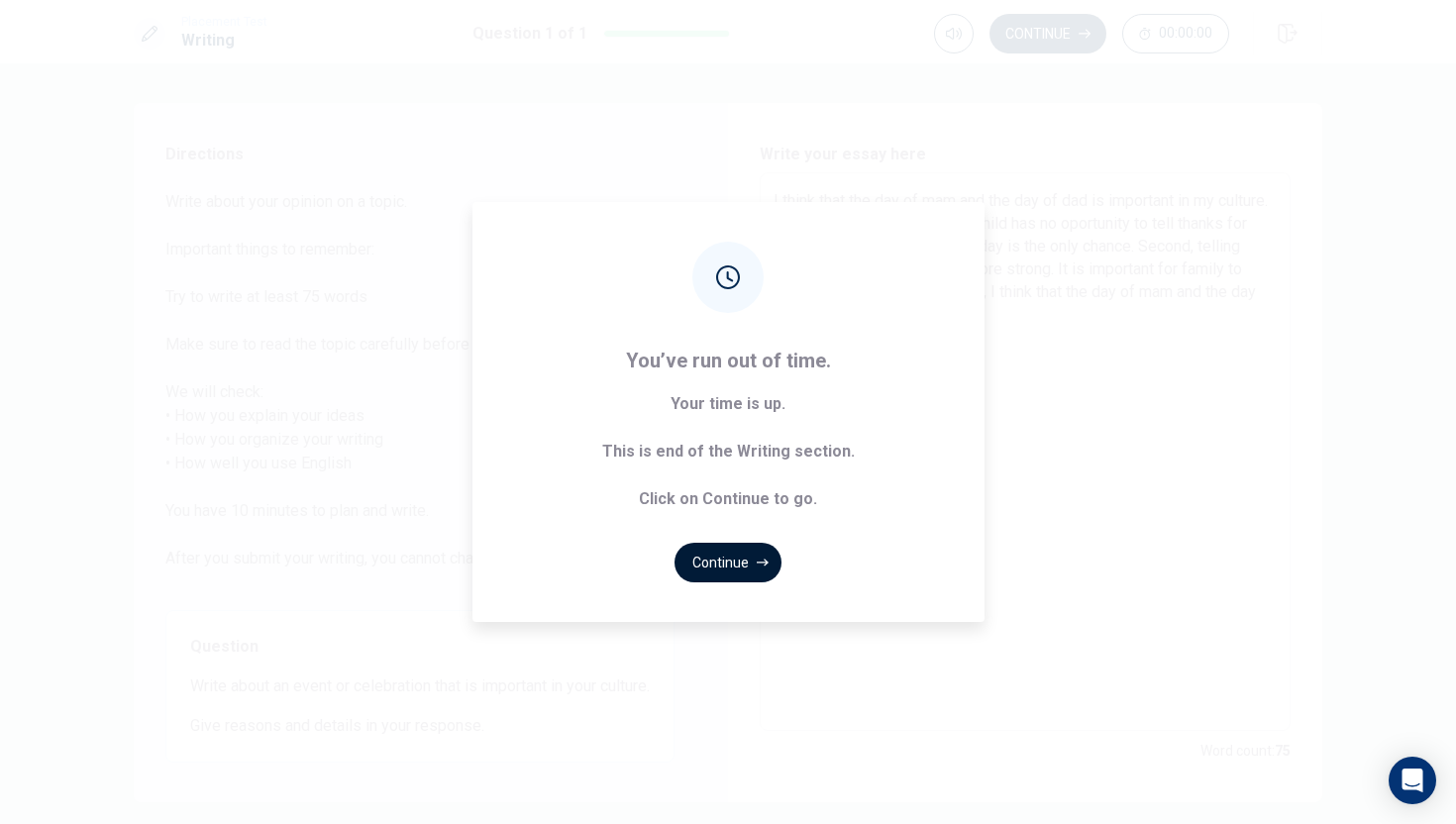 click on "Continue" at bounding box center (728, 563) 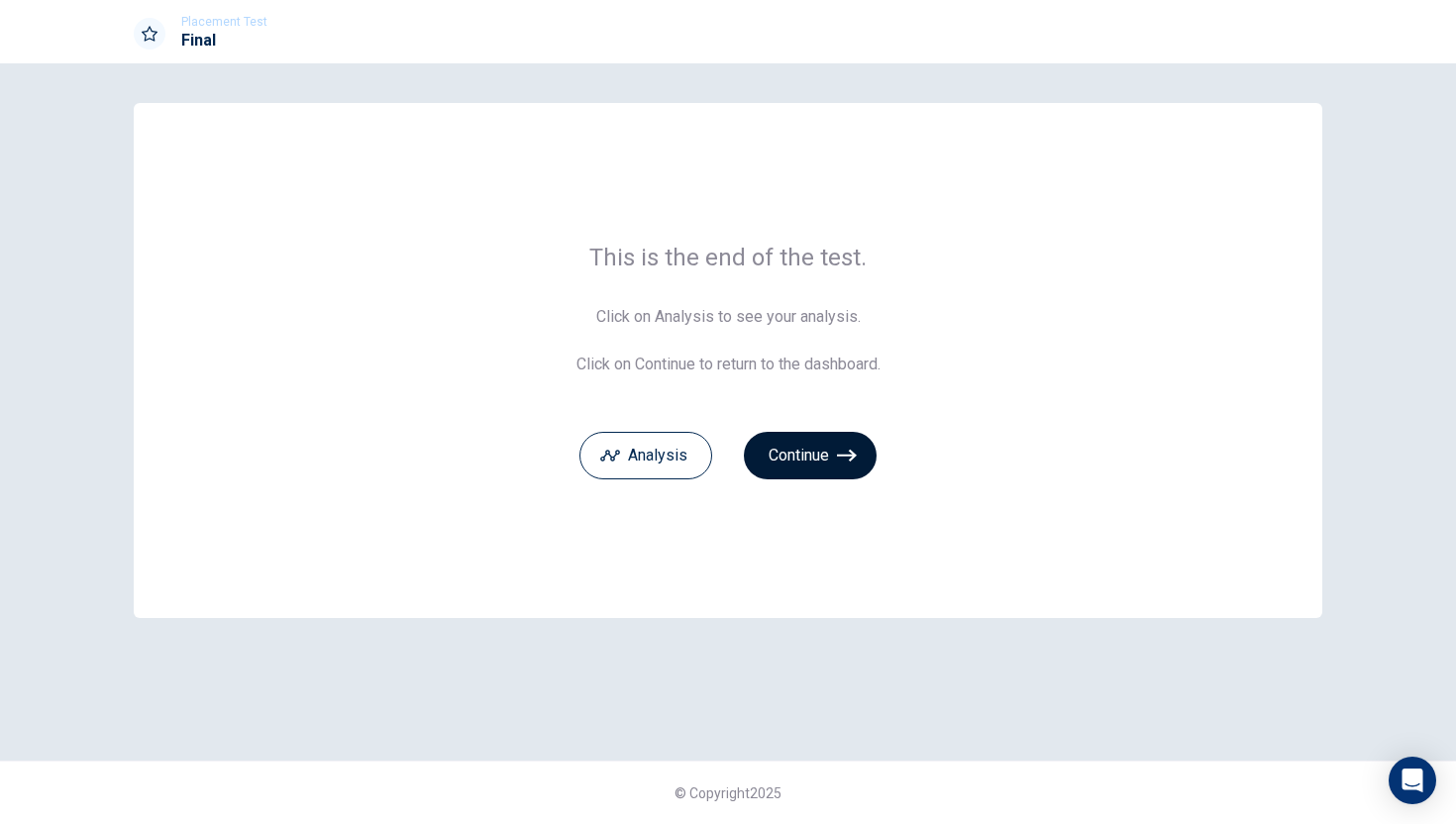 click on "Continue" at bounding box center [810, 456] 